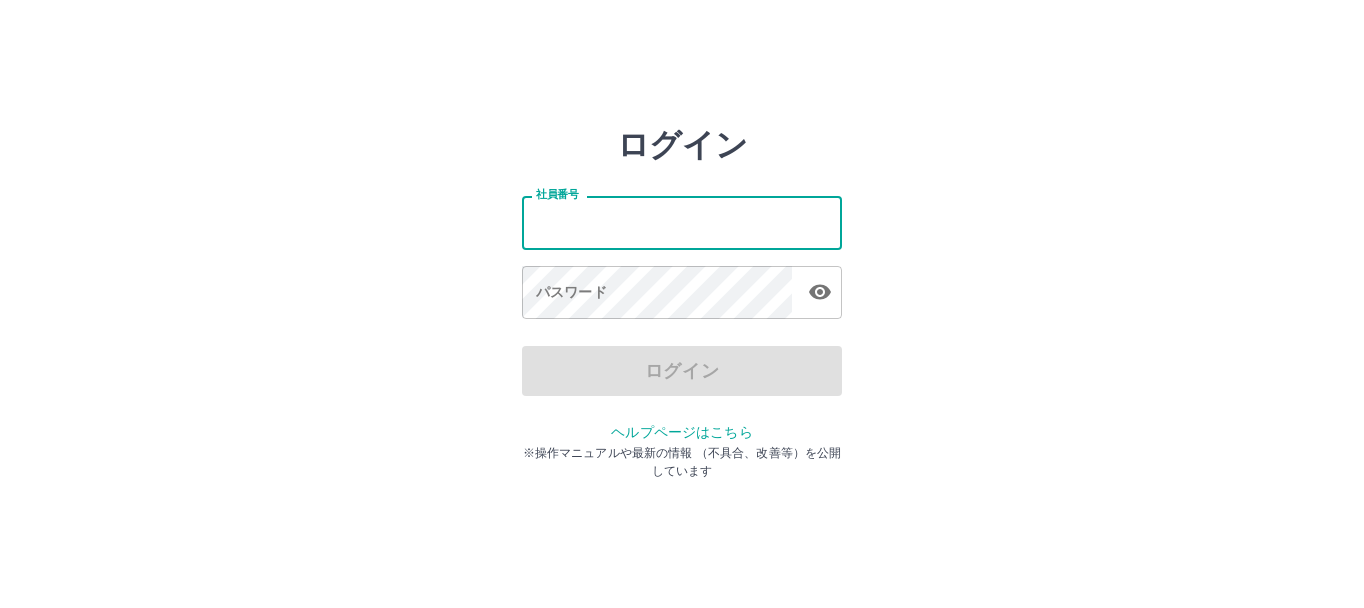 scroll, scrollTop: 0, scrollLeft: 0, axis: both 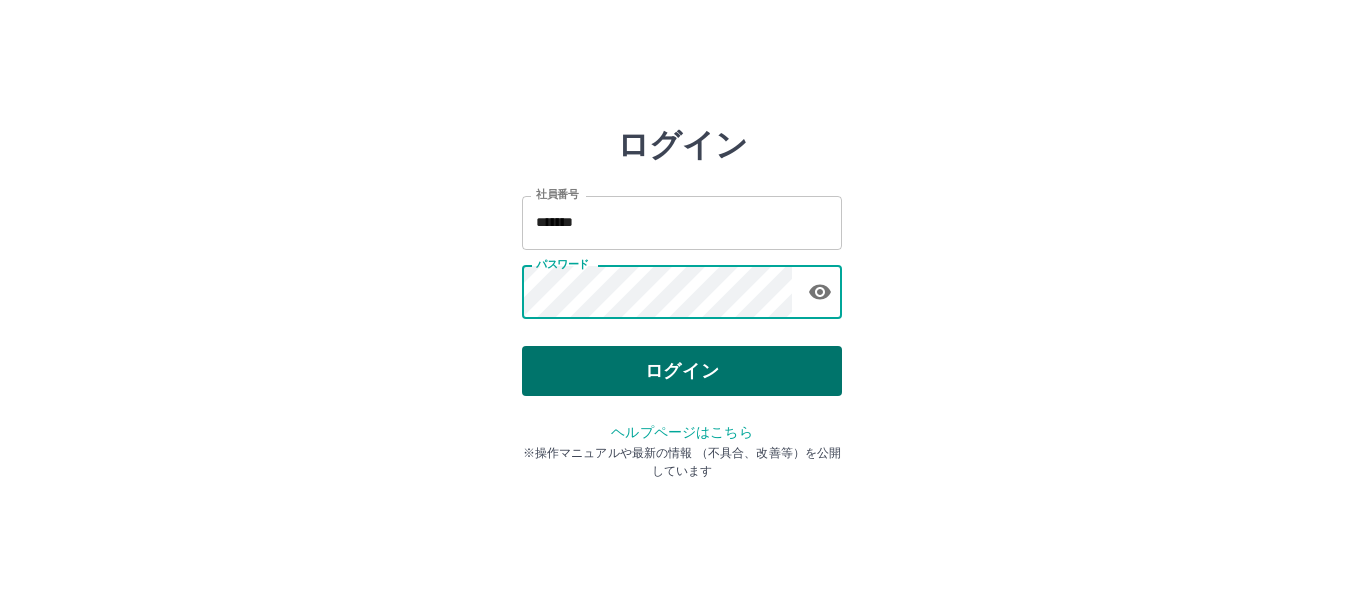 click on "ログイン" at bounding box center [682, 371] 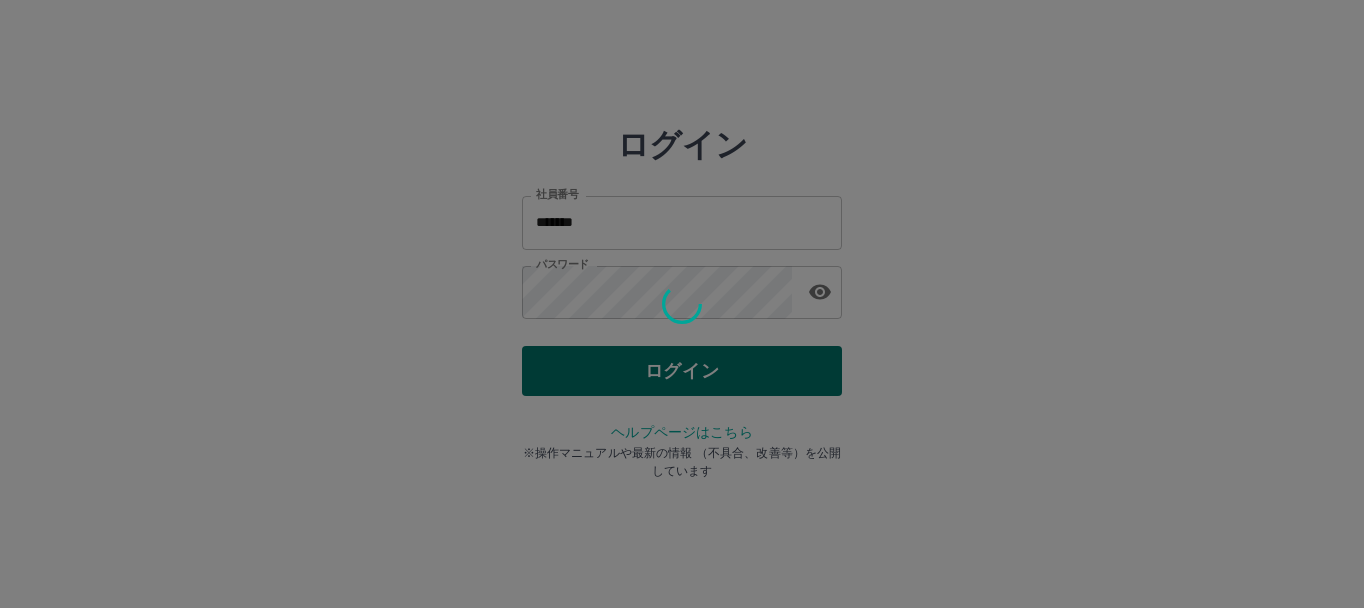 click on "ログイン 社員番号 ******* 社員番号 パスワード パスワード ログイン ヘルプページはこちら ※操作マニュアルや最新の情報 （不具合、改善等）を公開しています" at bounding box center (682, 286) 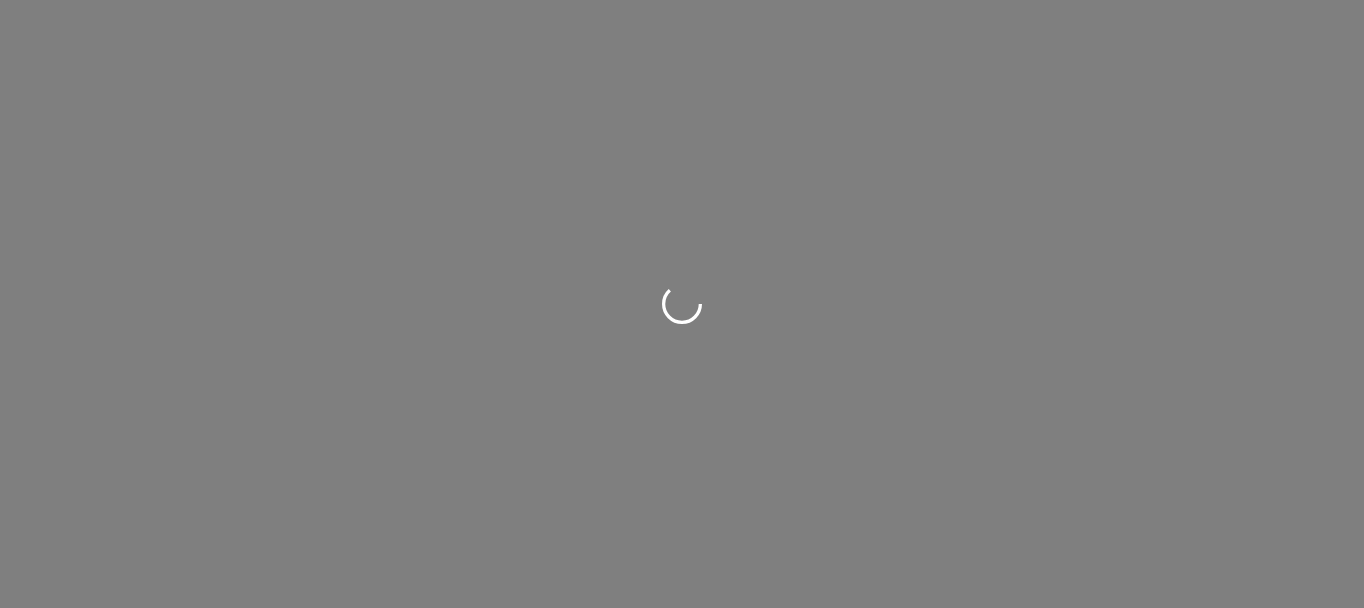 scroll, scrollTop: 0, scrollLeft: 0, axis: both 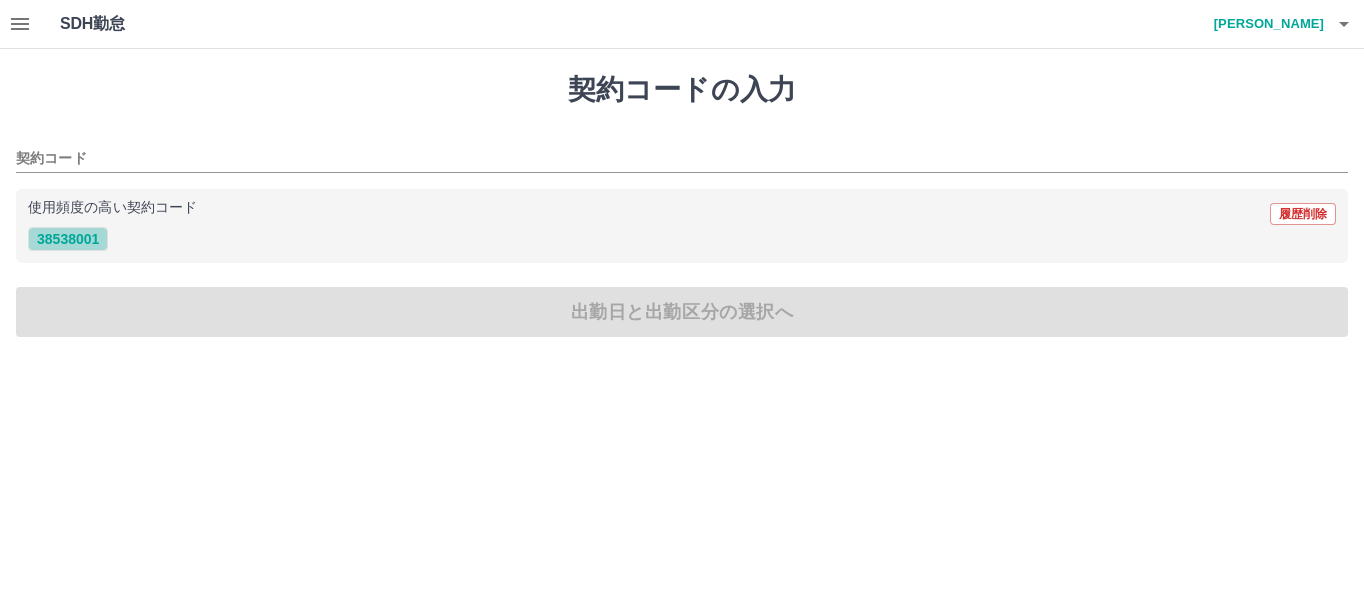 click on "38538001" at bounding box center (68, 239) 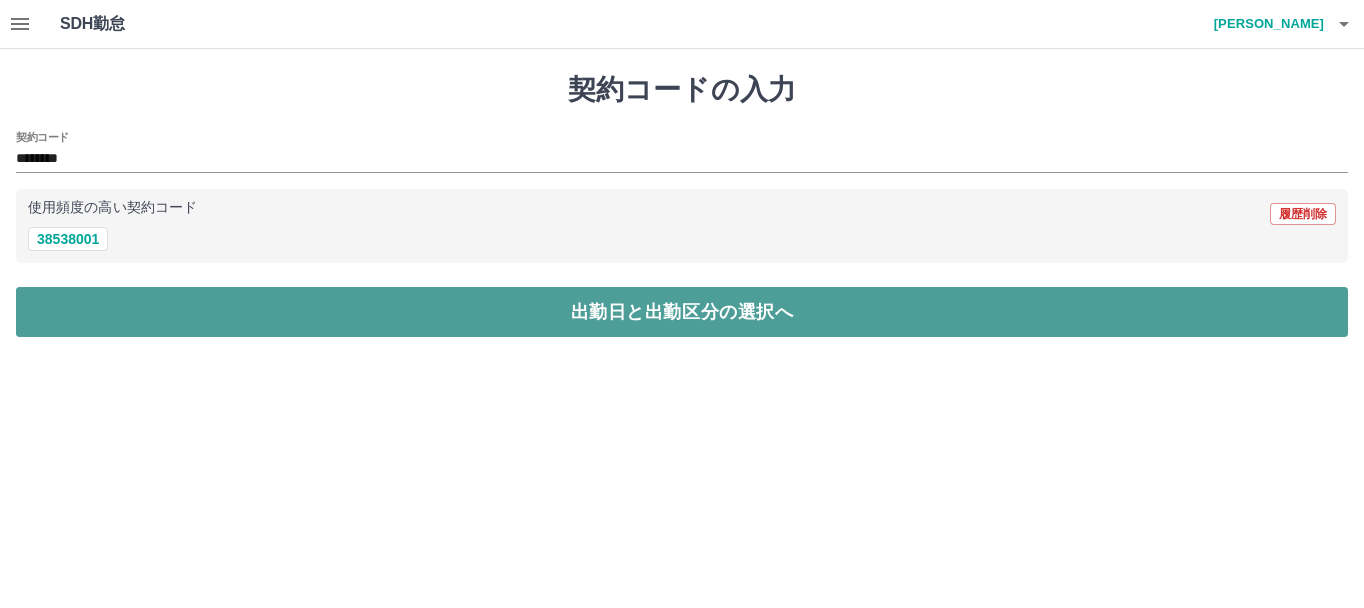 click on "出勤日と出勤区分の選択へ" at bounding box center (682, 312) 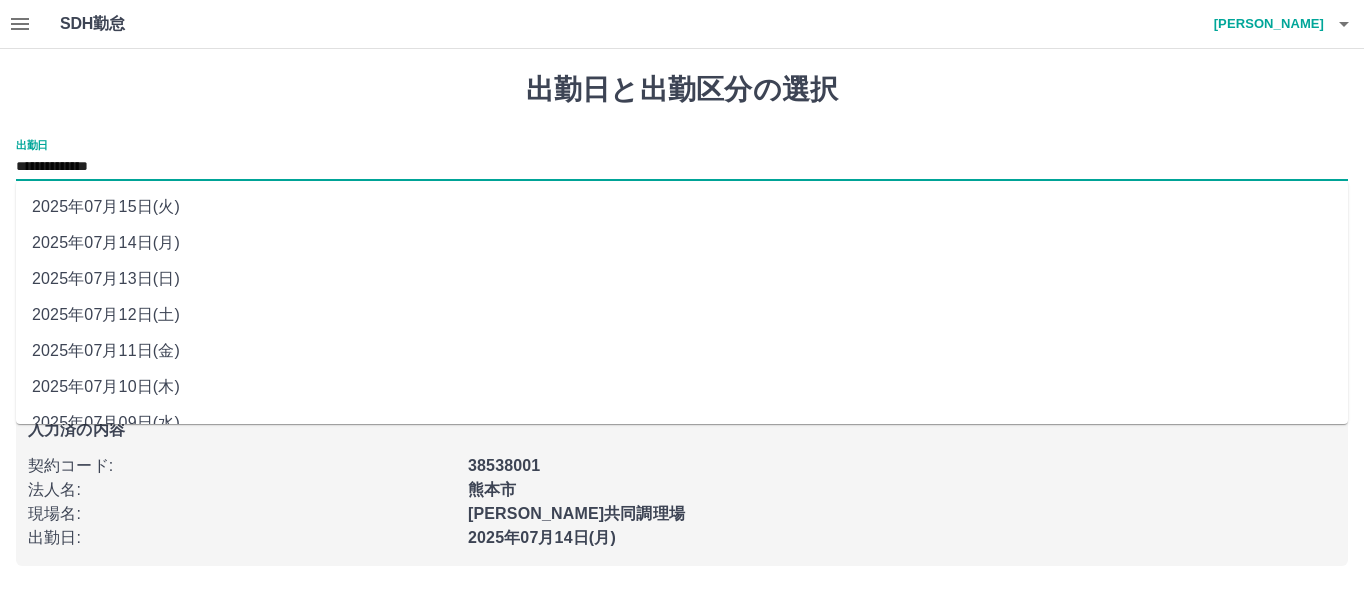 click on "**********" at bounding box center [682, 167] 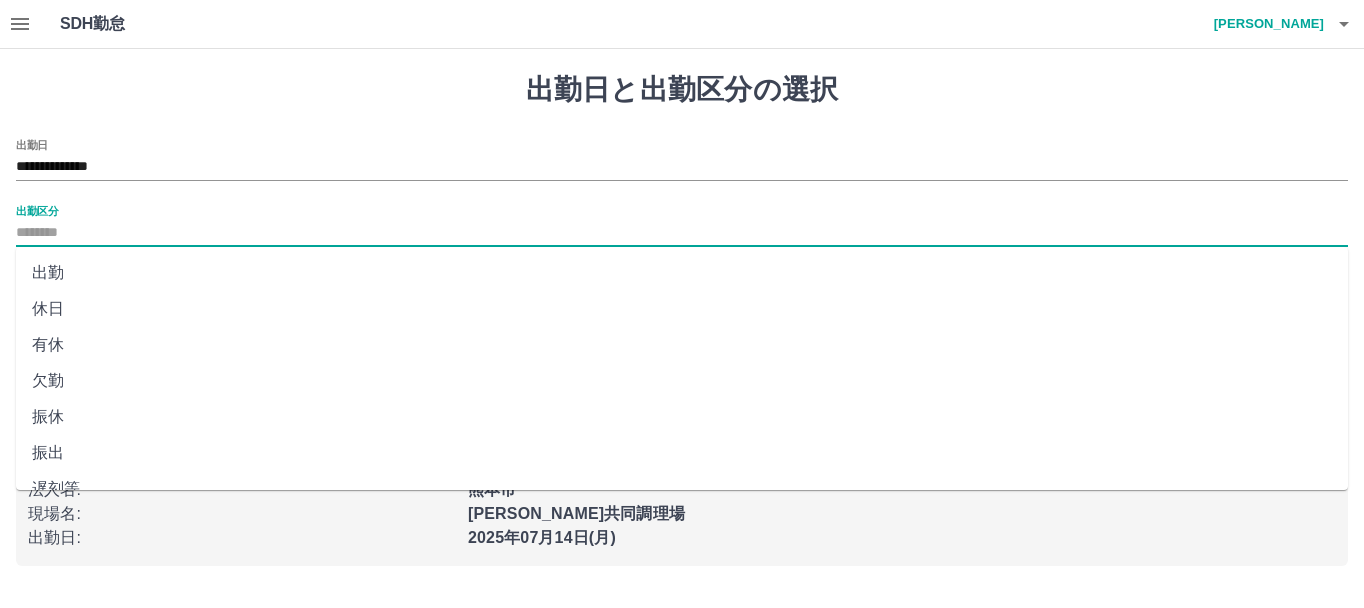 click on "出勤区分" at bounding box center (682, 233) 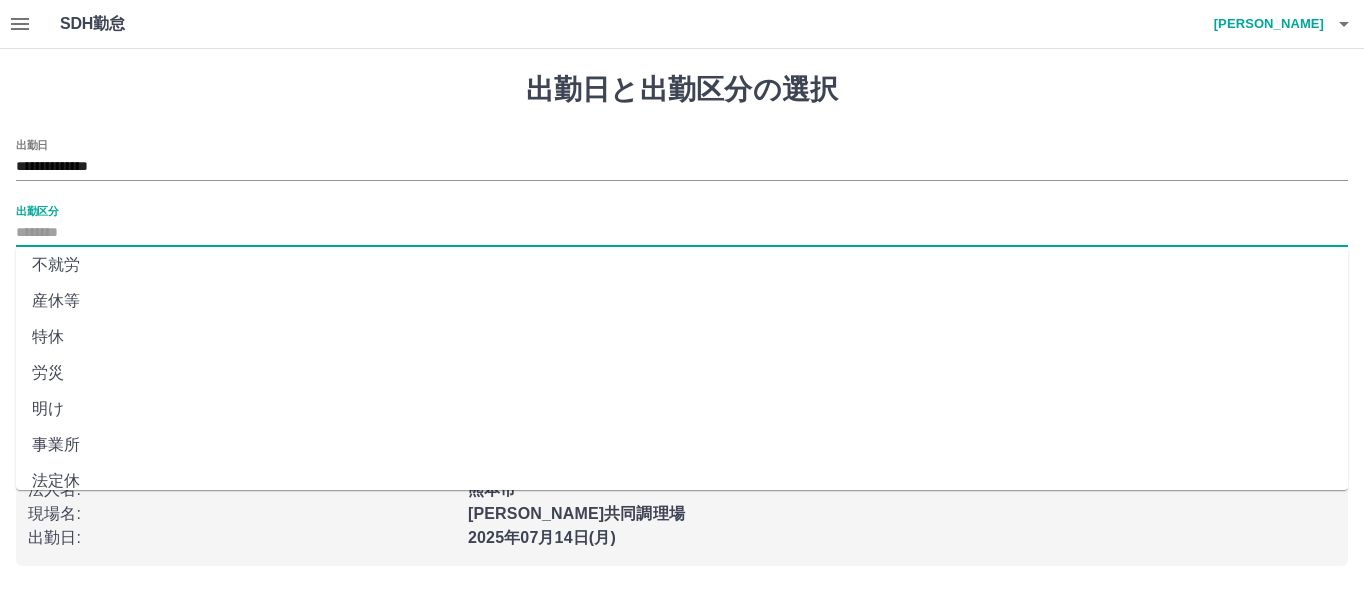 scroll, scrollTop: 421, scrollLeft: 0, axis: vertical 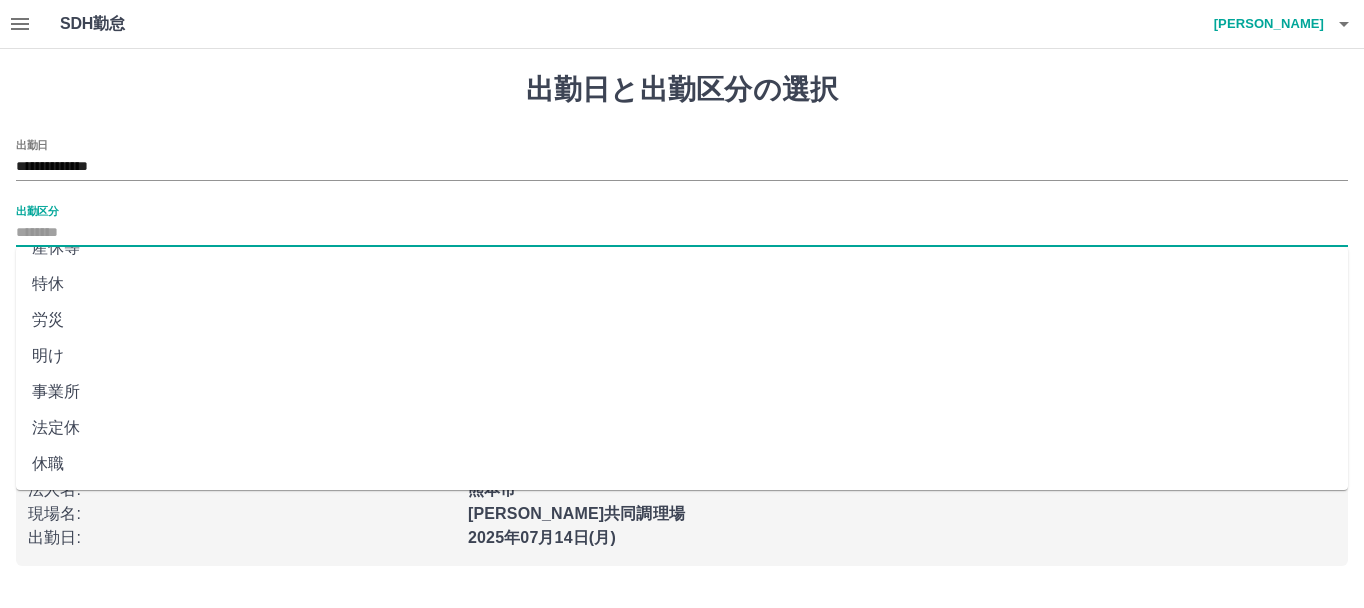 click on "法定休" at bounding box center (682, 428) 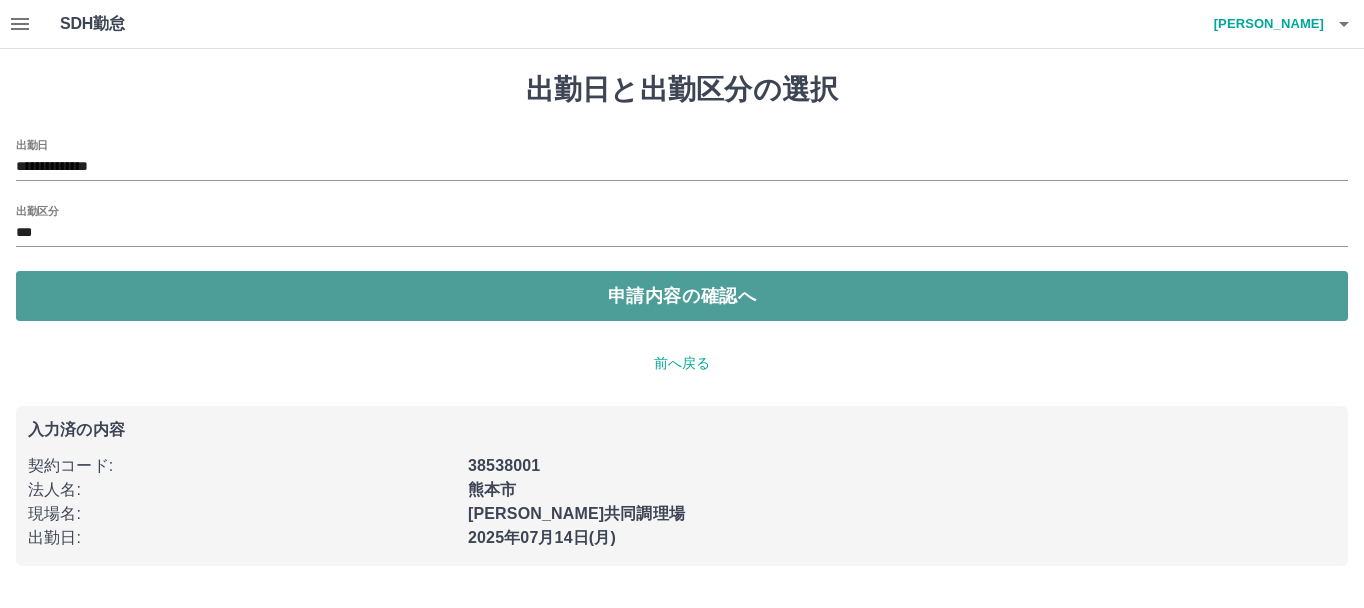 click on "申請内容の確認へ" at bounding box center (682, 296) 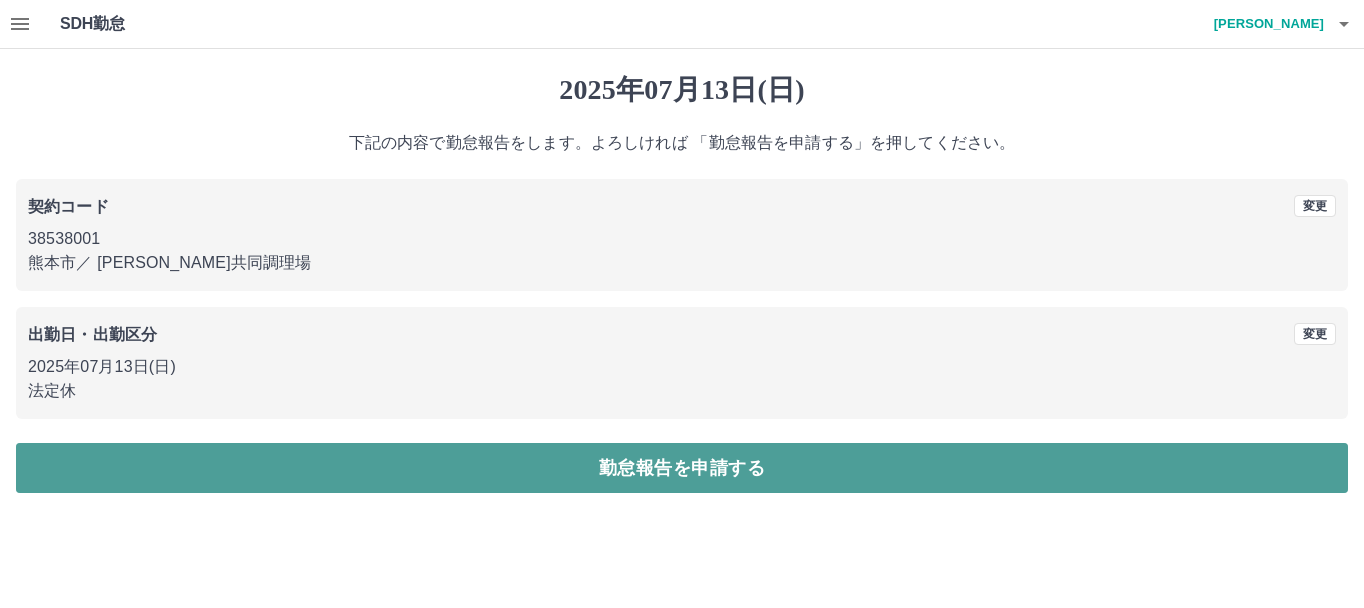 click on "勤怠報告を申請する" at bounding box center (682, 468) 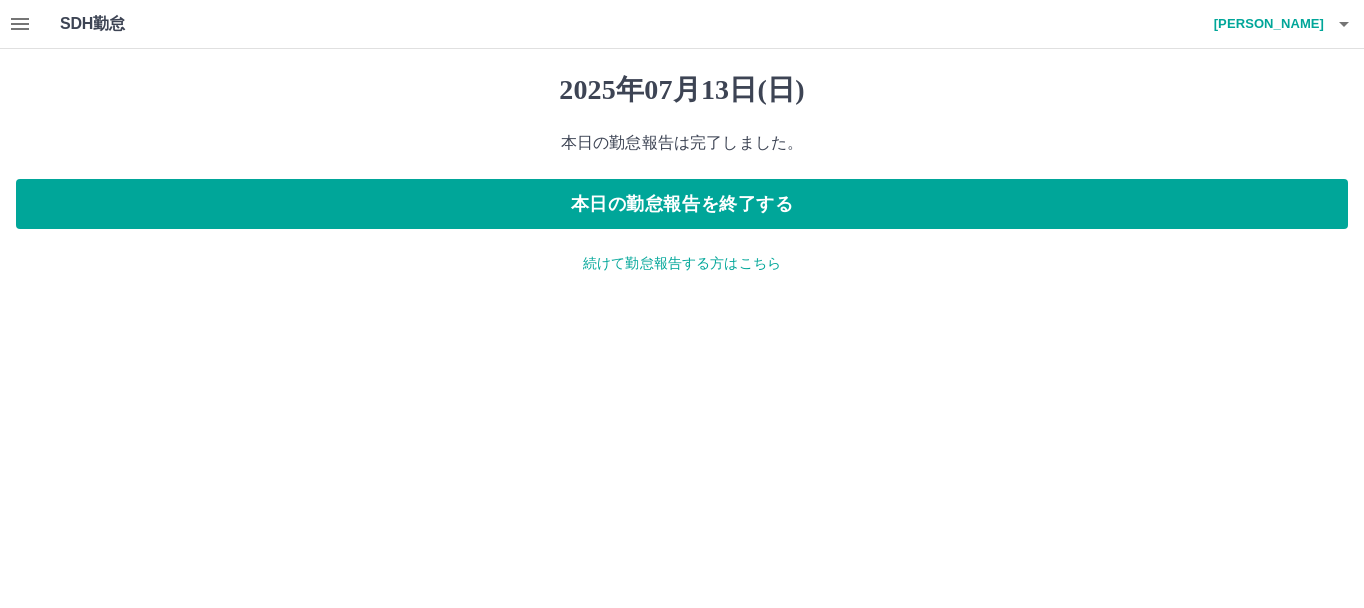 click on "続けて勤怠報告する方はこちら" at bounding box center (682, 263) 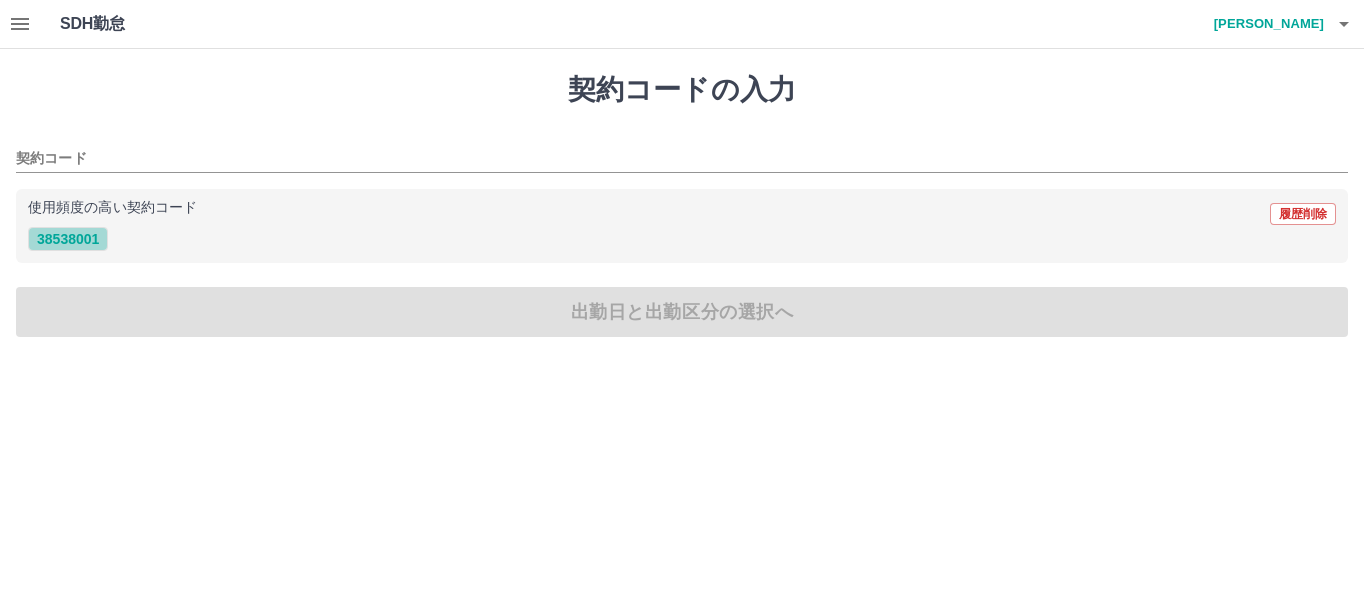 click on "38538001" at bounding box center [68, 239] 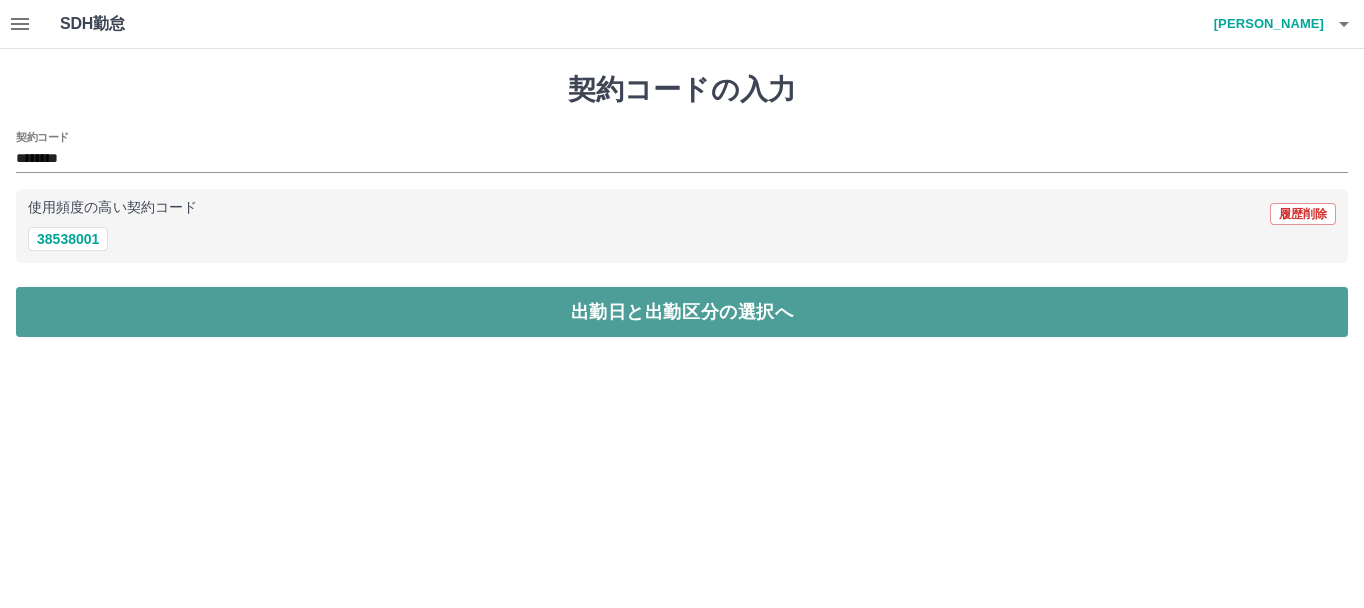 click on "出勤日と出勤区分の選択へ" at bounding box center (682, 312) 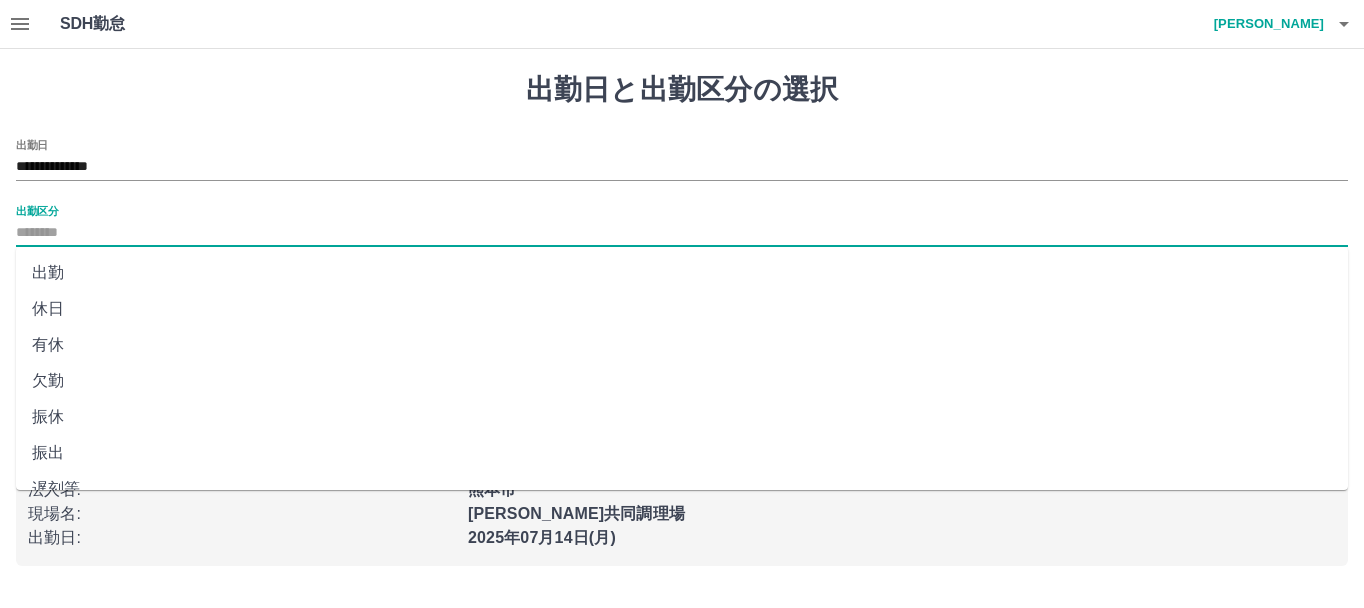 click on "出勤区分" at bounding box center (682, 233) 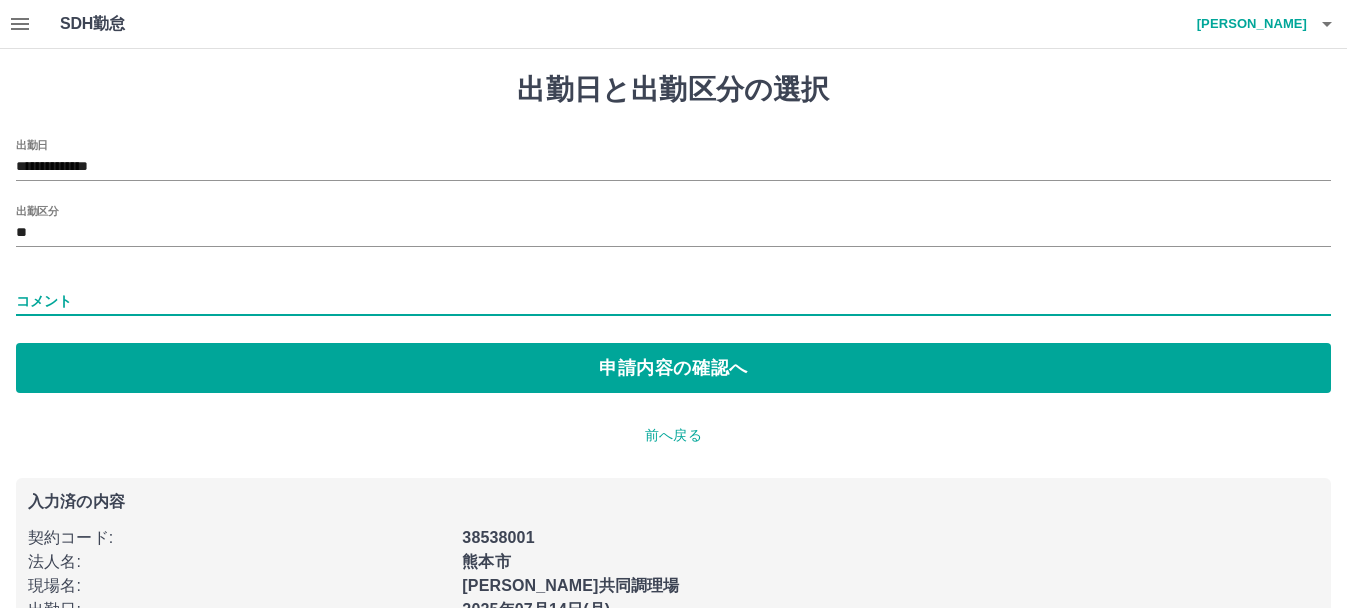 click on "コメント" at bounding box center [673, 301] 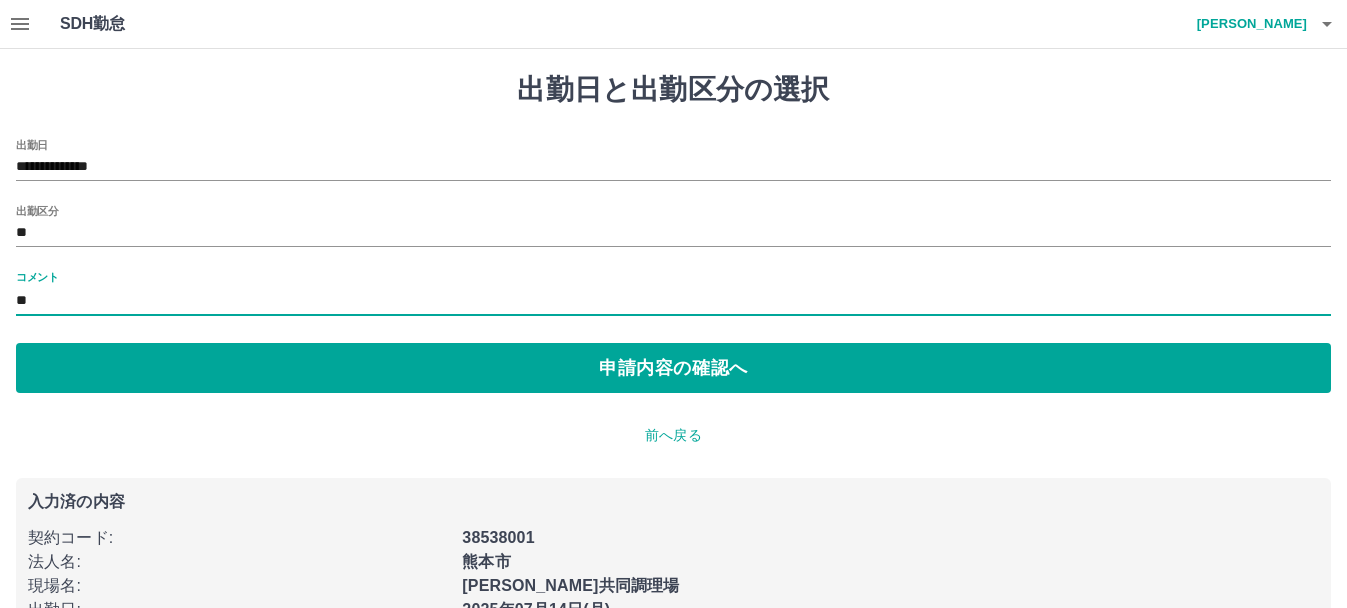 type on "*" 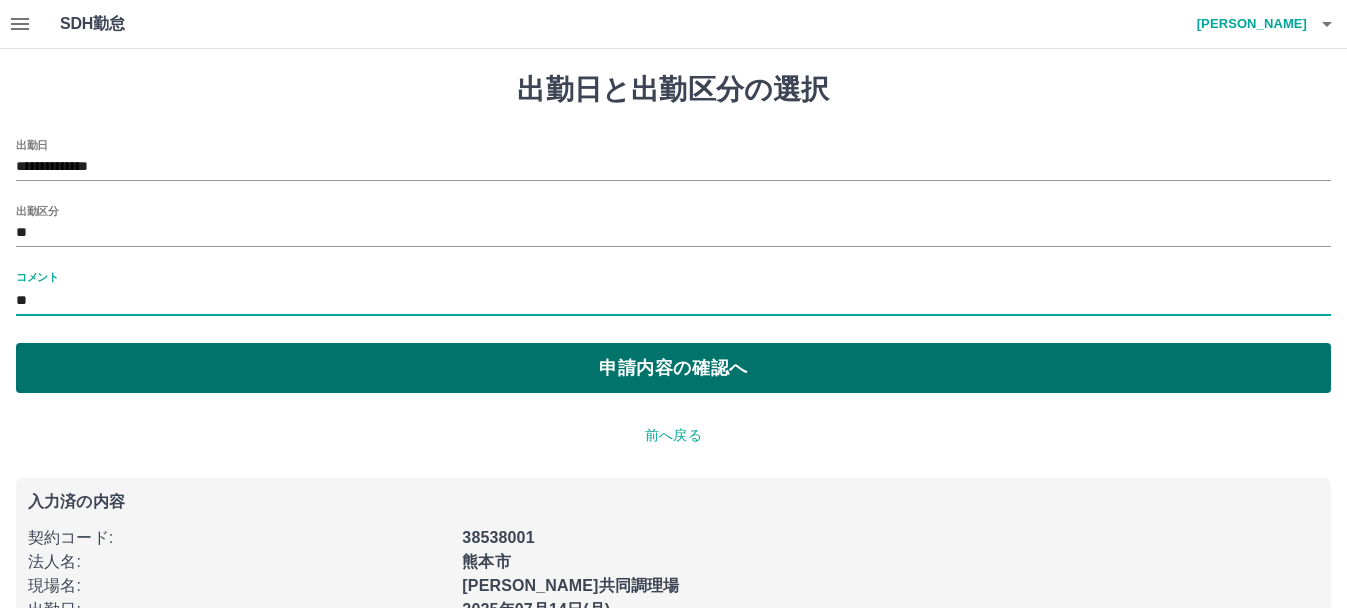 type on "**" 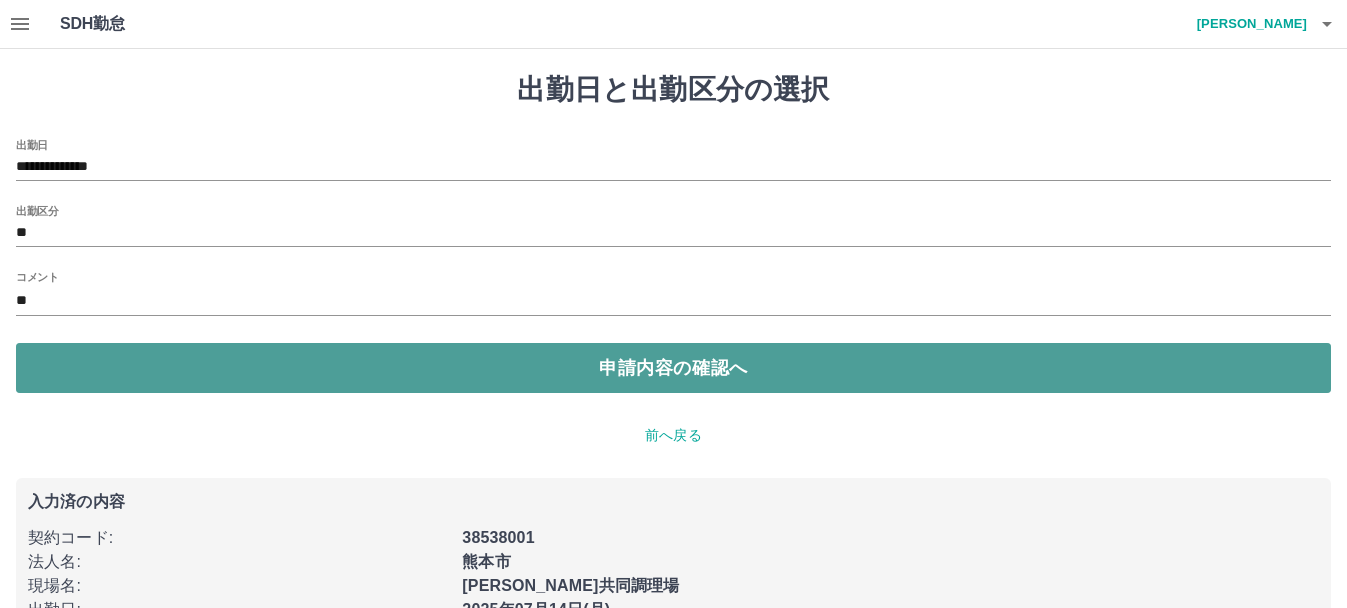click on "申請内容の確認へ" at bounding box center [673, 368] 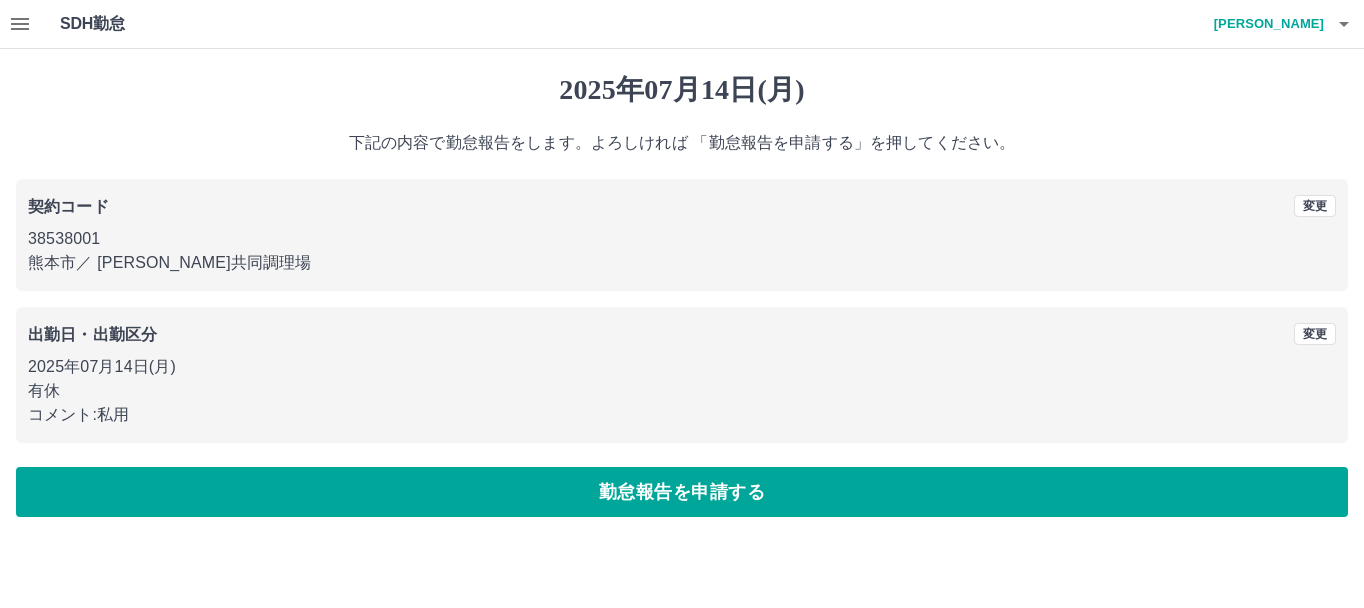click on "有休" at bounding box center (682, 391) 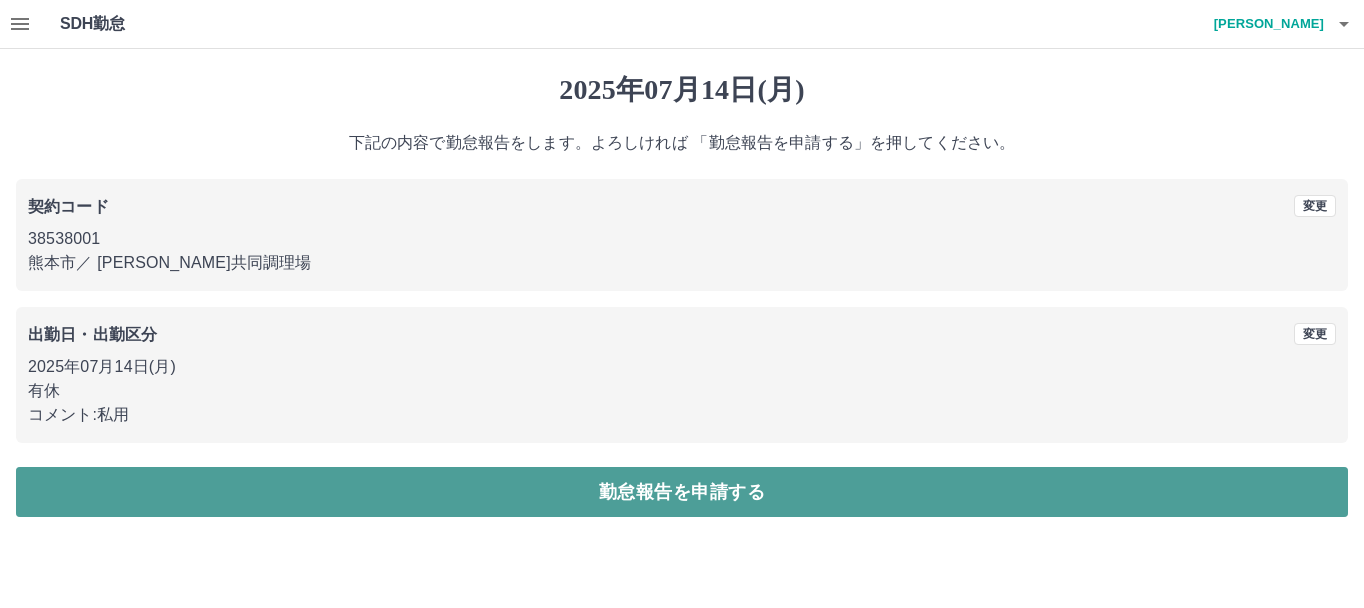click on "勤怠報告を申請する" at bounding box center [682, 492] 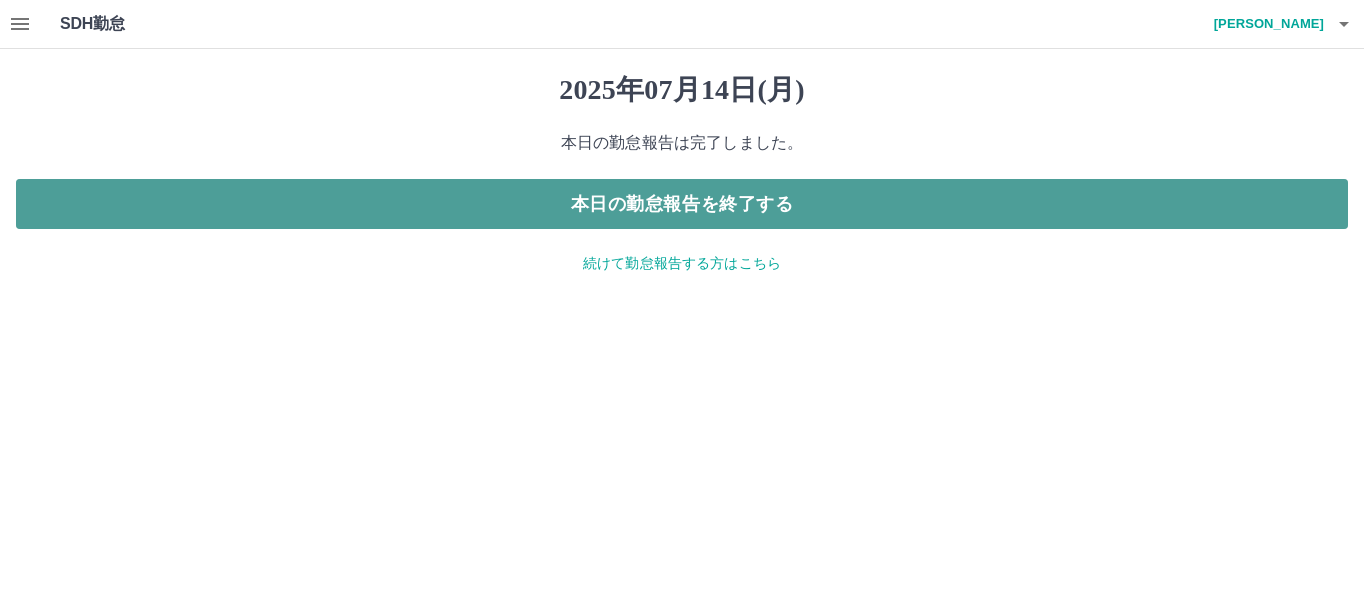 click on "本日の勤怠報告を終了する" at bounding box center [682, 204] 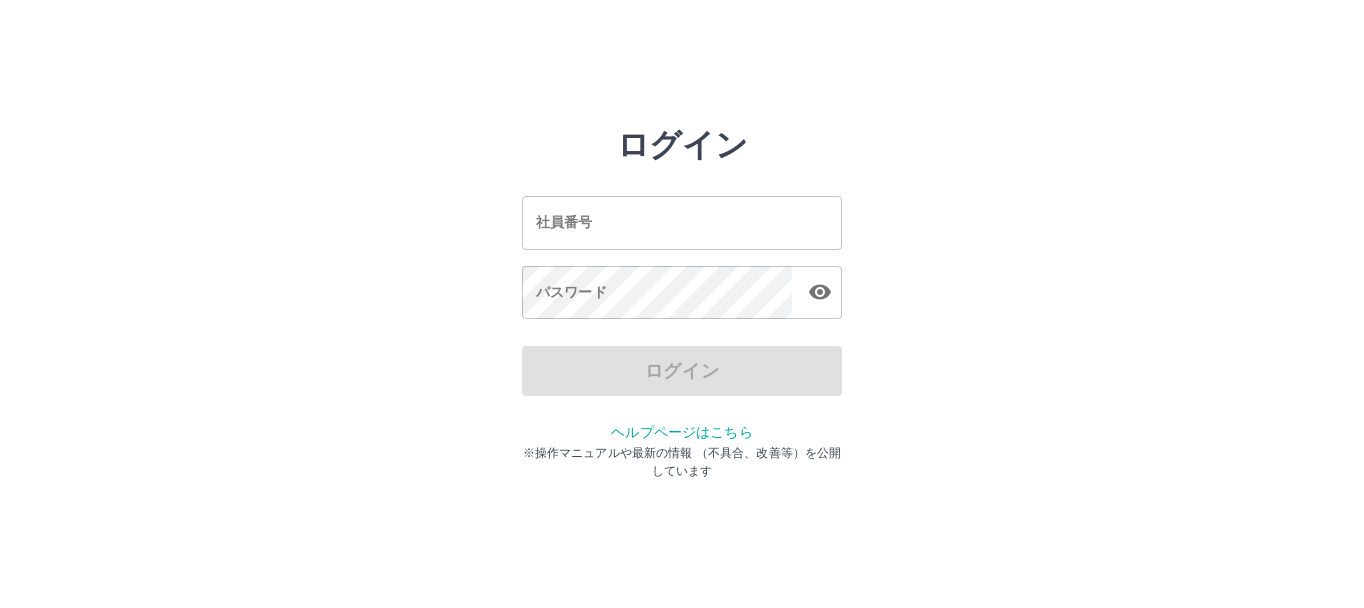 scroll, scrollTop: 0, scrollLeft: 0, axis: both 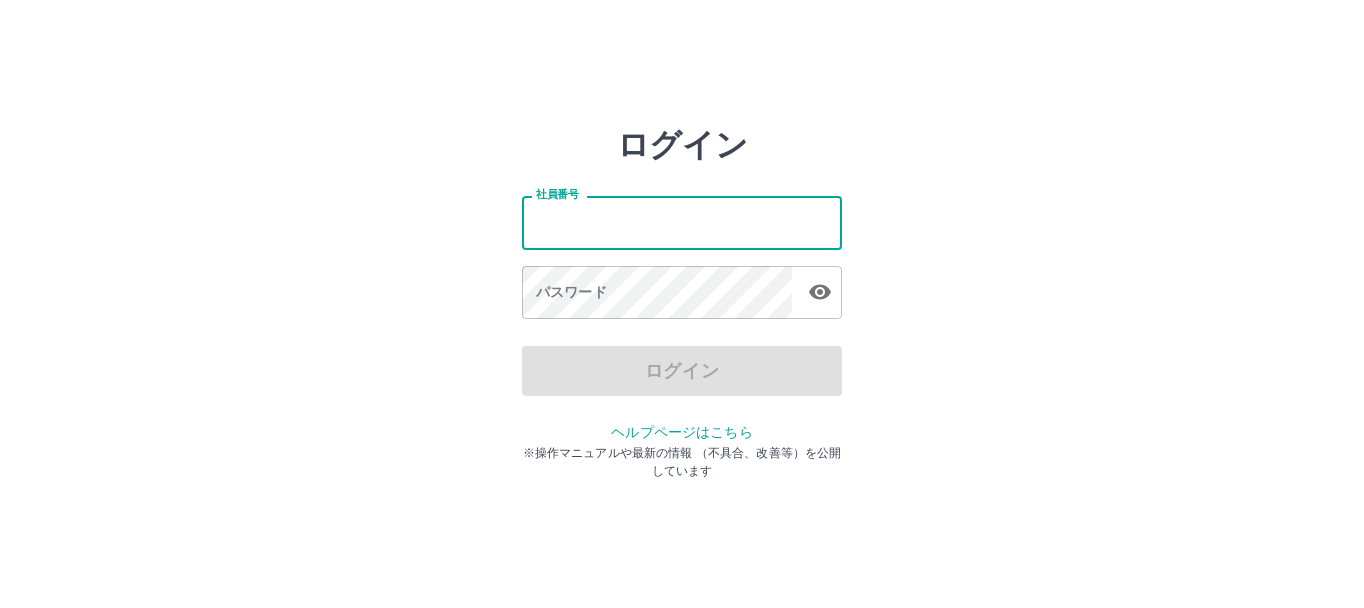 click on "社員番号" at bounding box center [682, 222] 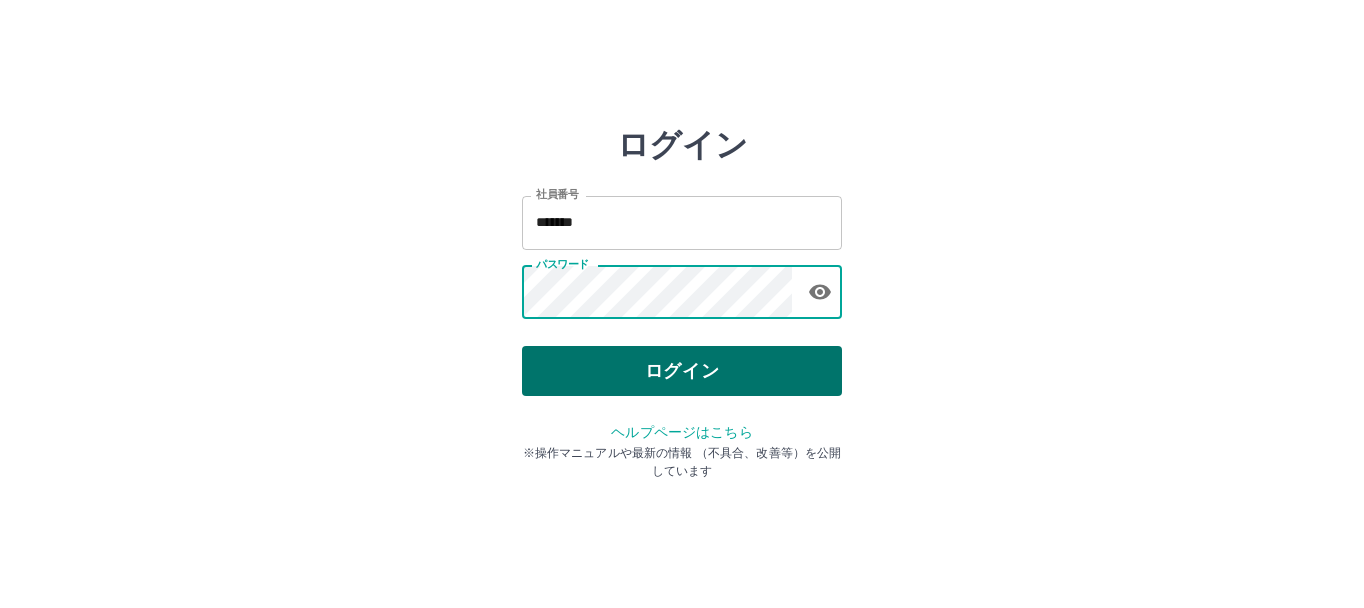 click on "ログイン" at bounding box center [682, 371] 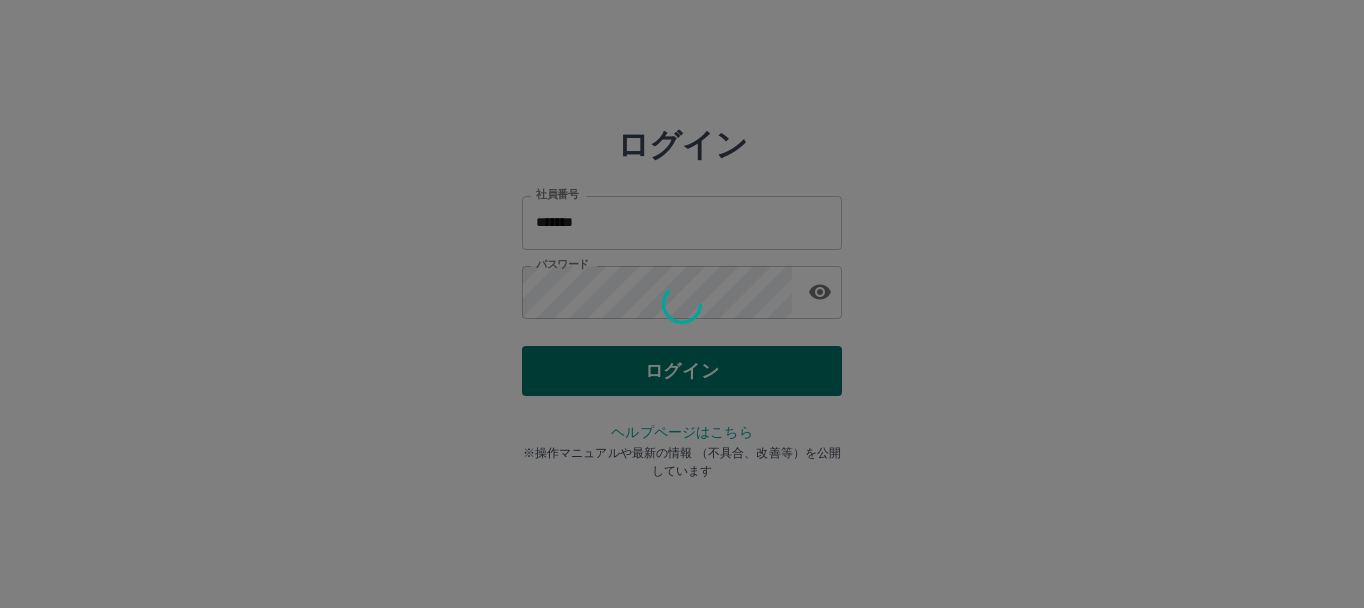 click on "ログイン 社員番号 ******* 社員番号 パスワード パスワード ログイン ヘルプページはこちら ※操作マニュアルや最新の情報 （不具合、改善等）を公開しています" at bounding box center [682, 286] 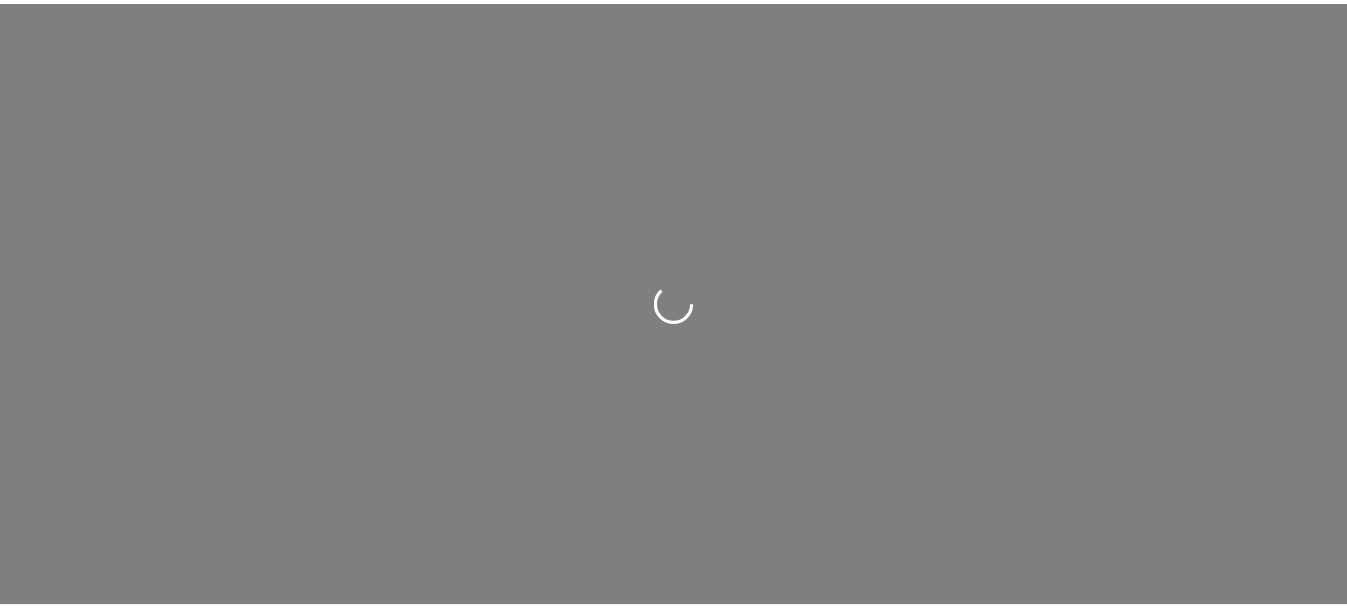scroll, scrollTop: 0, scrollLeft: 0, axis: both 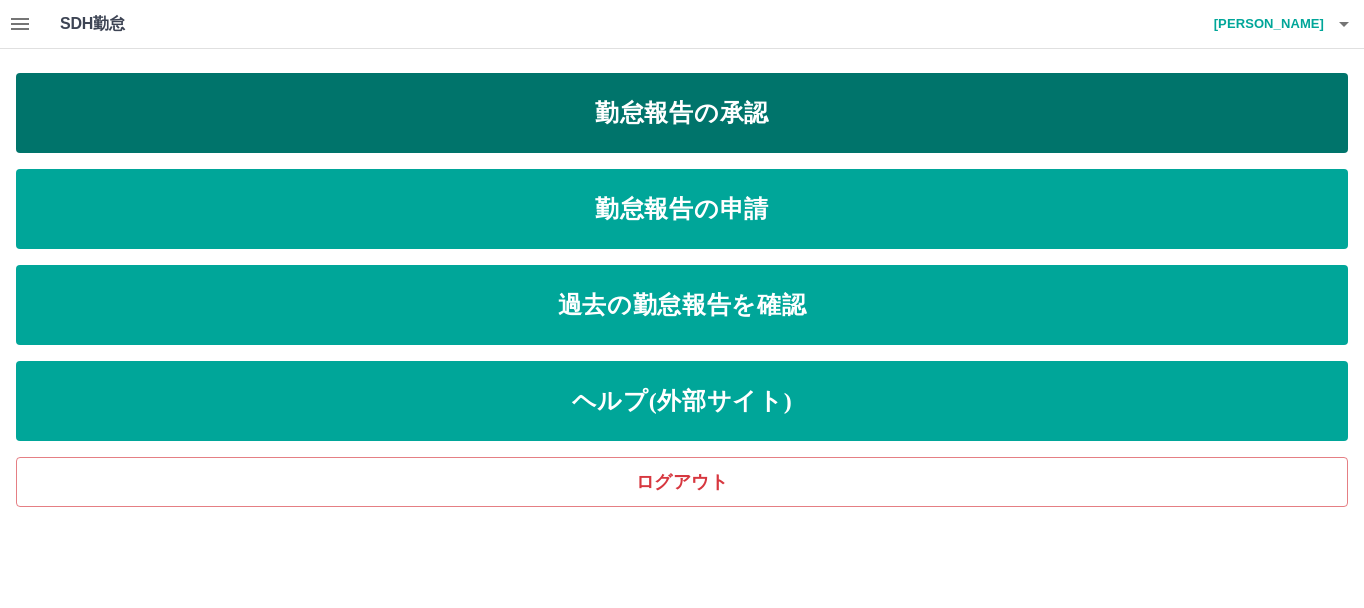 drag, startPoint x: 794, startPoint y: 202, endPoint x: 711, endPoint y: 112, distance: 122.42957 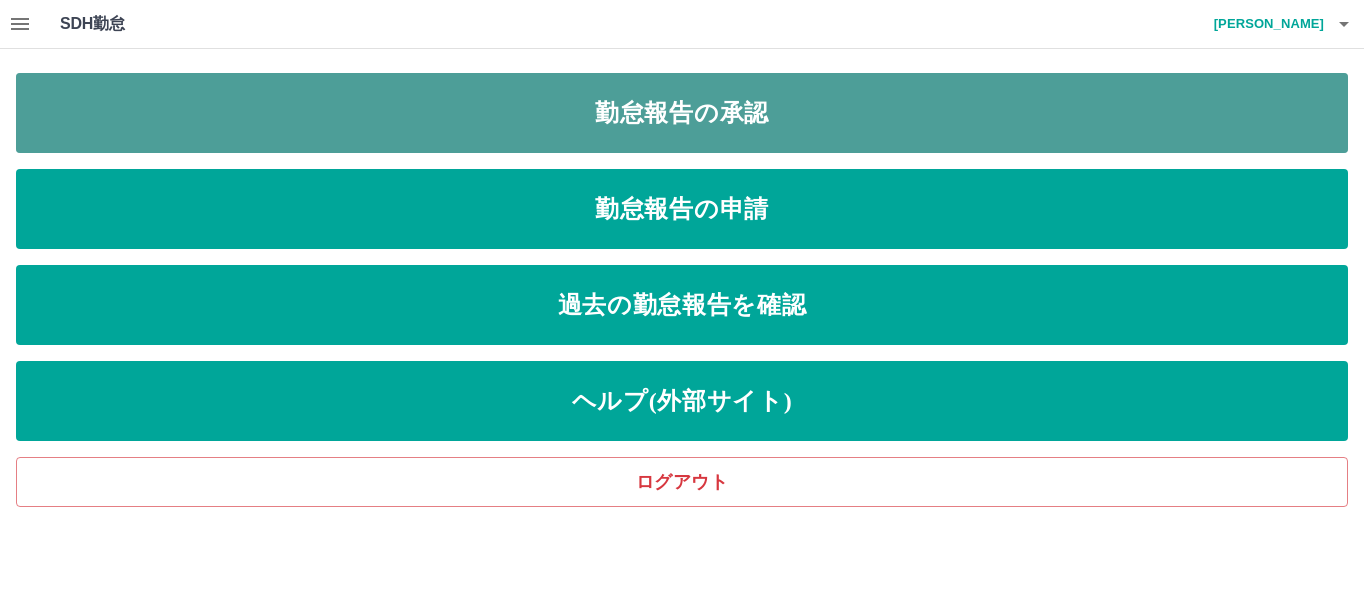 click on "勤怠報告の承認" at bounding box center [682, 113] 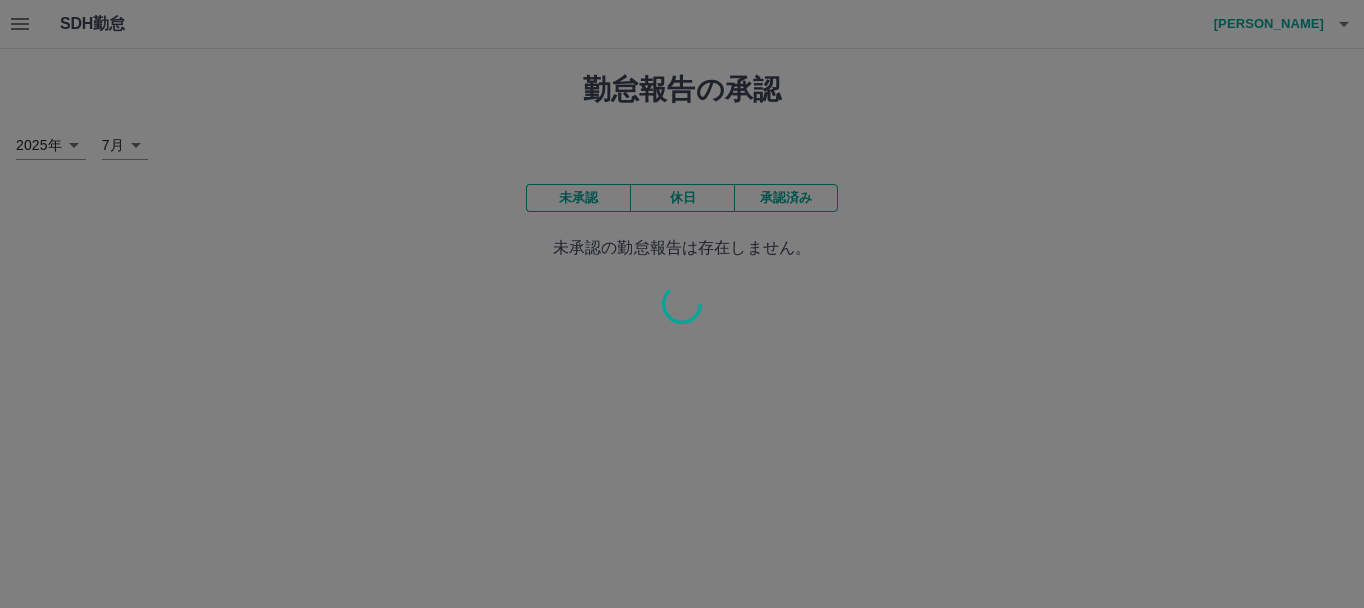 click at bounding box center (682, 304) 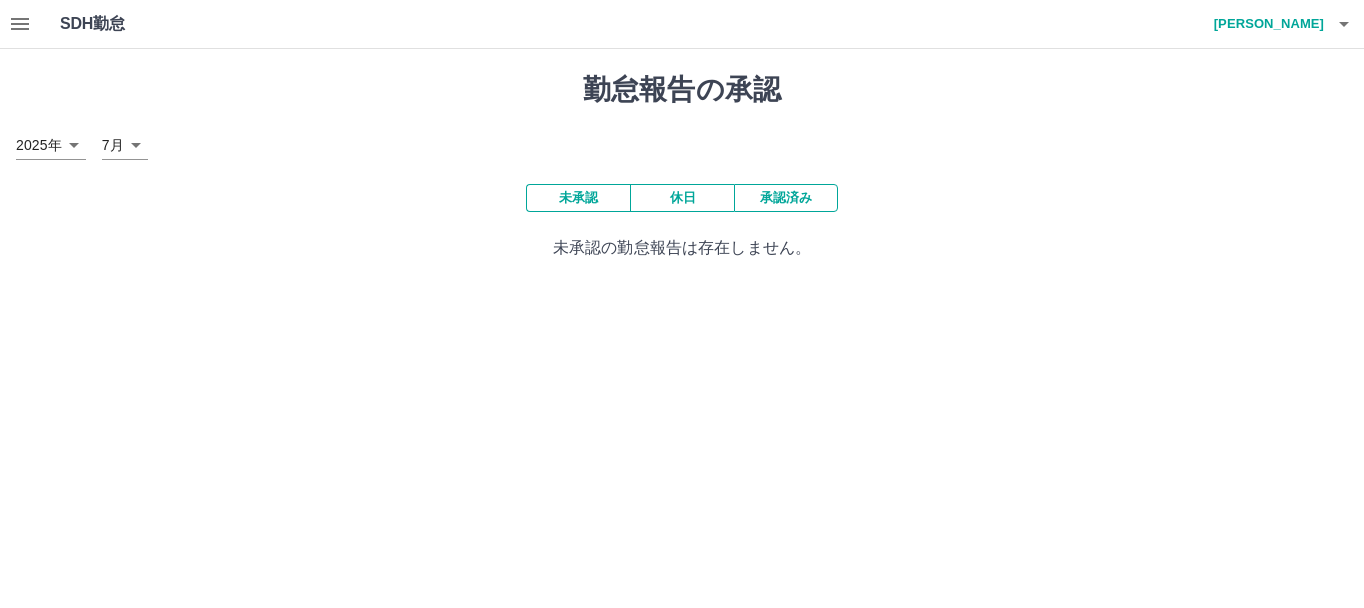 click on "渡邉　香奈" at bounding box center (1264, 24) 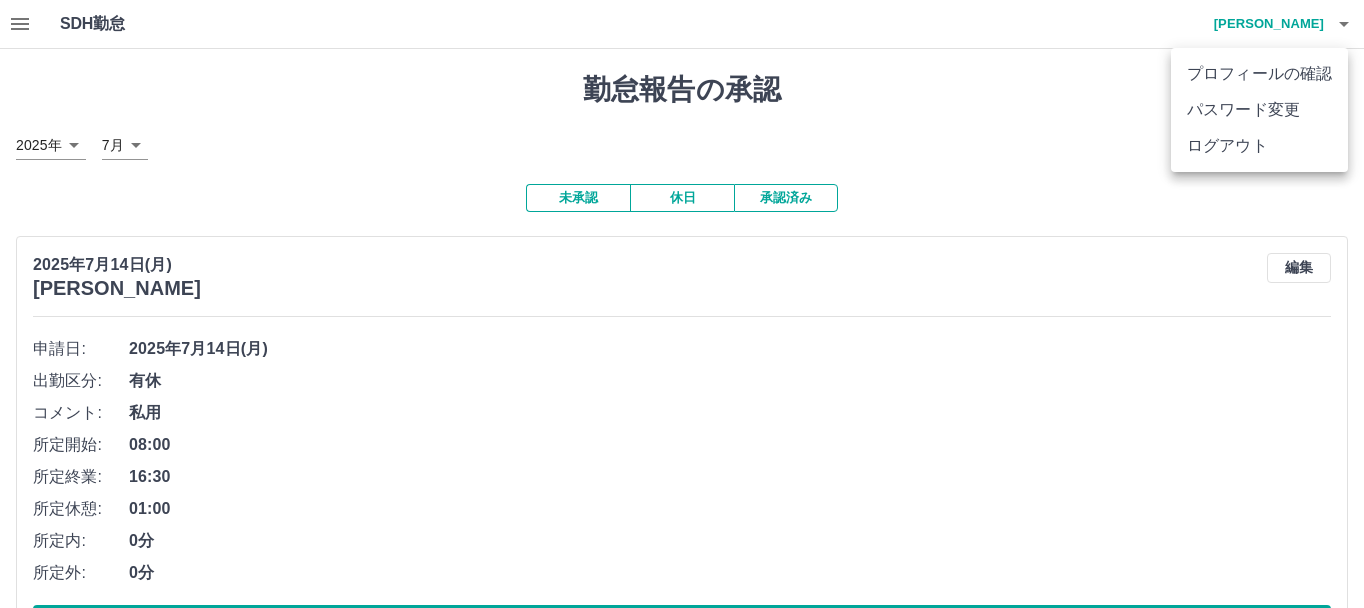 click at bounding box center [682, 304] 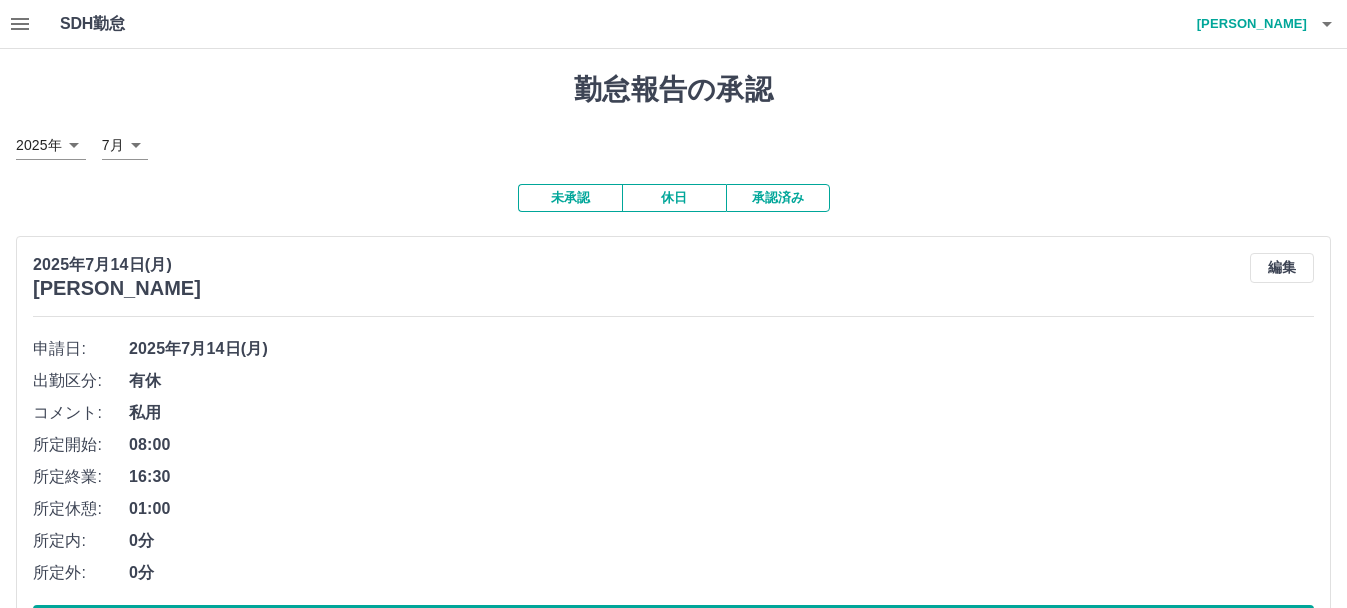 scroll, scrollTop: 240, scrollLeft: 0, axis: vertical 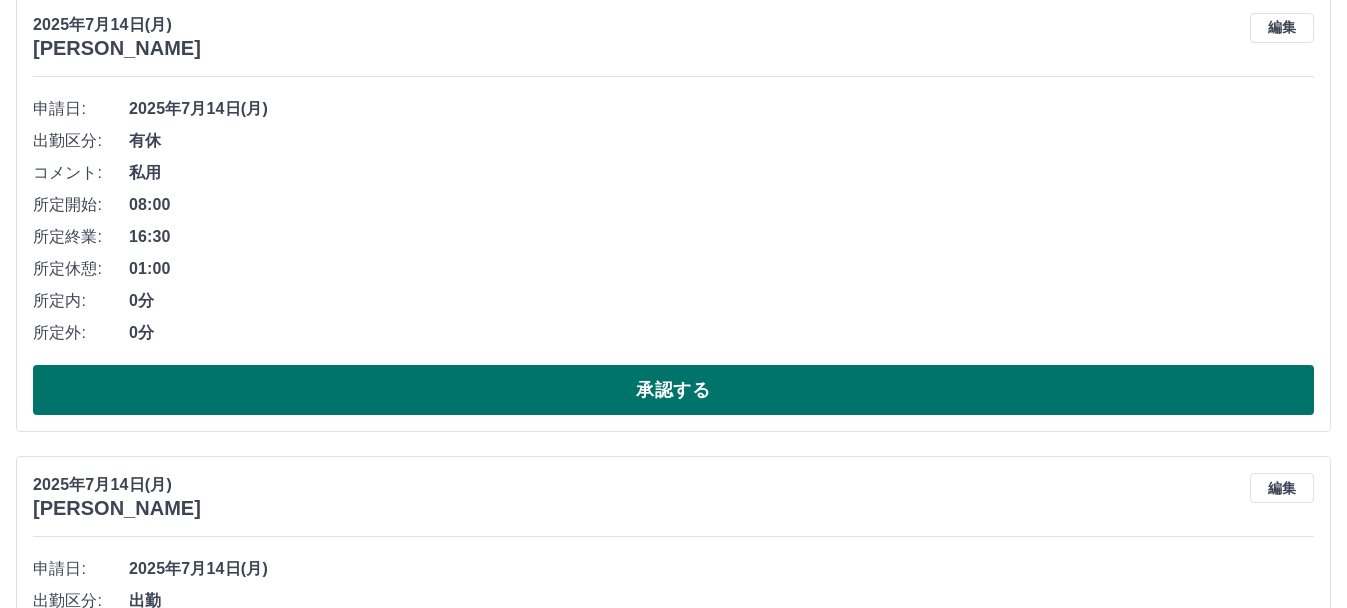click on "承認する" at bounding box center (673, 390) 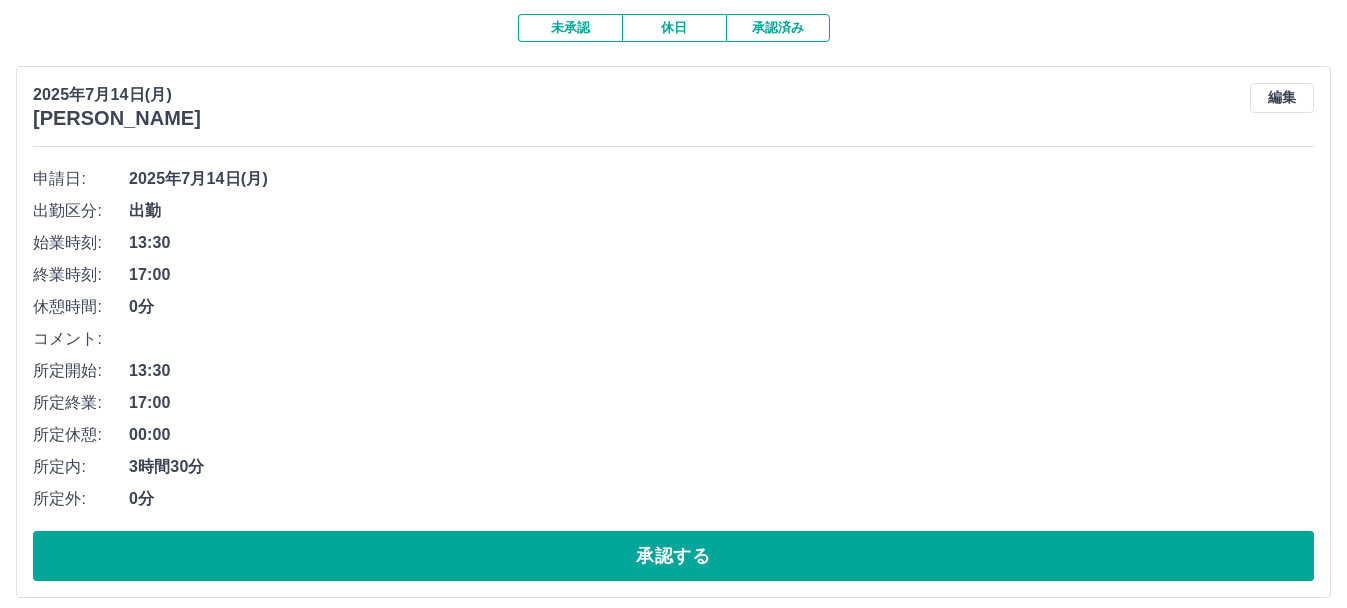 scroll, scrollTop: 174, scrollLeft: 0, axis: vertical 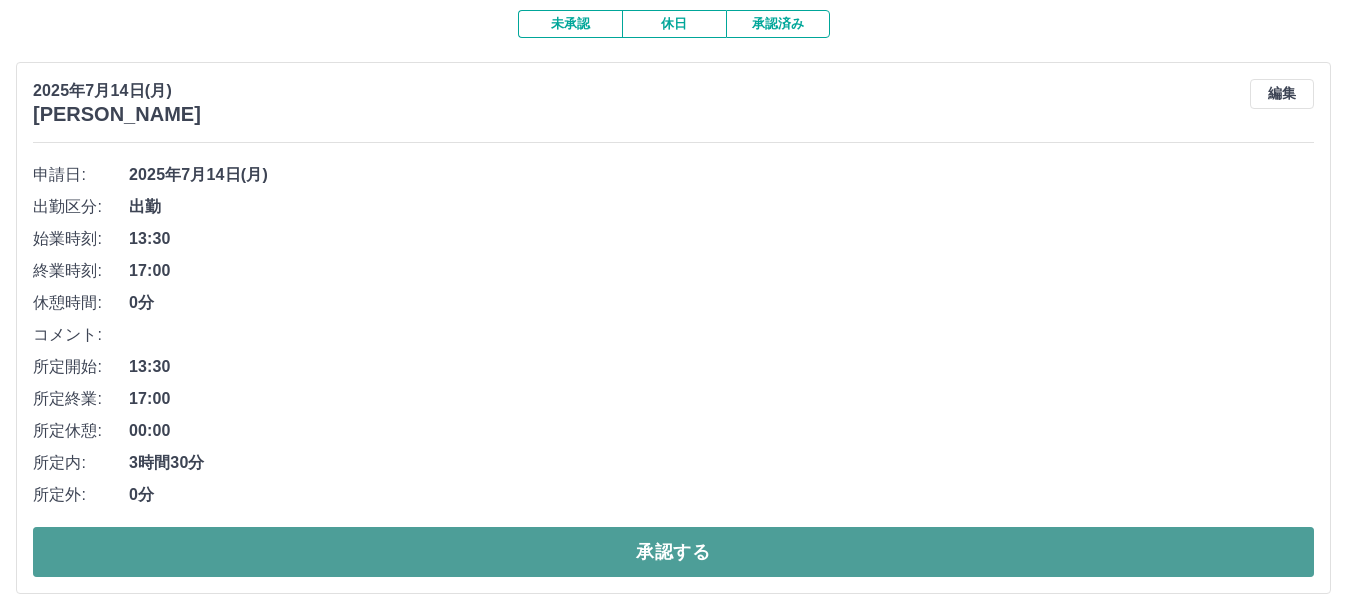 click on "承認する" at bounding box center [673, 552] 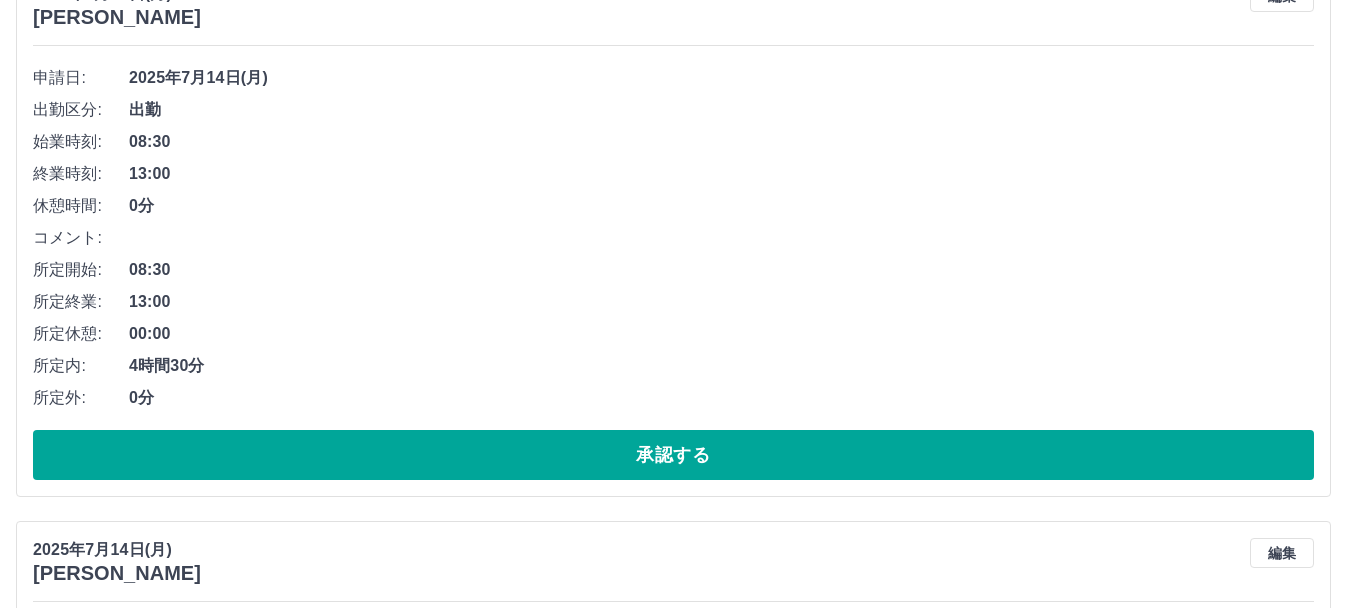 scroll, scrollTop: 270, scrollLeft: 0, axis: vertical 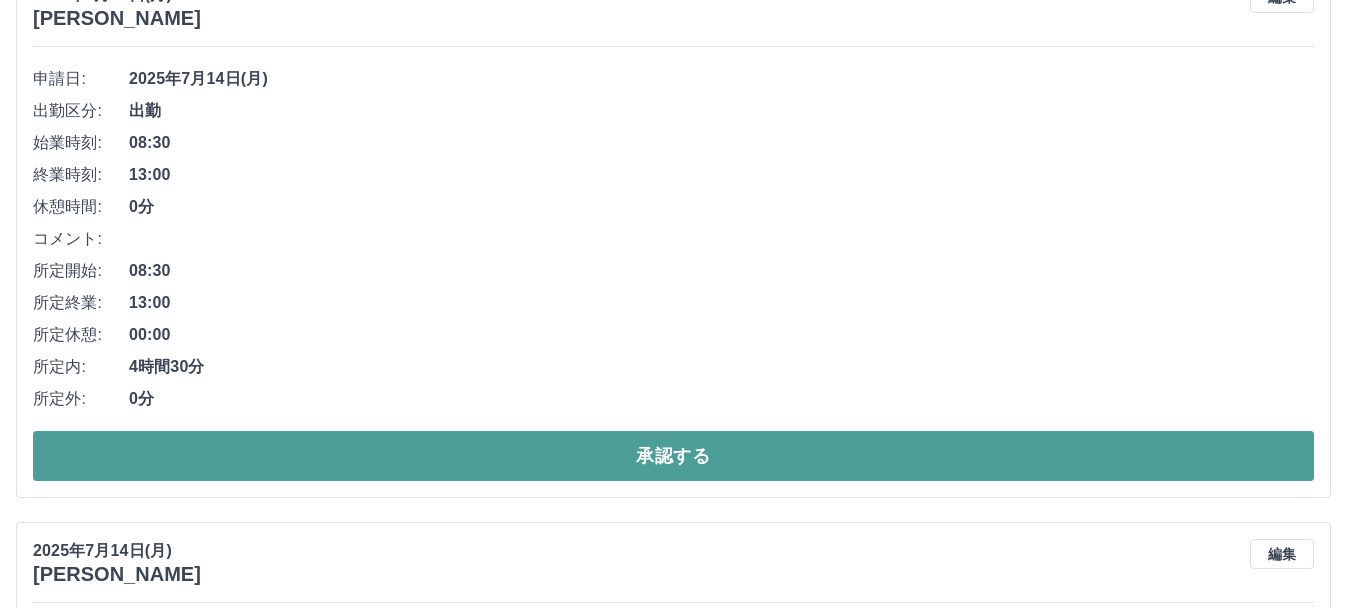 click on "承認する" at bounding box center (673, 456) 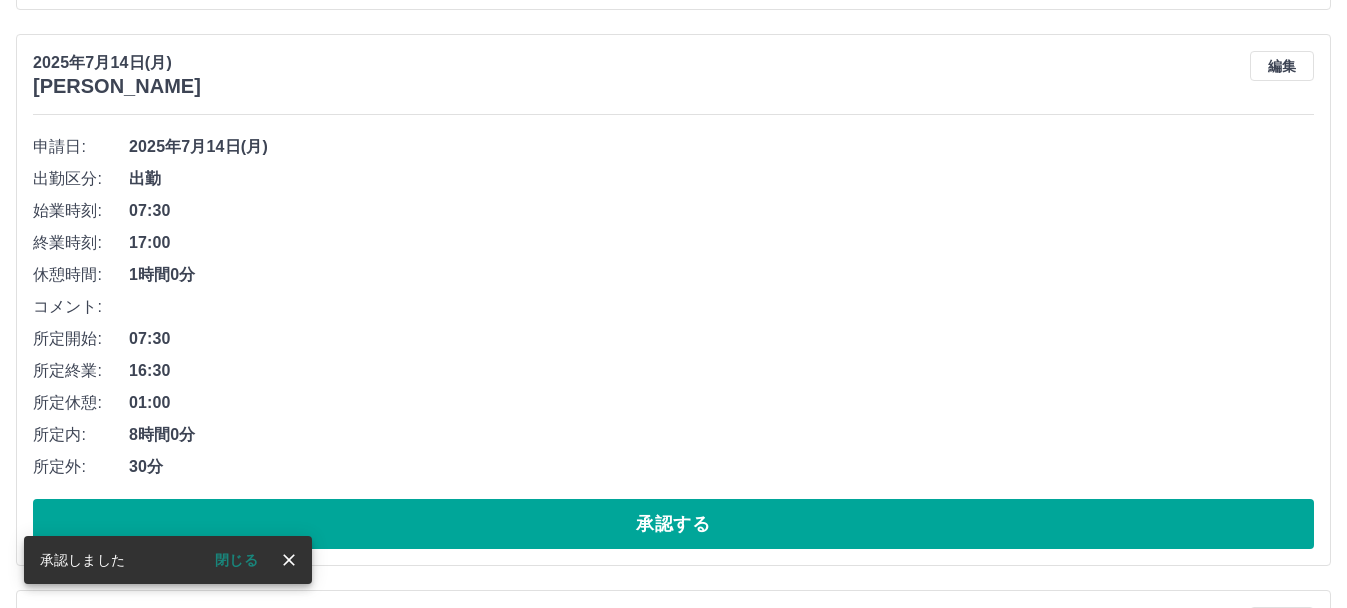 scroll, scrollTop: 202, scrollLeft: 0, axis: vertical 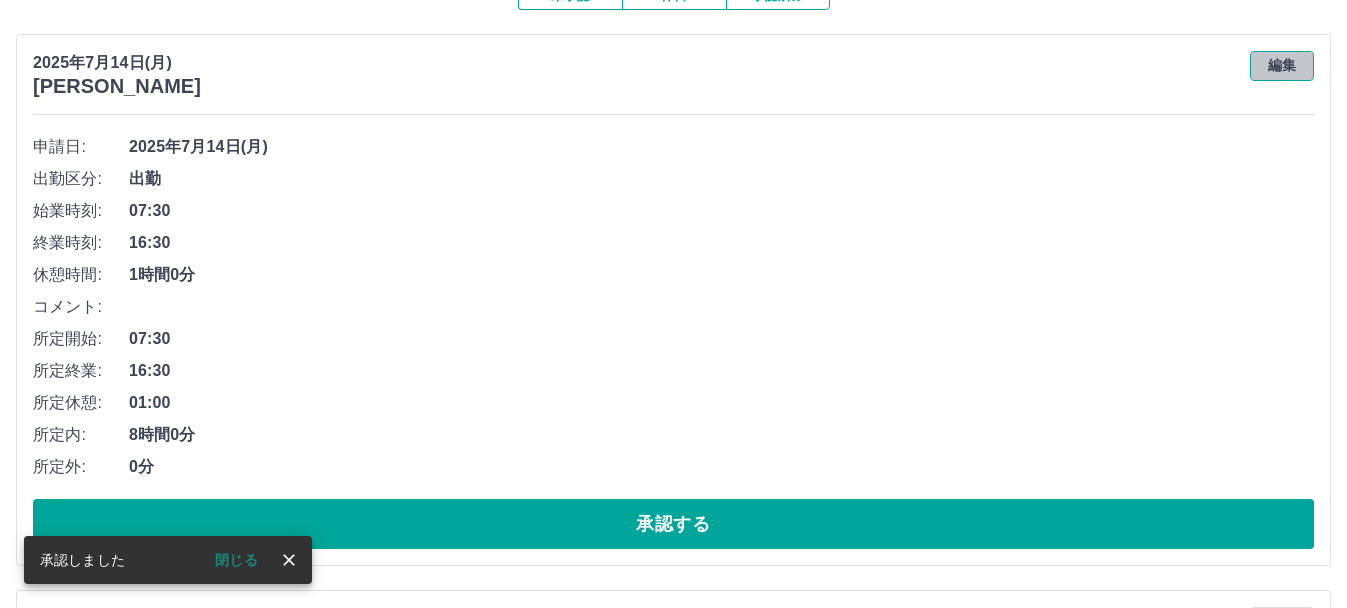 click on "編集" at bounding box center [1282, 66] 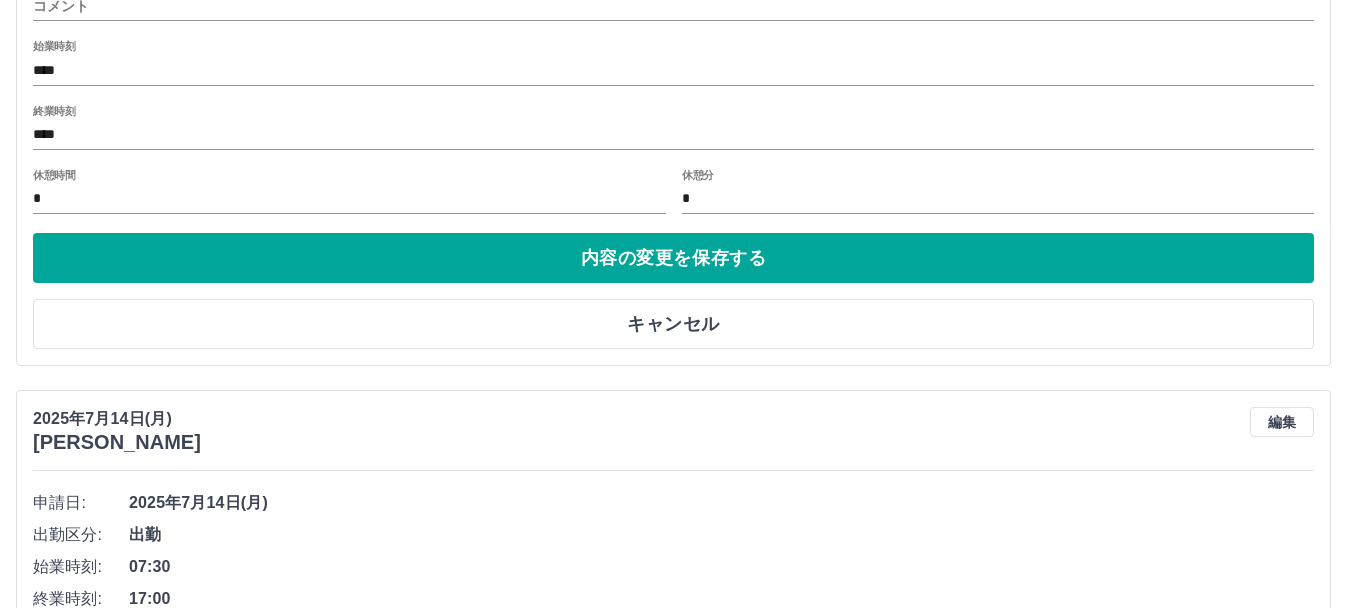 scroll, scrollTop: 702, scrollLeft: 0, axis: vertical 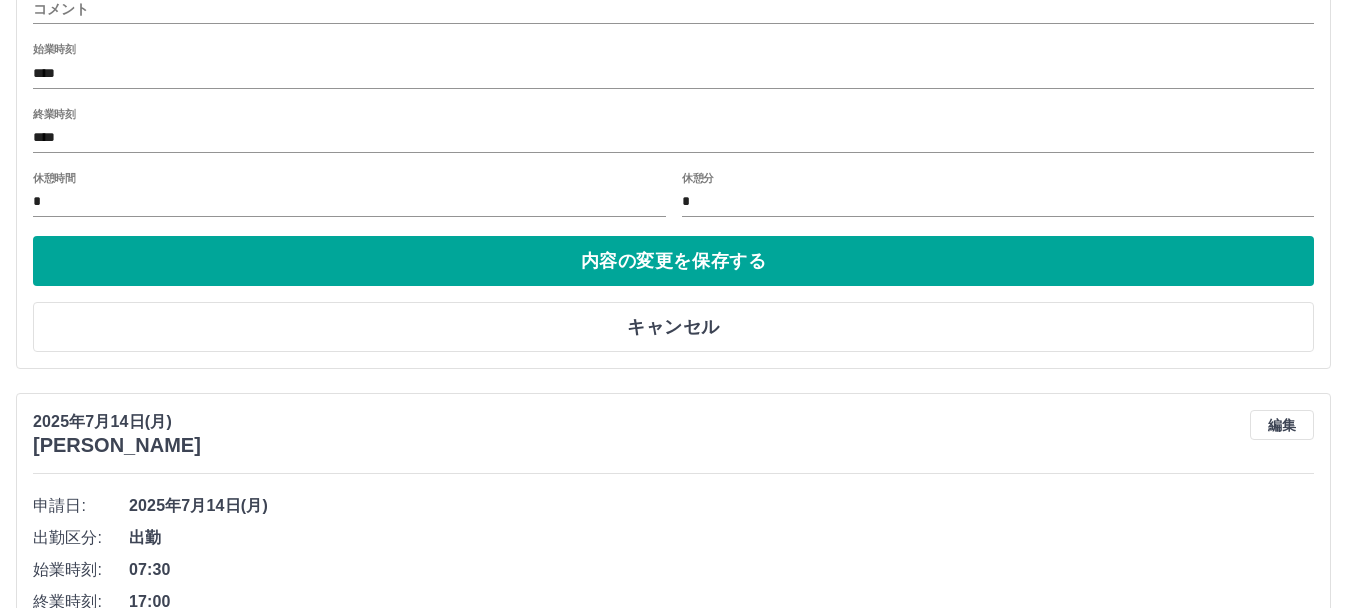 click on "キャンセル" at bounding box center [673, 327] 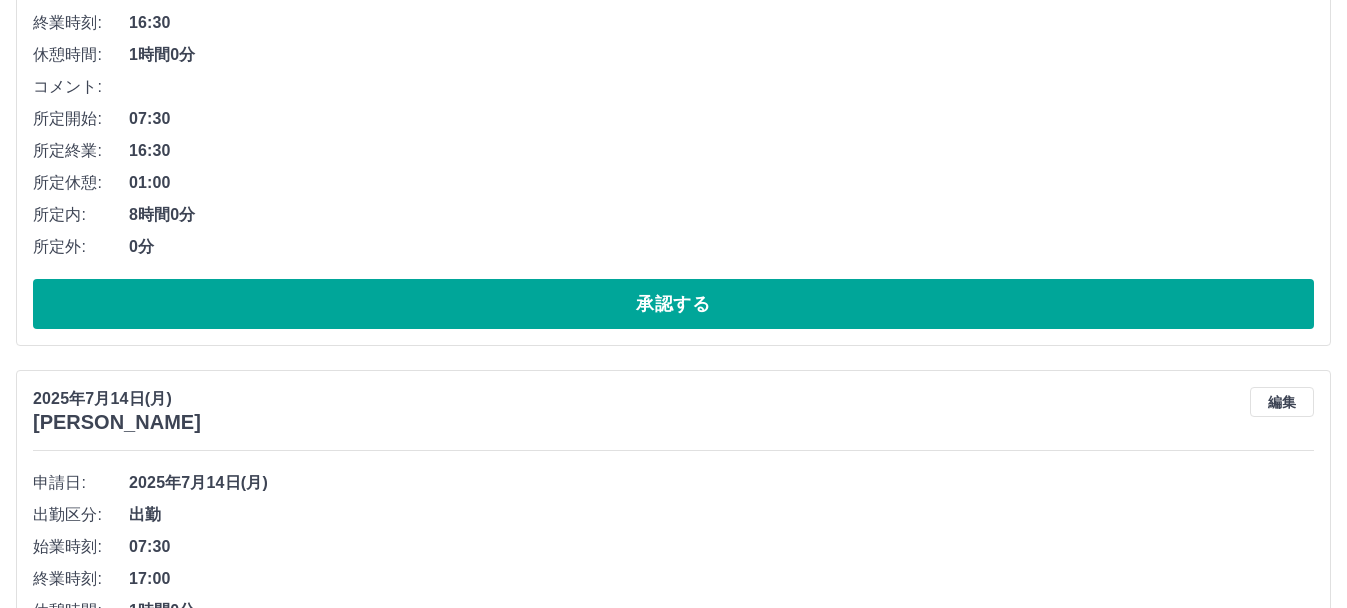 scroll, scrollTop: 423, scrollLeft: 0, axis: vertical 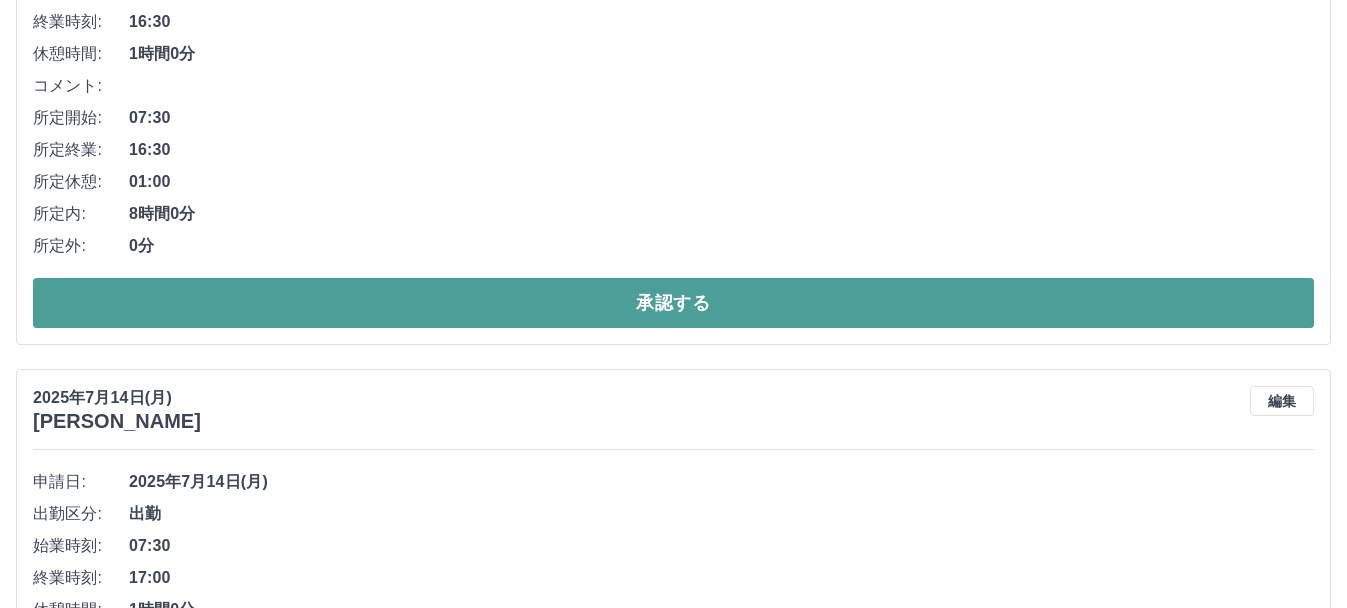click on "承認する" at bounding box center [673, 303] 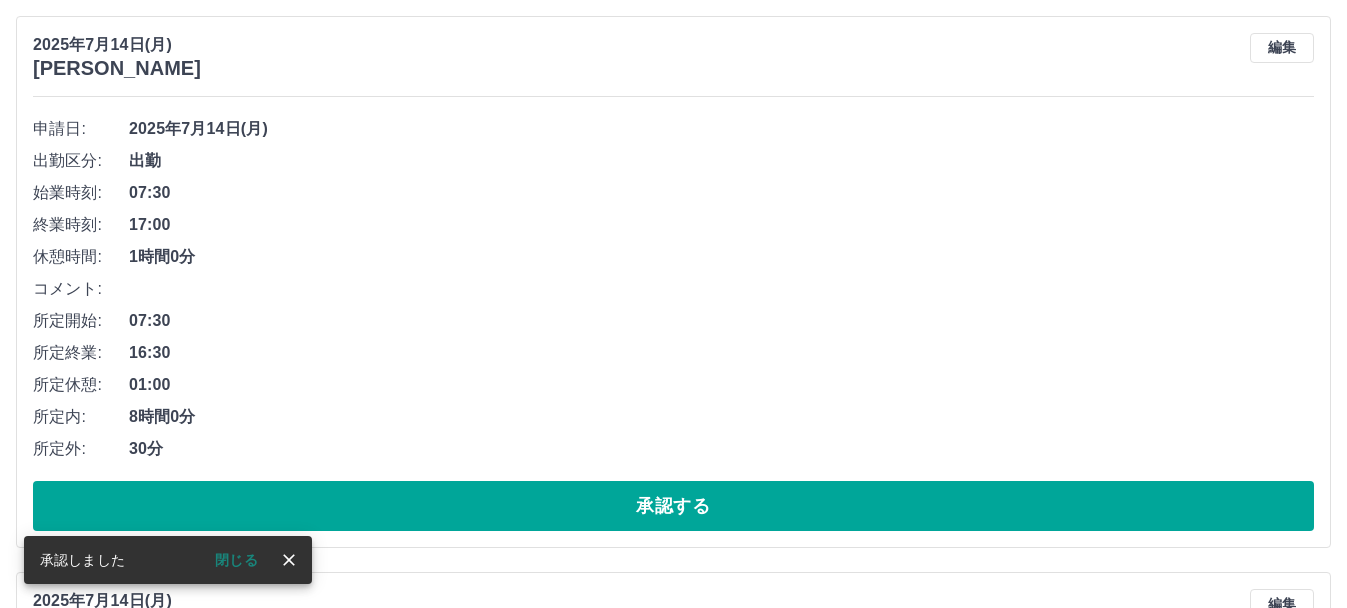 scroll, scrollTop: 227, scrollLeft: 0, axis: vertical 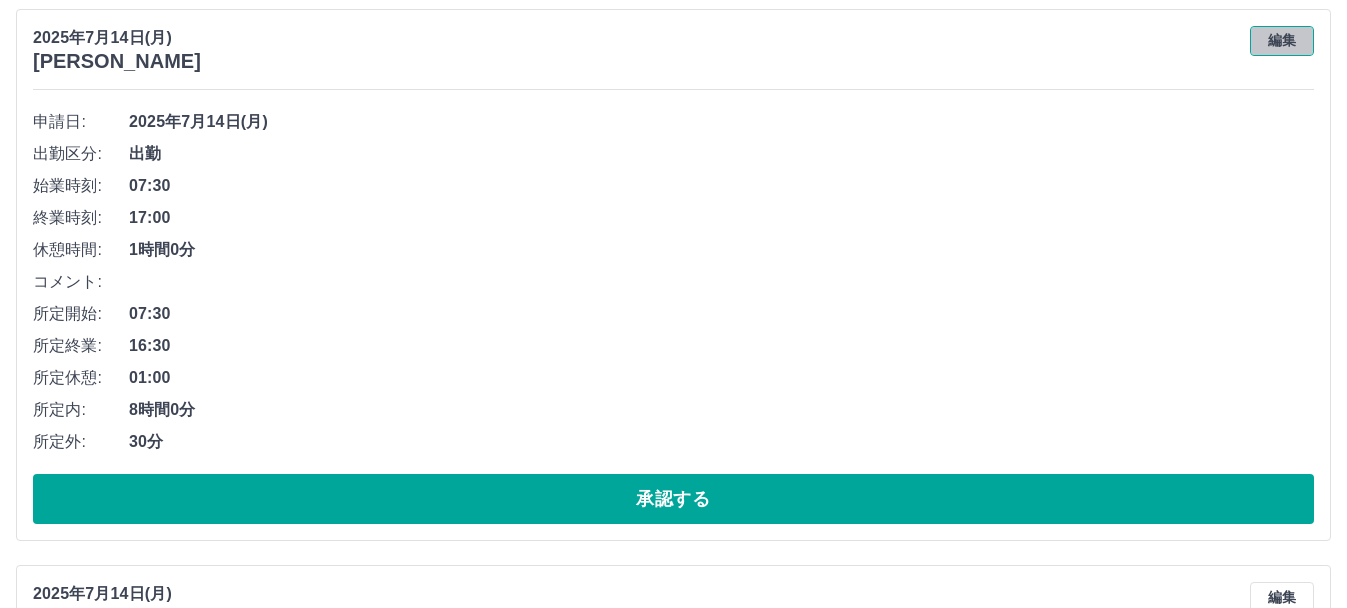 click on "編集" at bounding box center [1282, 41] 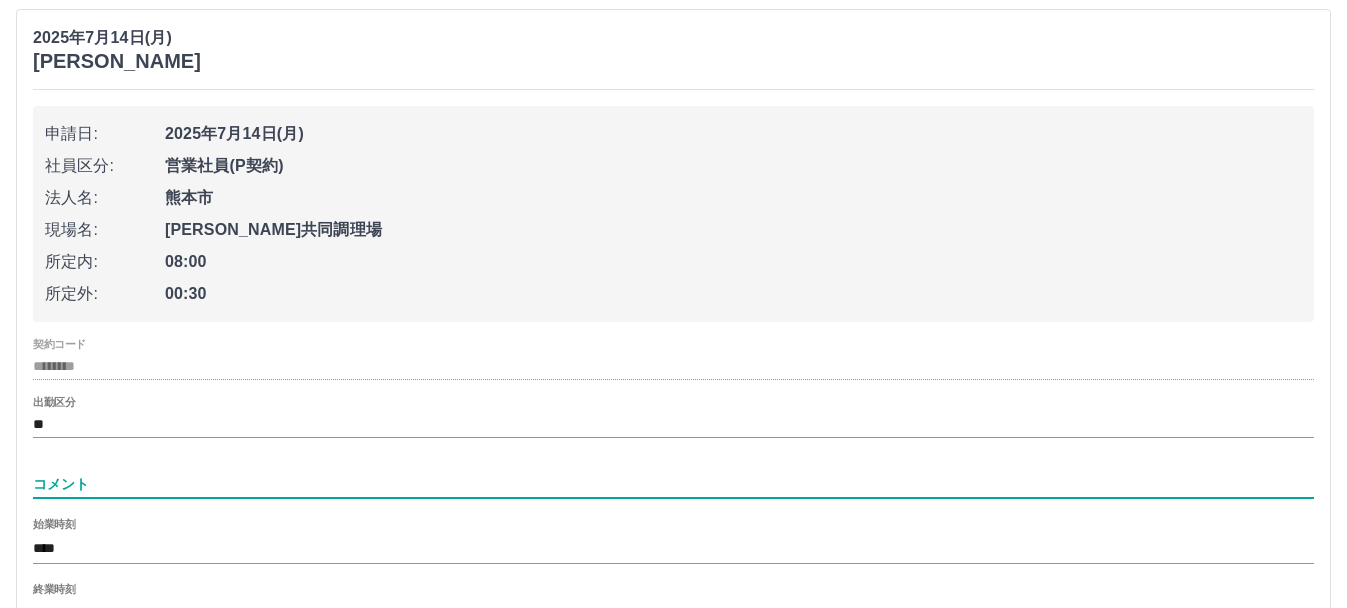 click on "コメント" at bounding box center [673, 484] 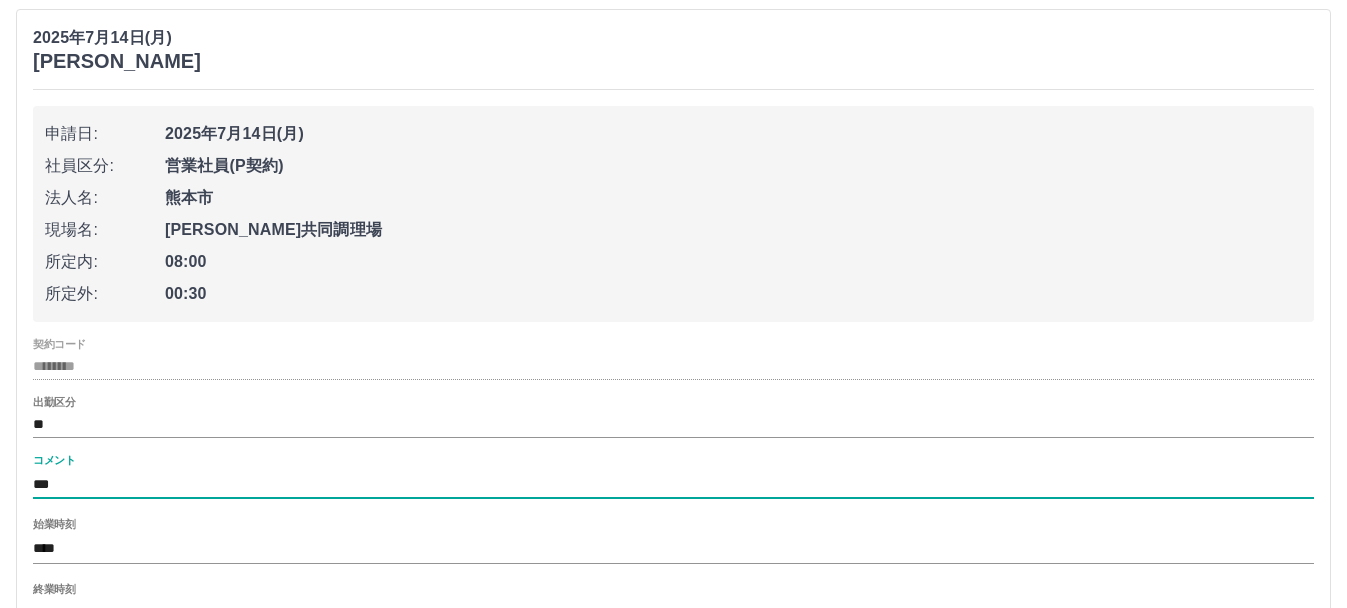 type on "*********" 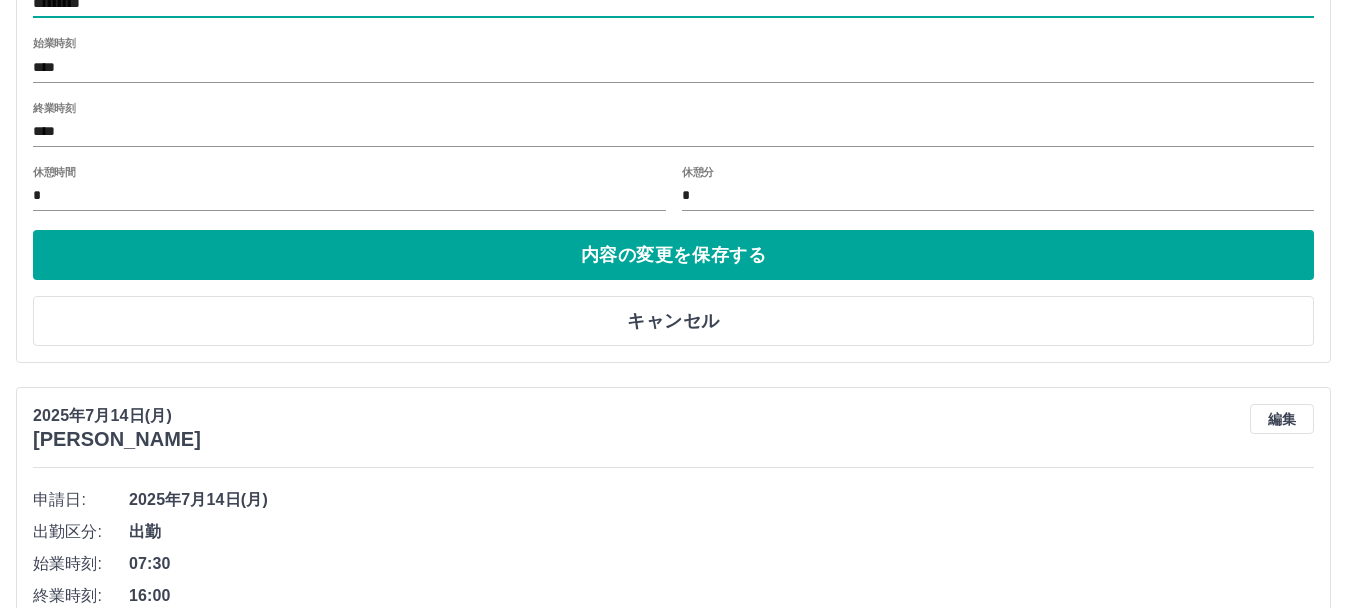 scroll, scrollTop: 710, scrollLeft: 0, axis: vertical 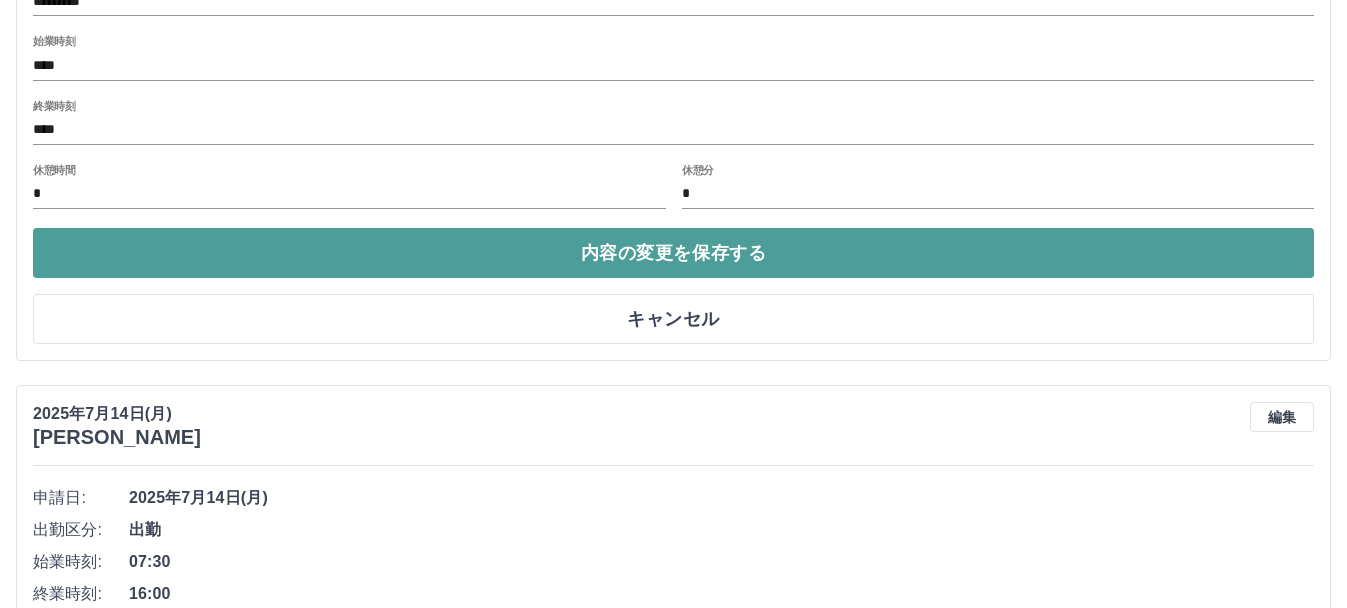 click on "内容の変更を保存する" at bounding box center [673, 253] 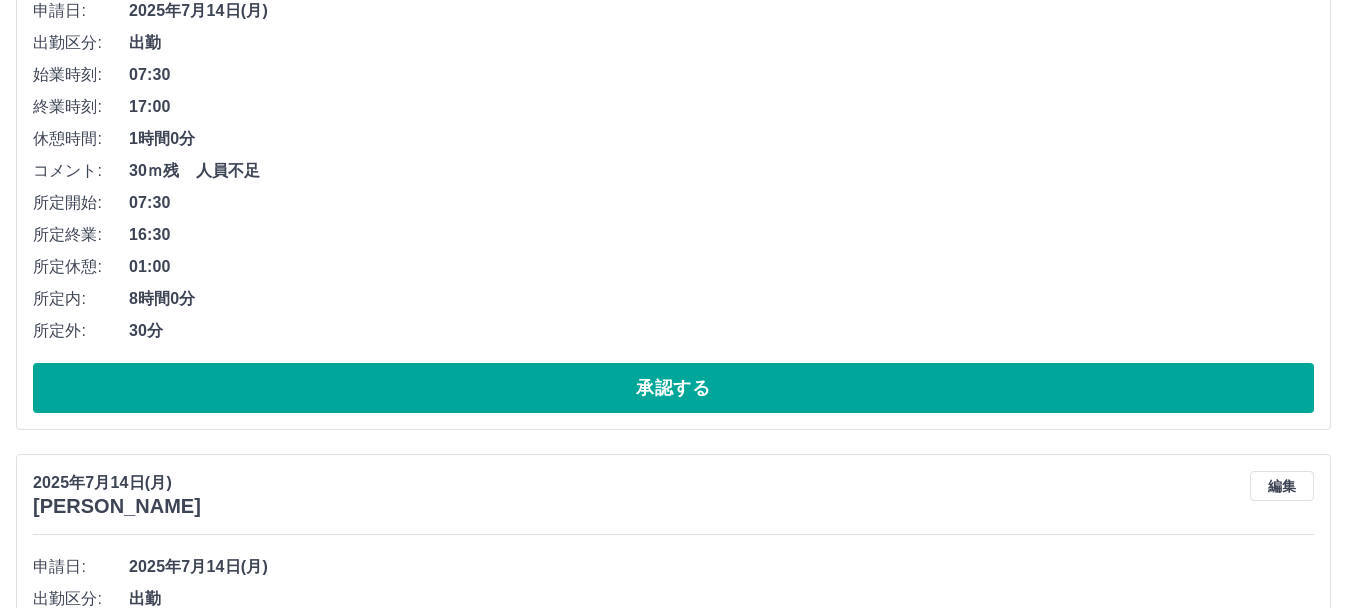 scroll, scrollTop: 339, scrollLeft: 0, axis: vertical 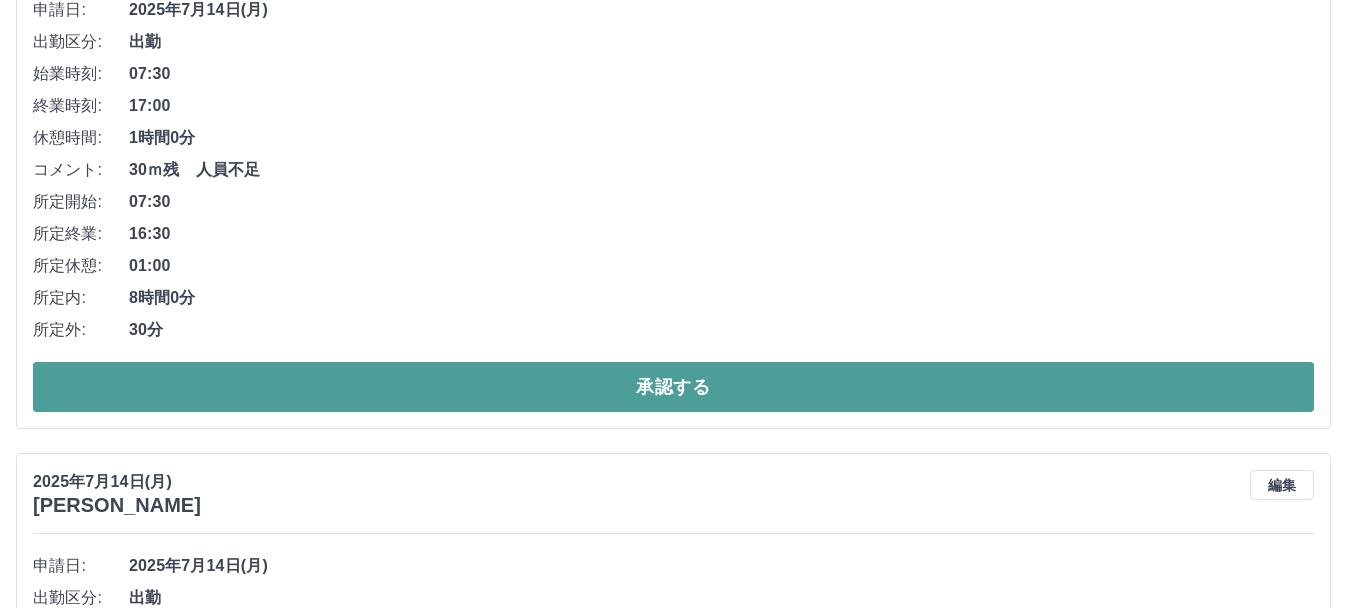 click on "承認する" at bounding box center (673, 387) 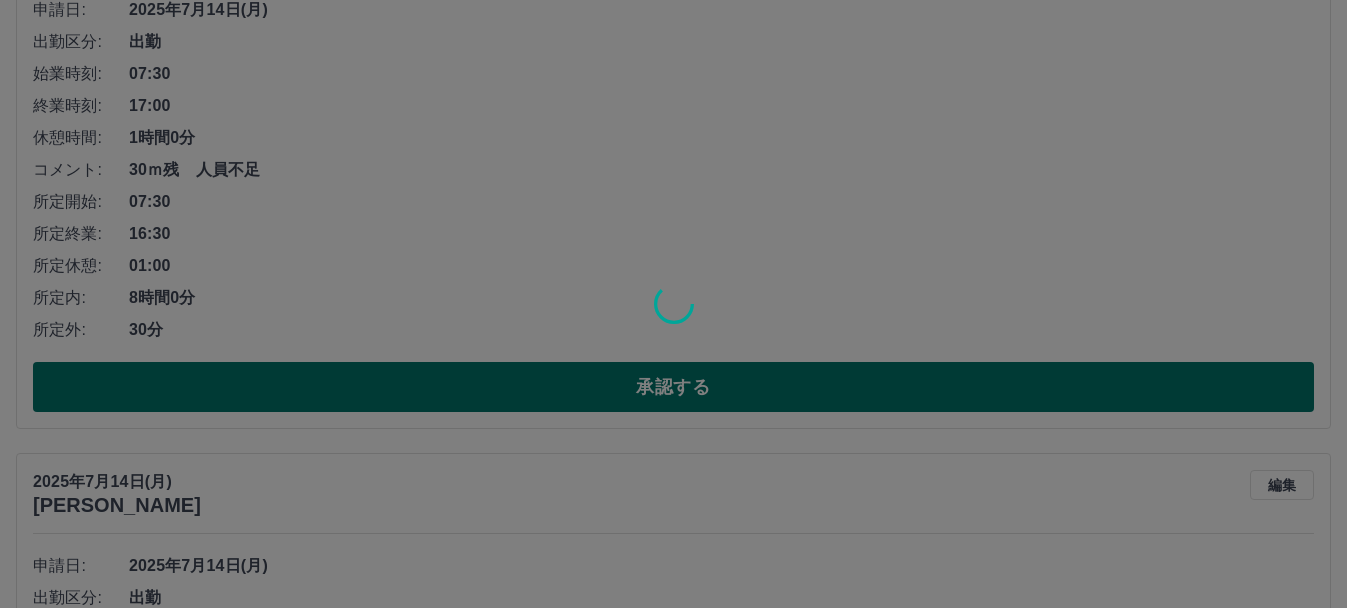 scroll, scrollTop: 0, scrollLeft: 0, axis: both 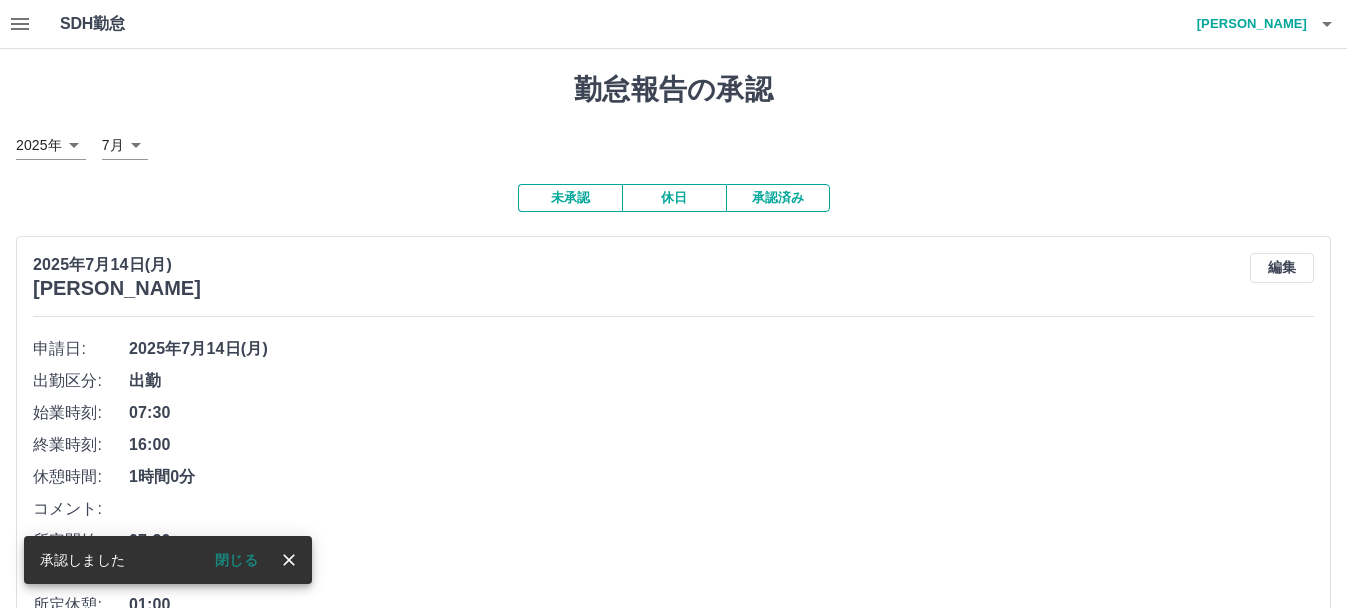 click on "SDH勤怠 渡邉　香奈 承認しました 閉じる 勤怠報告の承認 2025年 **** 7月 * 未承認 休日 承認済み 2025年7月14日(月) 宮薗　京子 編集 申請日: 2025年7月14日(月) 出勤区分: 出勤 始業時刻: 07:30 終業時刻: 16:00 休憩時間: 1時間0分 コメント: 所定開始: 07:30 所定終業: 16:00 所定休憩: 01:00 所定内: 7時間30分 所定外: 0分 承認する 2025年7月14日(月) 嶋津　拓維 編集 申請日: 2025年7月14日(月) 出勤区分: 出勤 始業時刻: 13:00 終業時刻: 17:00 休憩時間: 0分 コメント: 所定開始: 13:00 所定終業: 17:00 所定休憩: 00:00 所定内: 4時間0分 所定外: 0分 承認する 2025年7月14日(月) 松本　順子 編集 申請日: 2025年7月14日(月) 出勤区分: 出勤 始業時刻: 08:30 終業時刻: 15:30 休憩時間: 1時間0分 コメント: 龍田共調代務、交なし、支払票あり 所定開始: 08:30 所定終業: 15:30 所定休憩: 01:00 所定内: 6時間0分 所定外:" at bounding box center [673, 3138] 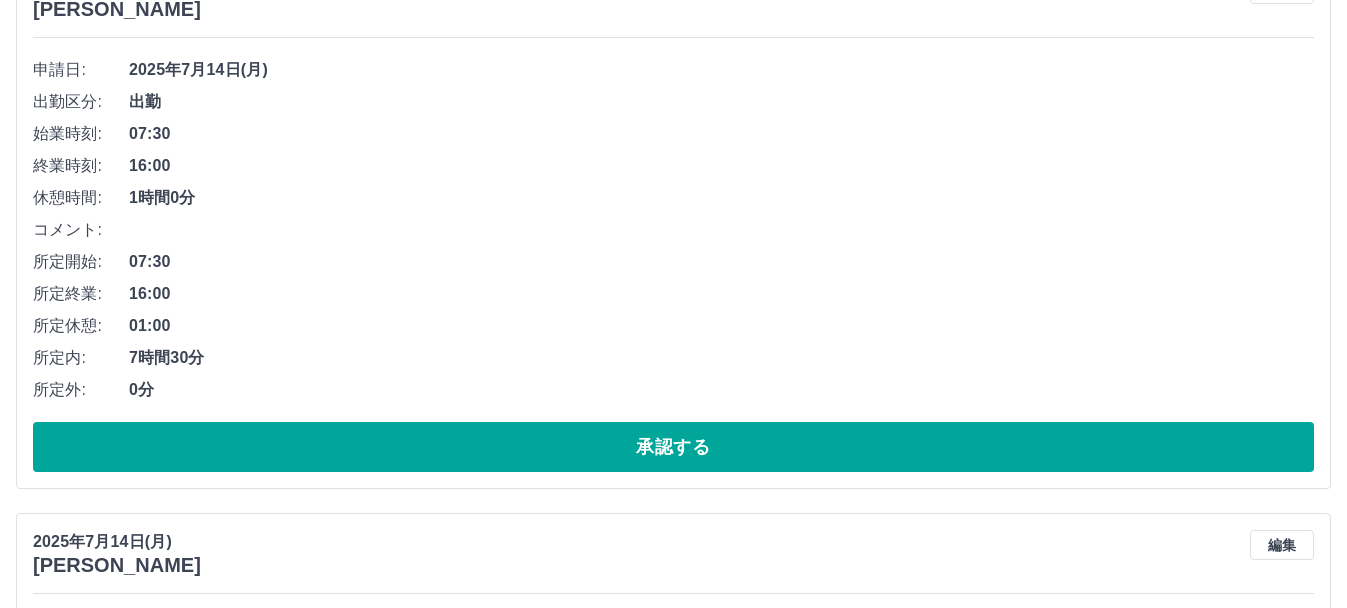 scroll, scrollTop: 189, scrollLeft: 0, axis: vertical 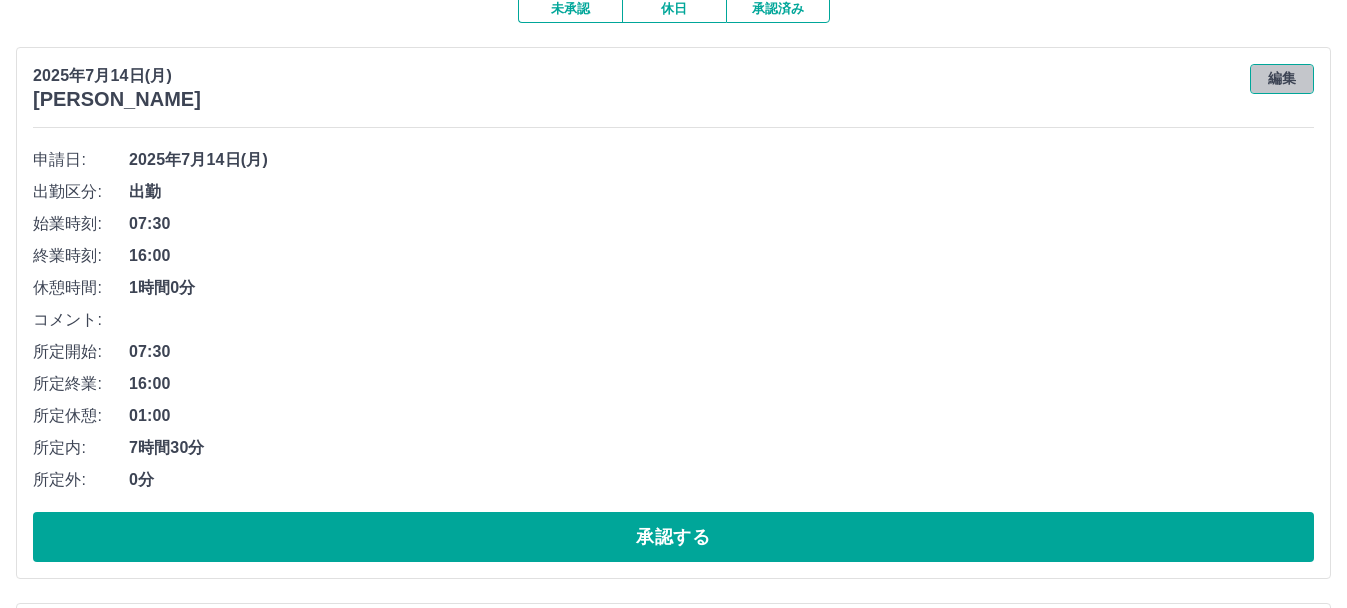 click on "編集" at bounding box center [1282, 79] 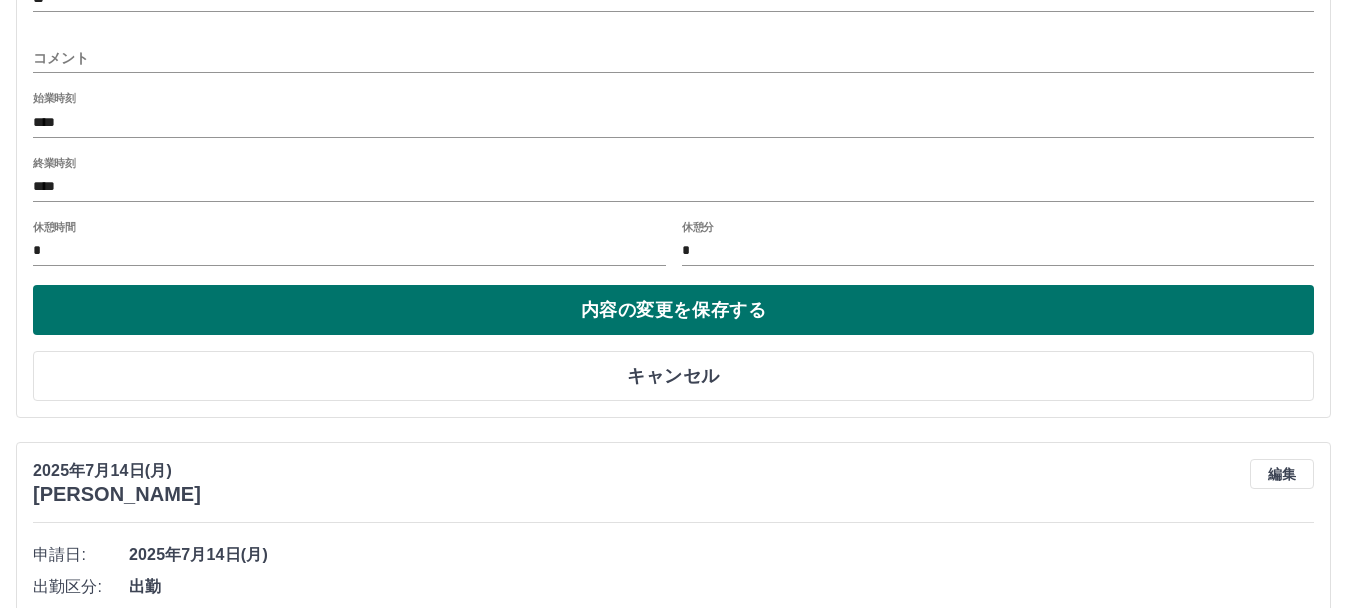 scroll, scrollTop: 656, scrollLeft: 0, axis: vertical 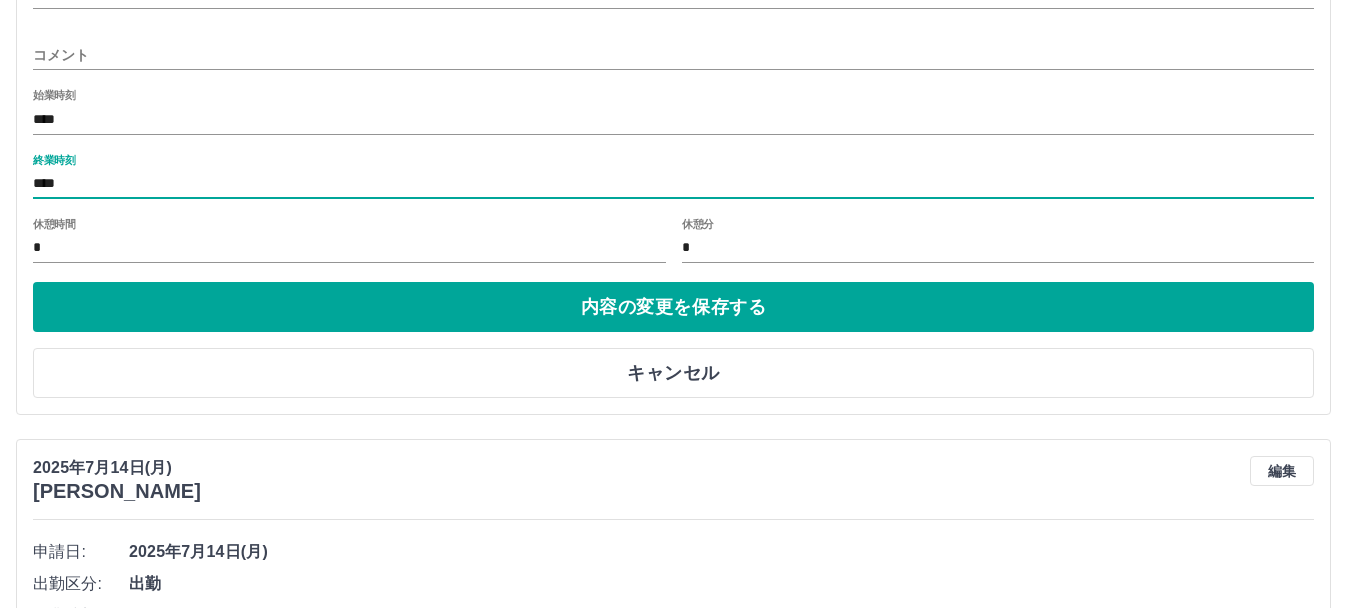 click on "****" at bounding box center [673, 184] 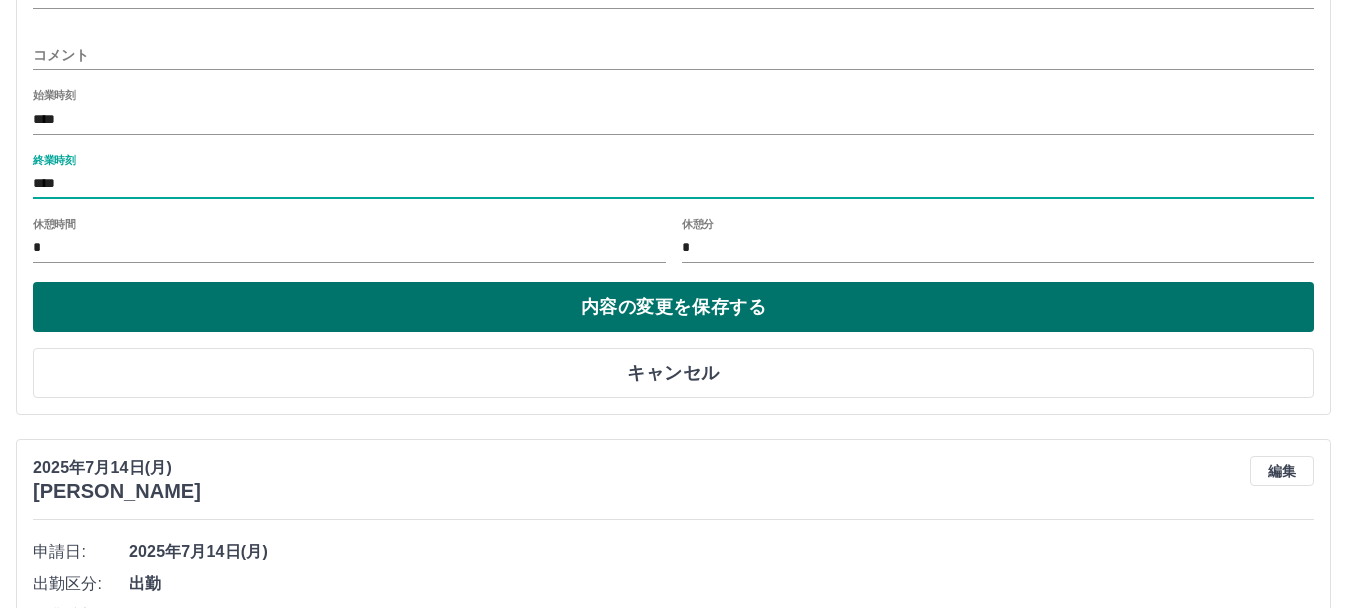 type on "****" 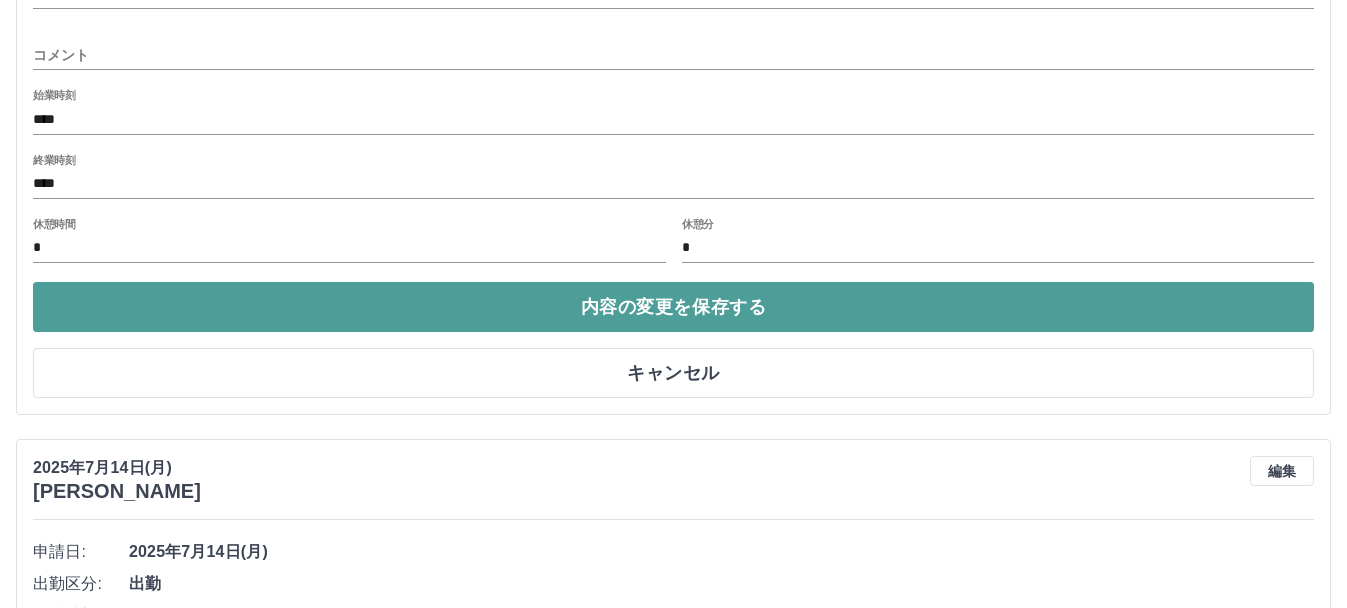 click on "内容の変更を保存する" at bounding box center [673, 307] 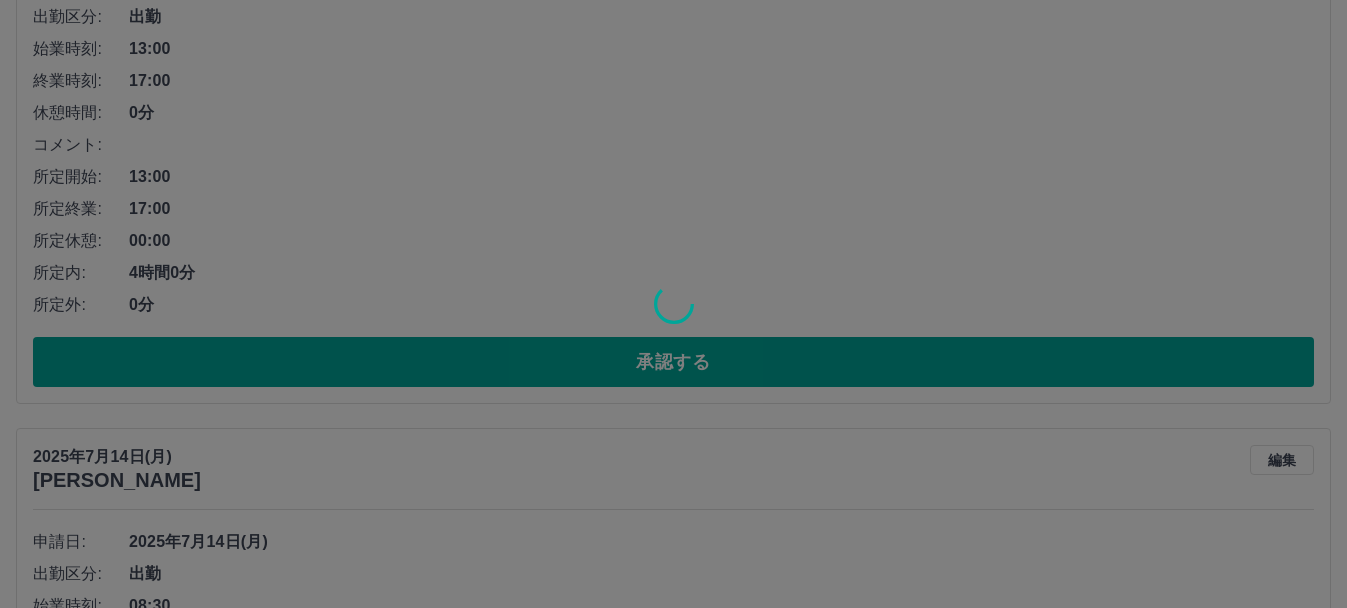 scroll, scrollTop: 922, scrollLeft: 0, axis: vertical 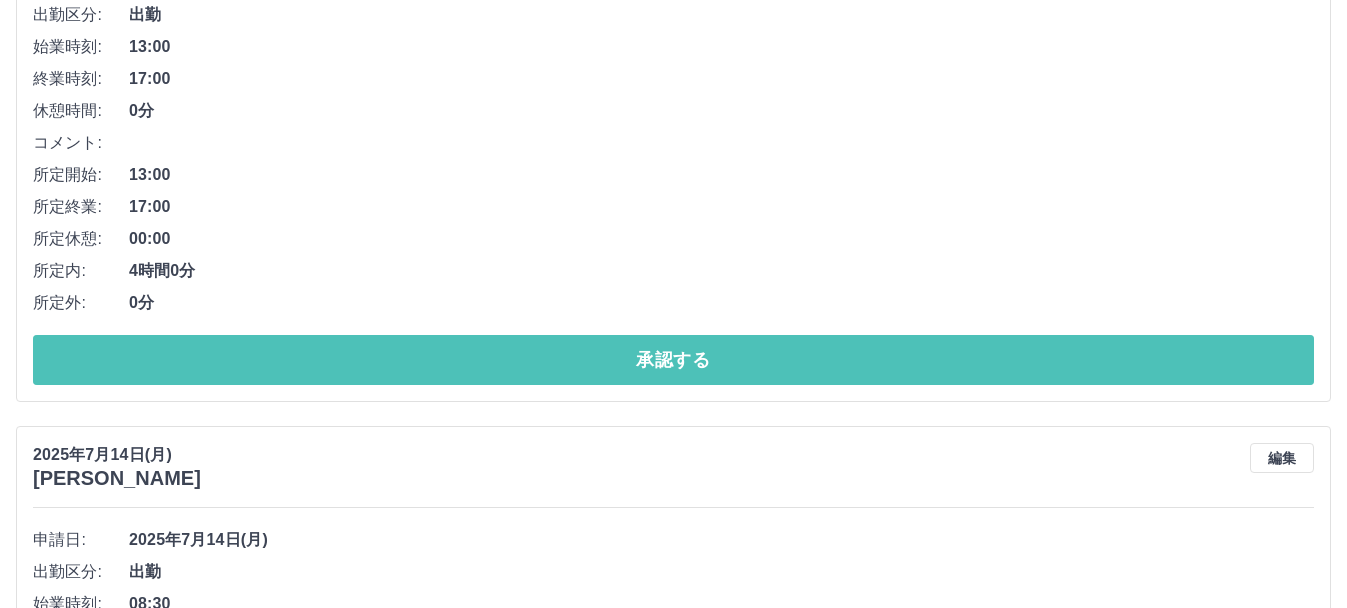 click on "承認する" at bounding box center (673, 360) 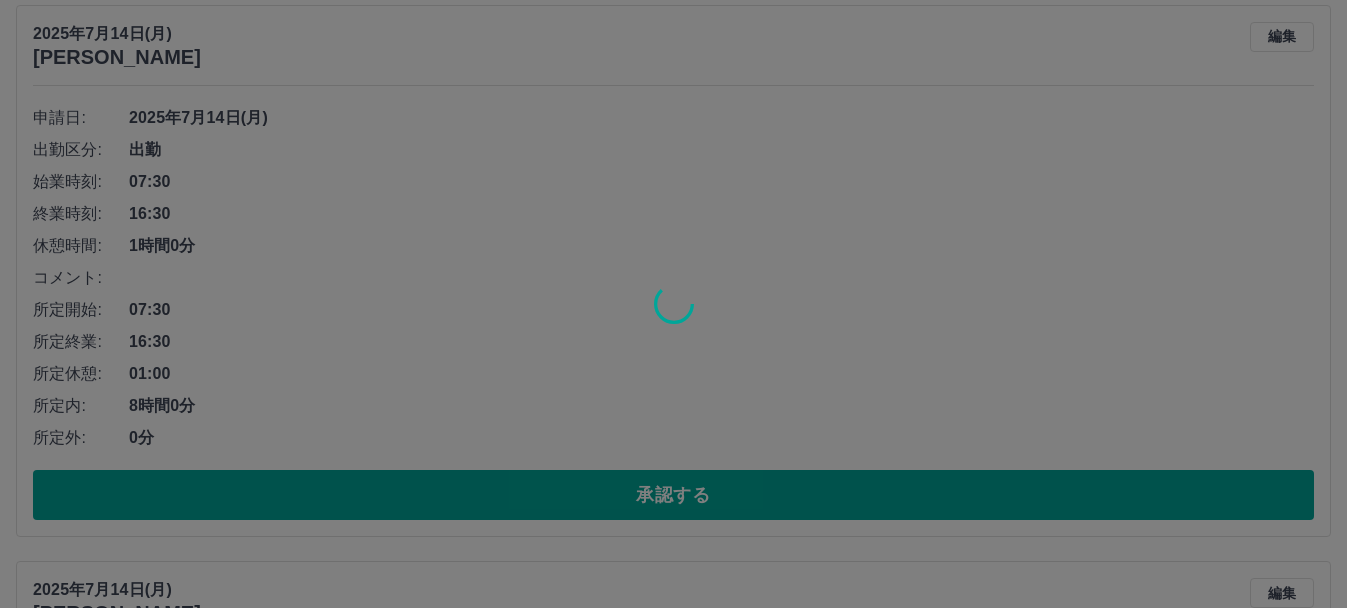 scroll, scrollTop: 230, scrollLeft: 0, axis: vertical 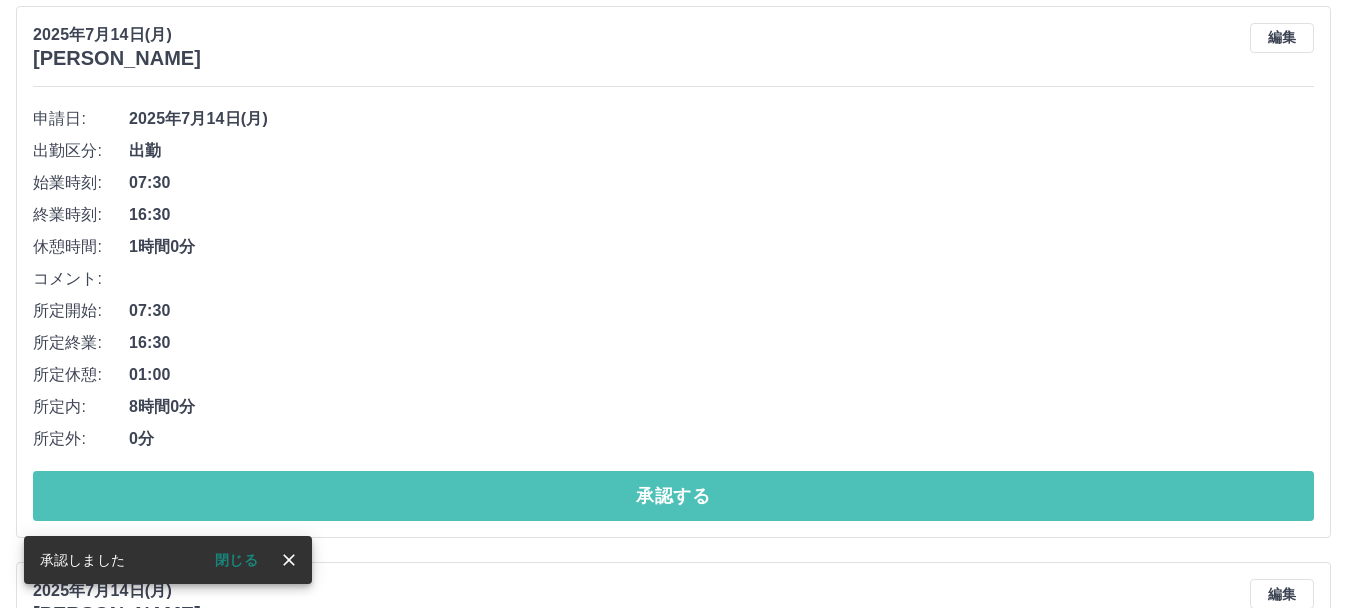 click on "承認する" at bounding box center (673, 496) 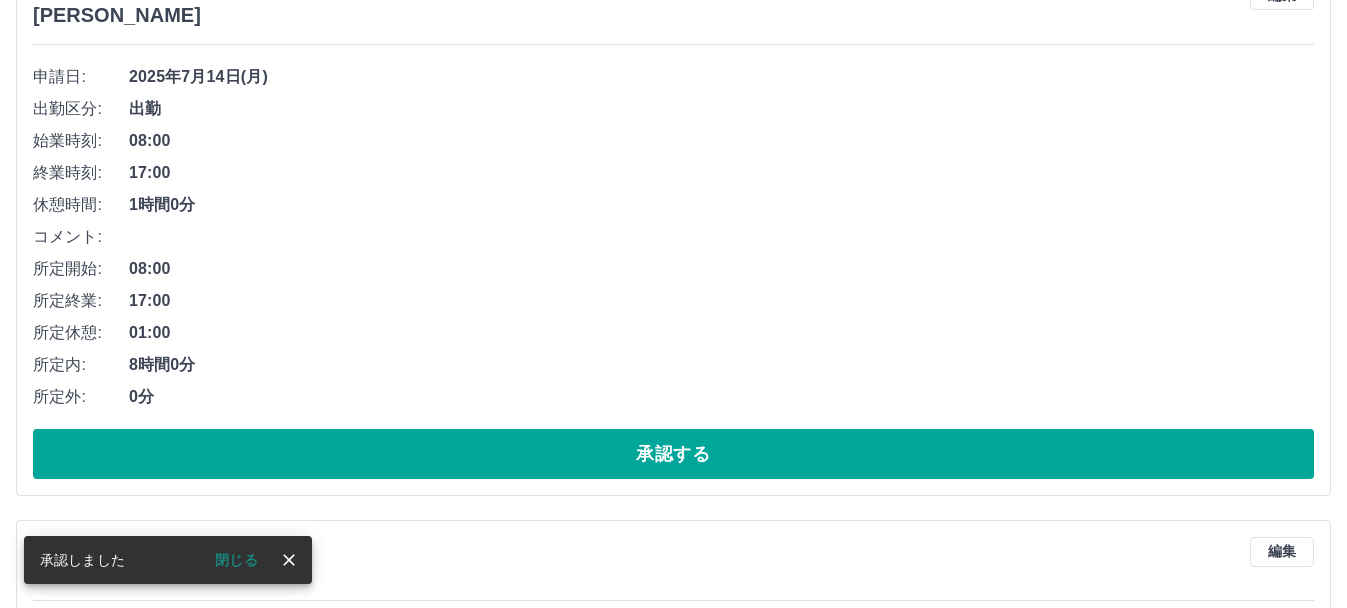 scroll, scrollTop: 829, scrollLeft: 0, axis: vertical 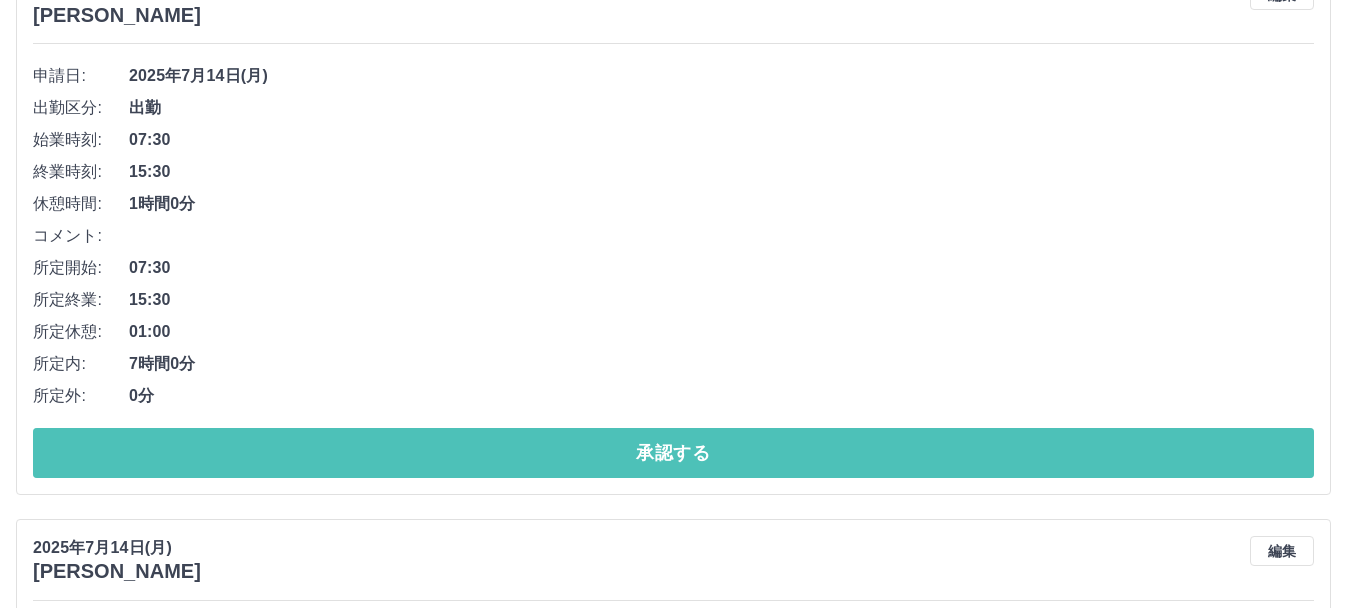 click on "承認する" at bounding box center (673, 453) 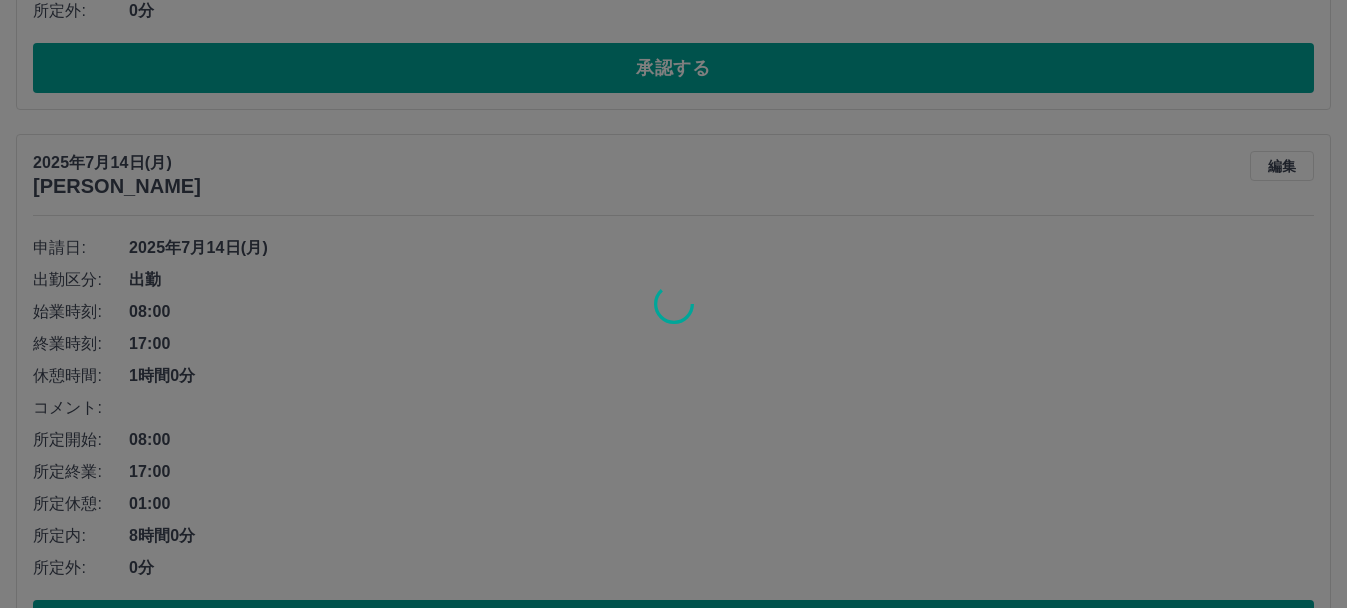 scroll, scrollTop: 1215, scrollLeft: 0, axis: vertical 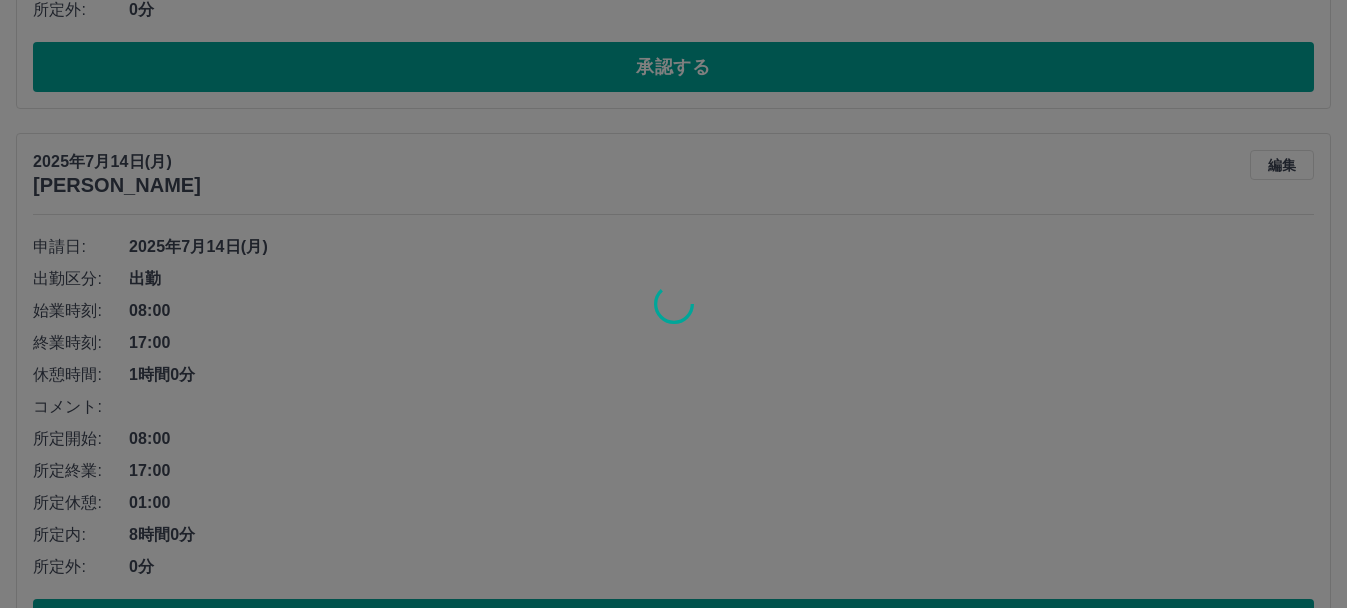 click at bounding box center [673, 304] 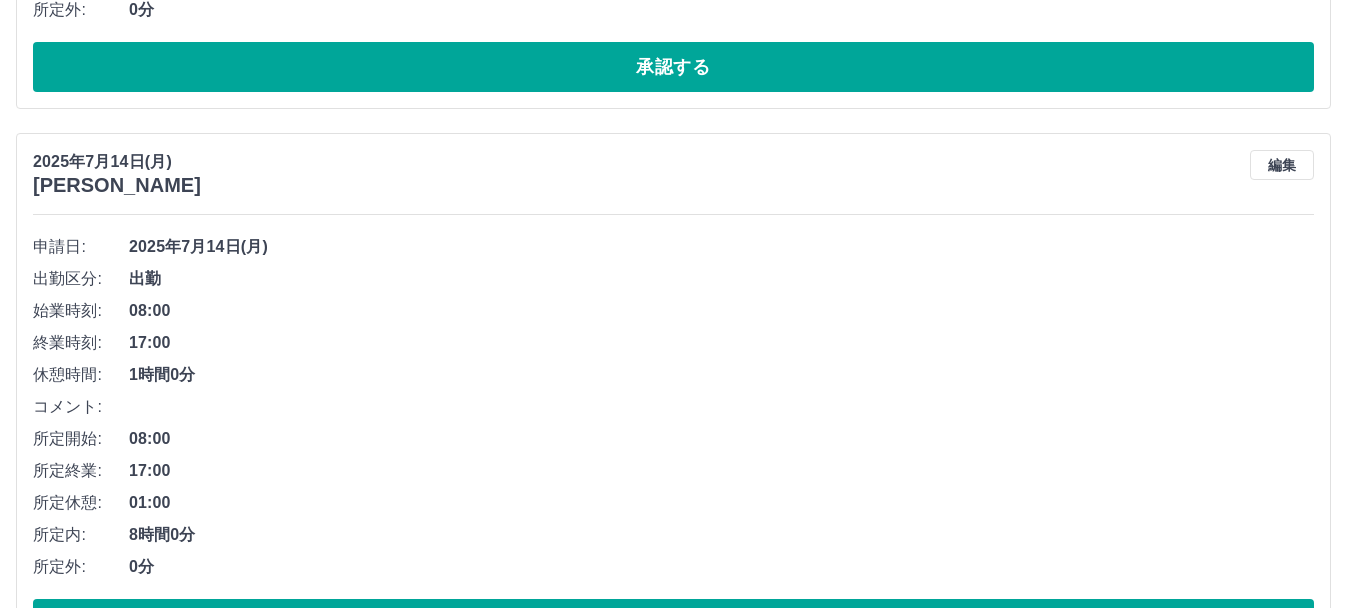 click on "編集" at bounding box center [1282, 165] 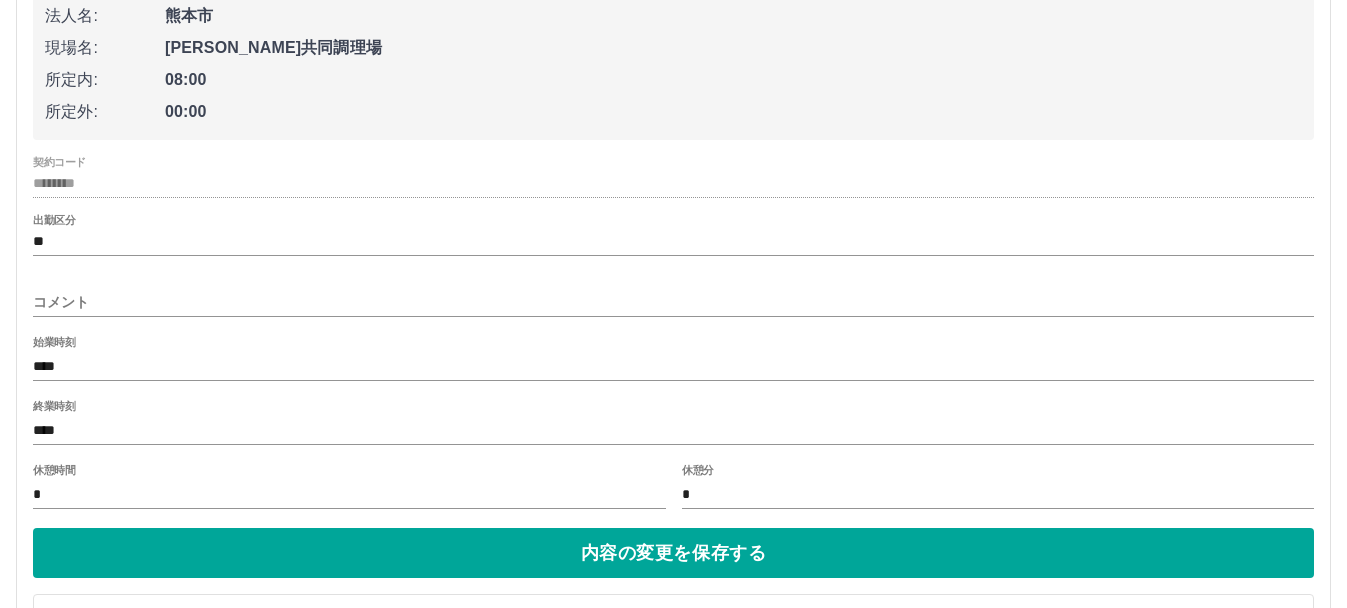scroll, scrollTop: 965, scrollLeft: 0, axis: vertical 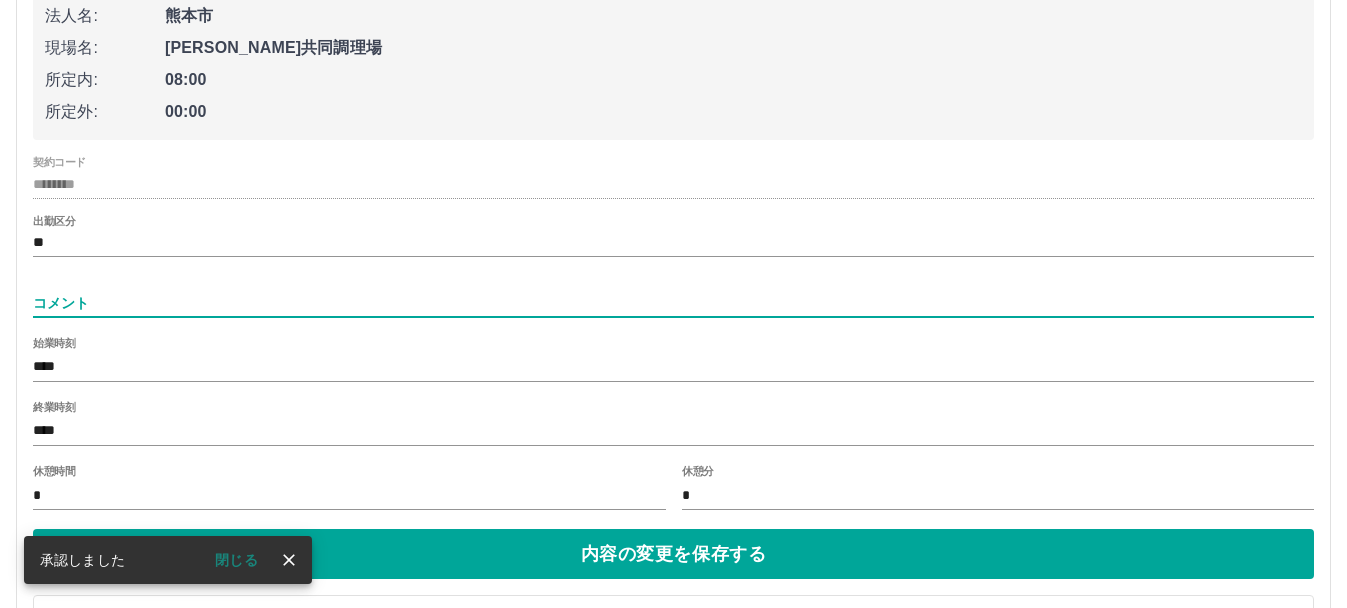 click on "コメント" at bounding box center [673, 303] 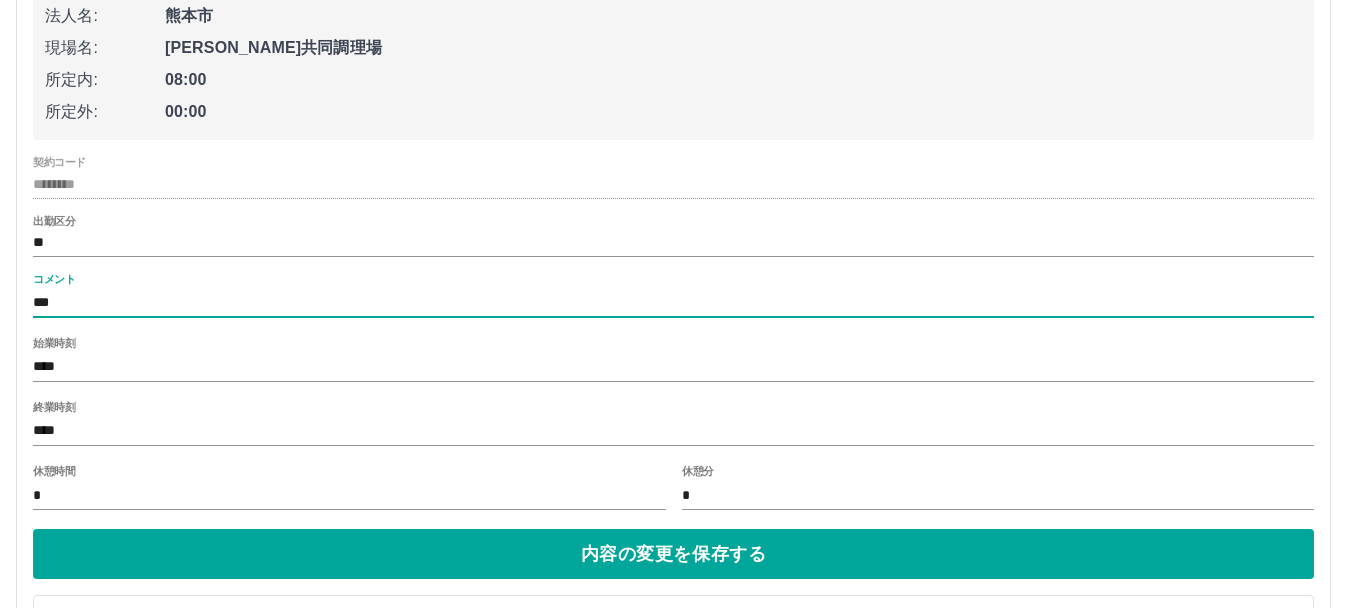 type on "*********" 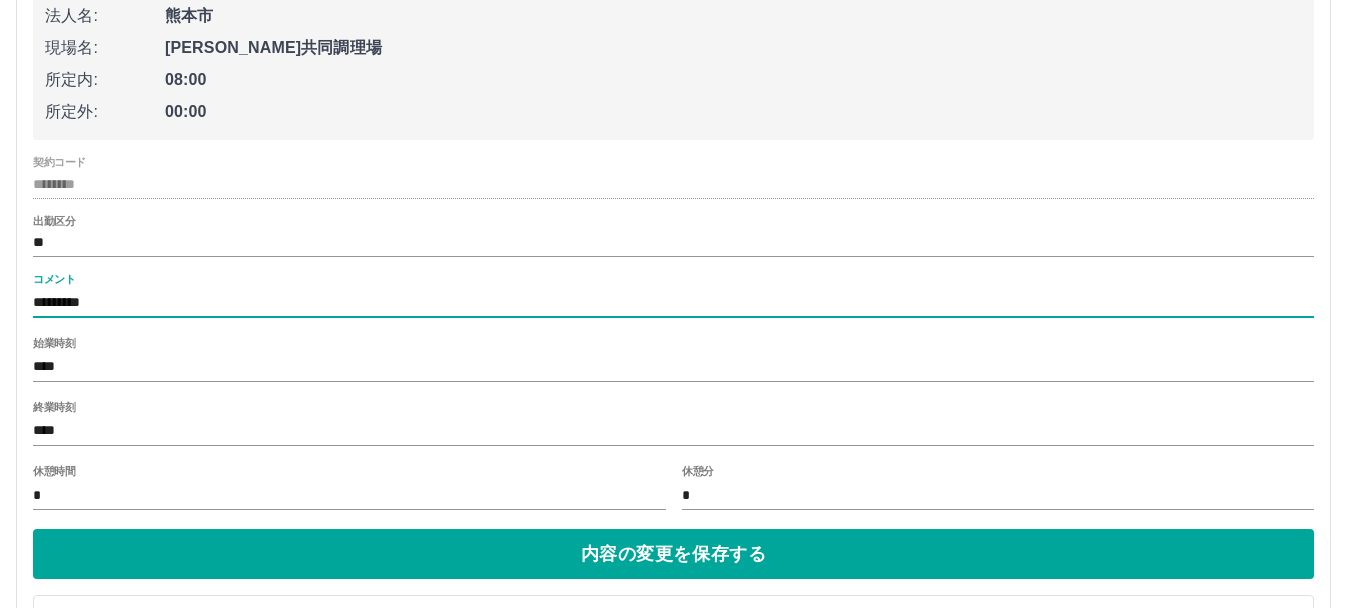 scroll, scrollTop: 1162, scrollLeft: 0, axis: vertical 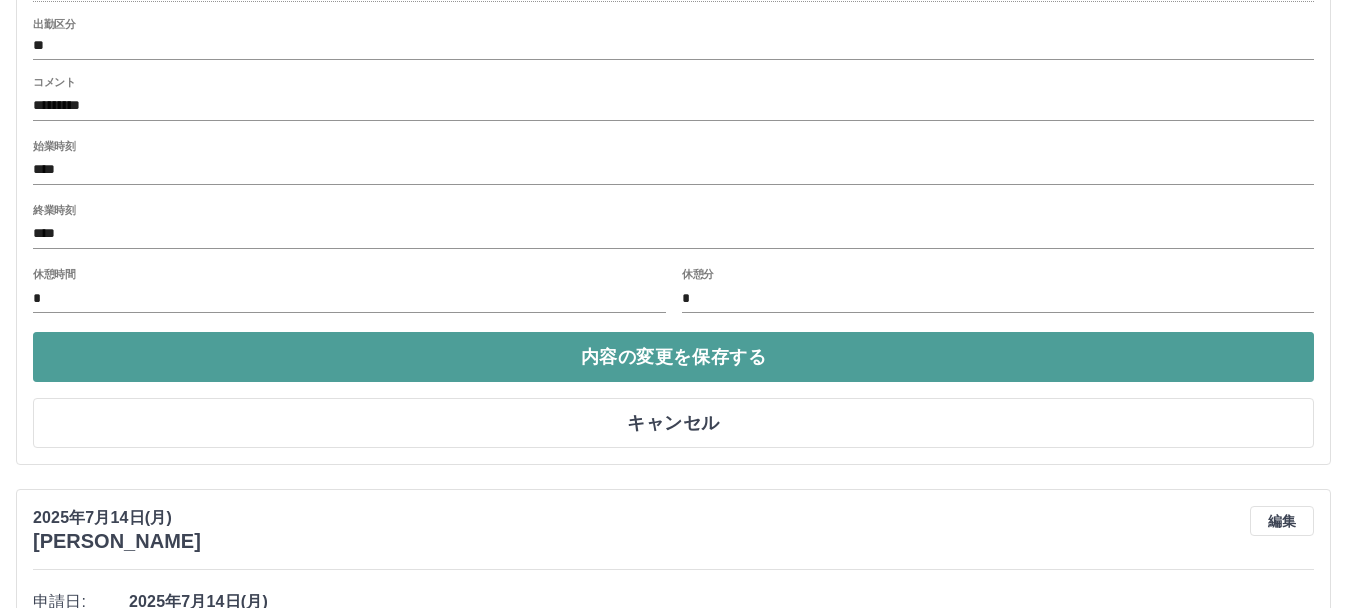 click on "内容の変更を保存する" at bounding box center (673, 357) 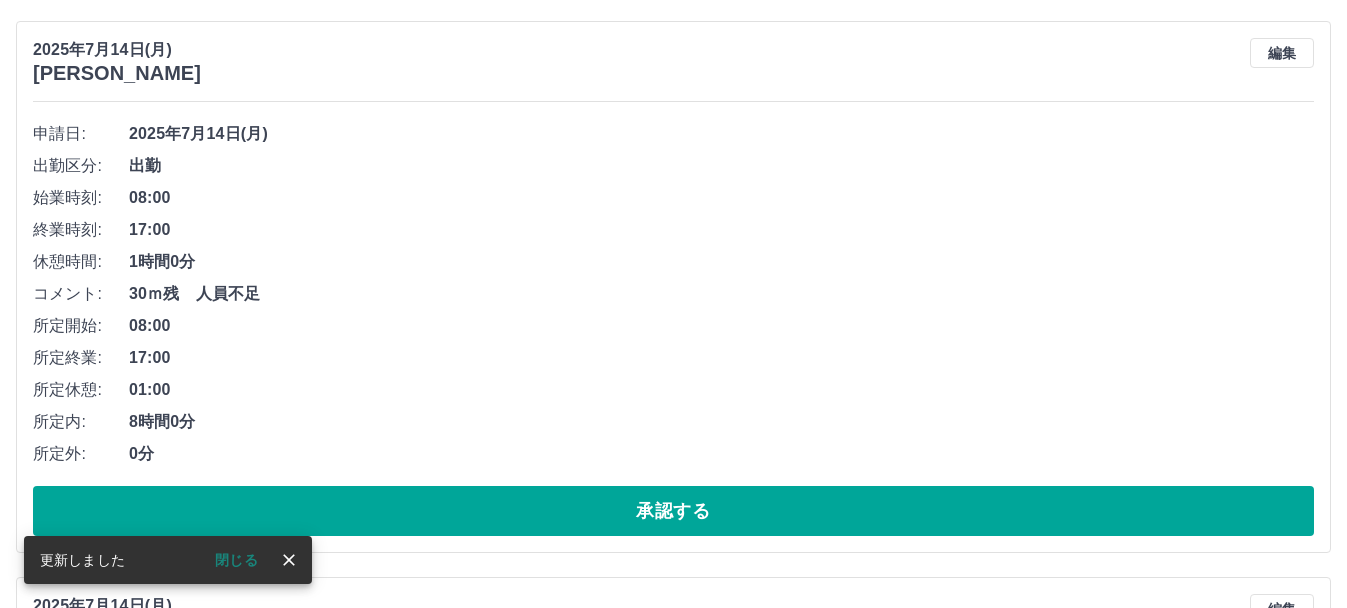 scroll, scrollTop: 770, scrollLeft: 0, axis: vertical 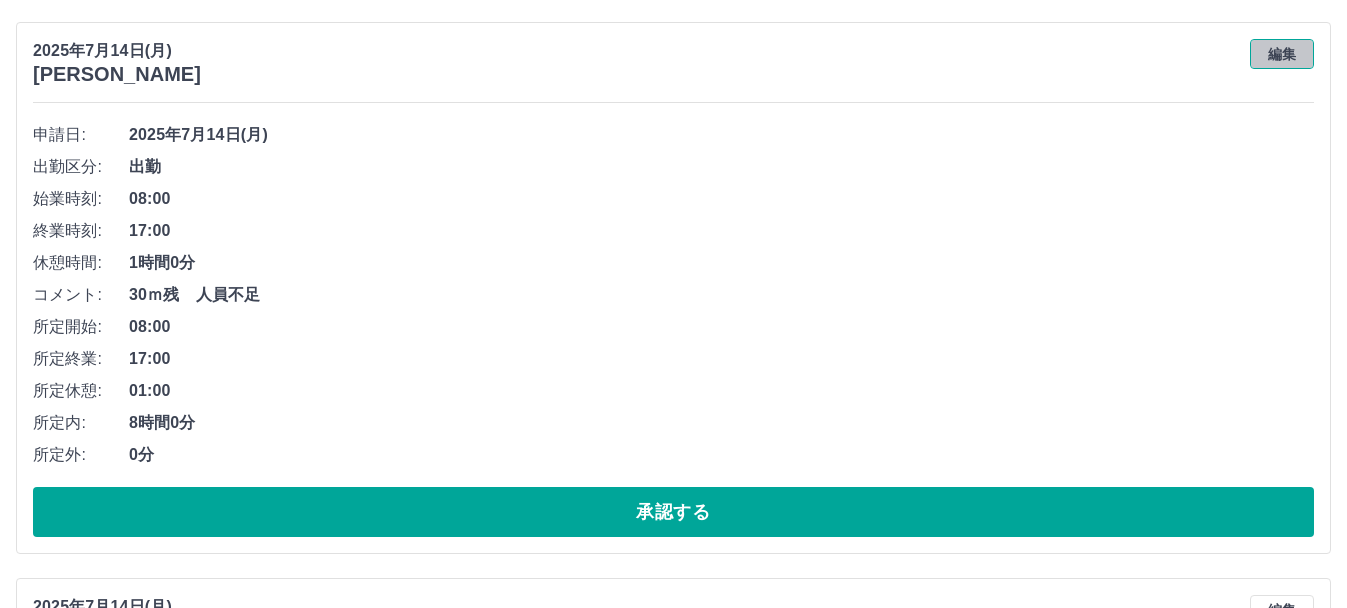 click on "編集" at bounding box center [1282, 54] 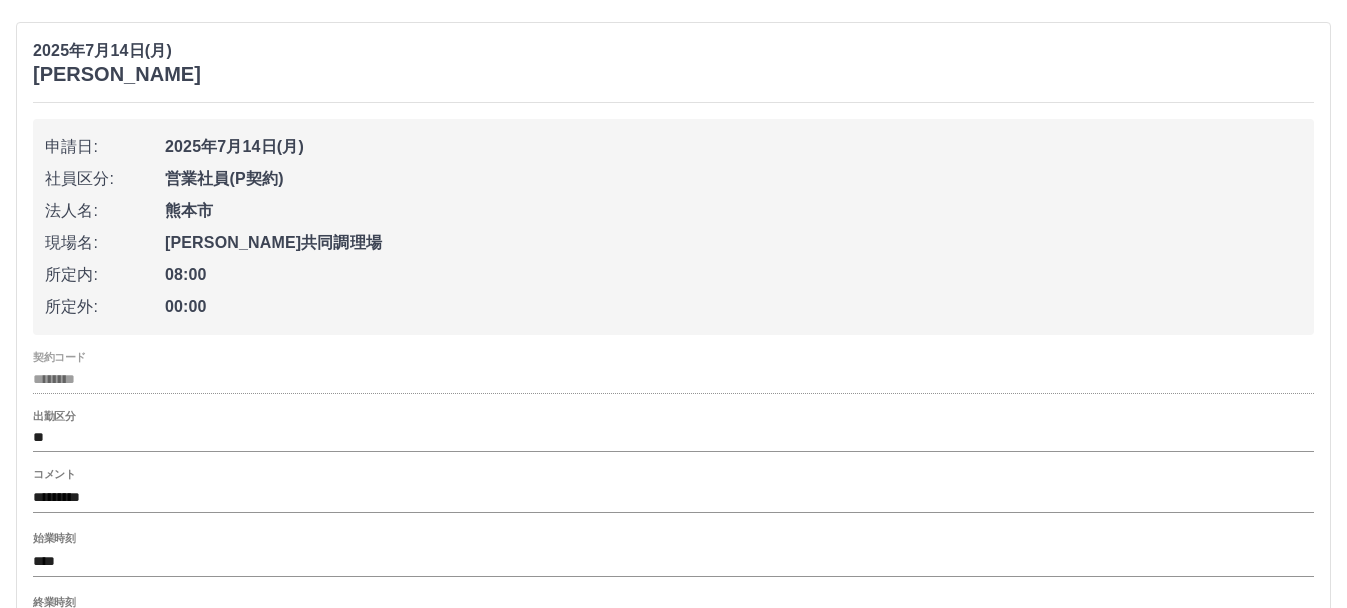 scroll, scrollTop: 951, scrollLeft: 0, axis: vertical 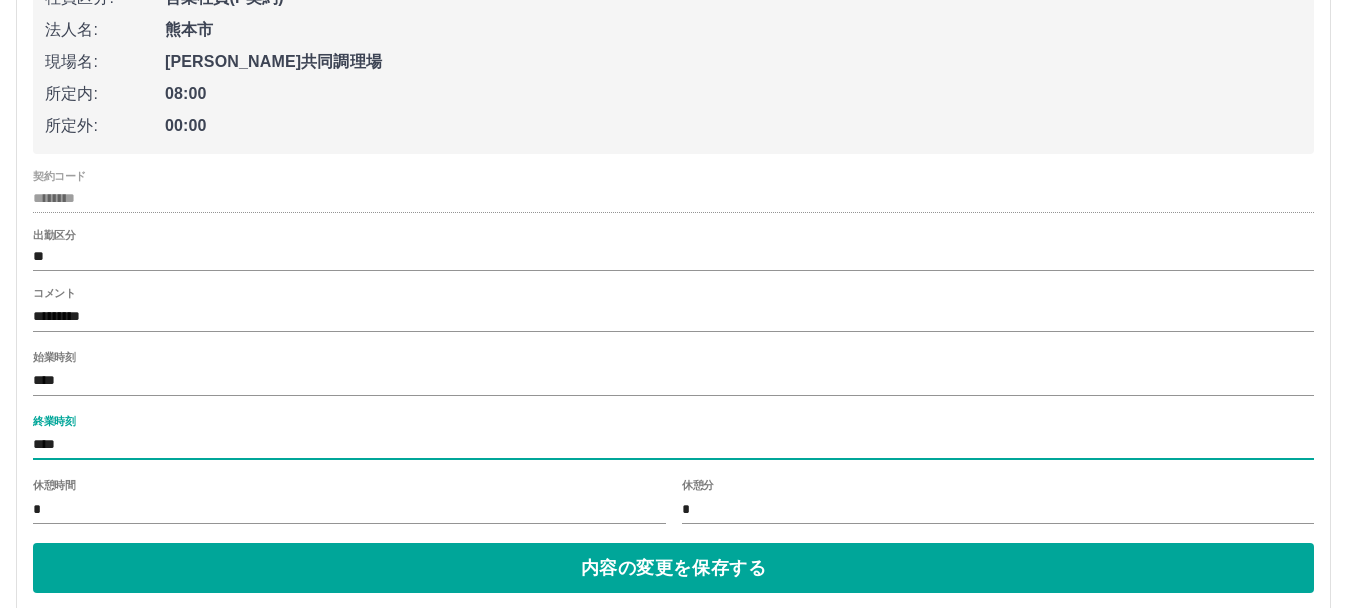 click on "****" at bounding box center [673, 445] 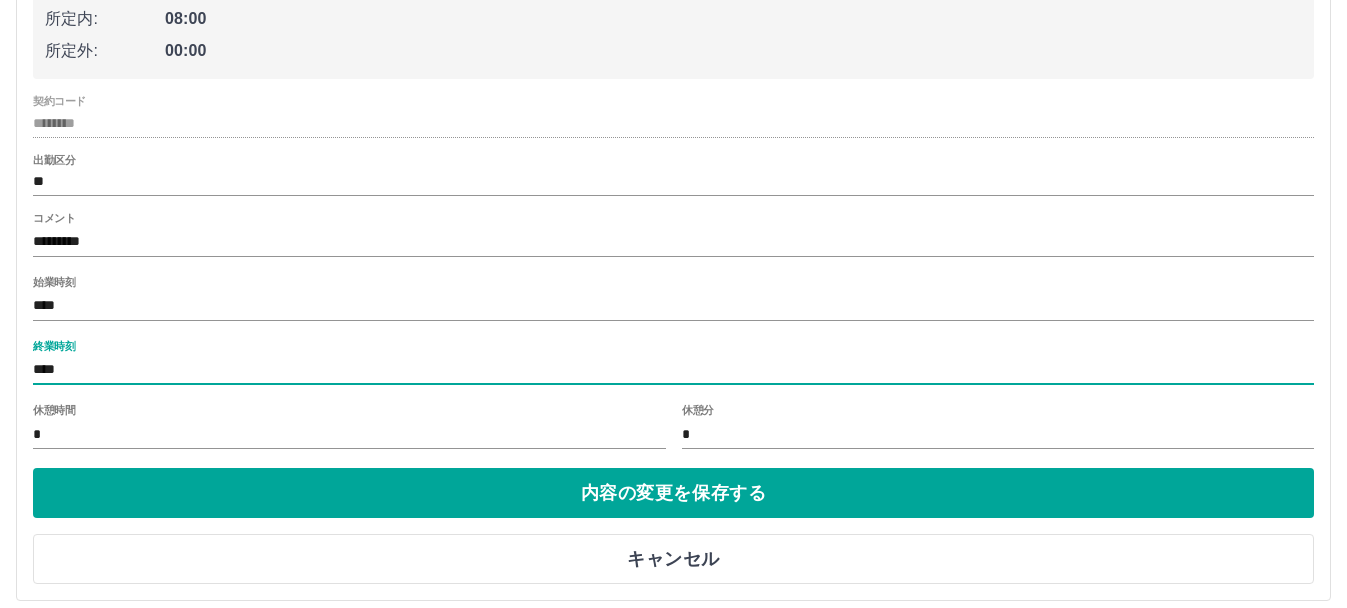 scroll, scrollTop: 1027, scrollLeft: 0, axis: vertical 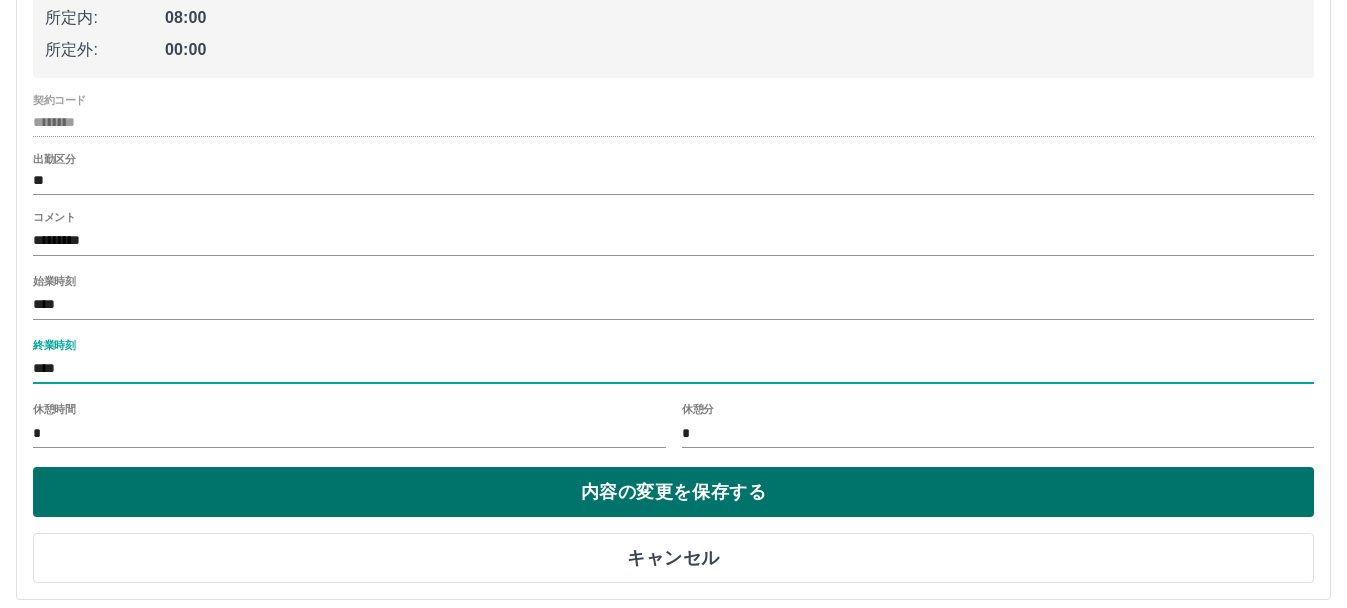 type on "****" 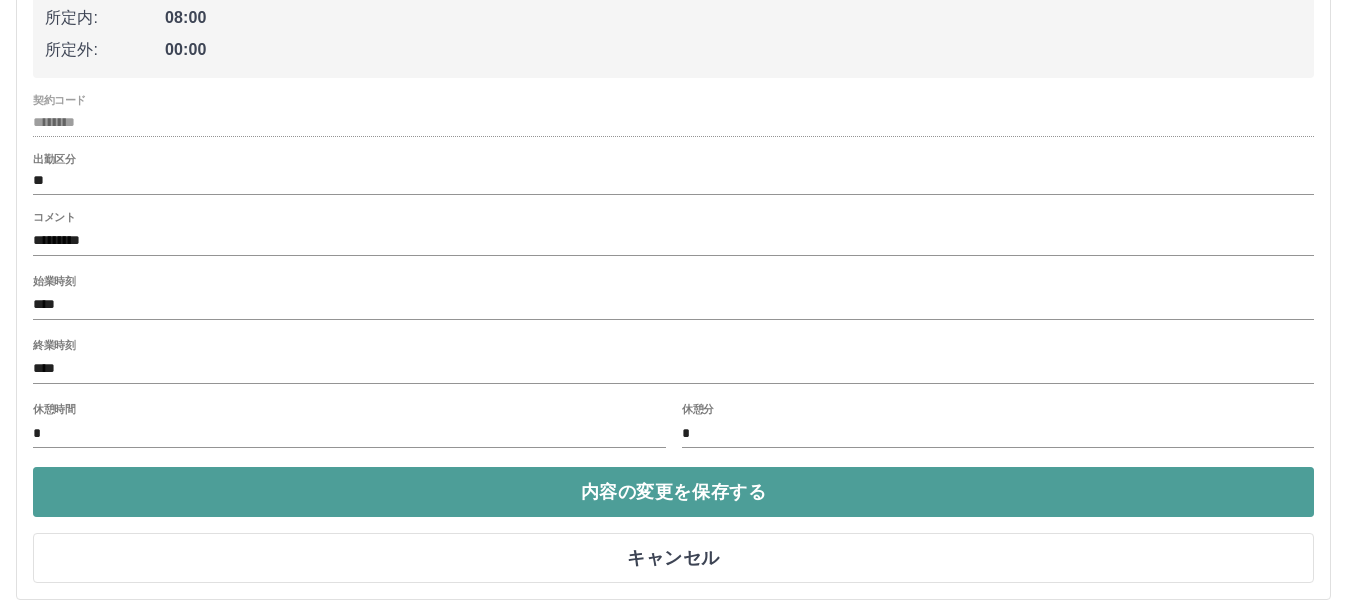 click on "内容の変更を保存する" at bounding box center [673, 492] 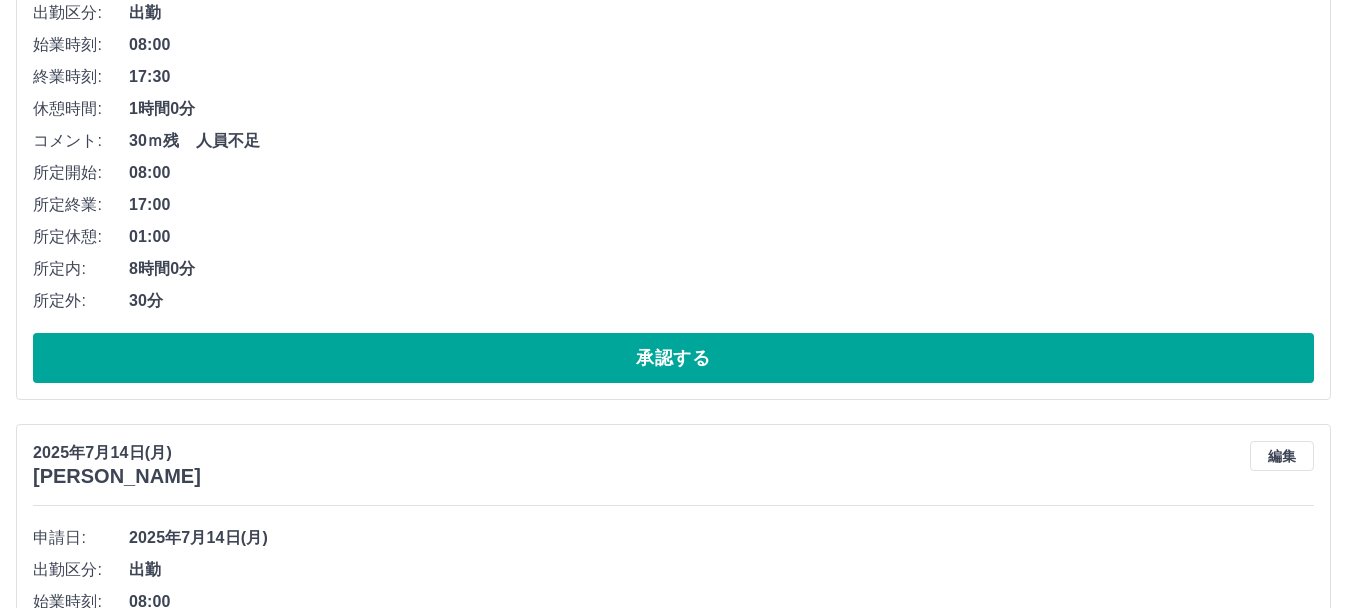 scroll, scrollTop: 925, scrollLeft: 0, axis: vertical 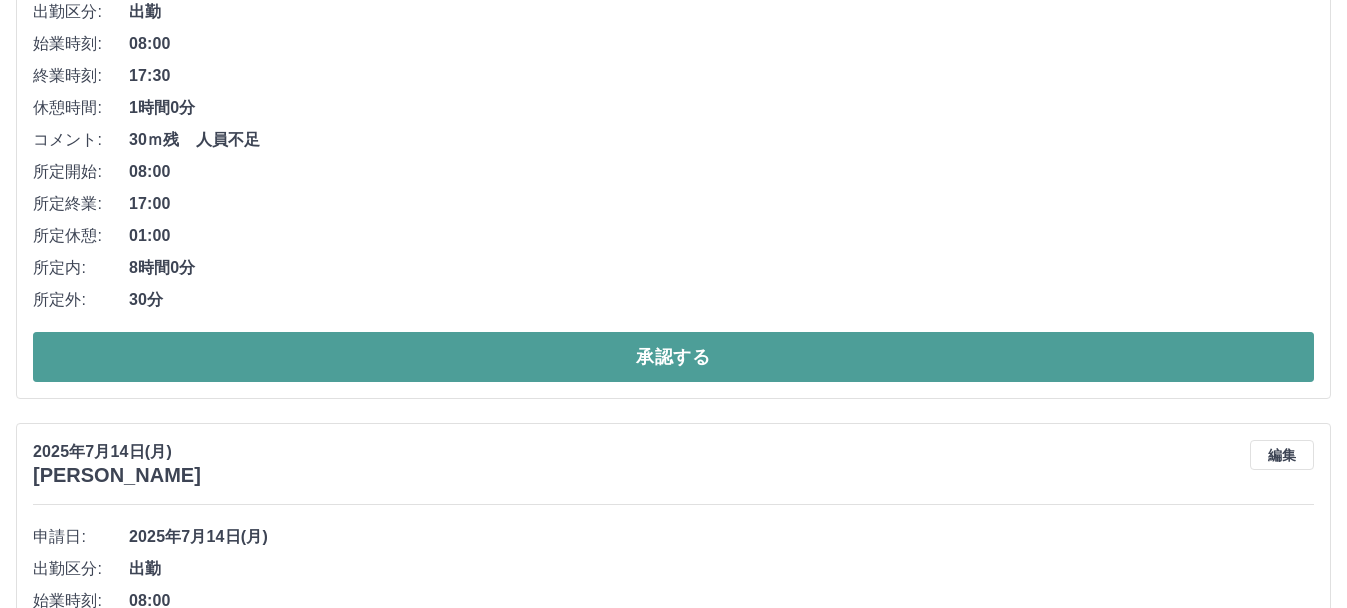 click on "承認する" at bounding box center [673, 357] 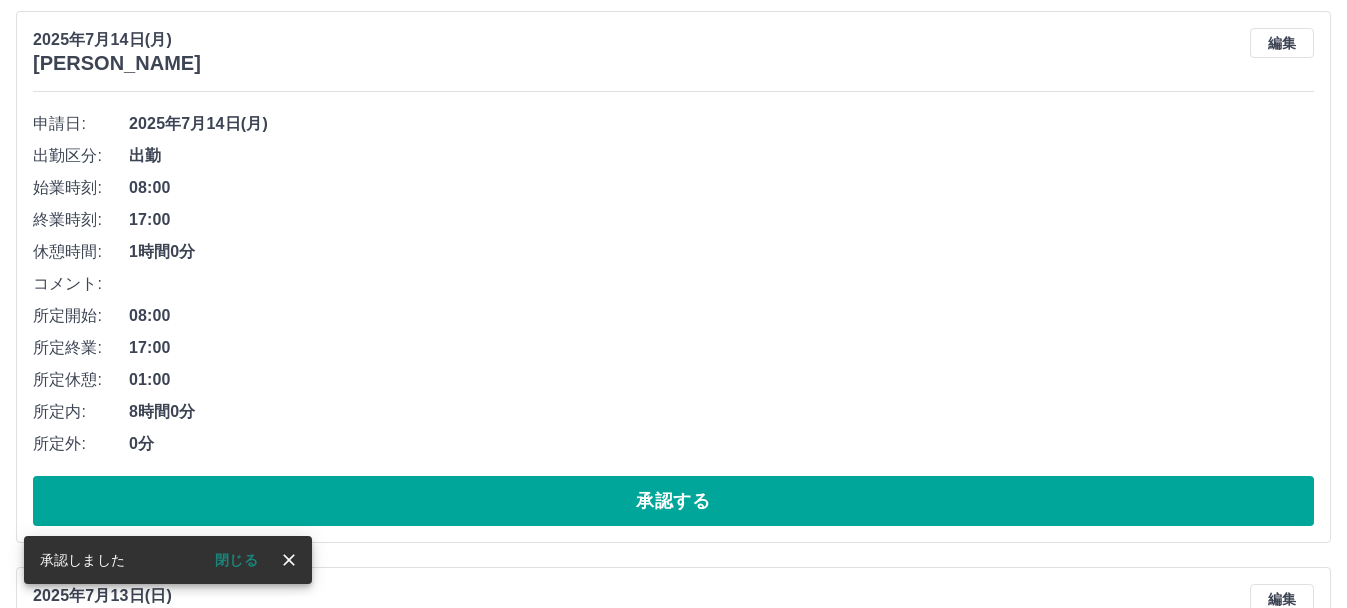 scroll, scrollTop: 785, scrollLeft: 0, axis: vertical 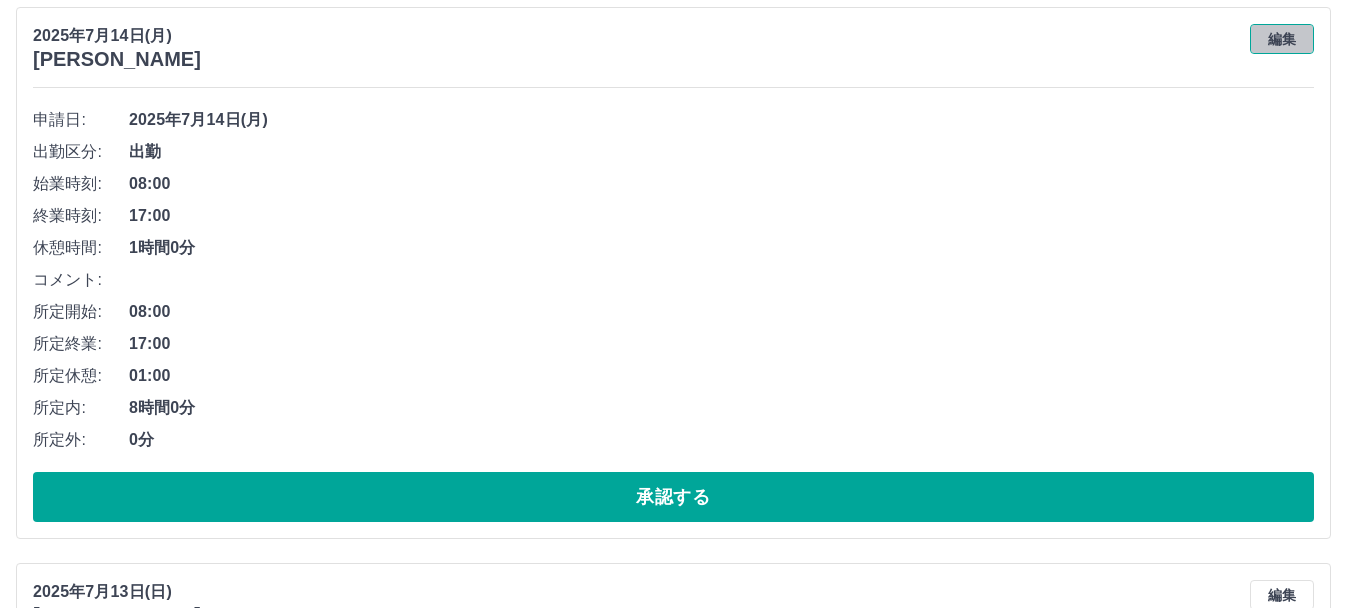 click on "編集" at bounding box center [1282, 39] 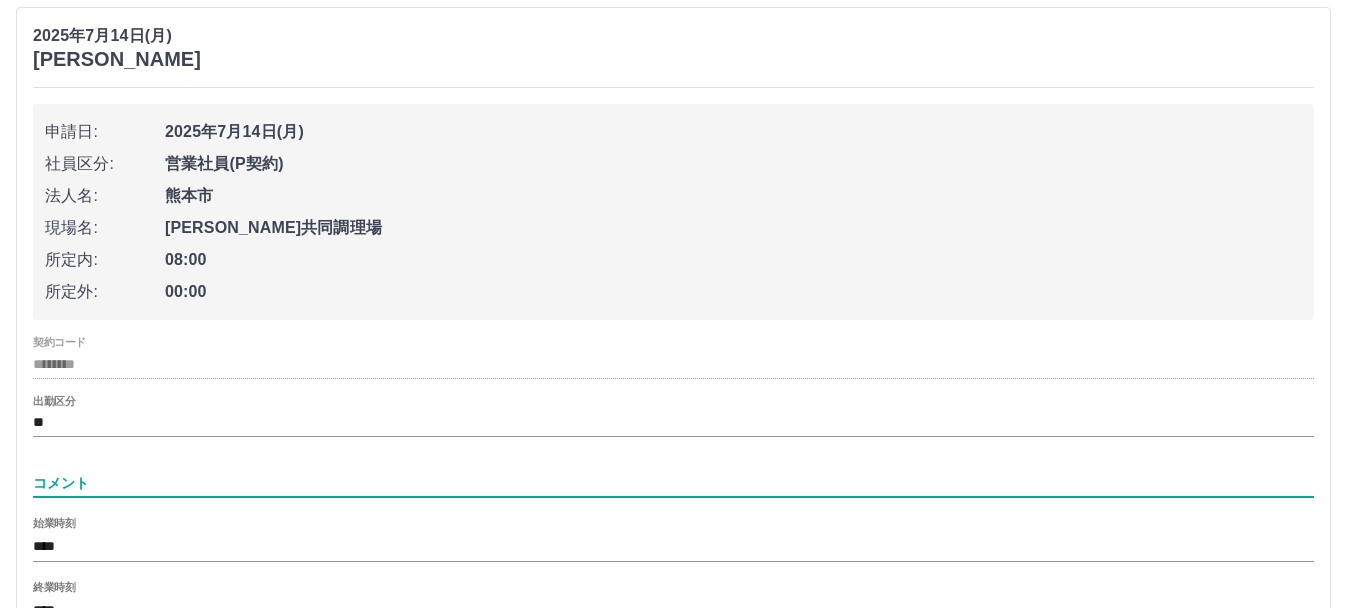 click on "コメント" at bounding box center (673, 483) 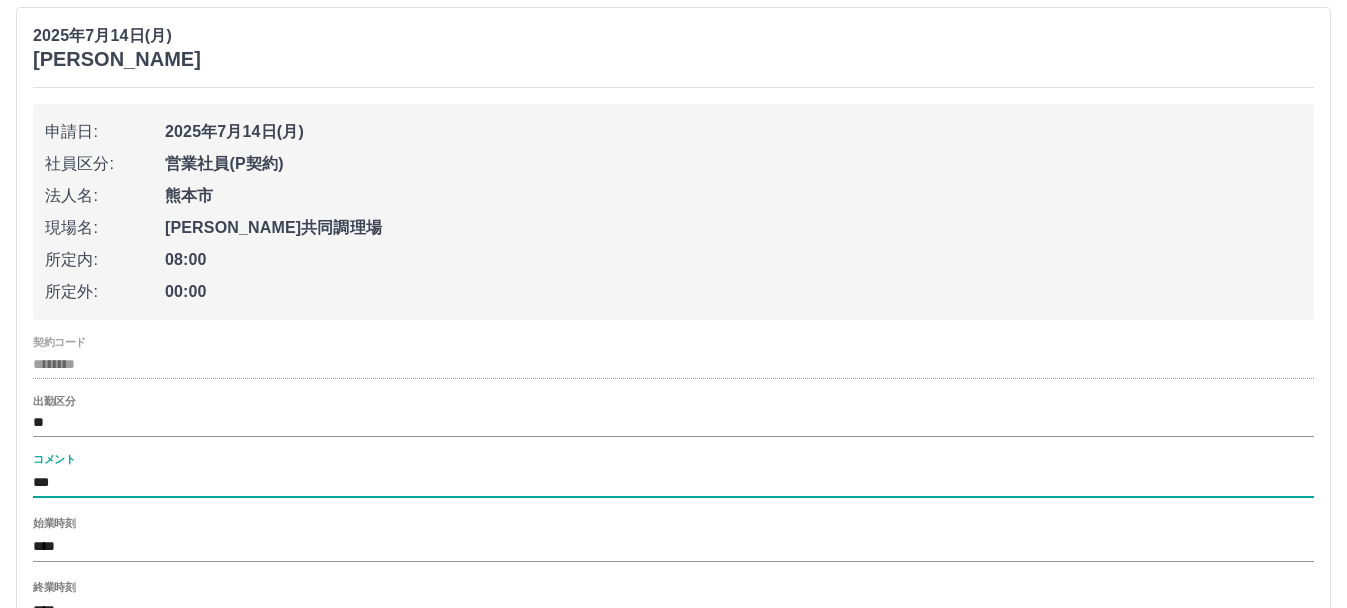 type on "*********" 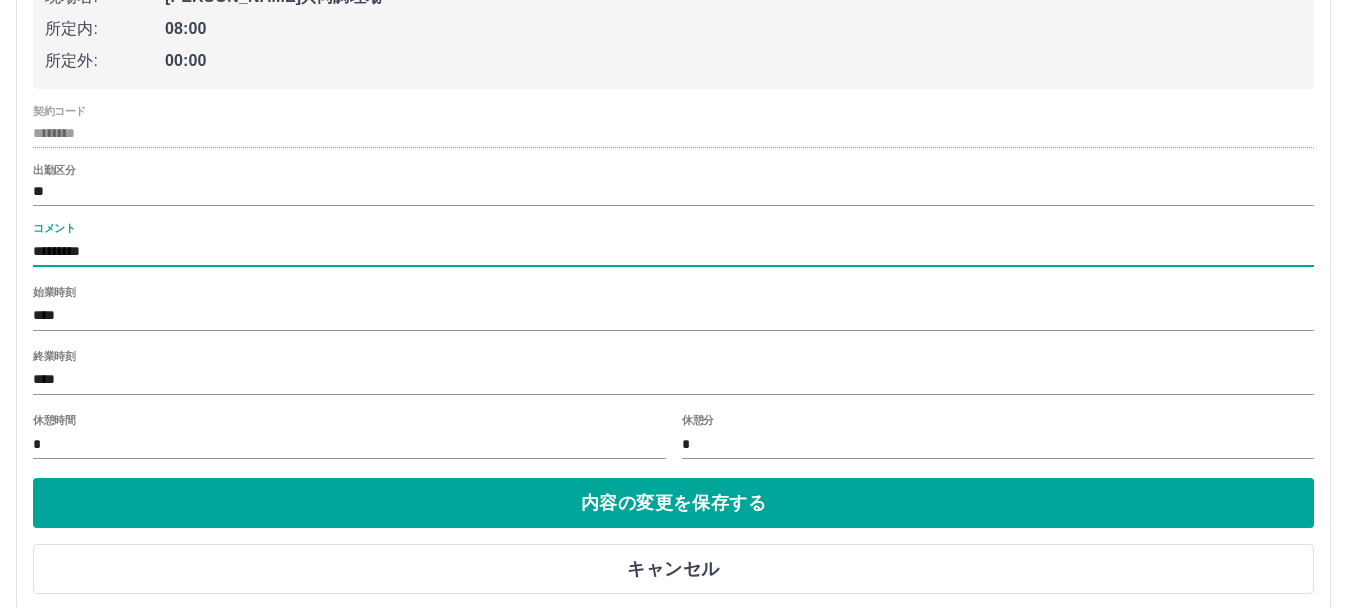 scroll, scrollTop: 1017, scrollLeft: 0, axis: vertical 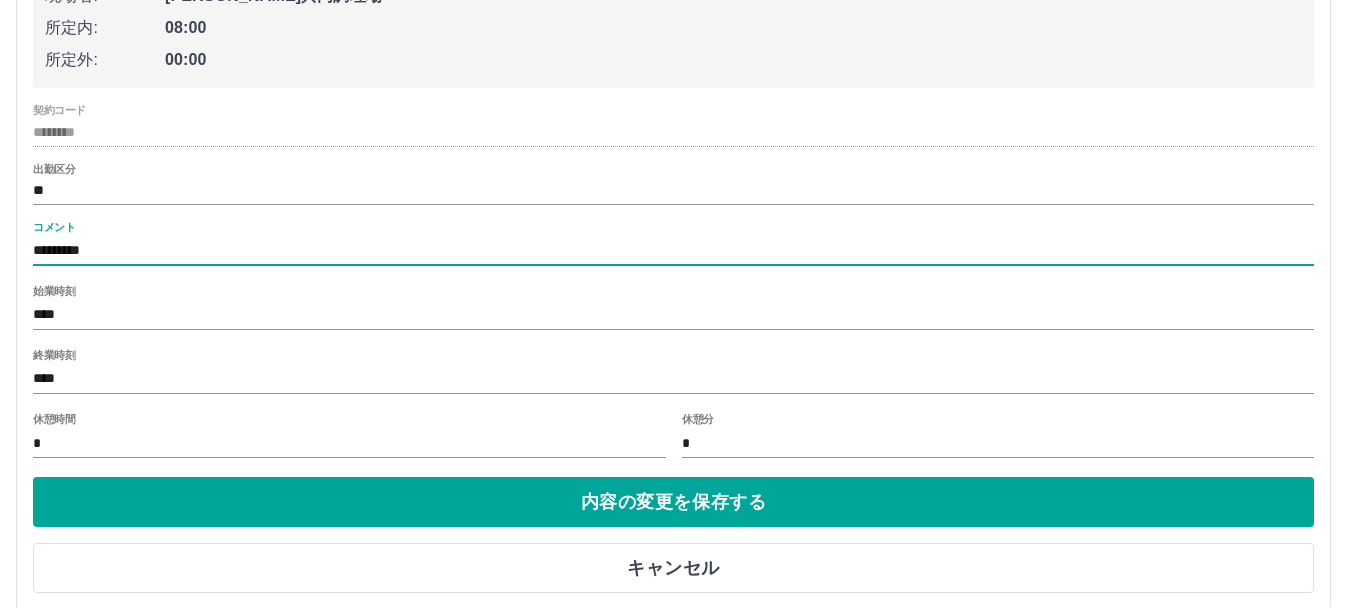 click on "****" at bounding box center [673, 379] 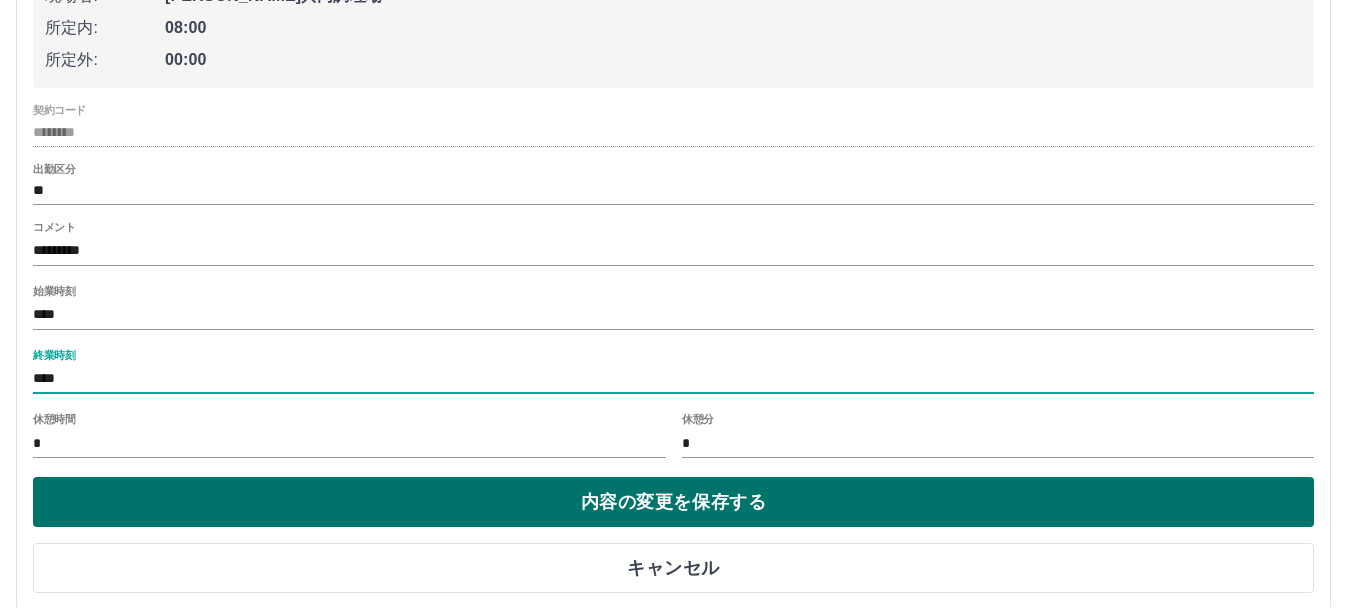 type on "****" 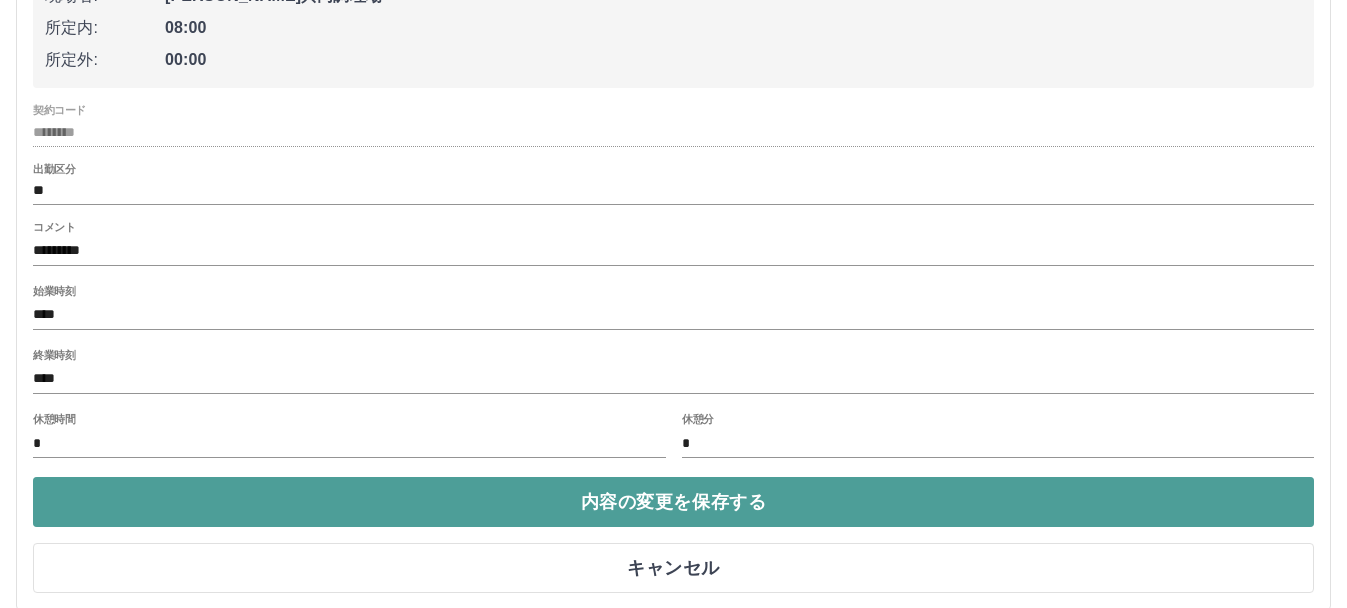 click on "内容の変更を保存する" at bounding box center [673, 502] 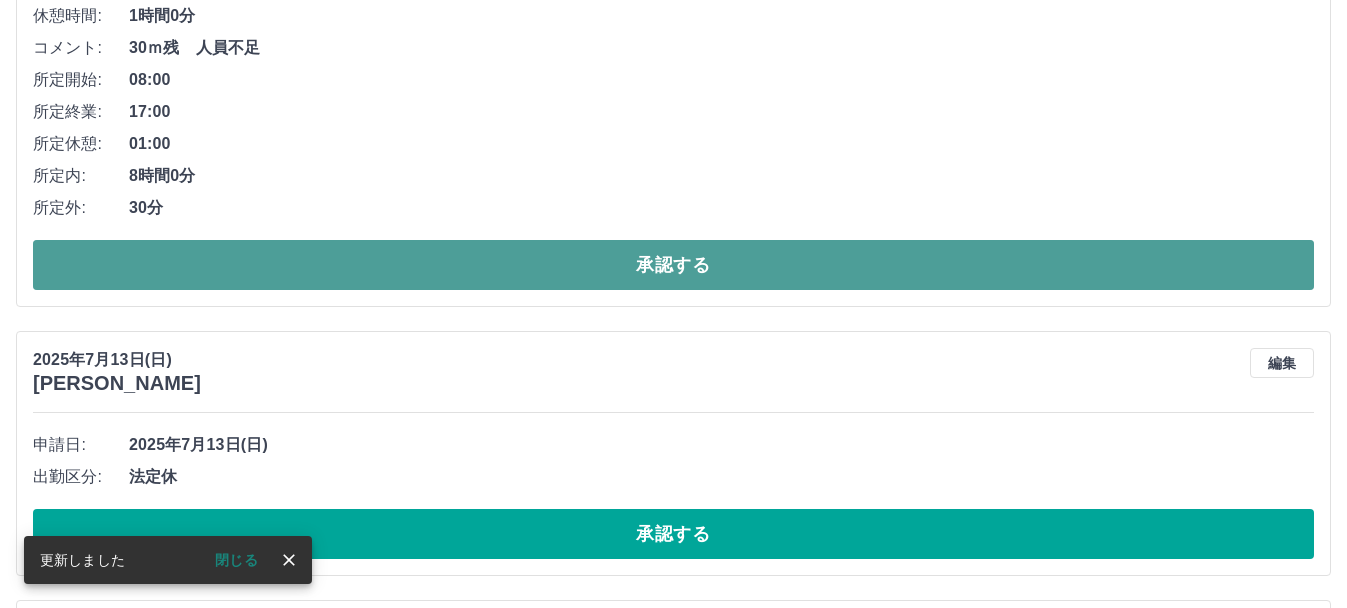 click on "承認する" at bounding box center [673, 265] 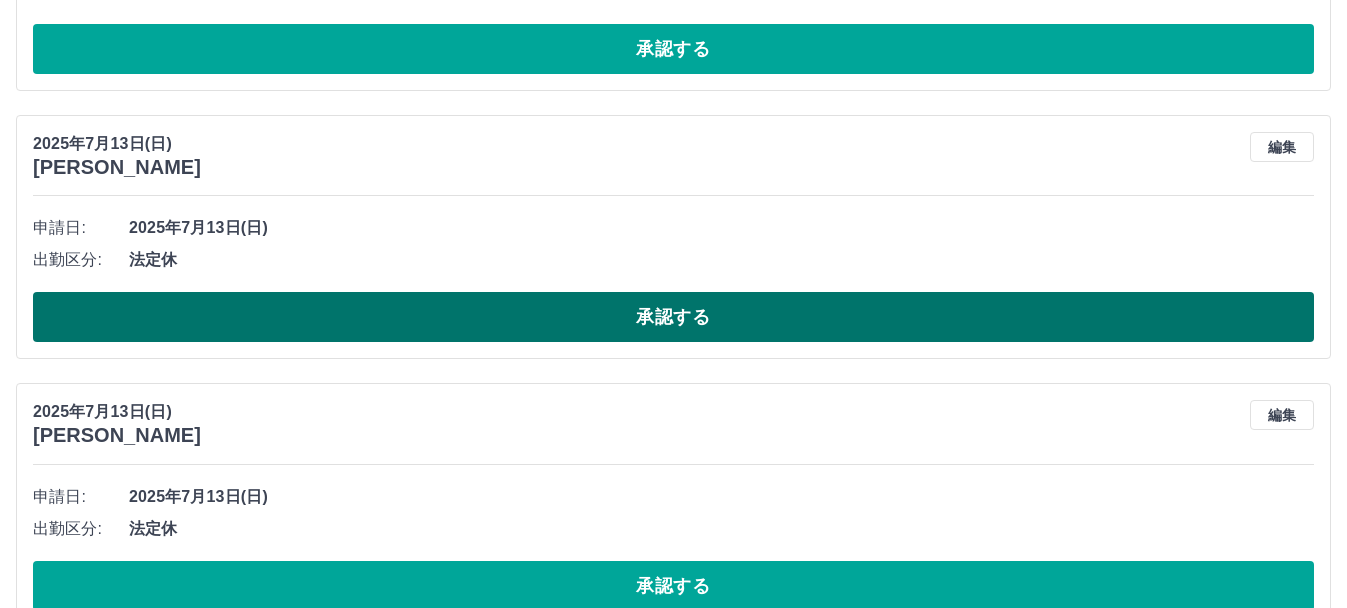 scroll, scrollTop: 680, scrollLeft: 0, axis: vertical 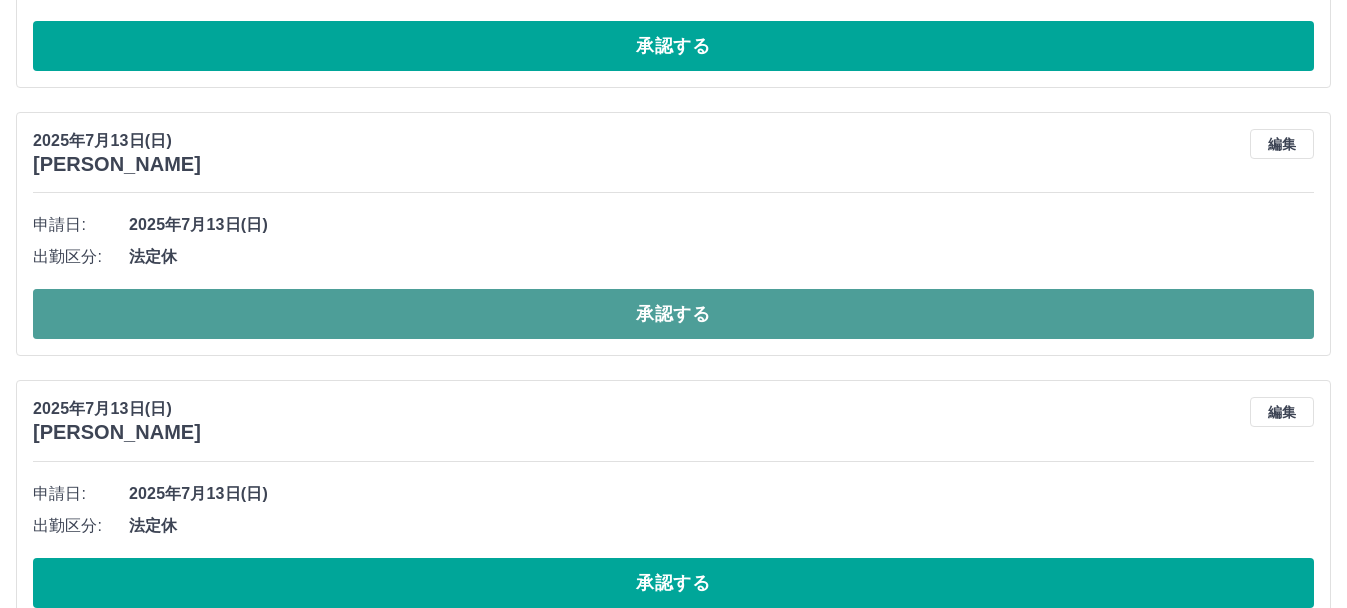 click on "承認する" at bounding box center [673, 314] 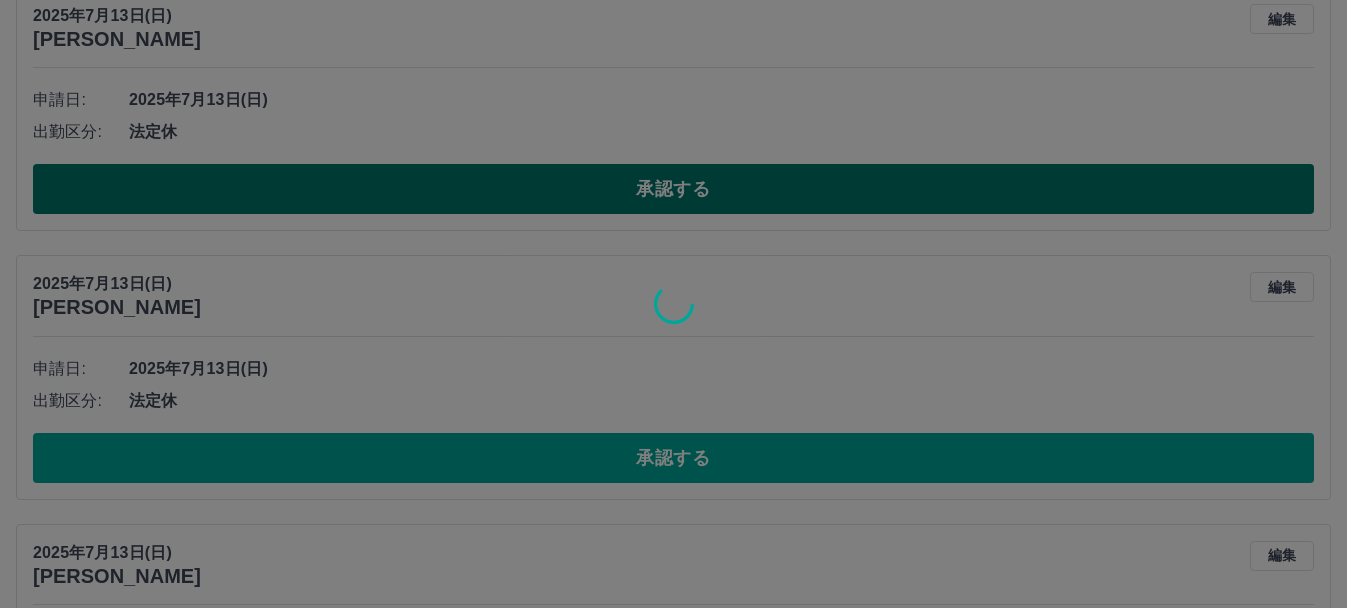 scroll, scrollTop: 806, scrollLeft: 0, axis: vertical 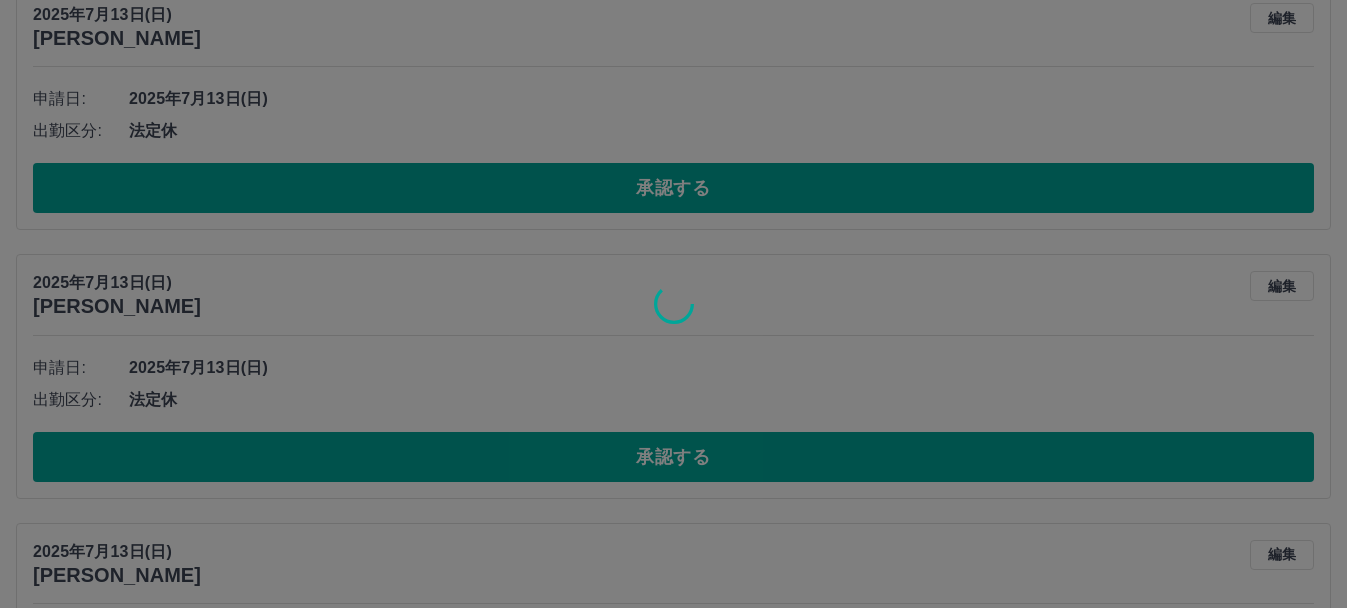 click at bounding box center [673, 304] 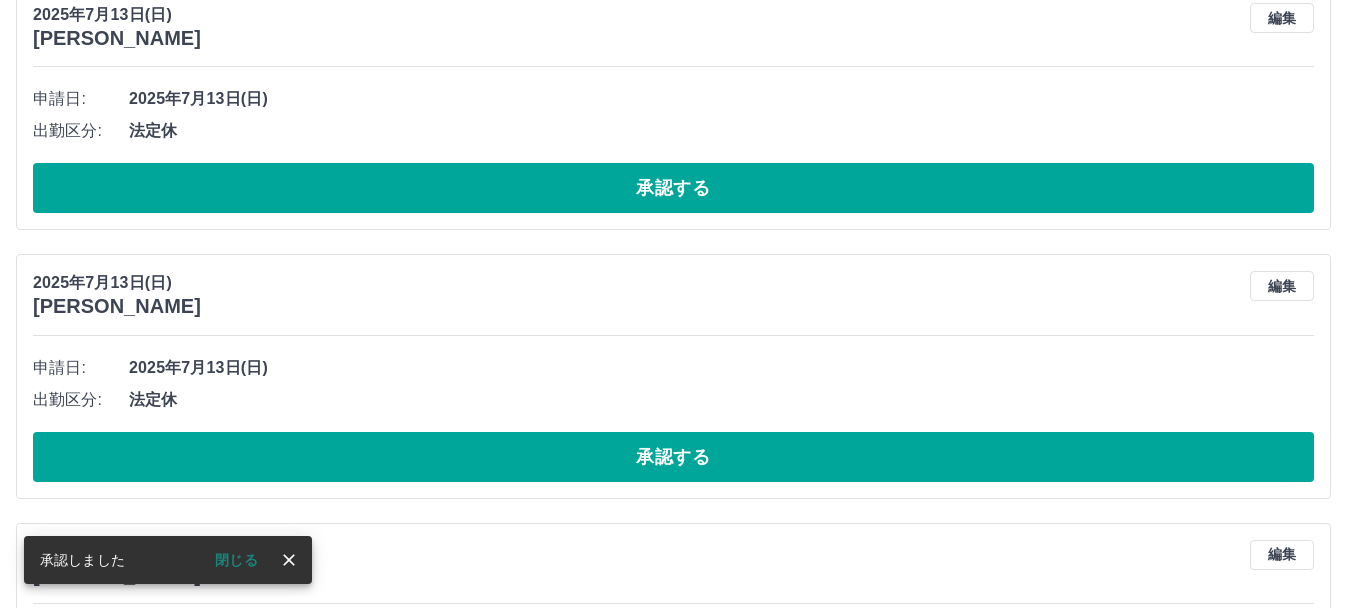 scroll, scrollTop: 538, scrollLeft: 0, axis: vertical 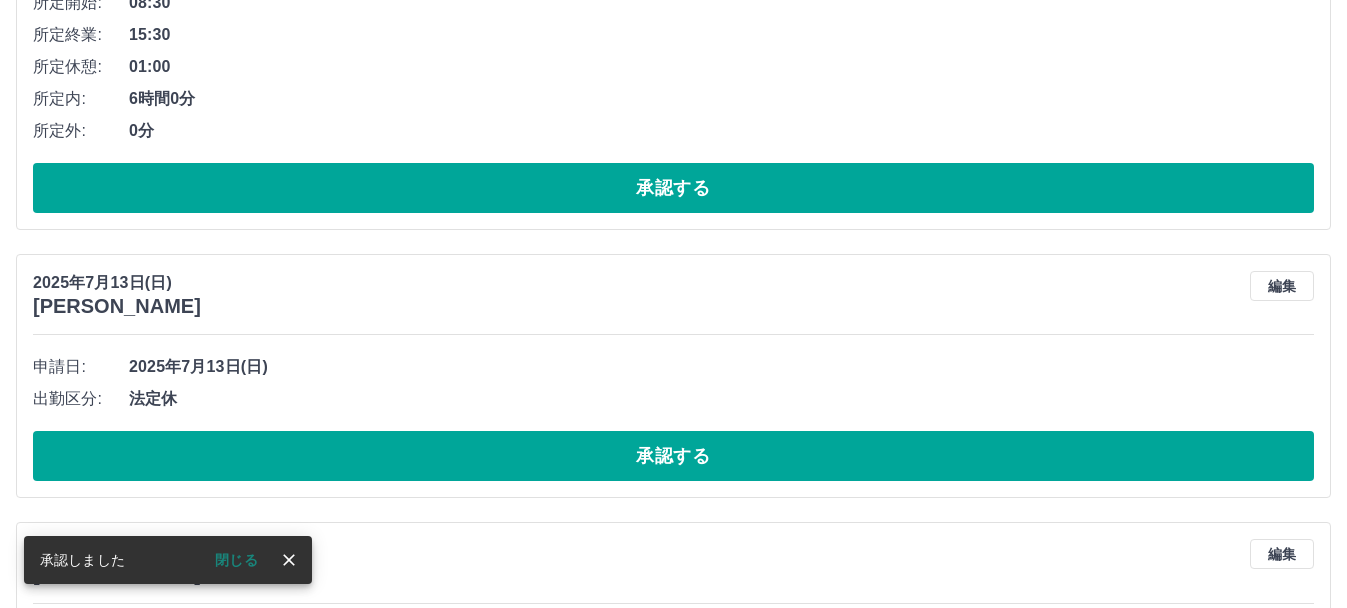 click on "承認する" at bounding box center (673, 456) 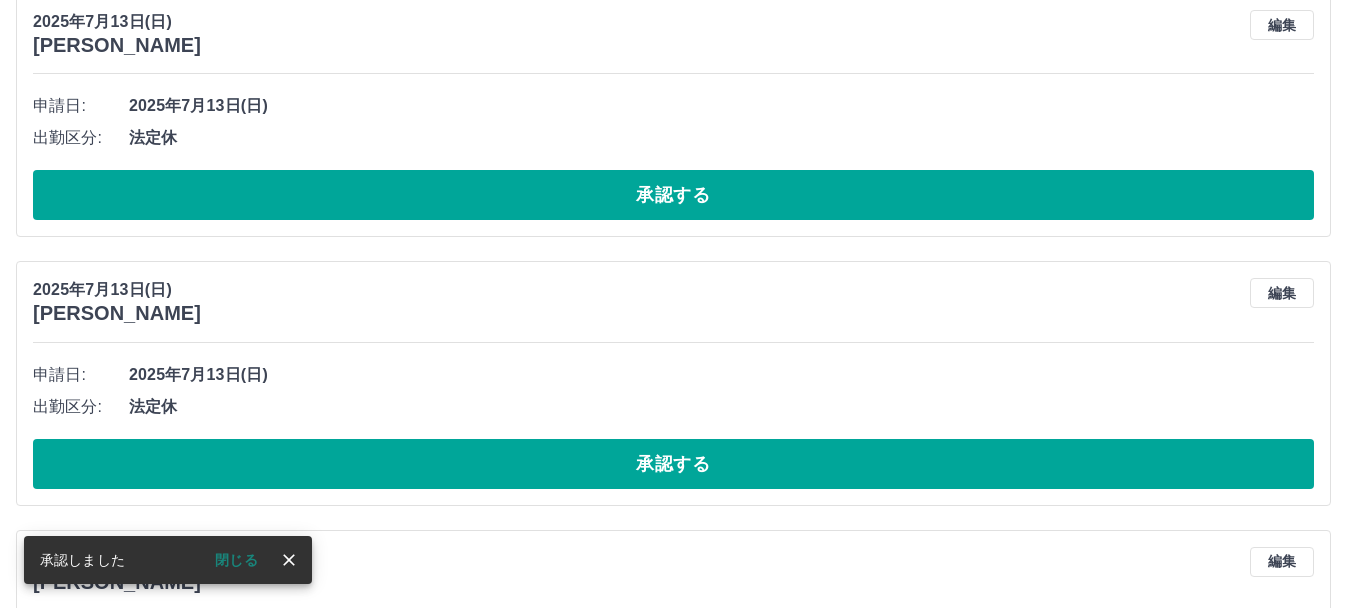 scroll, scrollTop: 531, scrollLeft: 0, axis: vertical 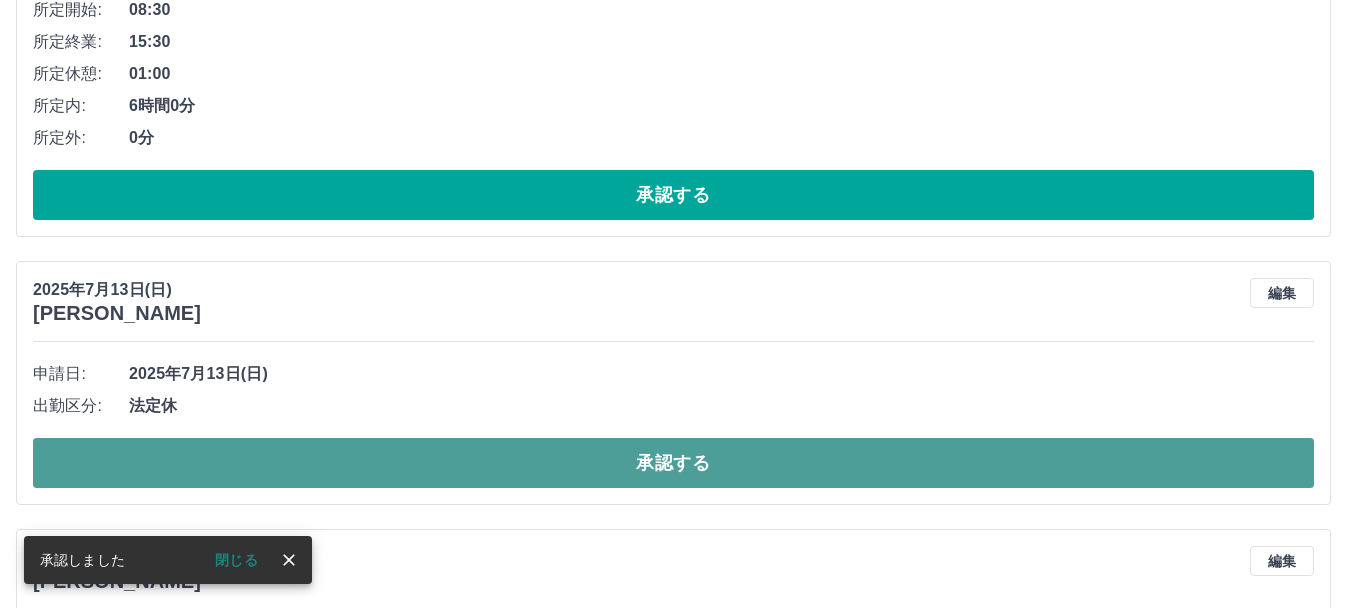 click on "承認する" at bounding box center [673, 463] 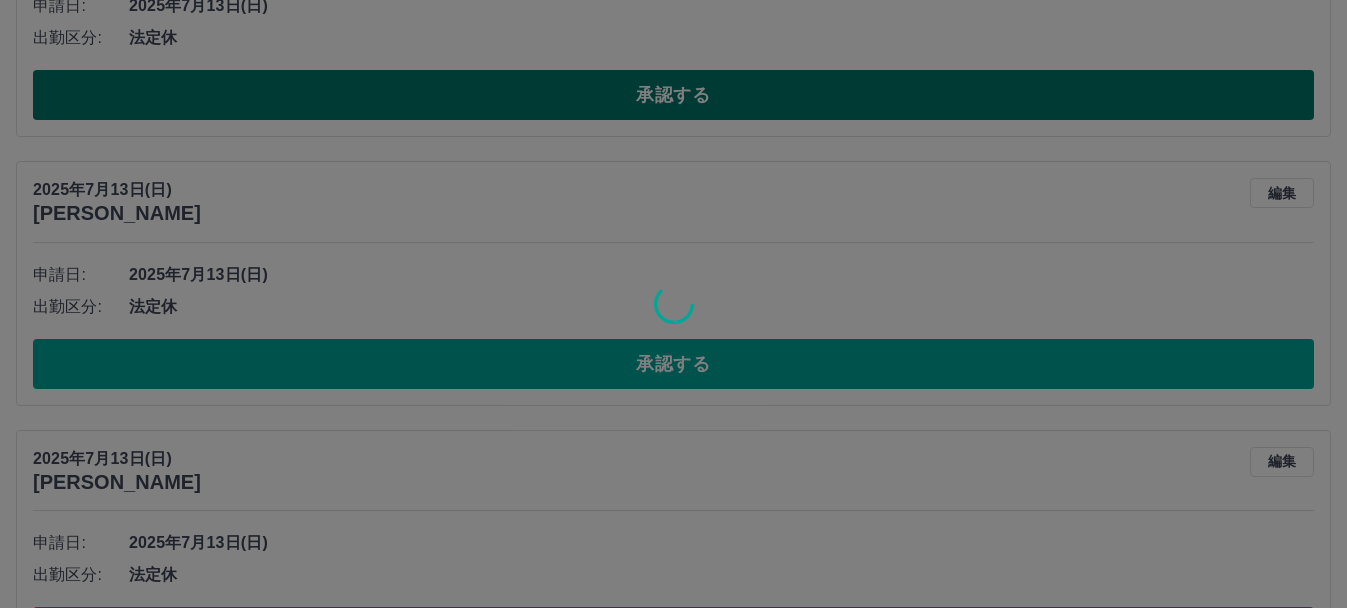 scroll, scrollTop: 906, scrollLeft: 0, axis: vertical 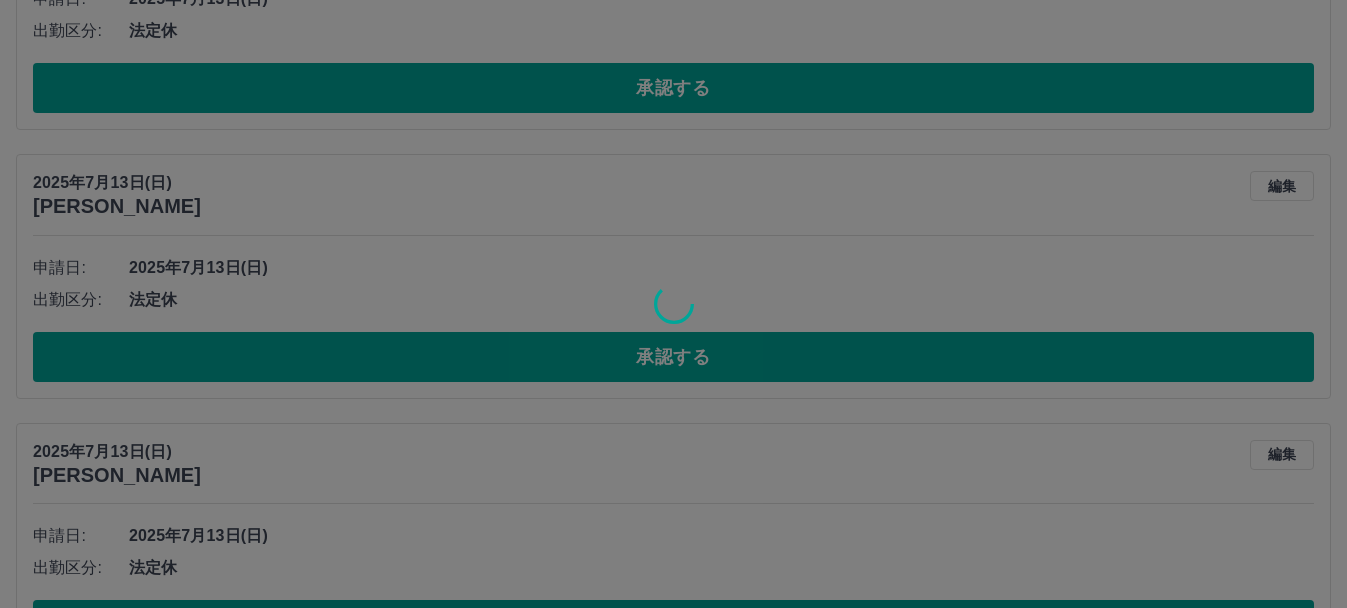 click at bounding box center (673, 304) 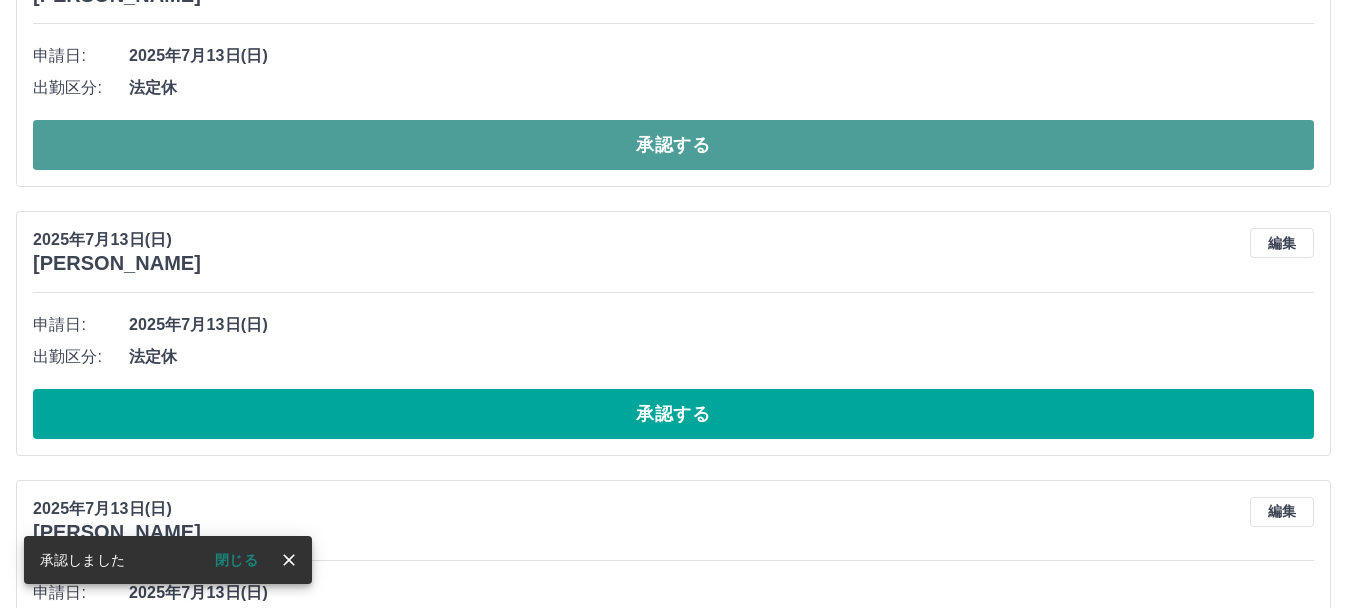 scroll, scrollTop: 581, scrollLeft: 0, axis: vertical 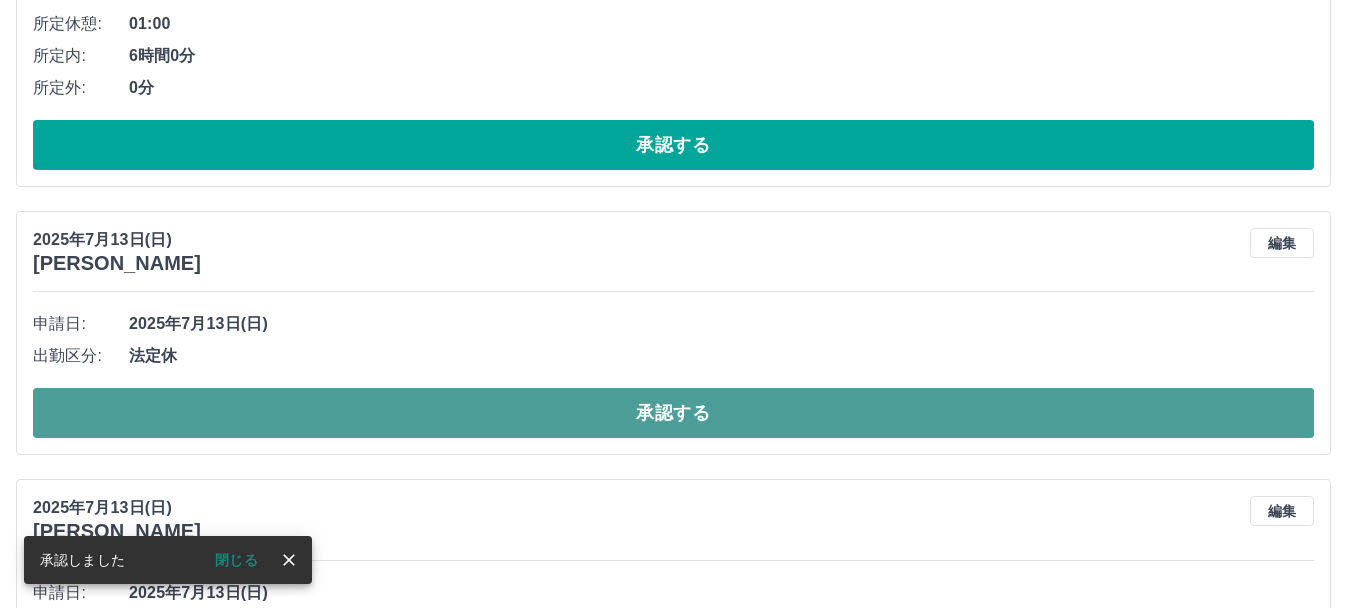 click on "承認する" at bounding box center (673, 413) 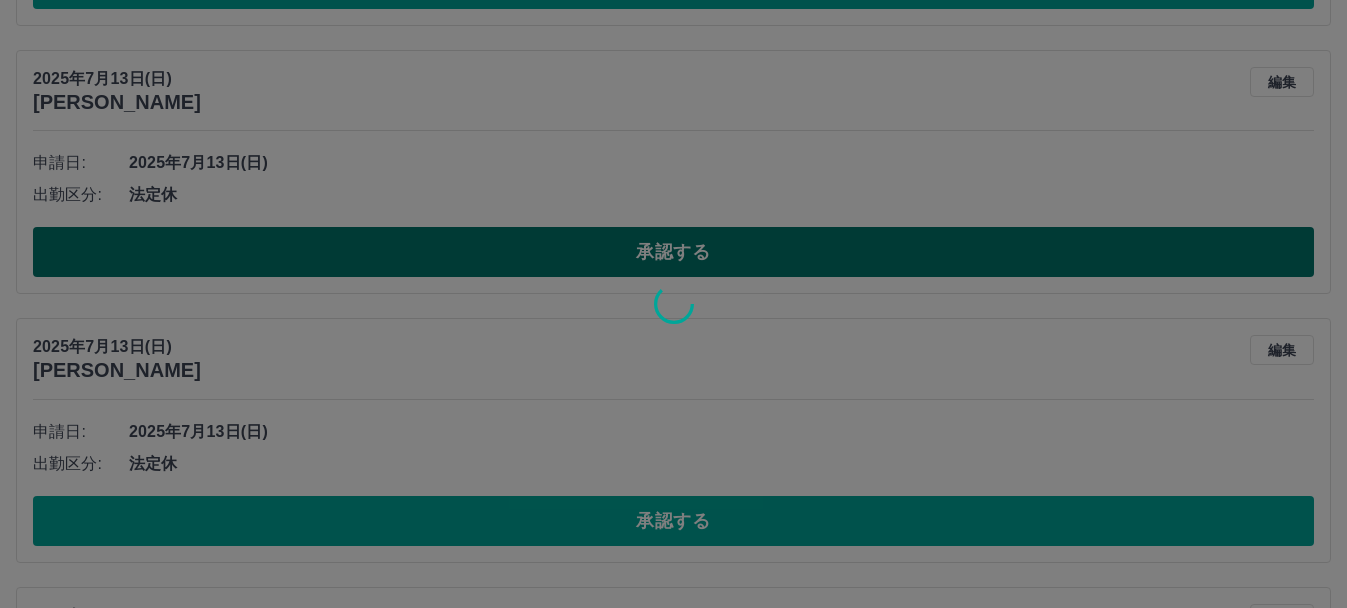 scroll, scrollTop: 743, scrollLeft: 0, axis: vertical 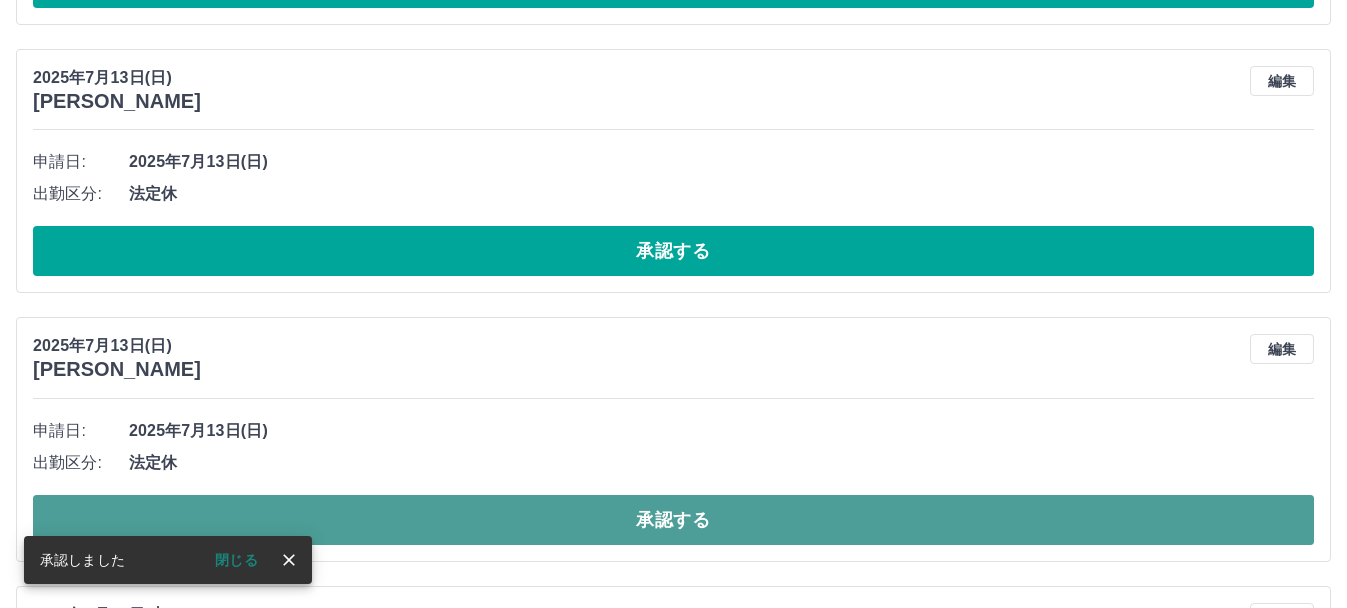 click on "承認する" at bounding box center [673, 520] 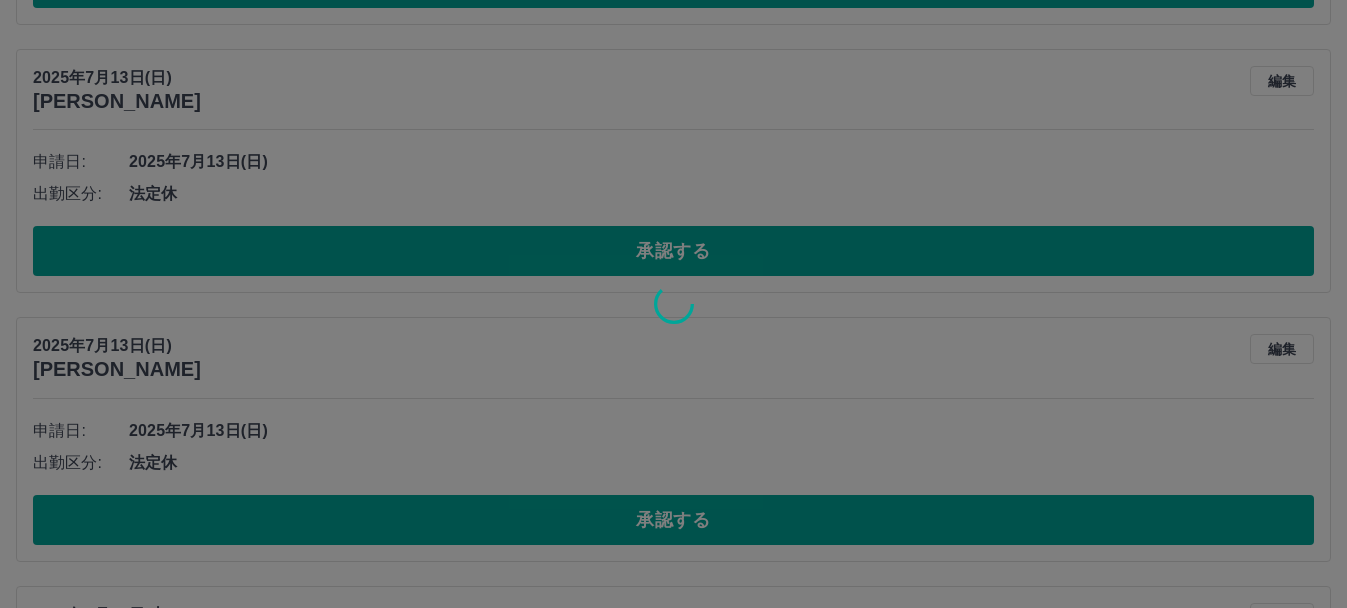 click at bounding box center (673, 304) 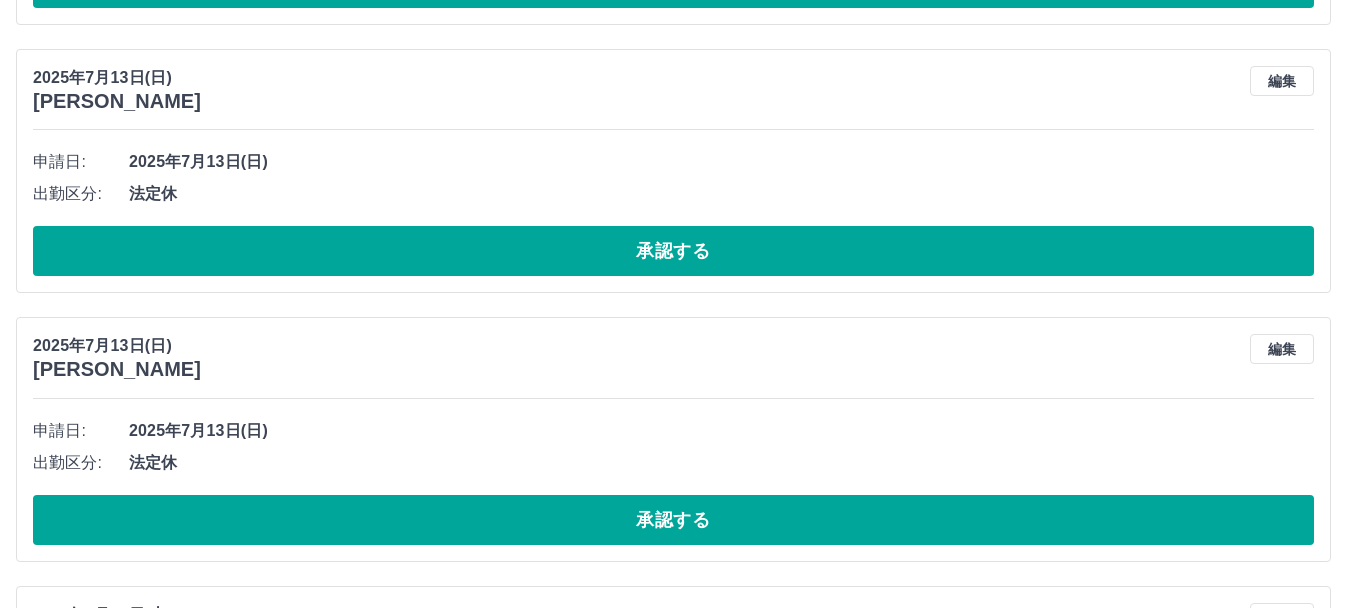 click at bounding box center (673, 304) 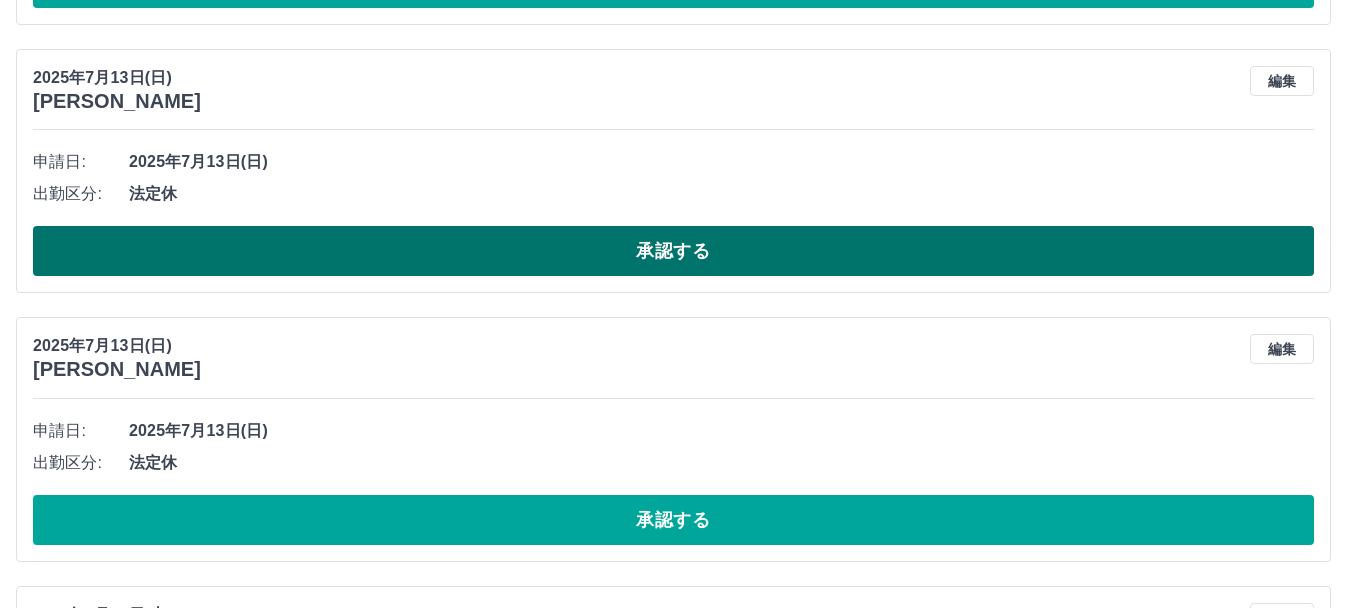 click on "承認する" at bounding box center [673, 251] 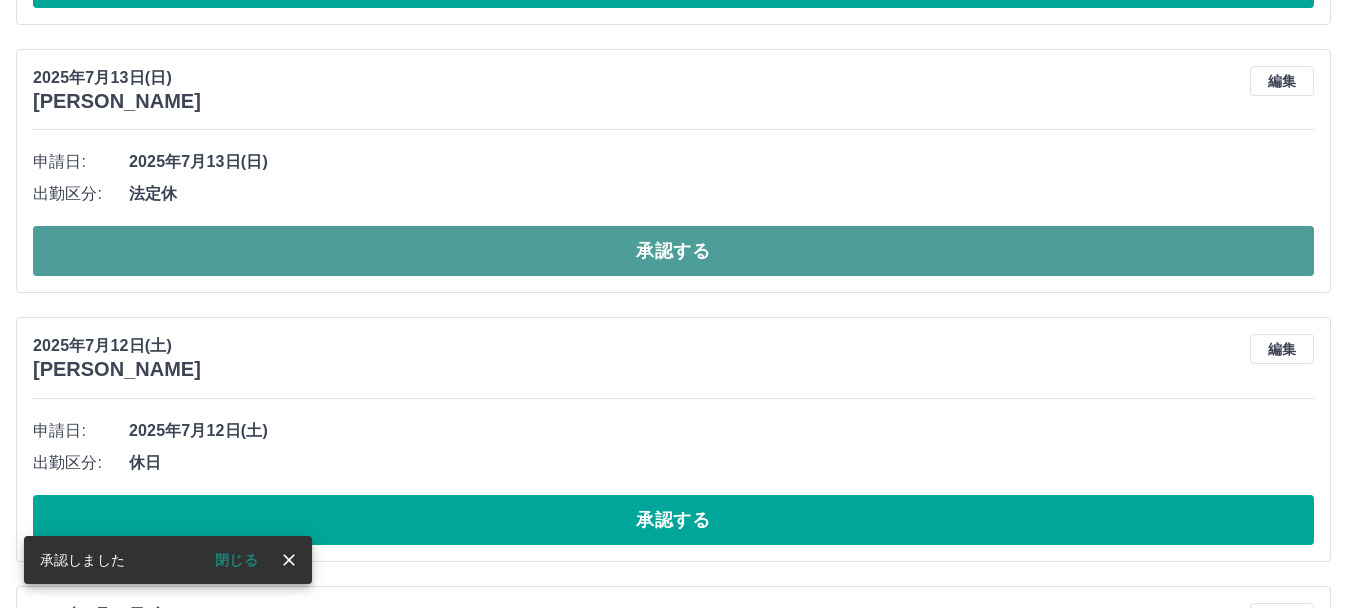 click on "承認する" at bounding box center (673, 251) 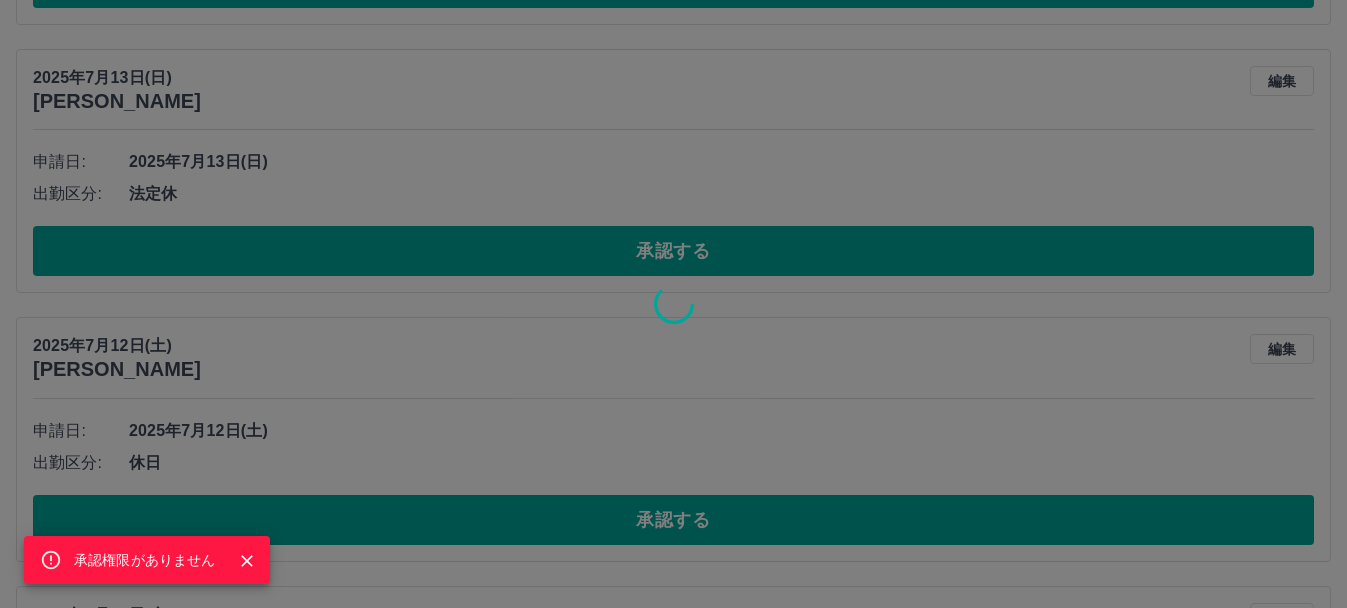 click on "承認権限がありません" at bounding box center (673, 304) 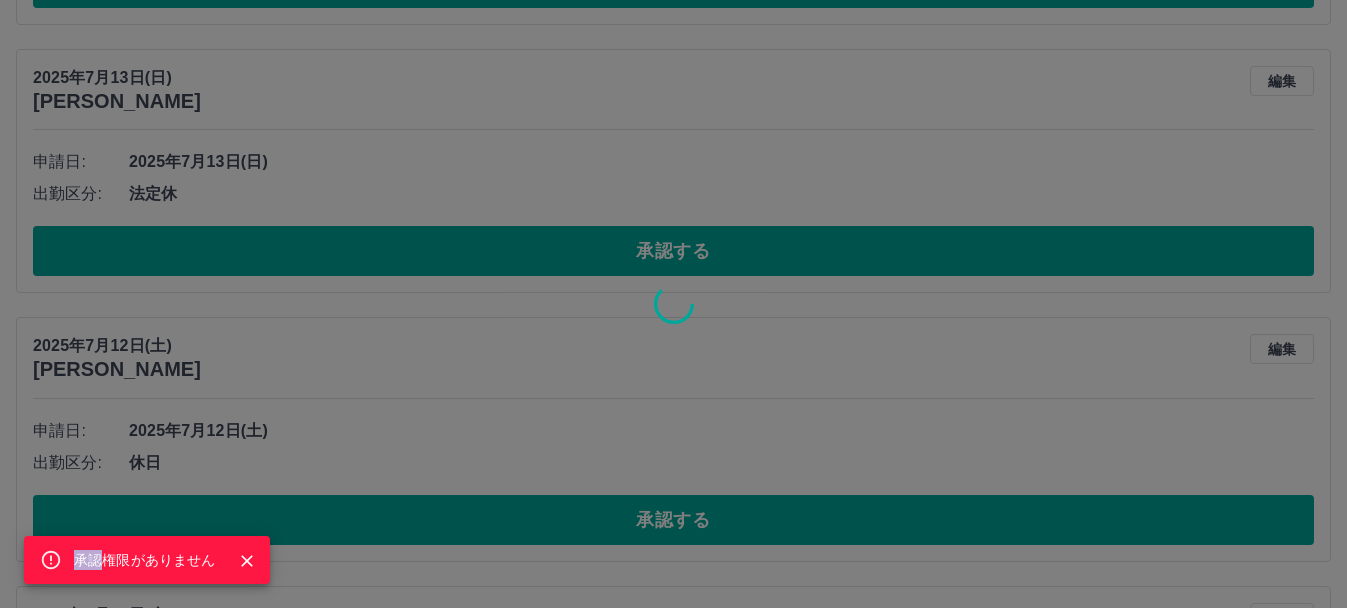 click on "承認権限がありません" at bounding box center (673, 304) 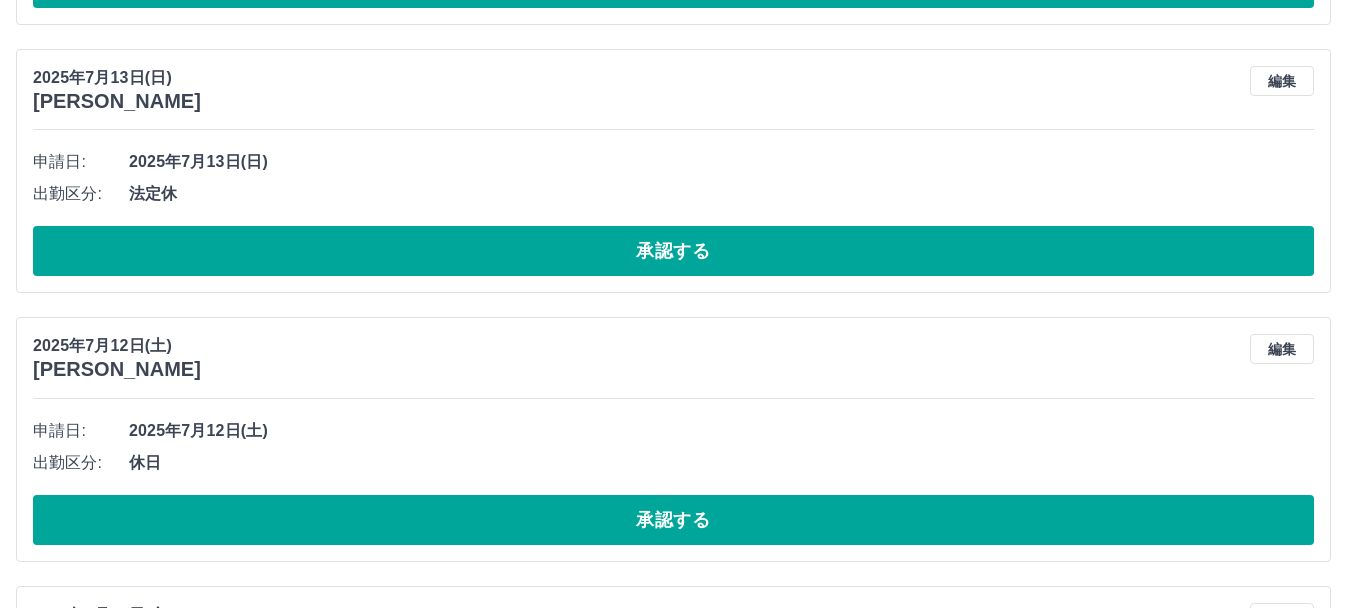 click on "SDH勤怠 渡邉　香奈 承認権限がありません 勤怠報告の承認 2025年 **** 7月 * 未承認 休日 承認済み 2025年7月14日(月) 松本　順子 編集 申請日: 2025年7月14日(月) 出勤区分: 出勤 始業時刻: 08:30 終業時刻: 15:30 休憩時間: 1時間0分 コメント: 龍田共調代務、交なし、支払票あり 所定開始: 08:30 所定終業: 15:30 所定休憩: 01:00 所定内: 6時間0分 所定外: 0分 承認する 2025年7月13日(日) 田中　良房 編集 申請日: 2025年7月13日(日) 出勤区分: 法定休 承認する 2025年7月12日(土) 三宅　総一郎 編集 申請日: 2025年7月12日(土) 出勤区分: 休日 承認する 2025年7月11日(金) 三宅　総一郎 編集 申請日: 2025年7月11日(金) 出勤区分: 出勤 始業時刻: 08:15 終業時刻: 18:15 休憩時間: 1時間0分 コメント: 現場向け資料発送準備　時間外0:30h 所定開始: 08:15 所定終業: 17:15 所定休憩: 01:00 所定内: 8時間0分 所定外:" at bounding box center [673, 199] 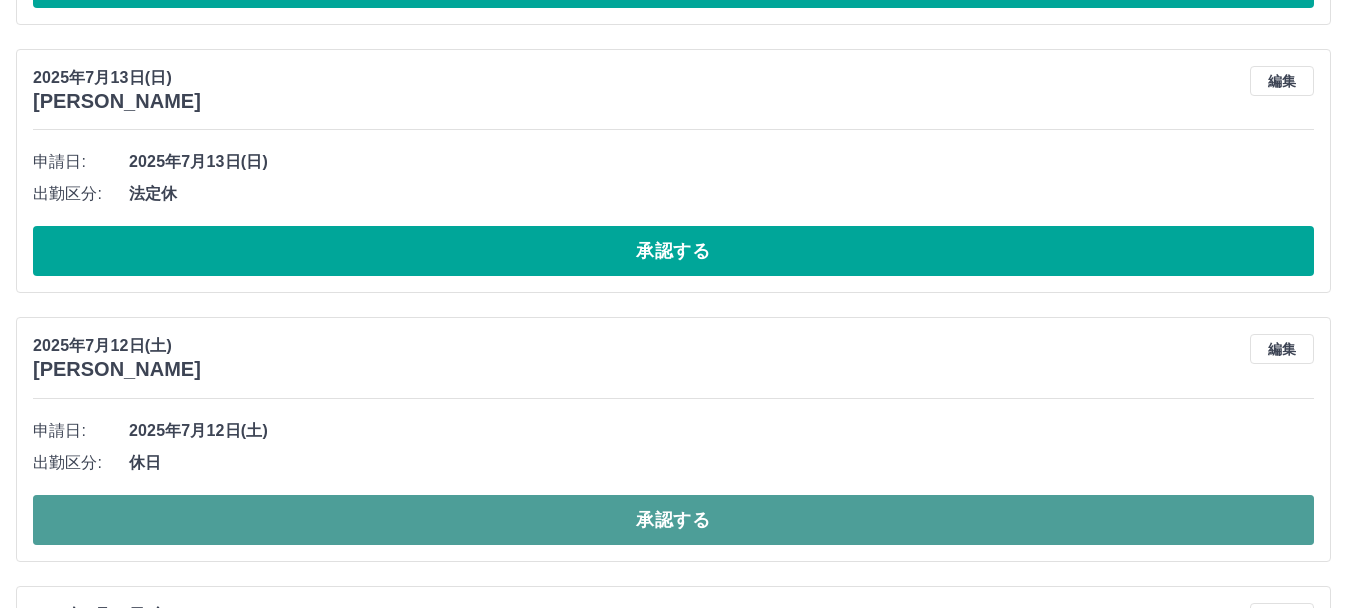 click on "承認する" at bounding box center (673, 520) 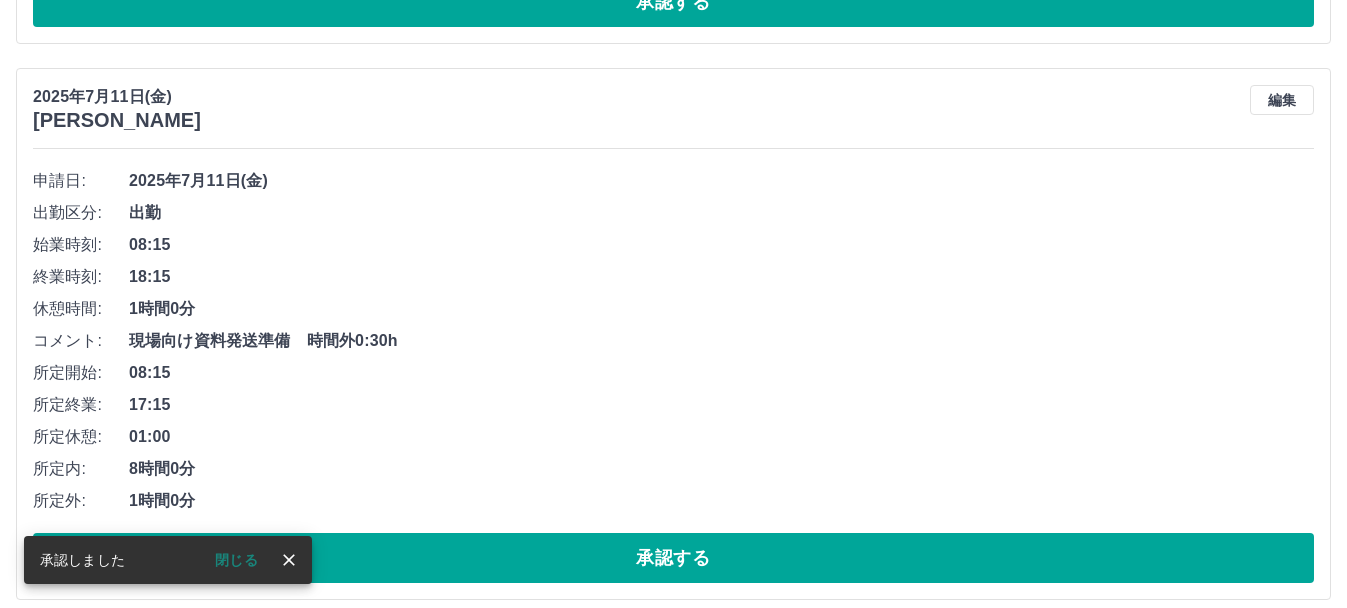 scroll, scrollTop: 742, scrollLeft: 0, axis: vertical 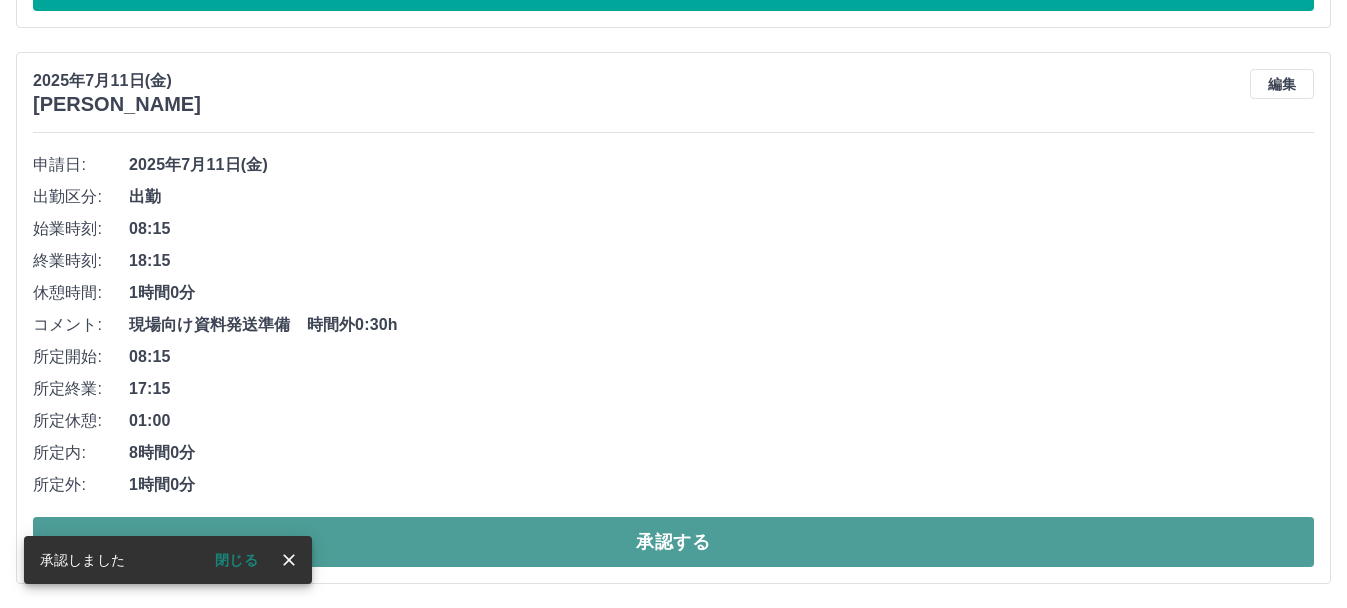 click on "承認する" at bounding box center [673, 542] 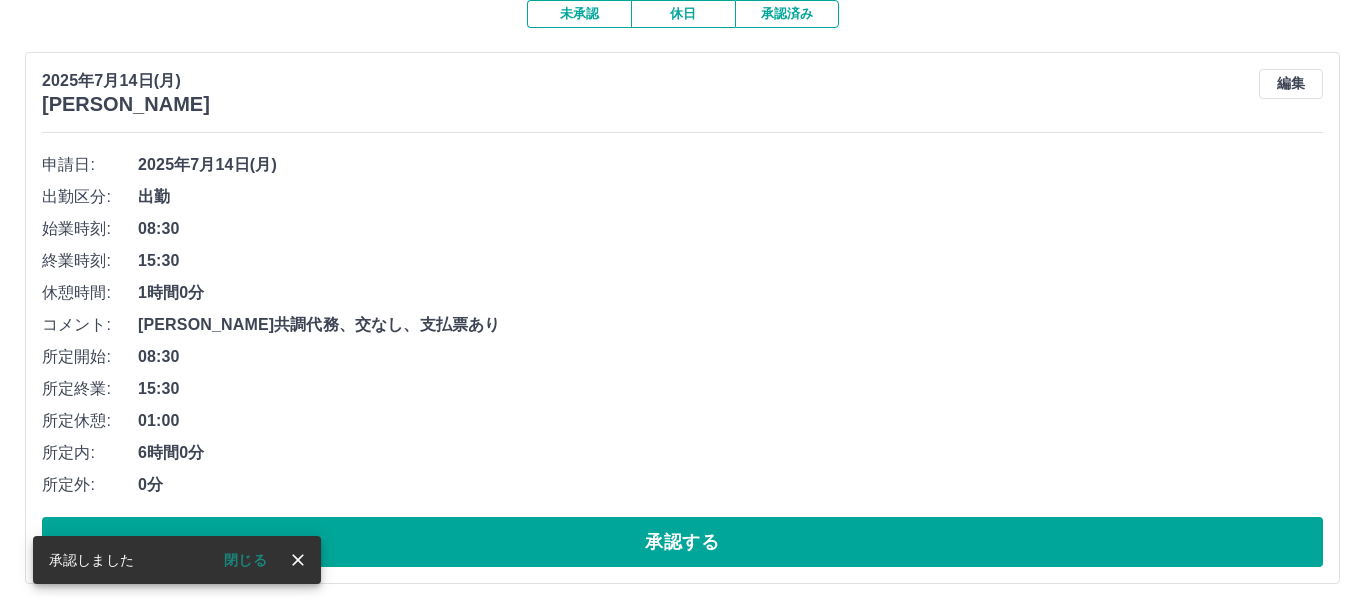 scroll, scrollTop: 0, scrollLeft: 0, axis: both 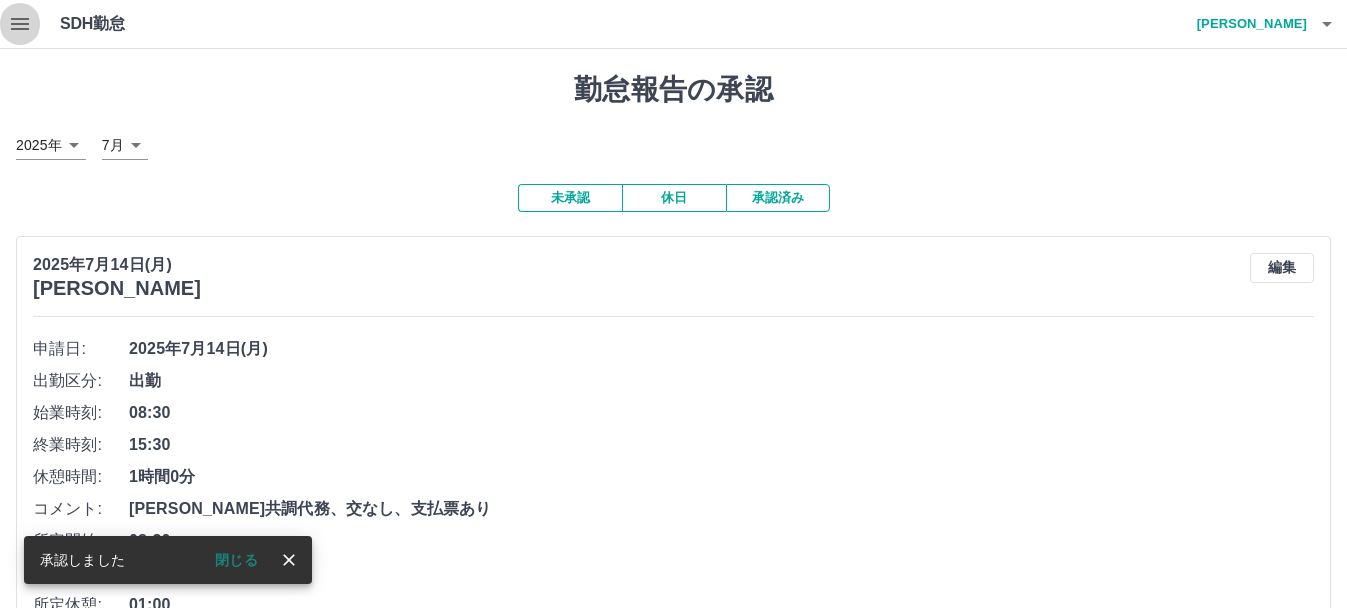 click 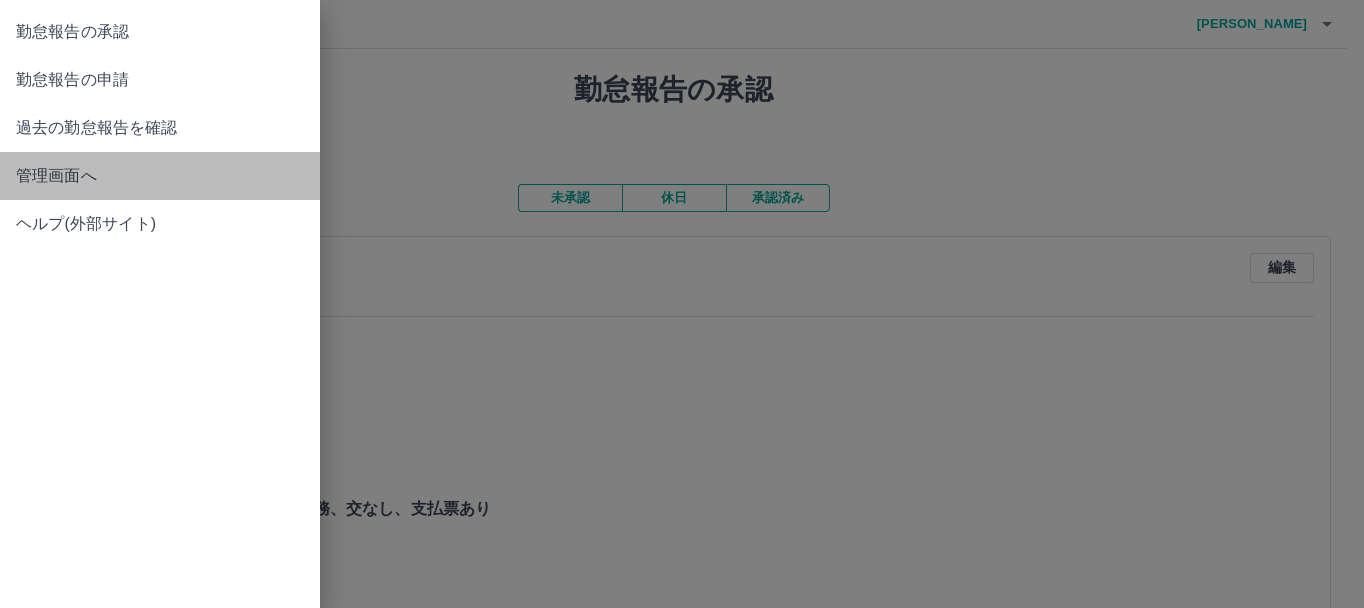 click on "管理画面へ" at bounding box center [160, 176] 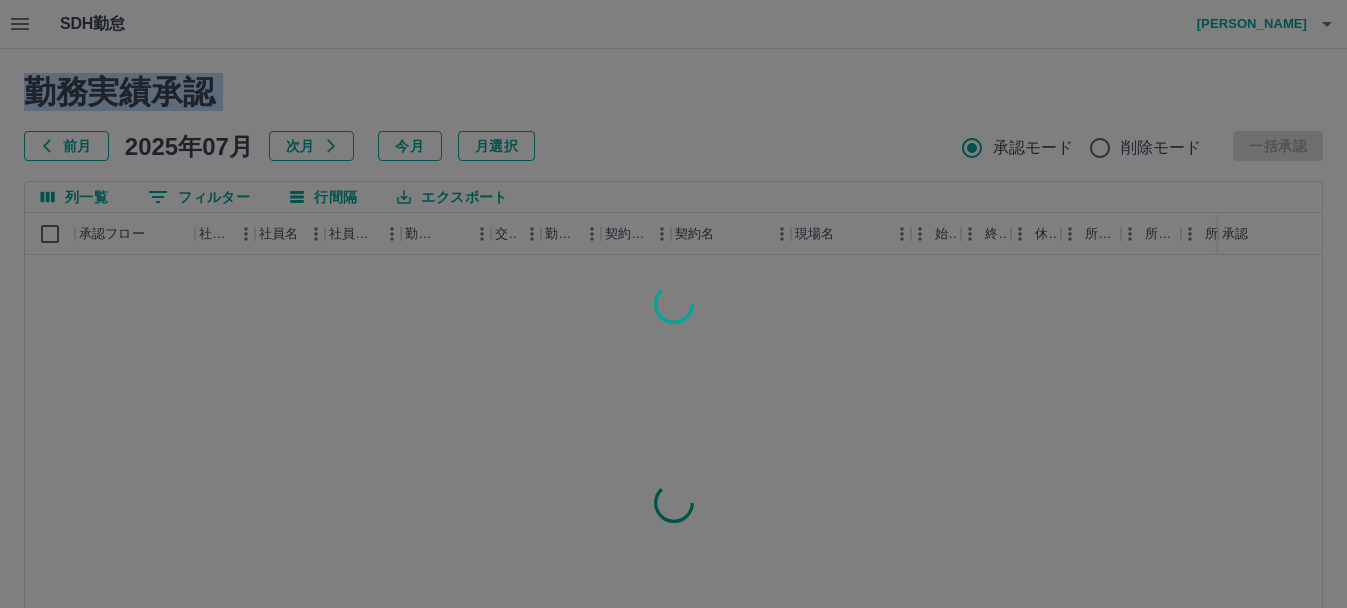click at bounding box center [673, 304] 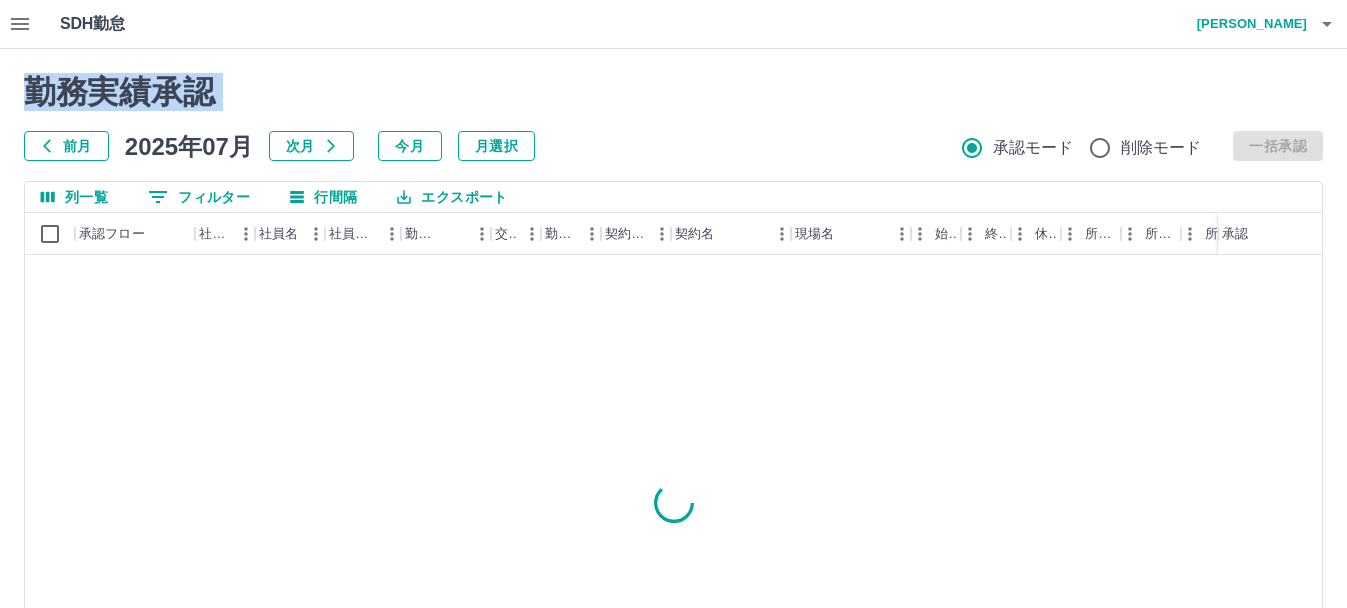 click on "勤務実績承認 前月 2025年07月 次月 今月 月選択 承認モード 削除モード 一括承認 列一覧 0 フィルター 行間隔 エクスポート 承認フロー 社員番号 社員名 社員区分 勤務日 交通費 勤務区分 契約コード 契約名 現場名 始業 終業 休憩 所定開始 所定終業 所定休憩 拘束 勤務 遅刻等 コメント ステータス 承認 ページあたりの行数: 20 ** 0～0 / 0" at bounding box center [673, 447] 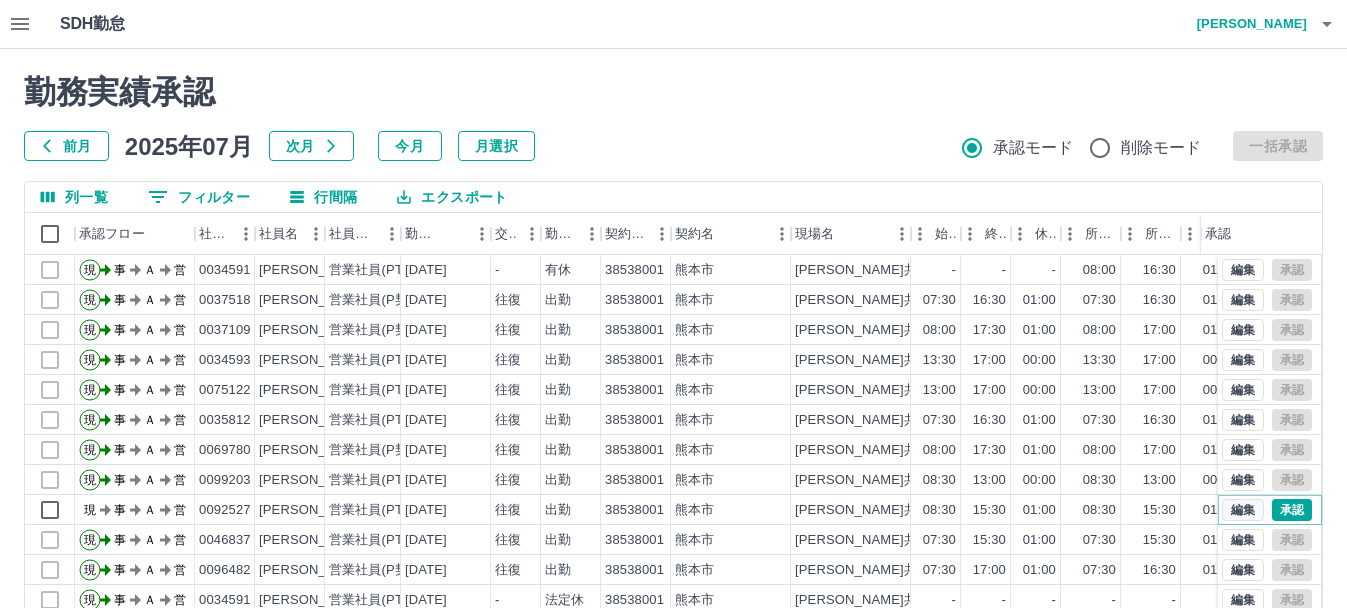 click on "編集" at bounding box center [1243, 510] 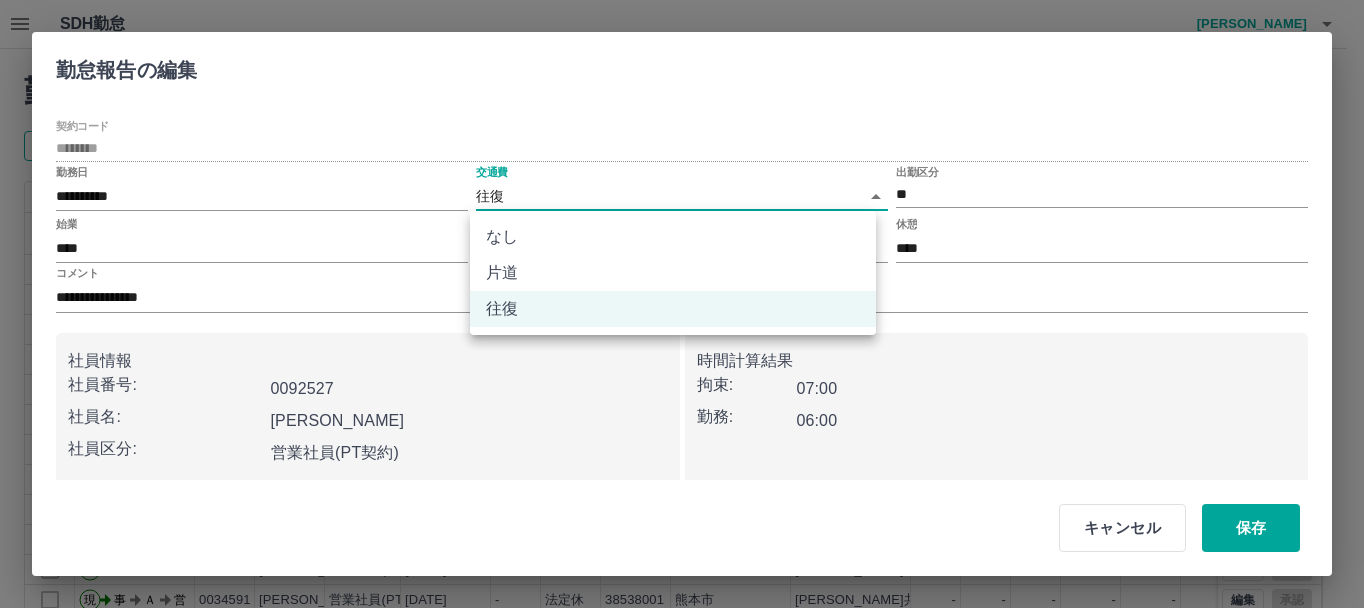 click on "SDH勤怠 渡邉　香奈 勤務実績承認 前月 2025年07月 次月 今月 月選択 承認モード 削除モード 一括承認 列一覧 0 フィルター 行間隔 エクスポート 承認フロー 社員番号 社員名 社員区分 勤務日 交通費 勤務区分 契約コード 契約名 現場名 始業 終業 休憩 所定開始 所定終業 所定休憩 拘束 勤務 遅刻等 コメント ステータス 承認 現 事 Ａ 営 0034591 田中　初子 営業社員(PT契約) 2025-07-14  -  有休 38538001 熊本市 龍田共同調理場 - - - 08:00 16:30 01:00 00:00 00:00 00:00 私用 事務担当者承認待 現 事 Ａ 営 0037518 虎口　弘恵 営業社員(P契約) 2025-07-14 往復 出勤 38538001 熊本市 龍田共同調理場 07:30 16:30 01:00 07:30 16:30 01:00 09:00 08:00 00:00 事務担当者承認待 現 事 Ａ 営 0037109 北岡　紋奈 営業社員(P契約) 2025-07-14 往復 出勤 38538001 熊本市 龍田共同調理場 08:00 17:30 01:00 08:00 17:00 01:00 09:30 08:30 00:00 現" at bounding box center (682, 422) 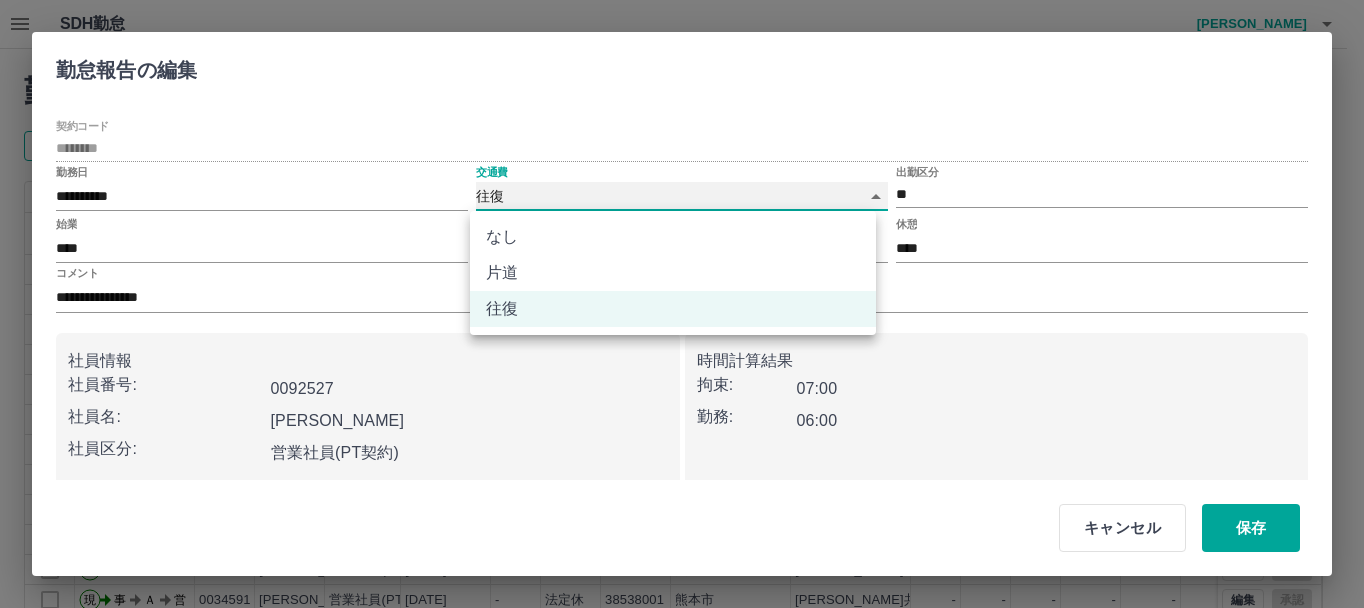 type on "****" 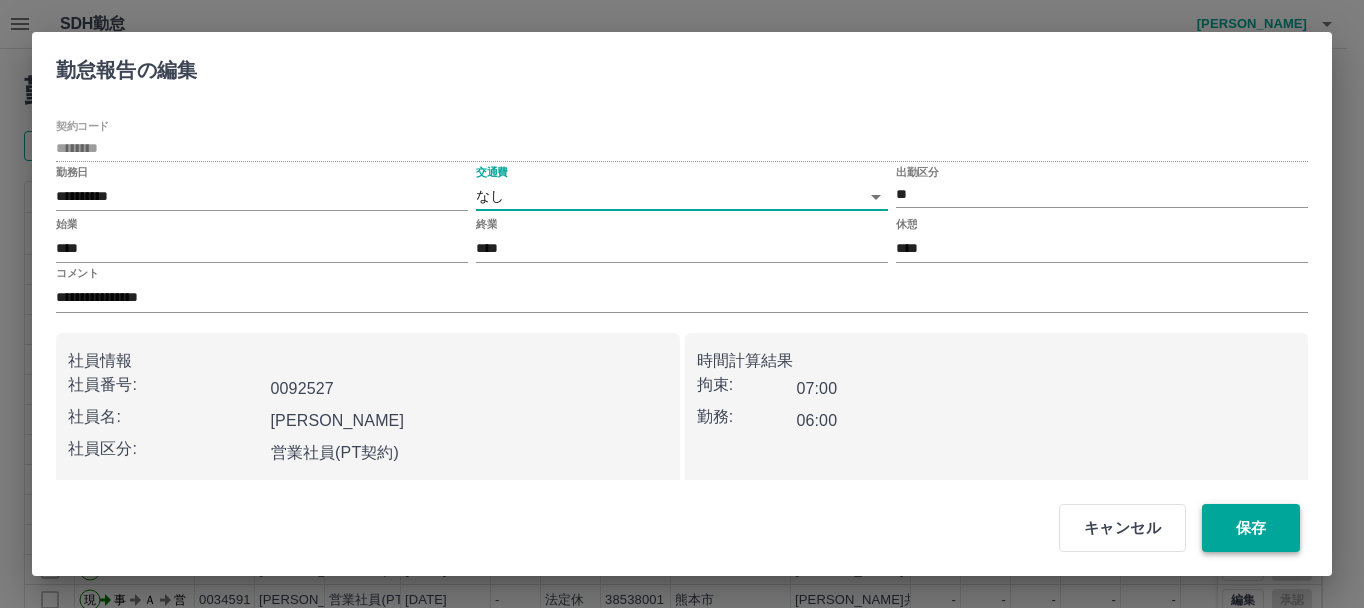 click on "保存" at bounding box center [1251, 528] 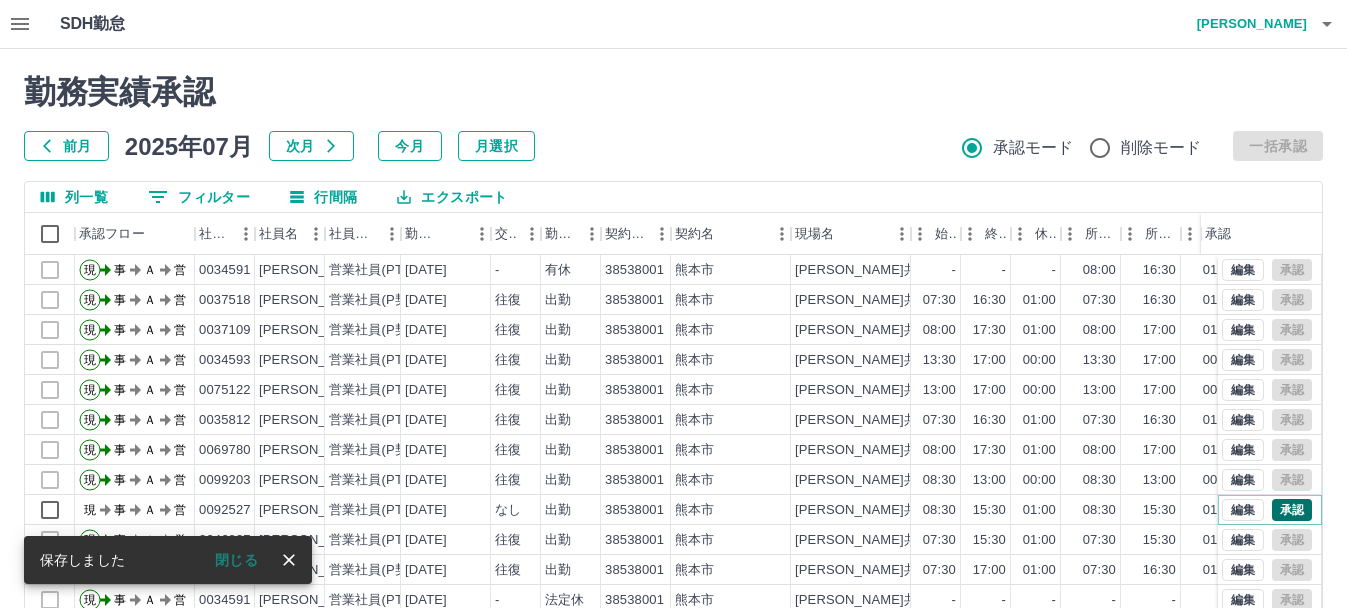 click on "承認" at bounding box center [1292, 510] 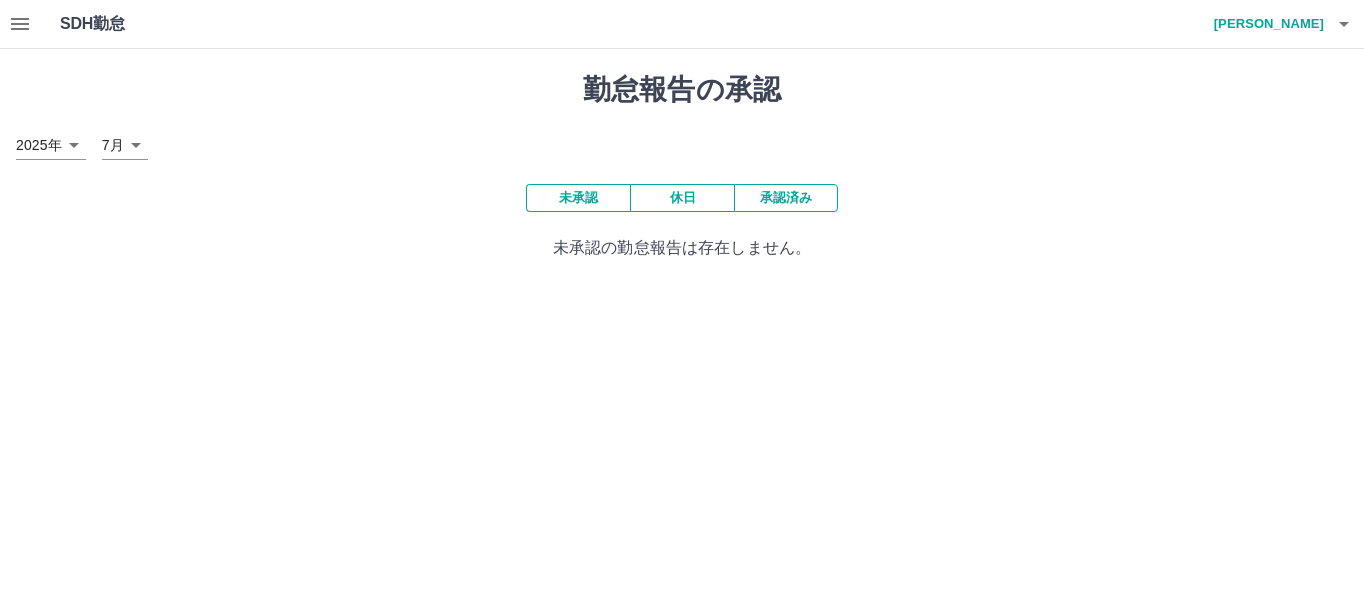 click on "渡邉　香奈" at bounding box center (1264, 24) 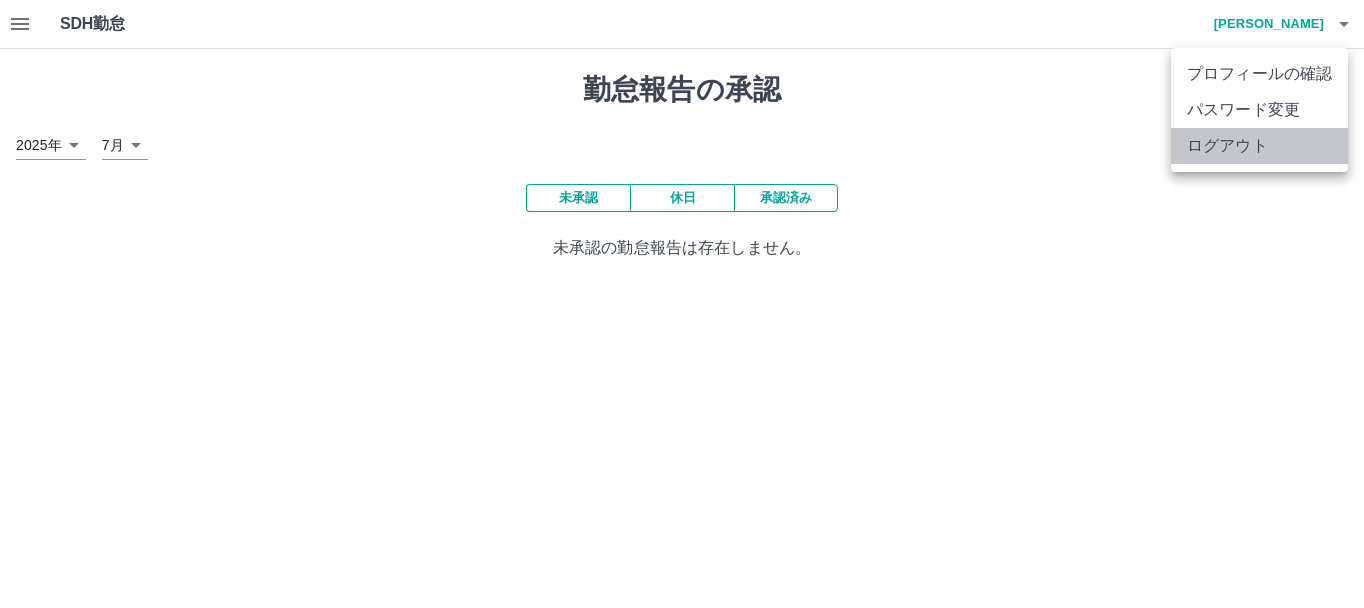 click on "ログアウト" at bounding box center (1259, 146) 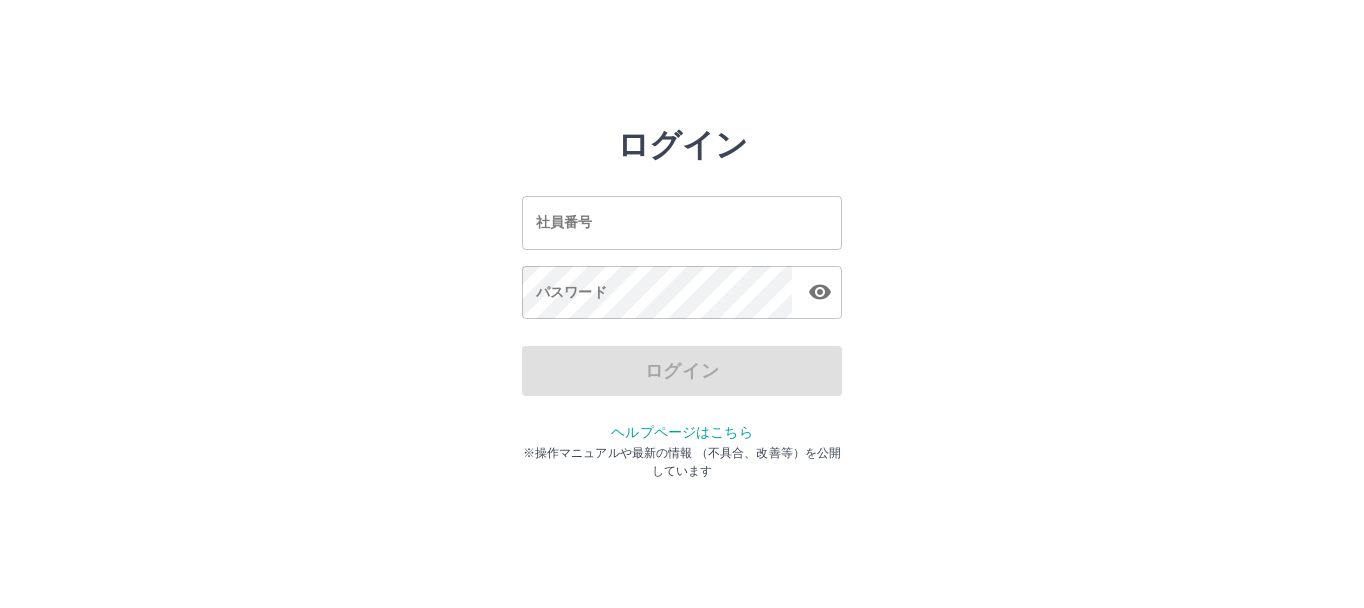 scroll, scrollTop: 0, scrollLeft: 0, axis: both 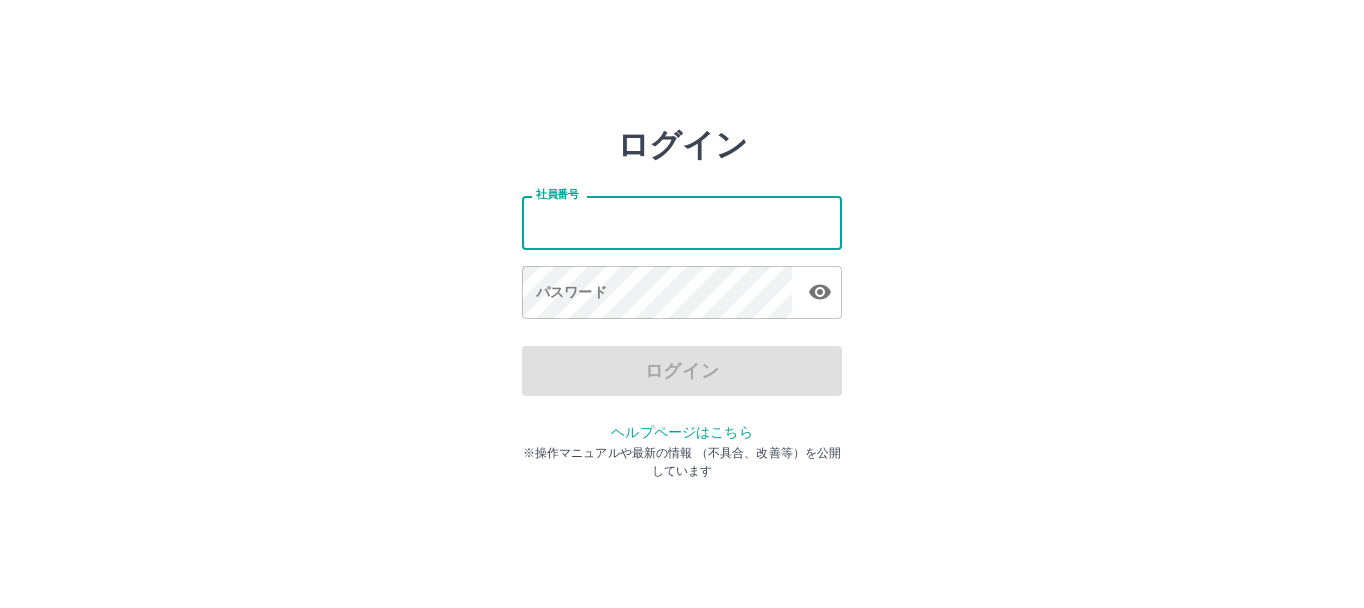 click on "社員番号" at bounding box center (682, 222) 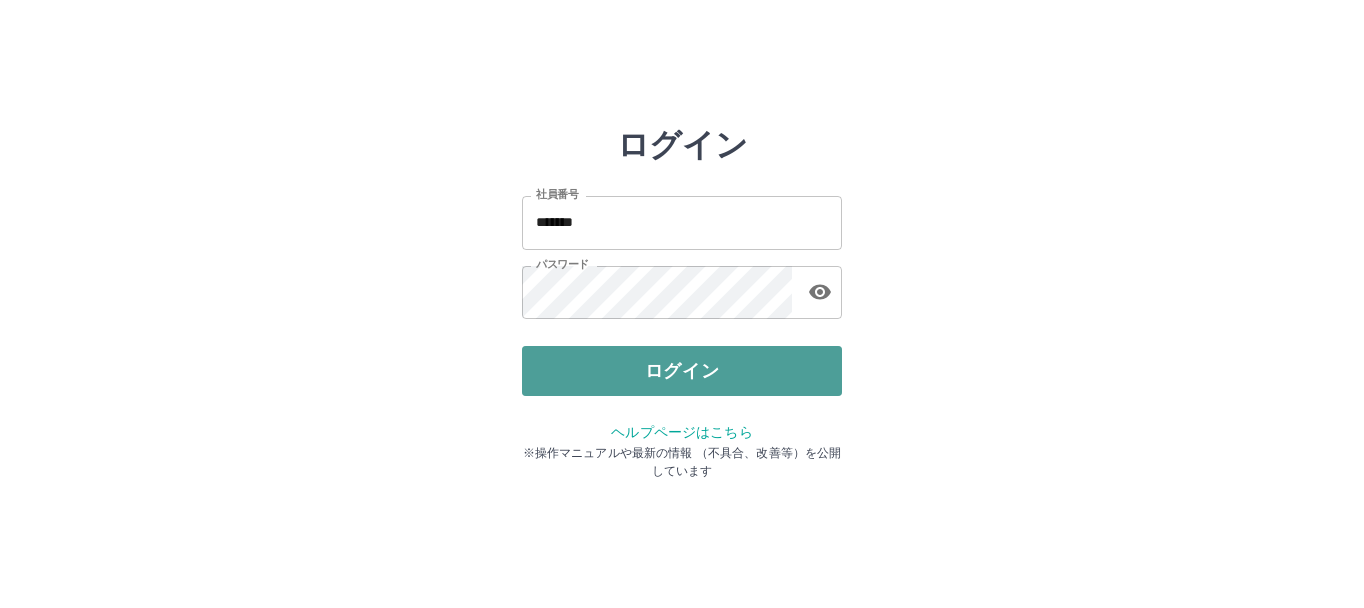click on "ログイン" at bounding box center (682, 371) 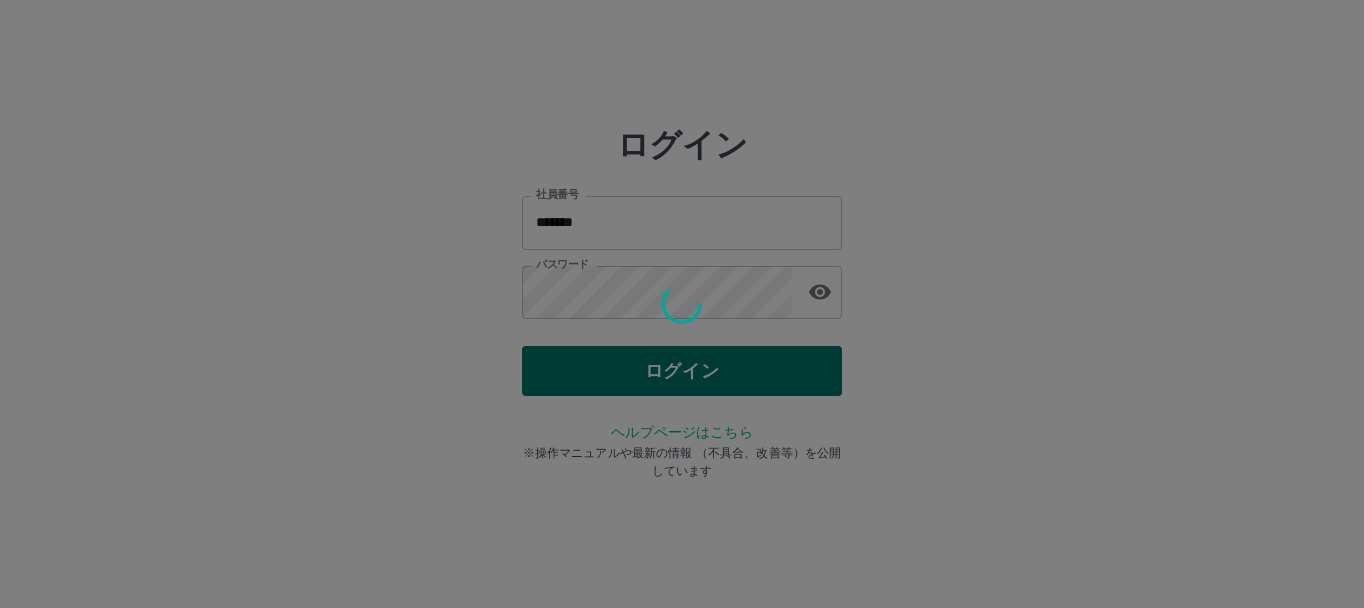 click on "ログイン 社員番号 ******* 社員番号 パスワード パスワード ログイン ヘルプページはこちら ※操作マニュアルや最新の情報 （不具合、改善等）を公開しています" at bounding box center [682, 286] 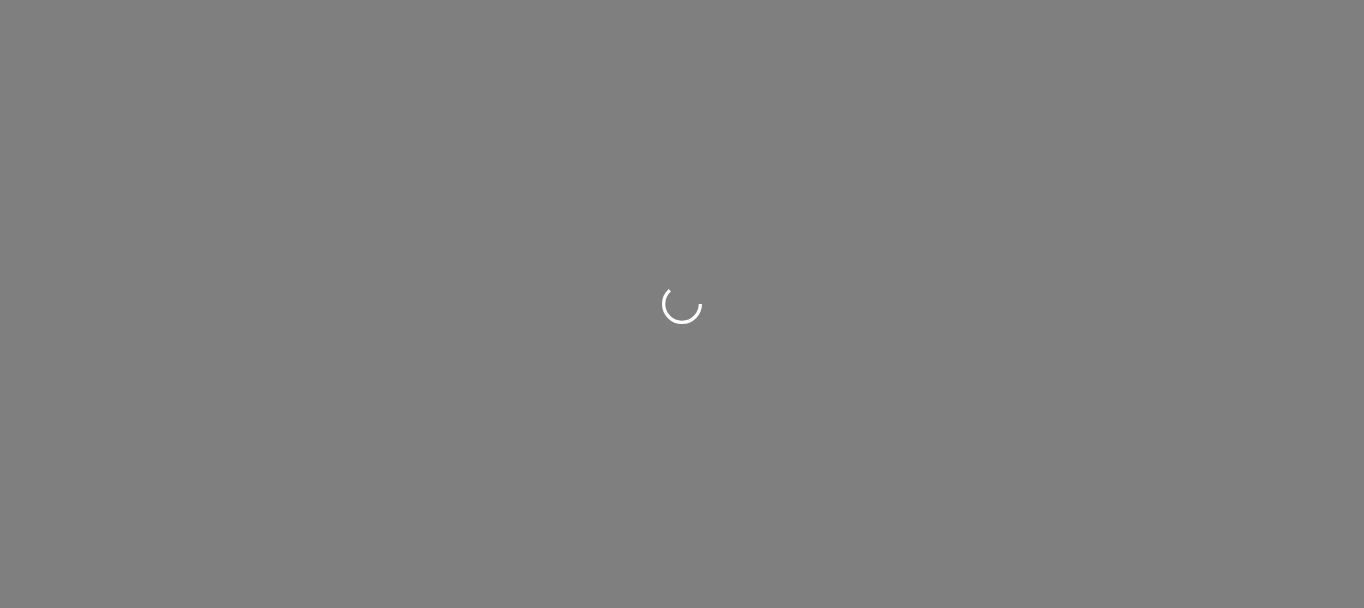 scroll, scrollTop: 0, scrollLeft: 0, axis: both 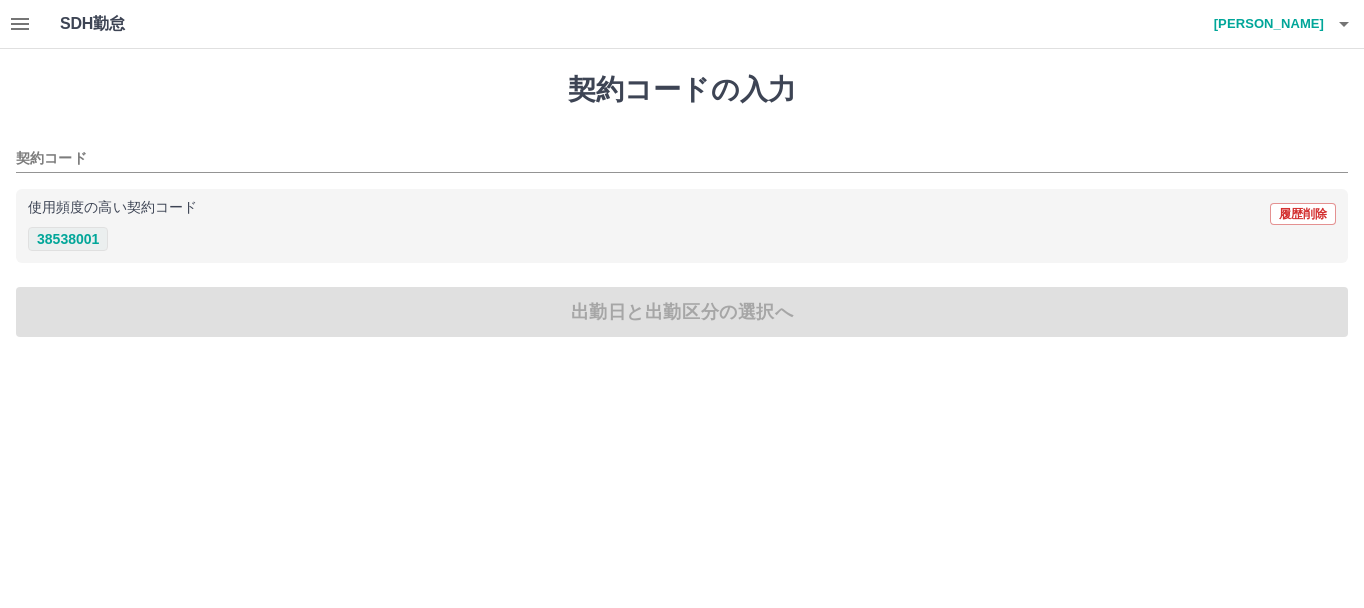 click on "38538001" at bounding box center (68, 239) 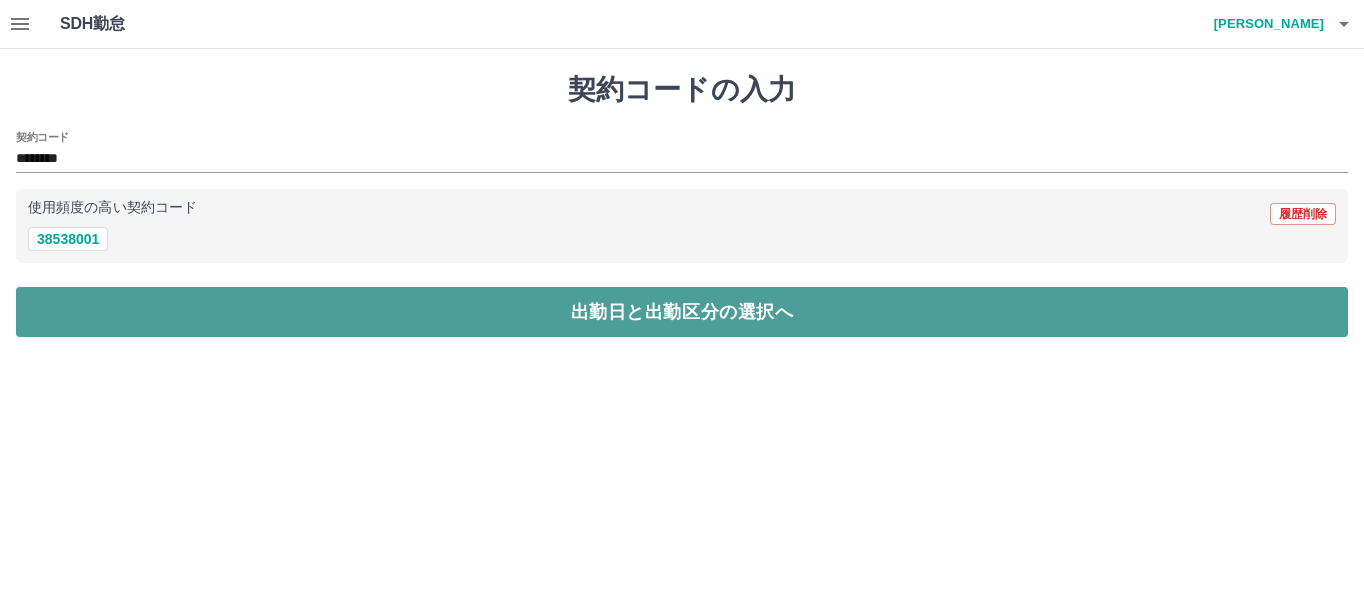 click on "出勤日と出勤区分の選択へ" at bounding box center [682, 312] 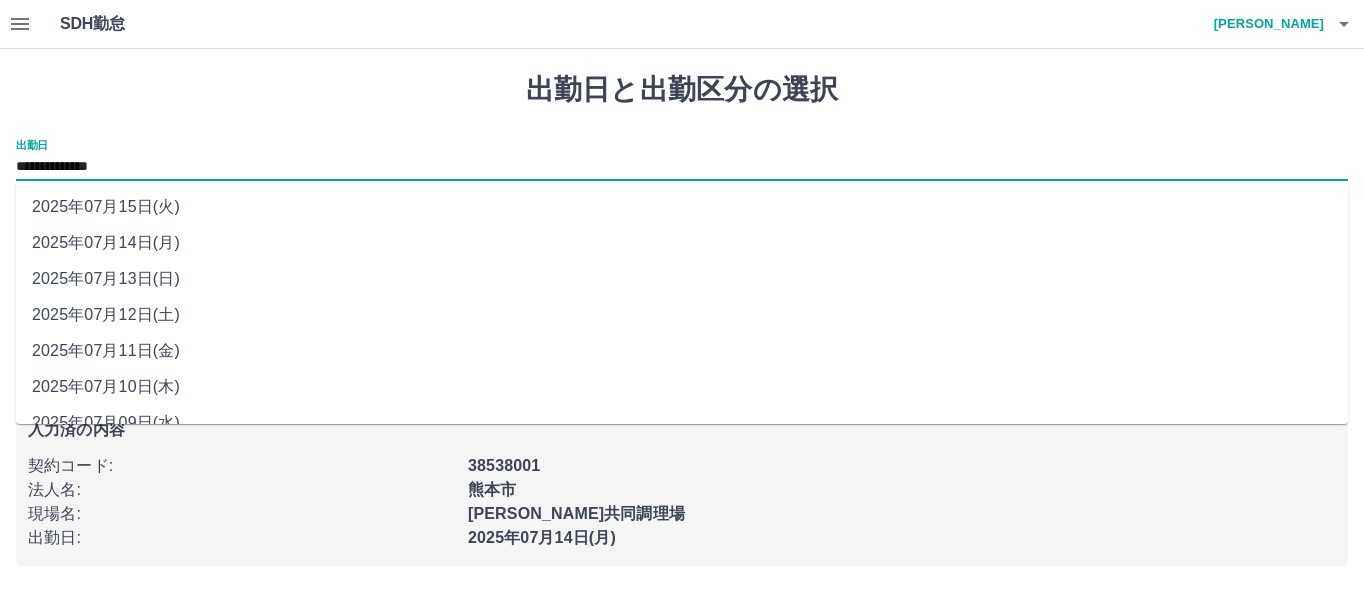 click on "**********" at bounding box center [682, 167] 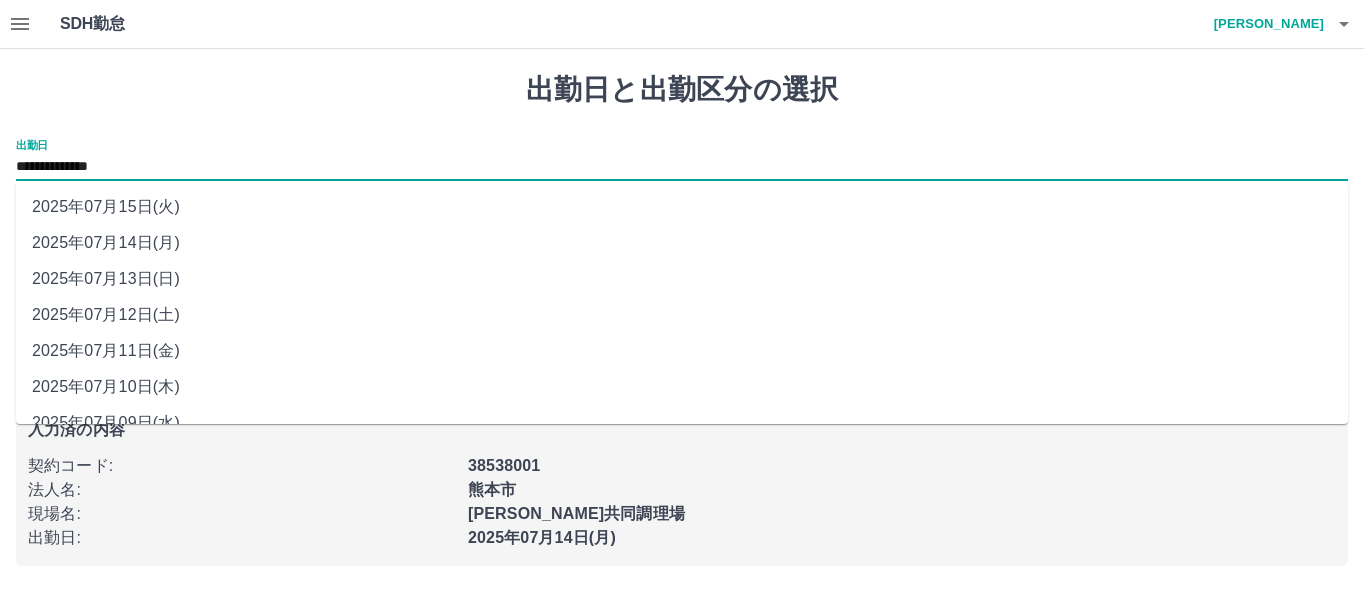 click on "2025年07月13日(日)" at bounding box center (682, 279) 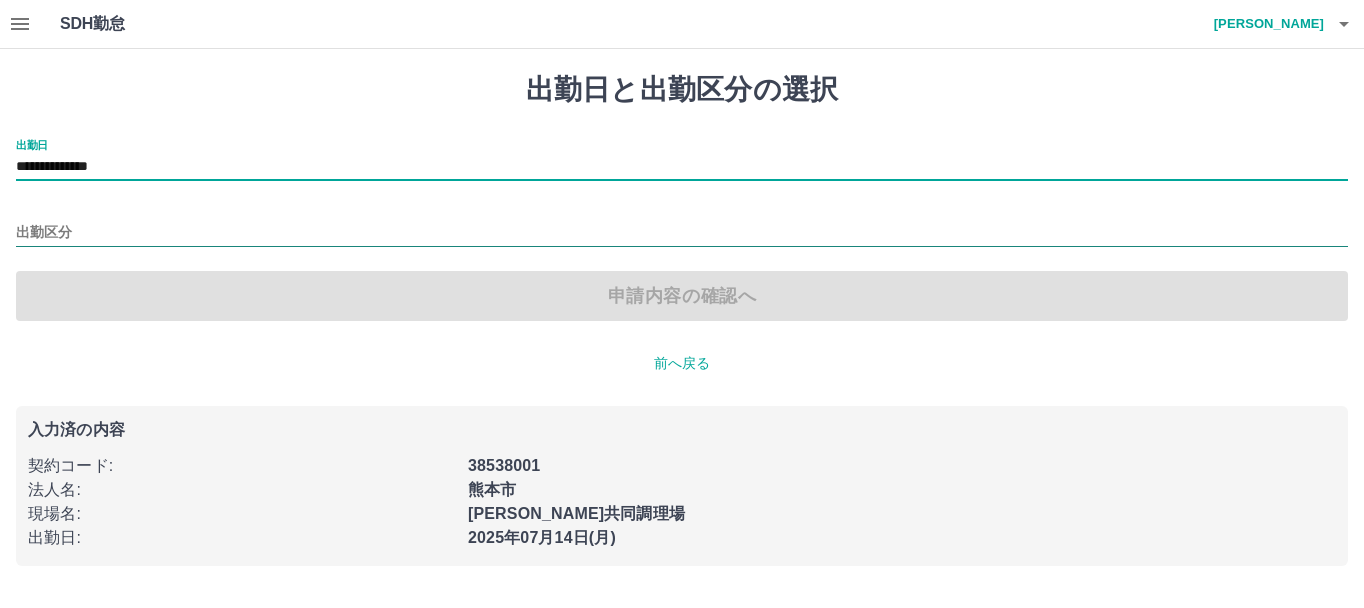 click on "出勤区分" at bounding box center [682, 233] 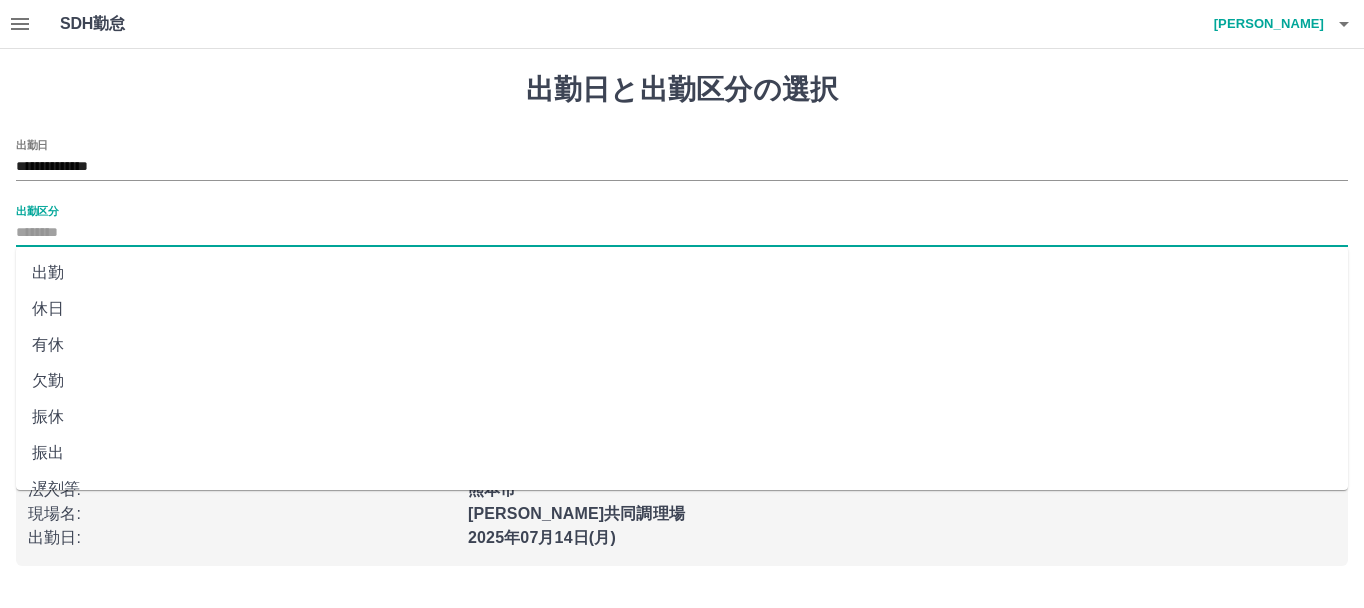 click on "有休" at bounding box center (682, 345) 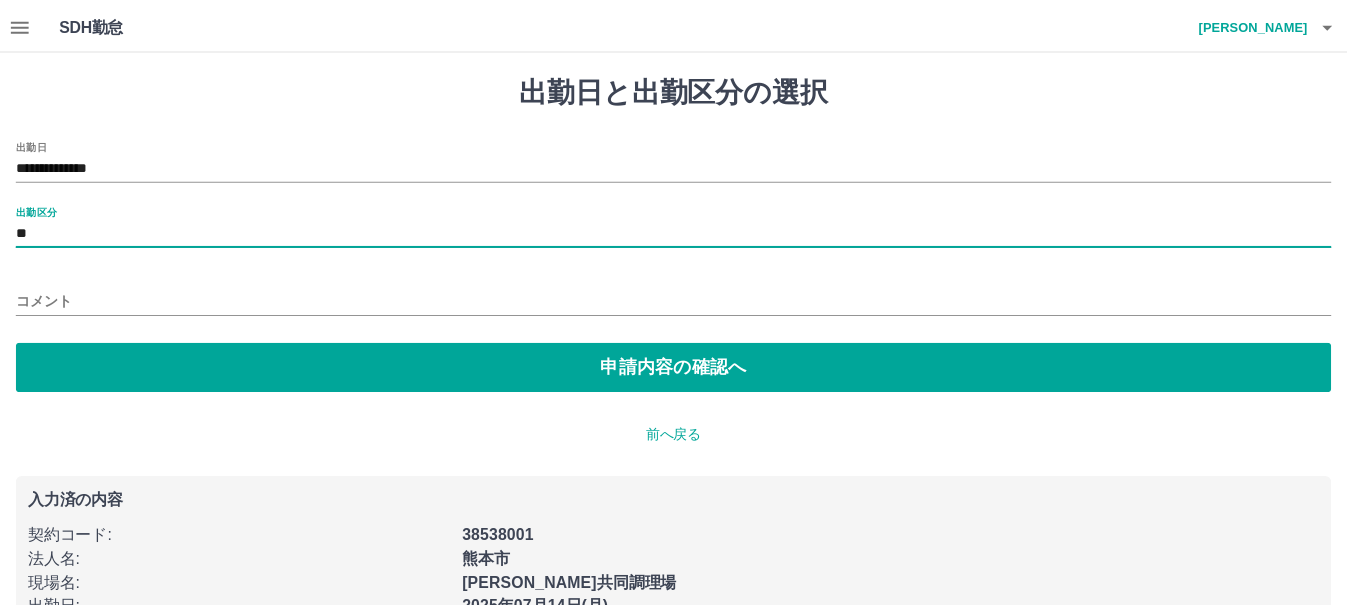 scroll, scrollTop: 54, scrollLeft: 0, axis: vertical 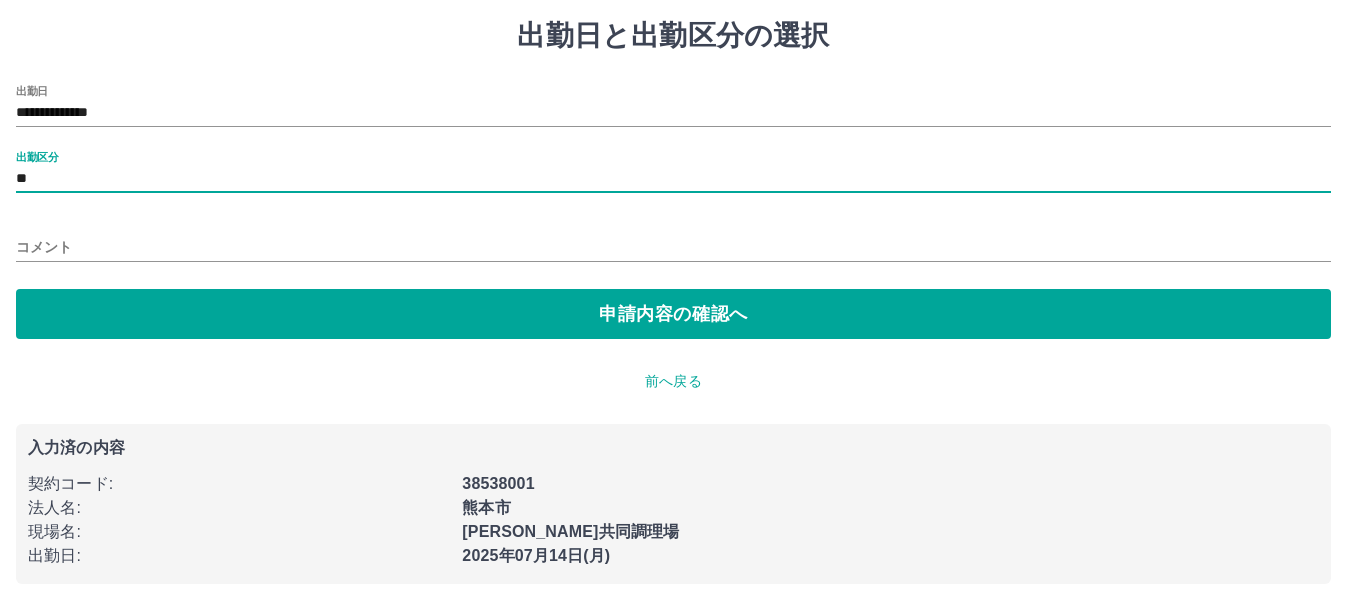 click on "**" at bounding box center (673, 179) 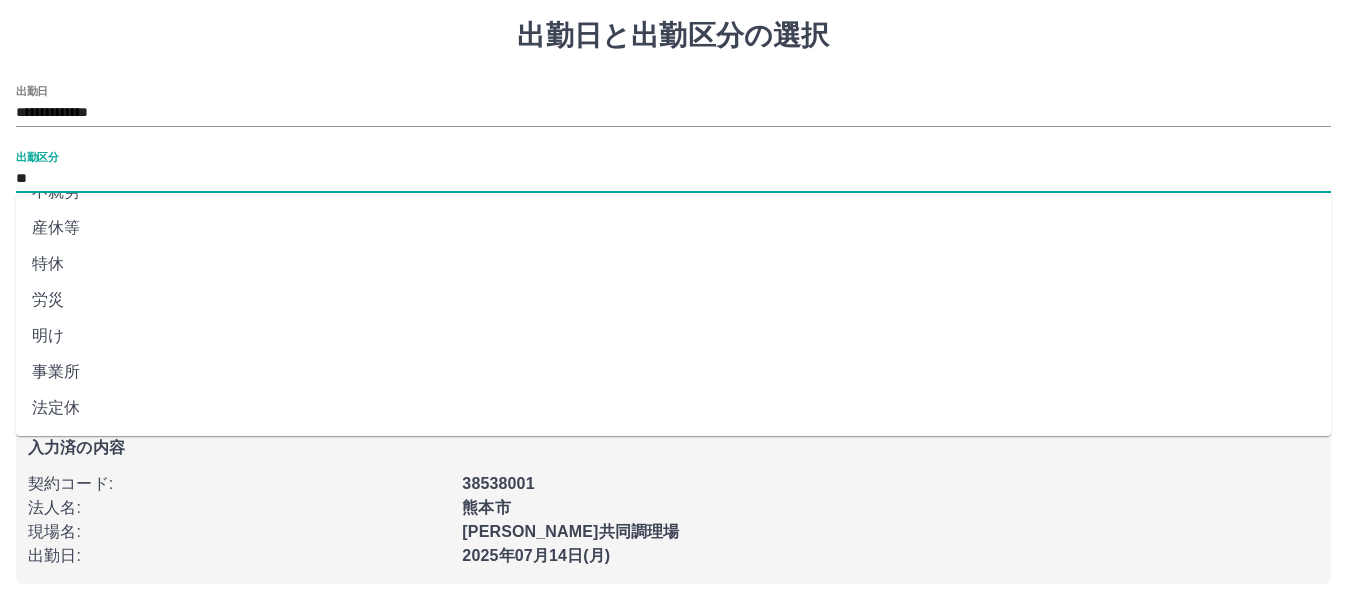 scroll, scrollTop: 421, scrollLeft: 0, axis: vertical 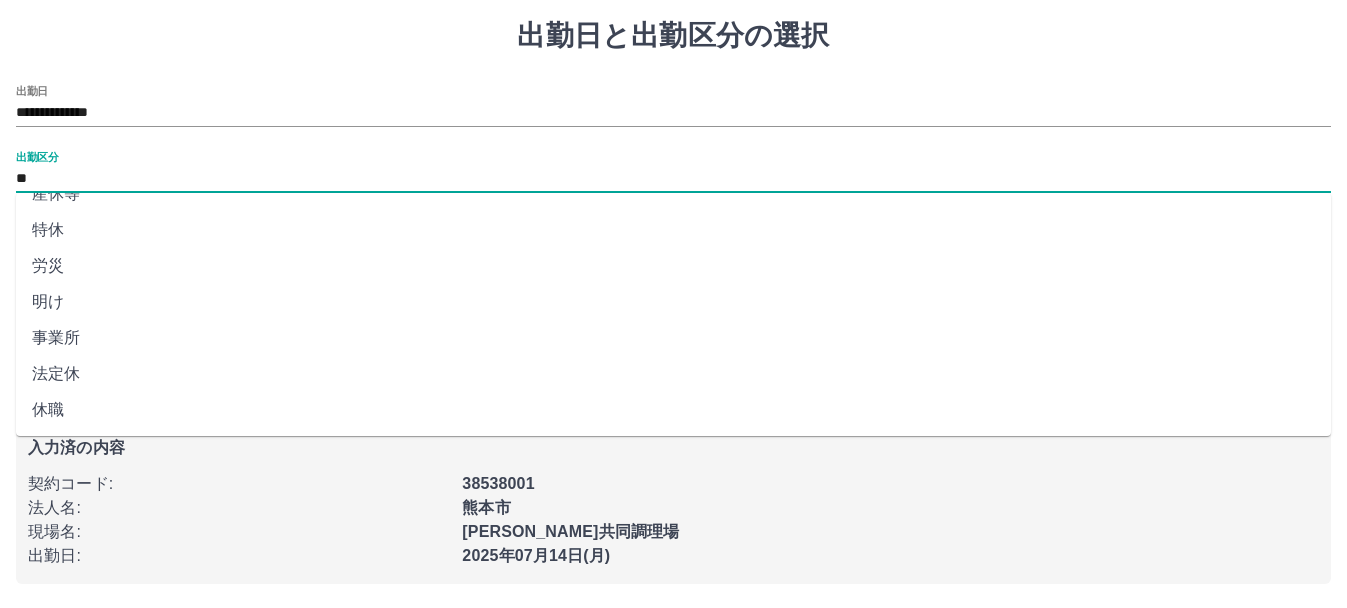 click on "法定休" at bounding box center [673, 374] 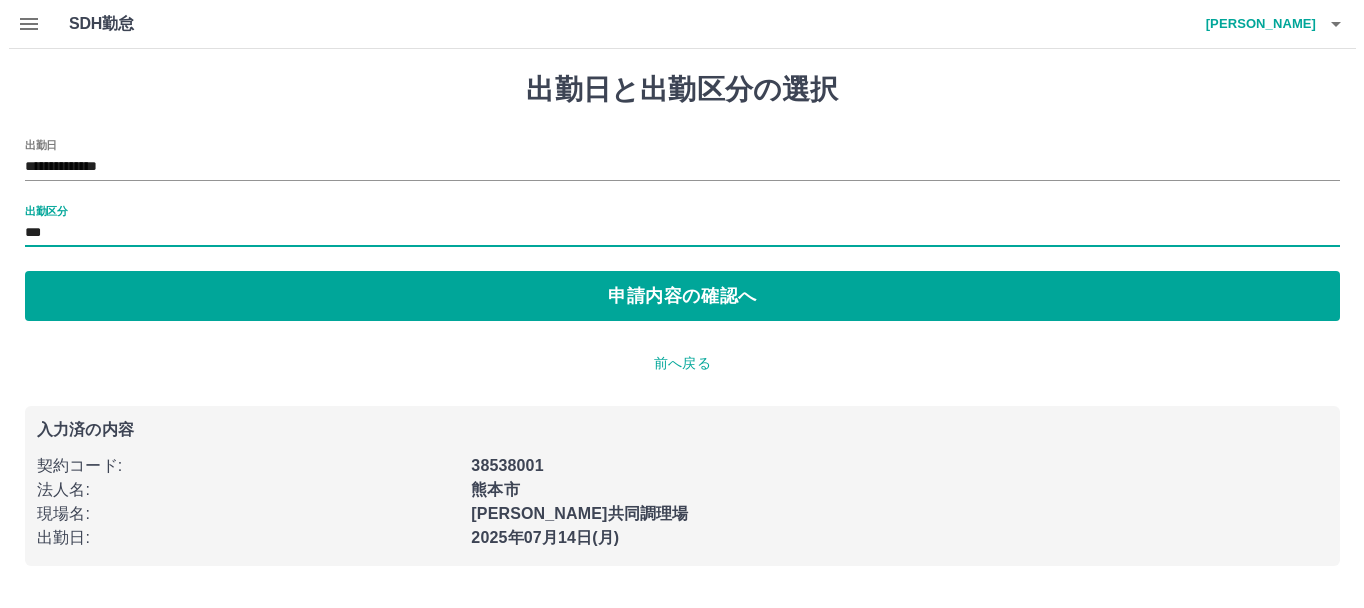scroll, scrollTop: 0, scrollLeft: 0, axis: both 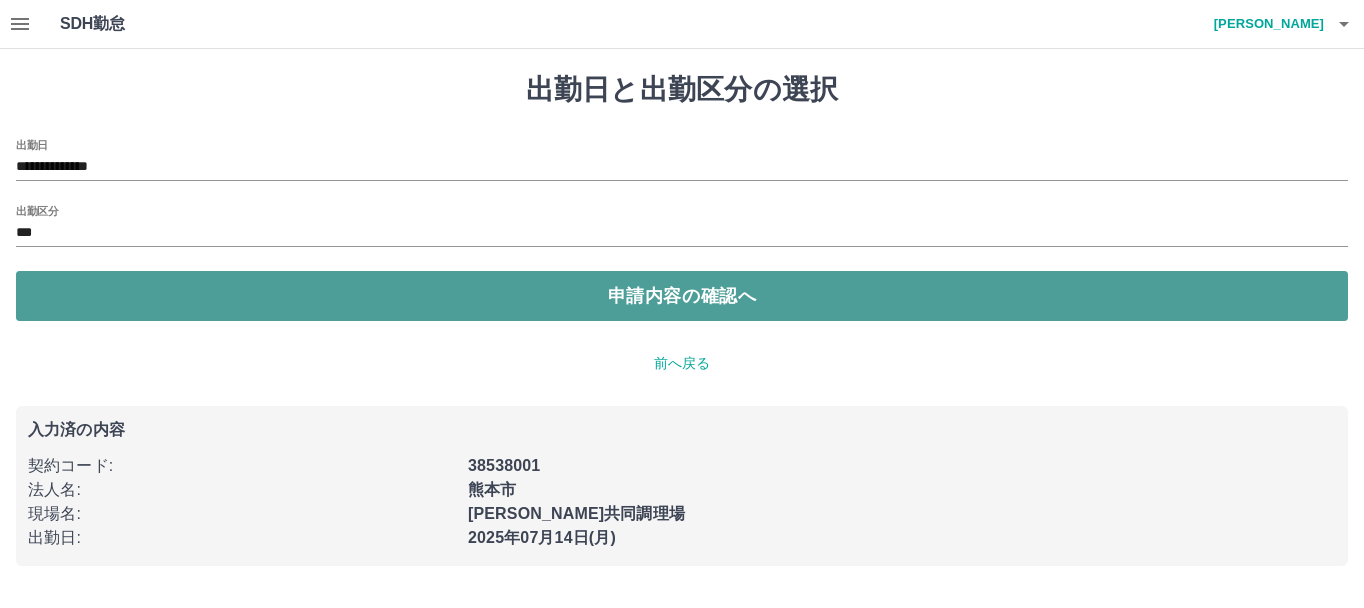 click on "申請内容の確認へ" at bounding box center (682, 296) 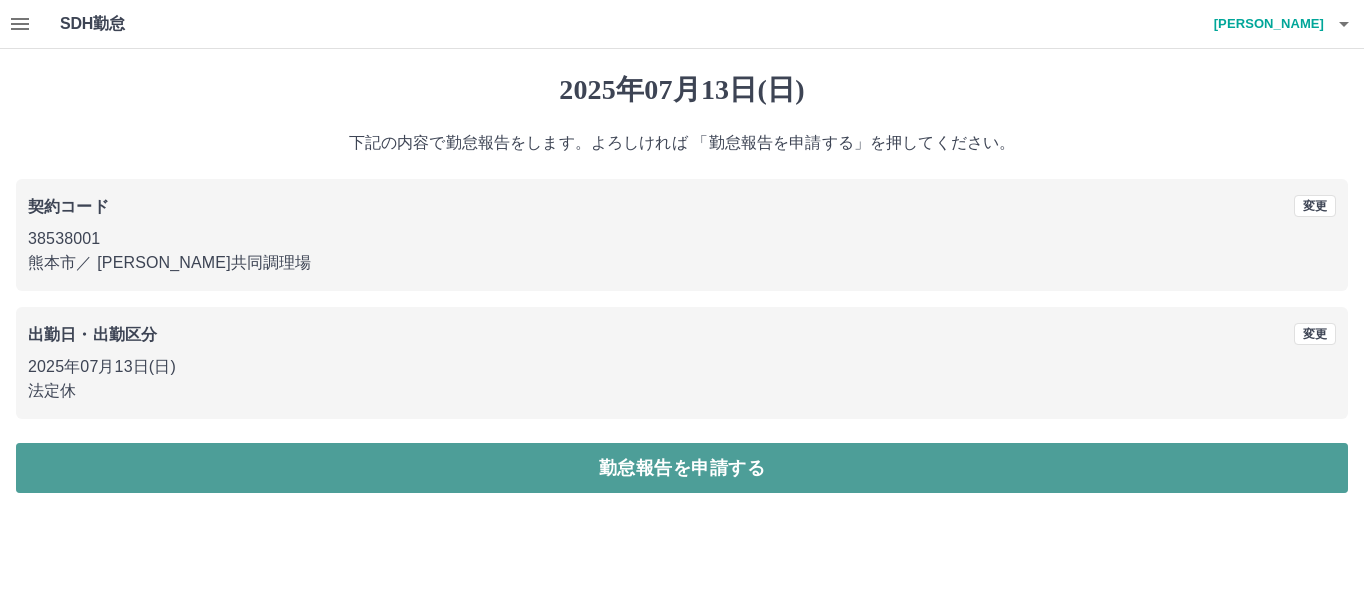 click on "勤怠報告を申請する" at bounding box center (682, 468) 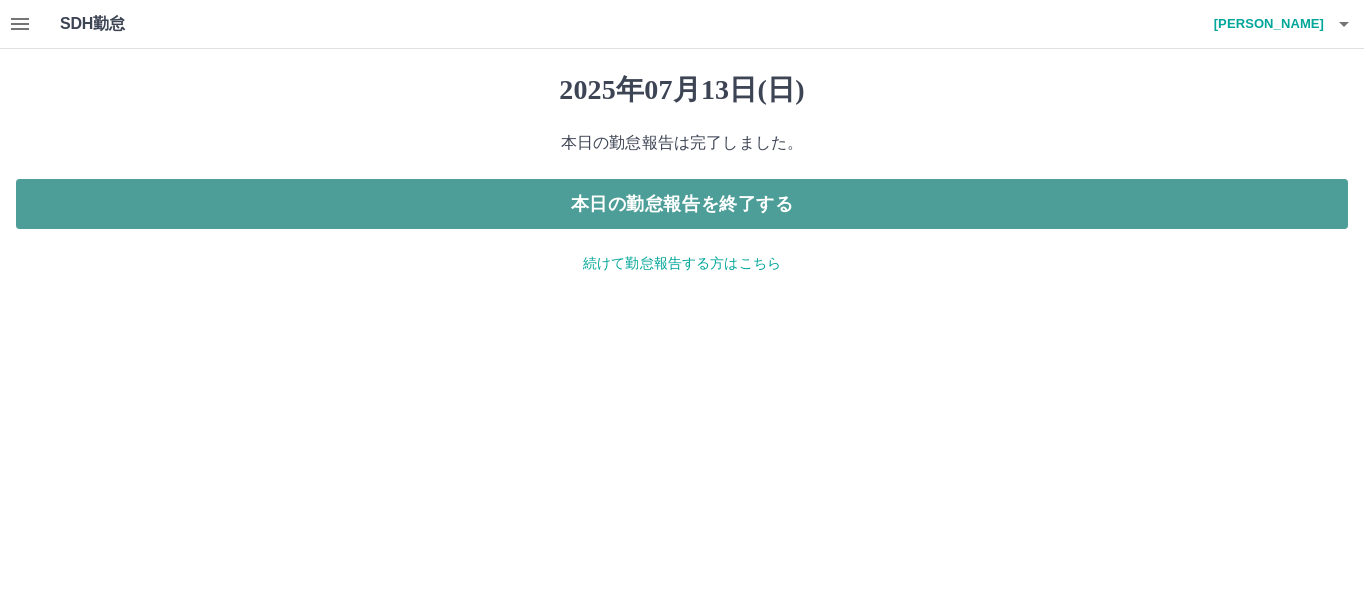 click on "本日の勤怠報告を終了する" at bounding box center [682, 204] 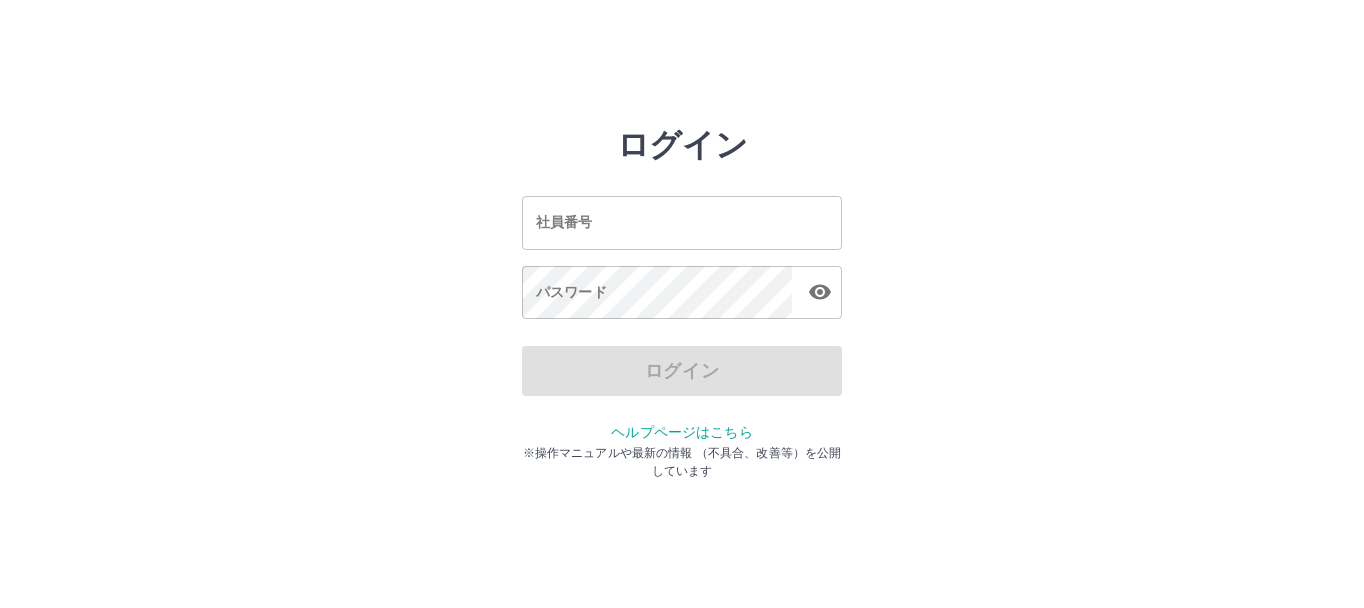 scroll, scrollTop: 0, scrollLeft: 0, axis: both 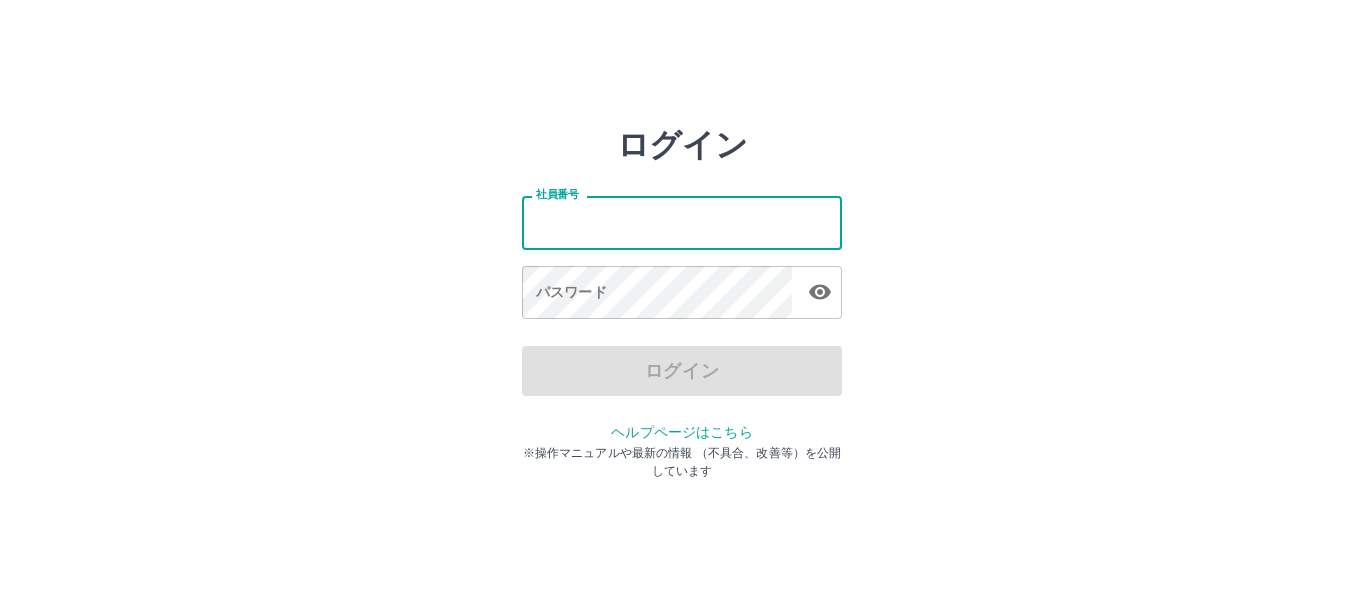 click on "社員番号" at bounding box center (682, 222) 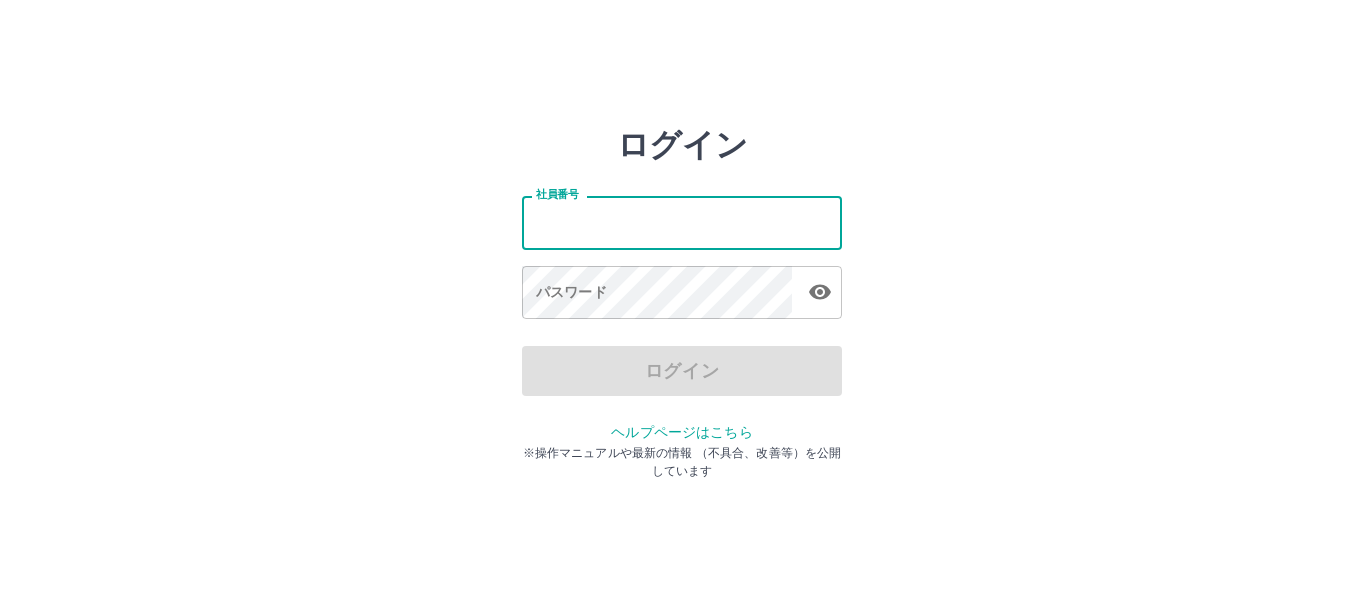 type on "*******" 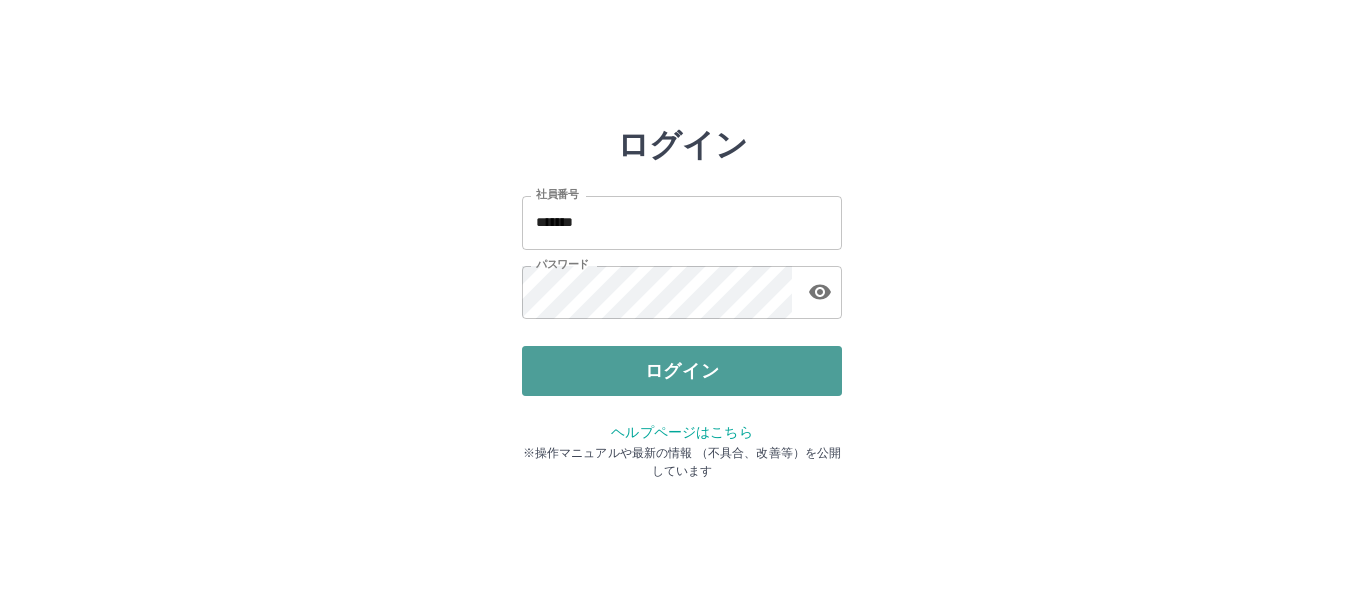 click on "ログイン" at bounding box center [682, 371] 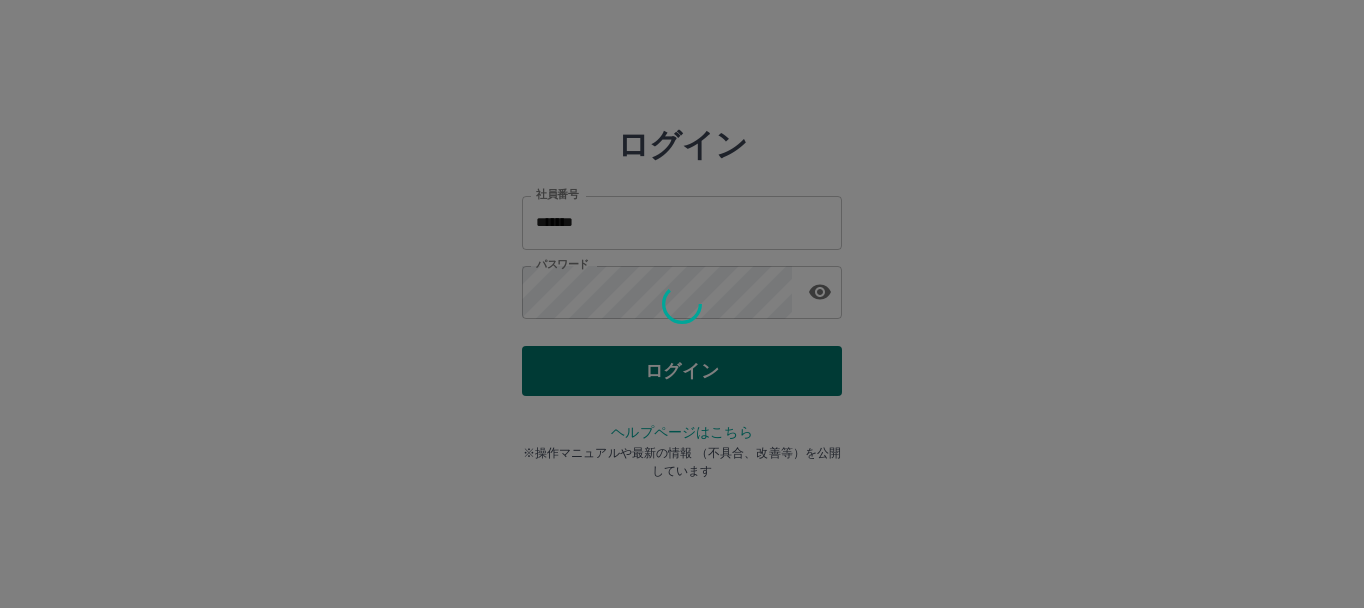 click on "ログイン 社員番号 ******* 社員番号 パスワード パスワード ログイン ヘルプページはこちら ※操作マニュアルや最新の情報 （不具合、改善等）を公開しています" at bounding box center (682, 286) 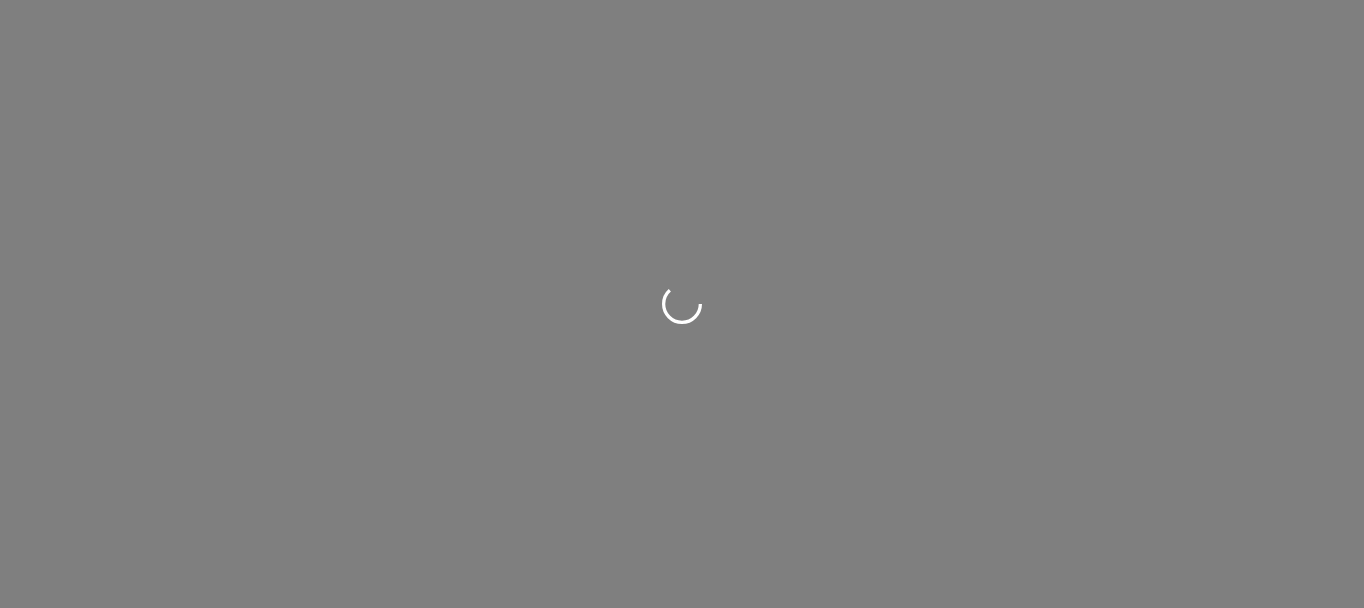 scroll, scrollTop: 0, scrollLeft: 0, axis: both 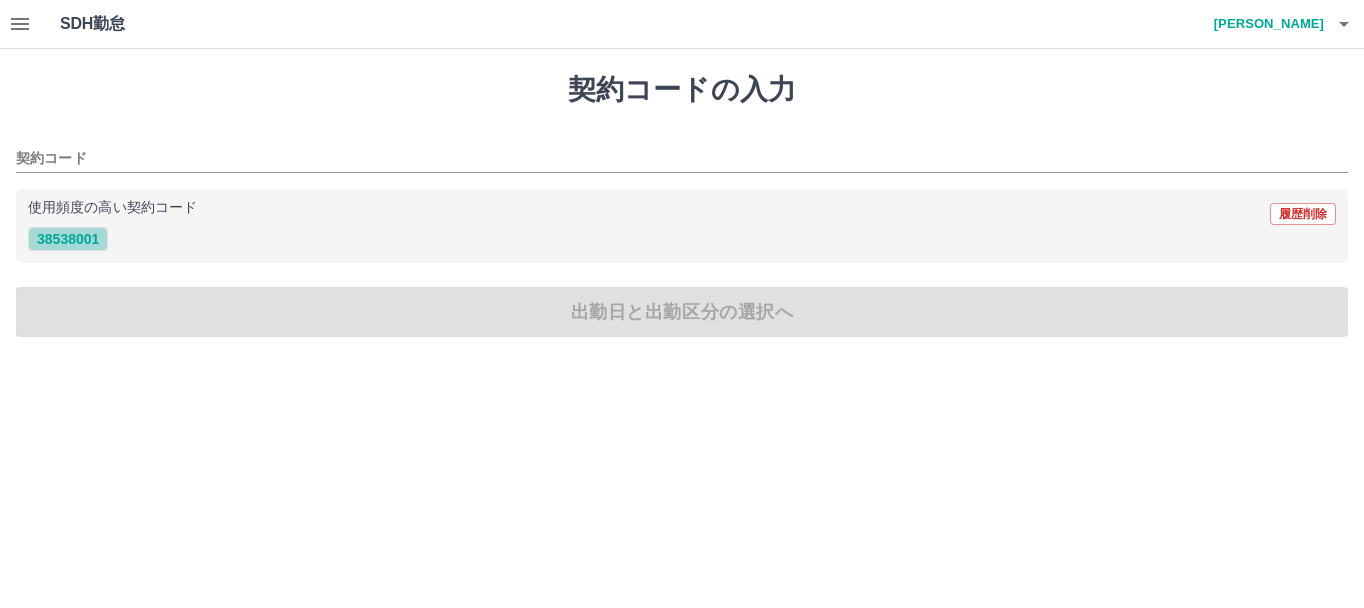 click on "38538001" at bounding box center (68, 239) 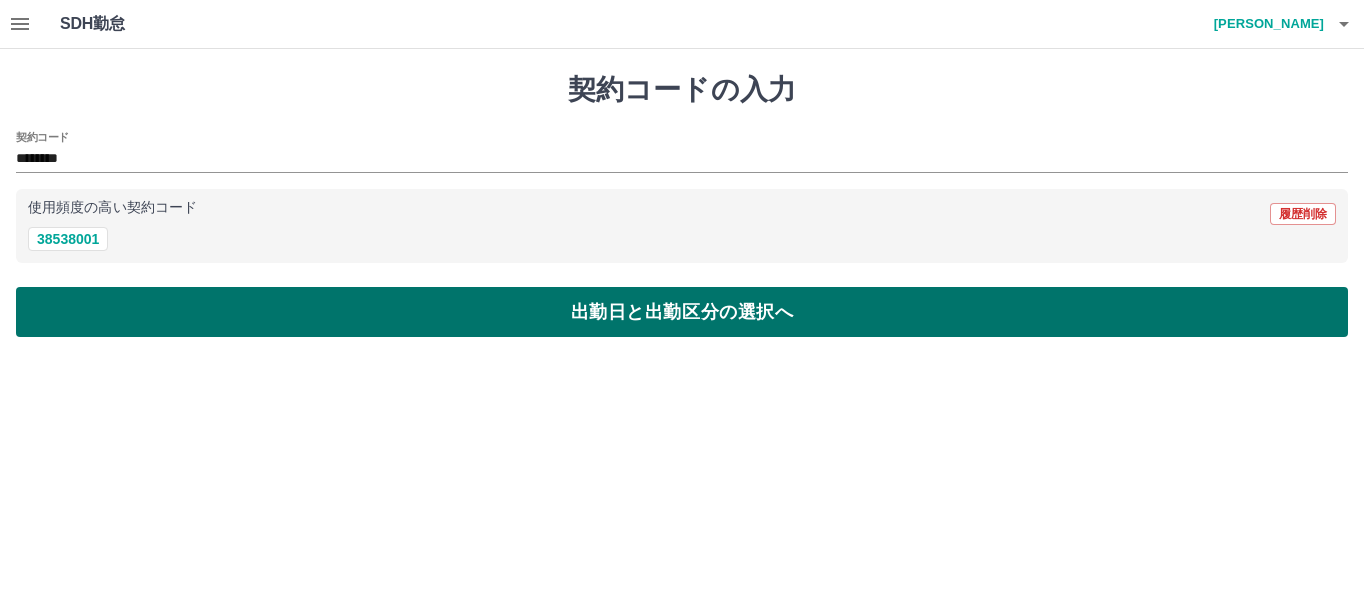 click on "出勤日と出勤区分の選択へ" at bounding box center [682, 312] 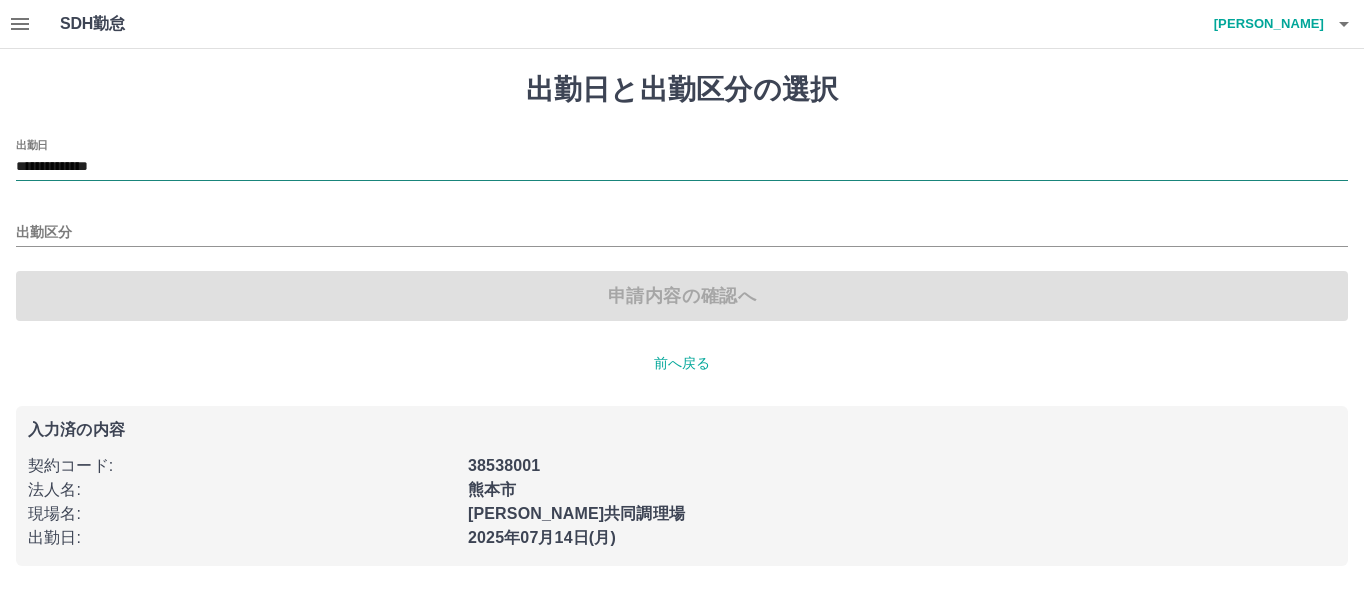 click on "**********" at bounding box center (682, 167) 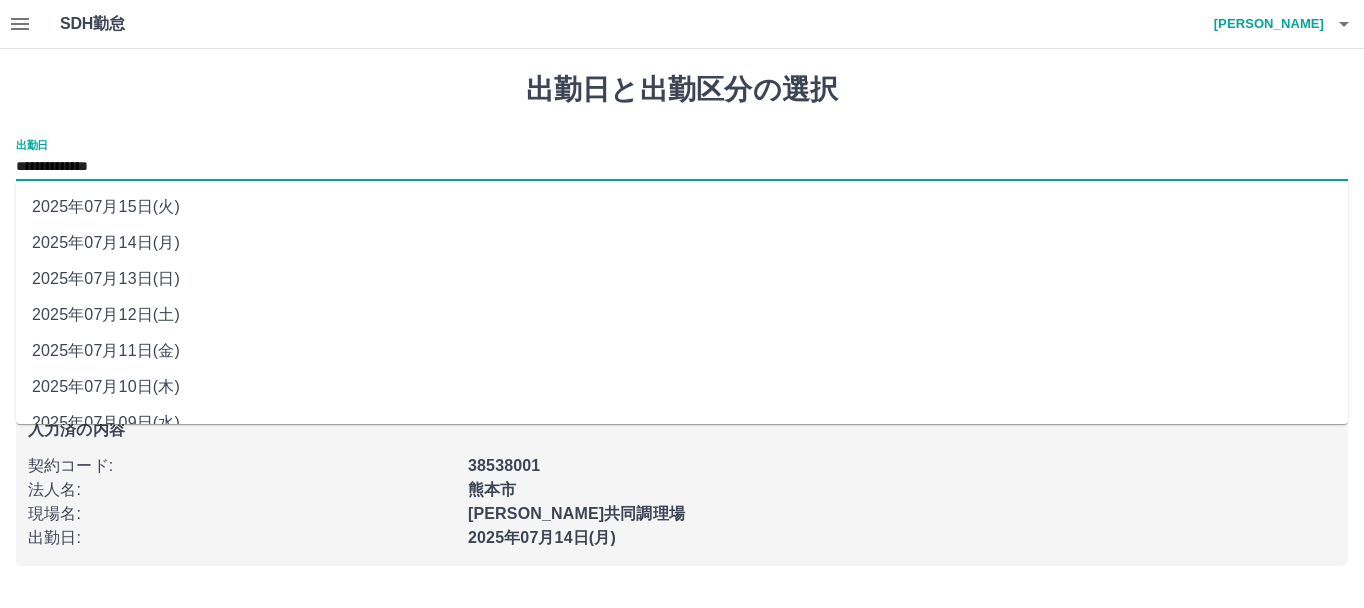 click on "2025年07月13日(日)" at bounding box center [682, 279] 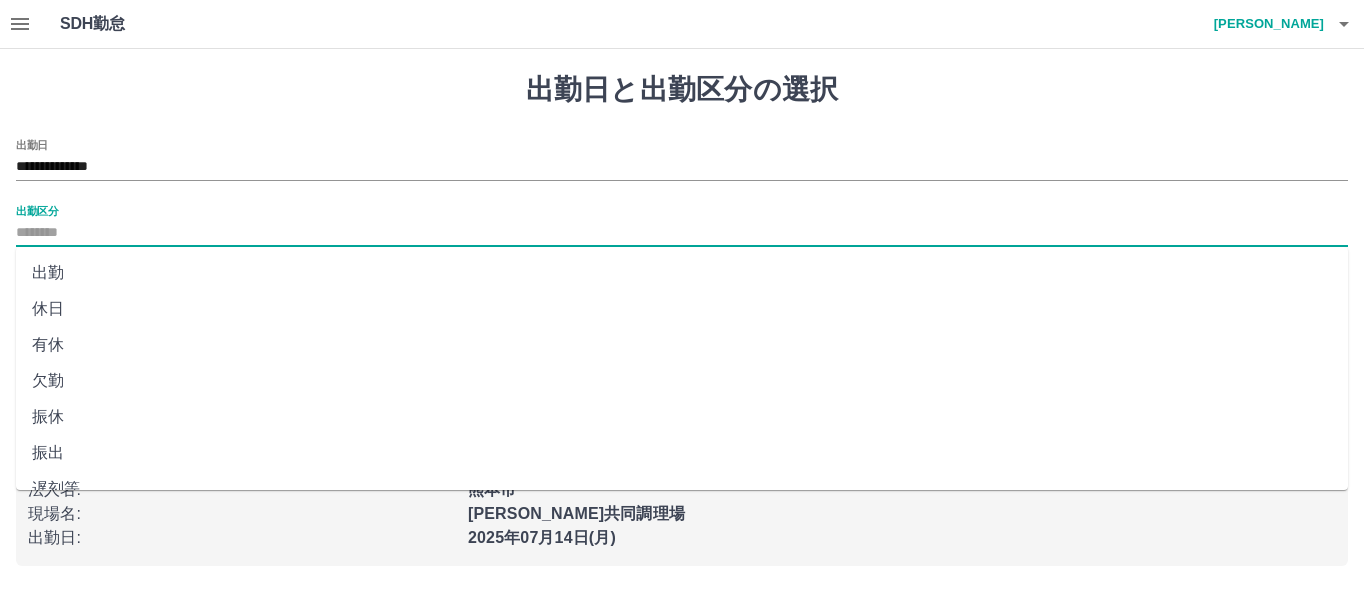 click on "出勤区分" at bounding box center [682, 233] 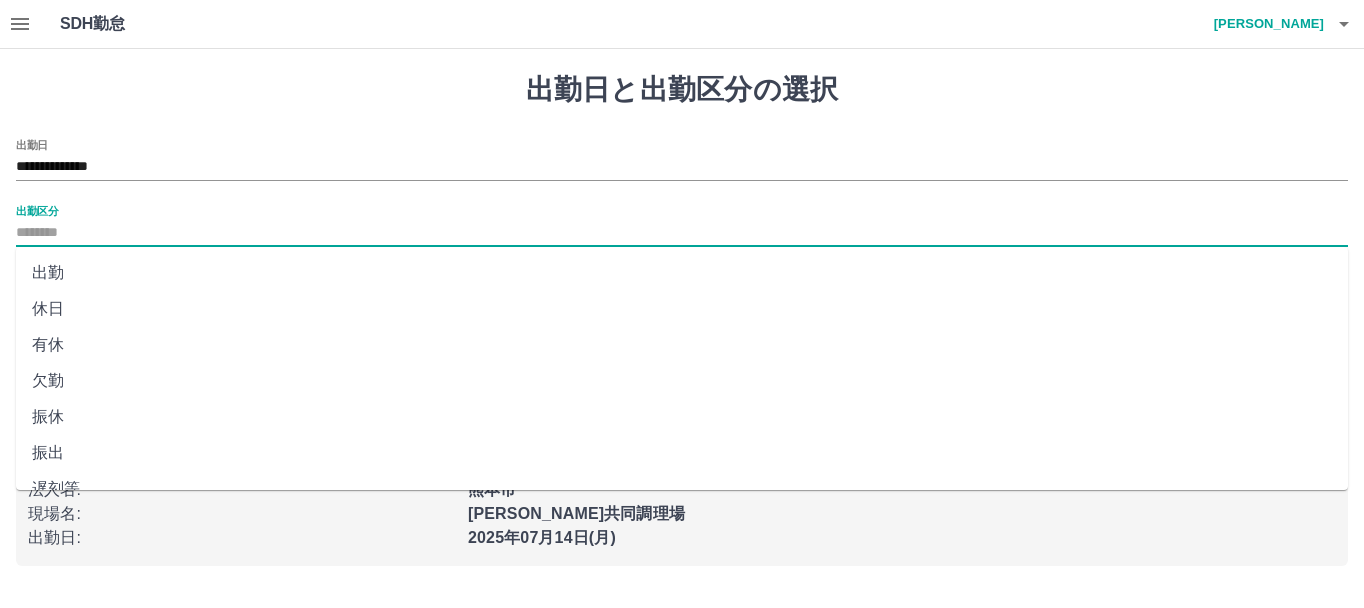 scroll, scrollTop: 421, scrollLeft: 0, axis: vertical 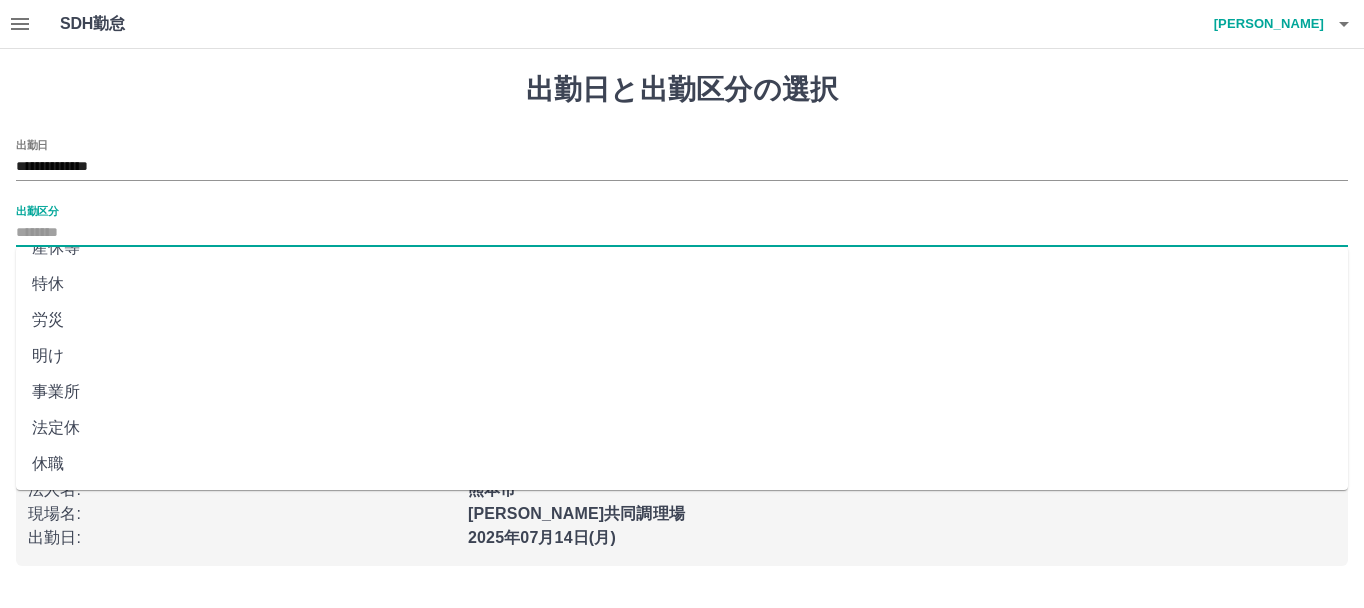 click on "法定休" at bounding box center (682, 428) 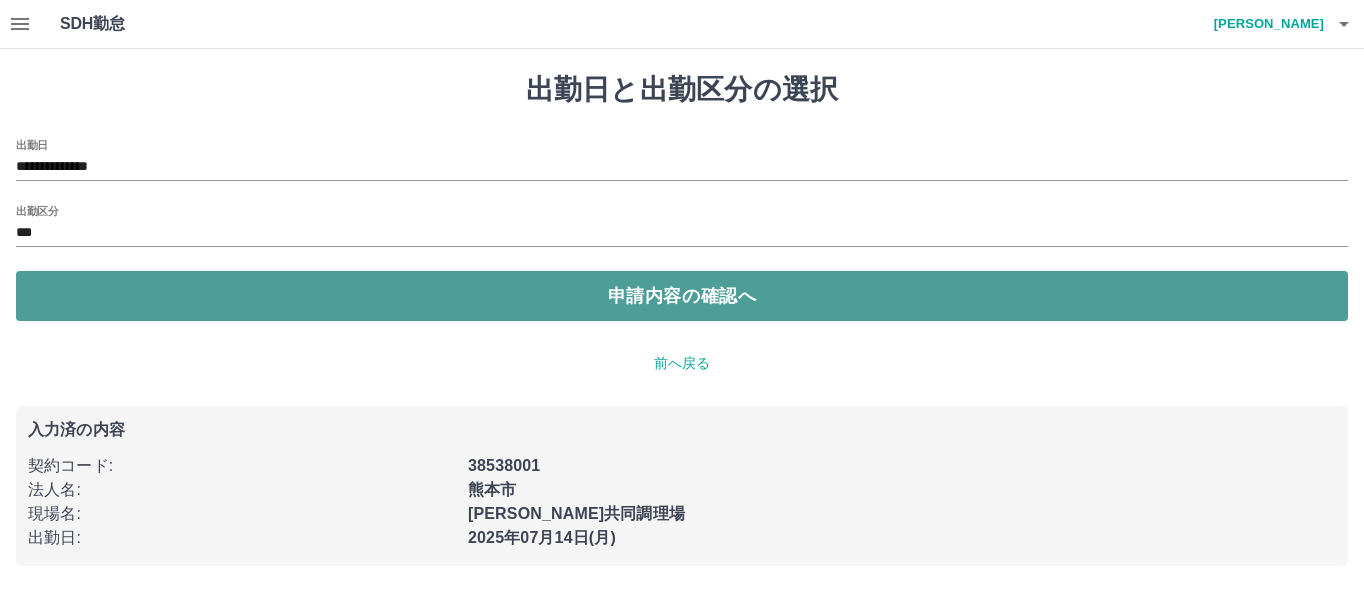 click on "申請内容の確認へ" at bounding box center (682, 296) 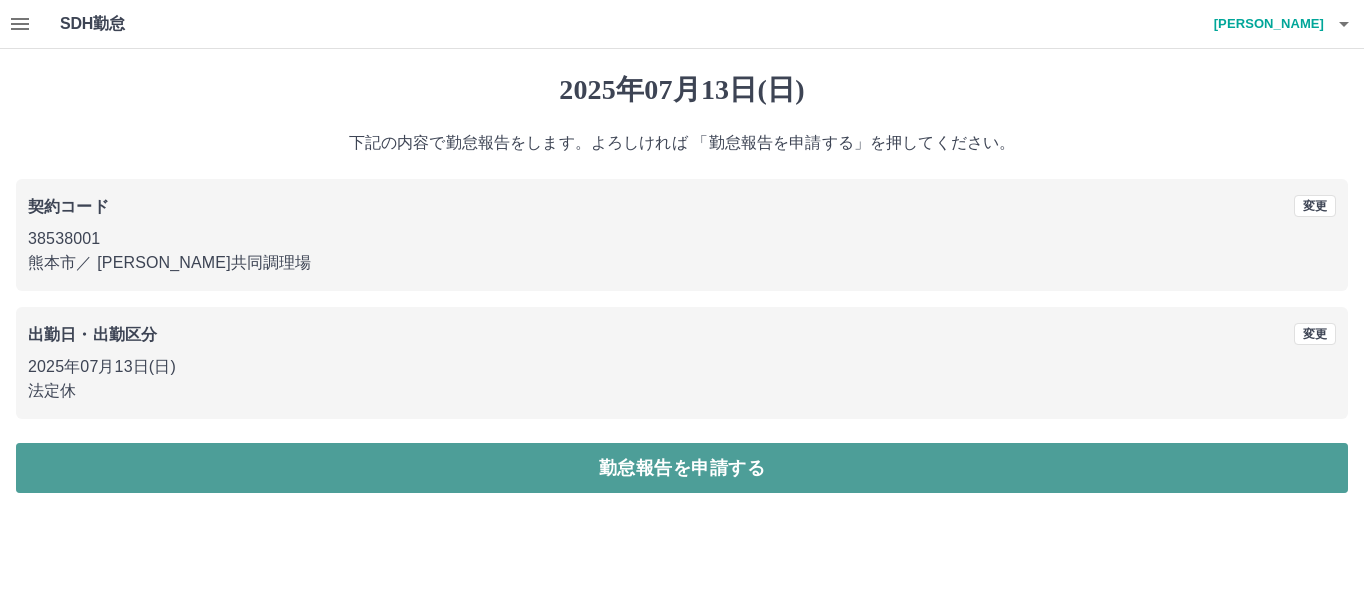 click on "勤怠報告を申請する" at bounding box center (682, 468) 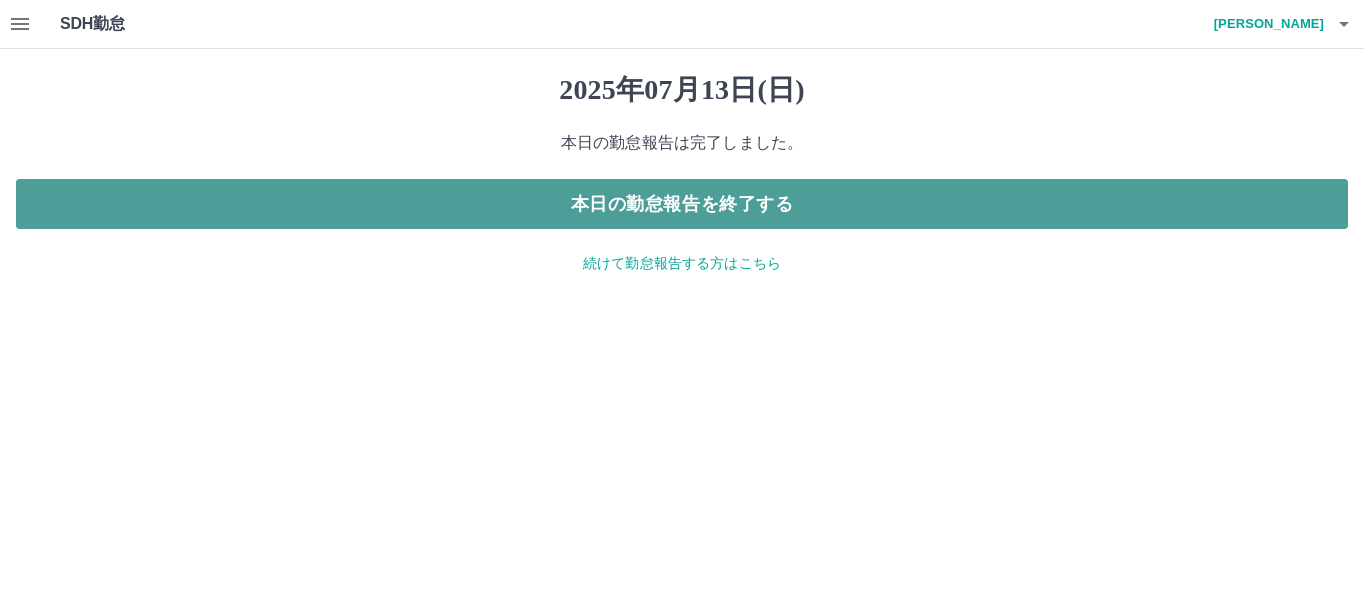 click on "本日の勤怠報告を終了する" at bounding box center (682, 204) 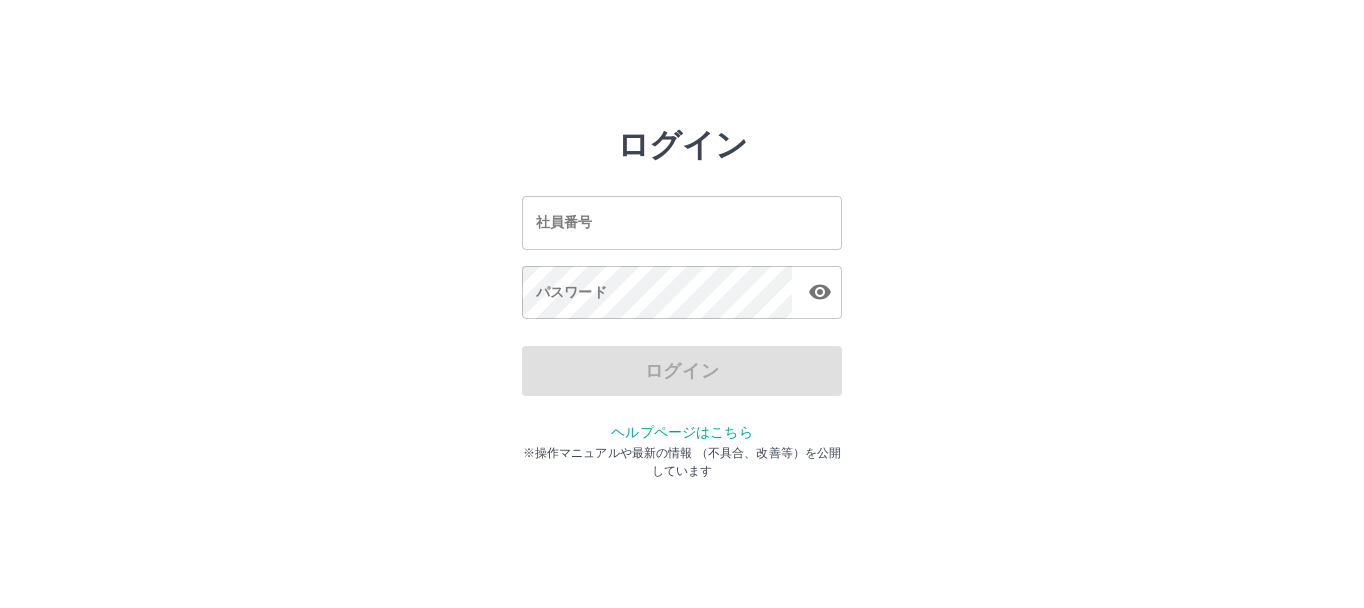 scroll, scrollTop: 0, scrollLeft: 0, axis: both 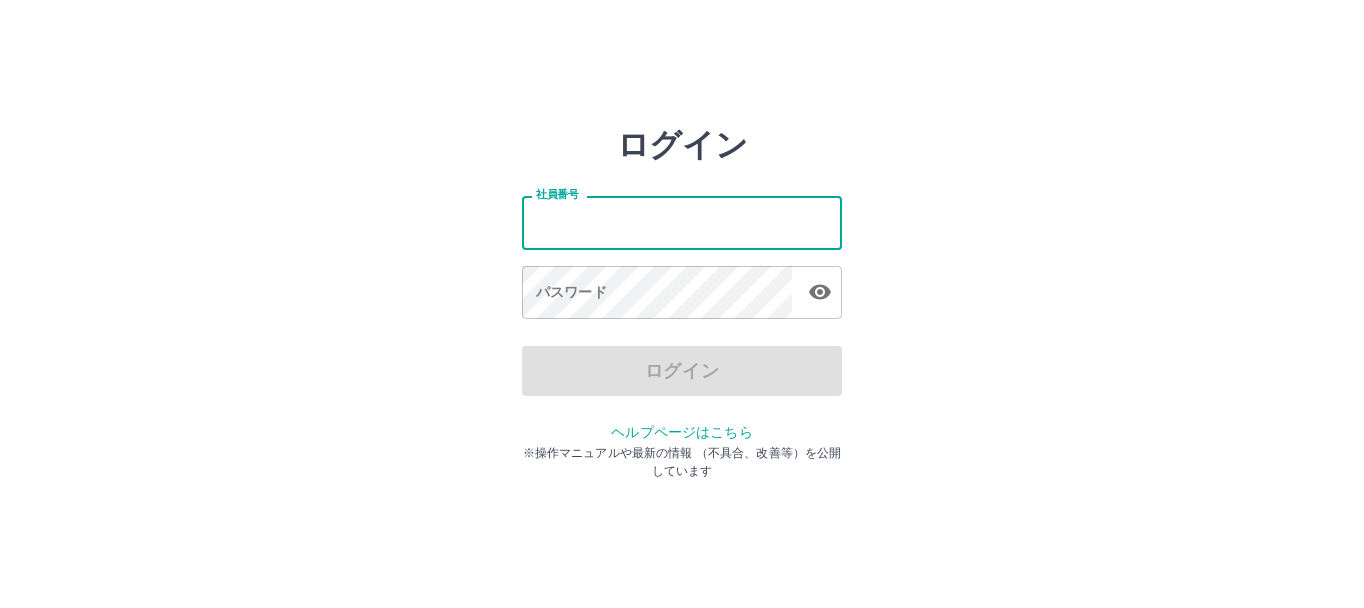 click on "社員番号" at bounding box center [682, 222] 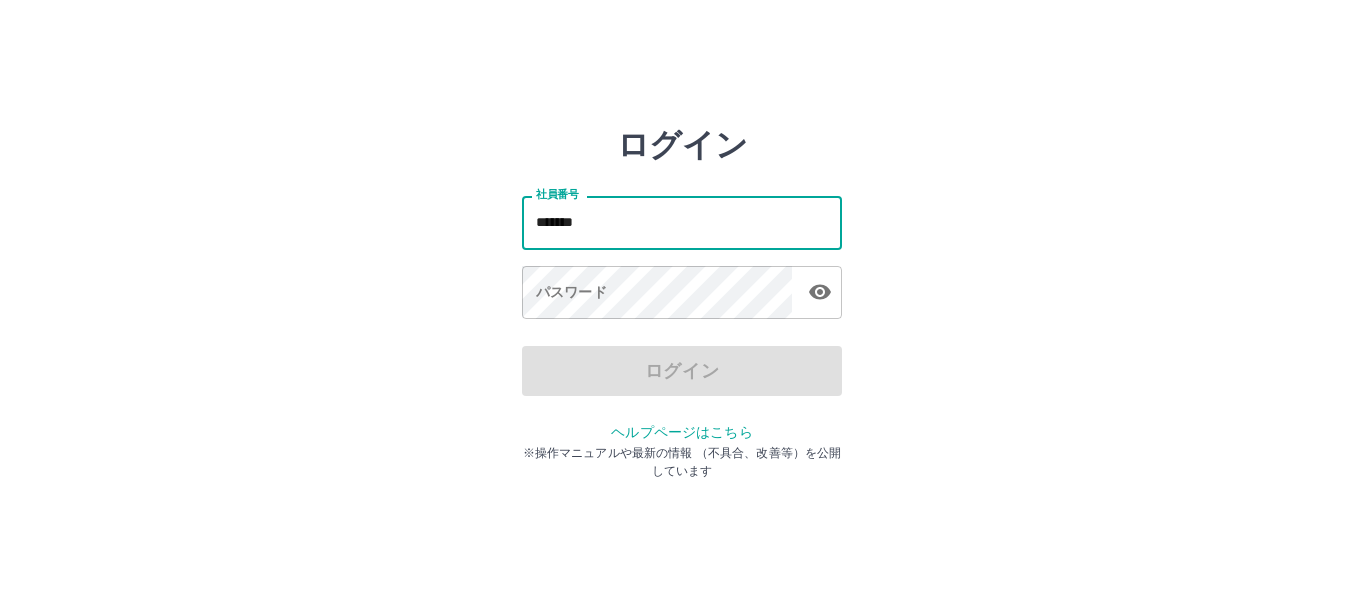 type on "*******" 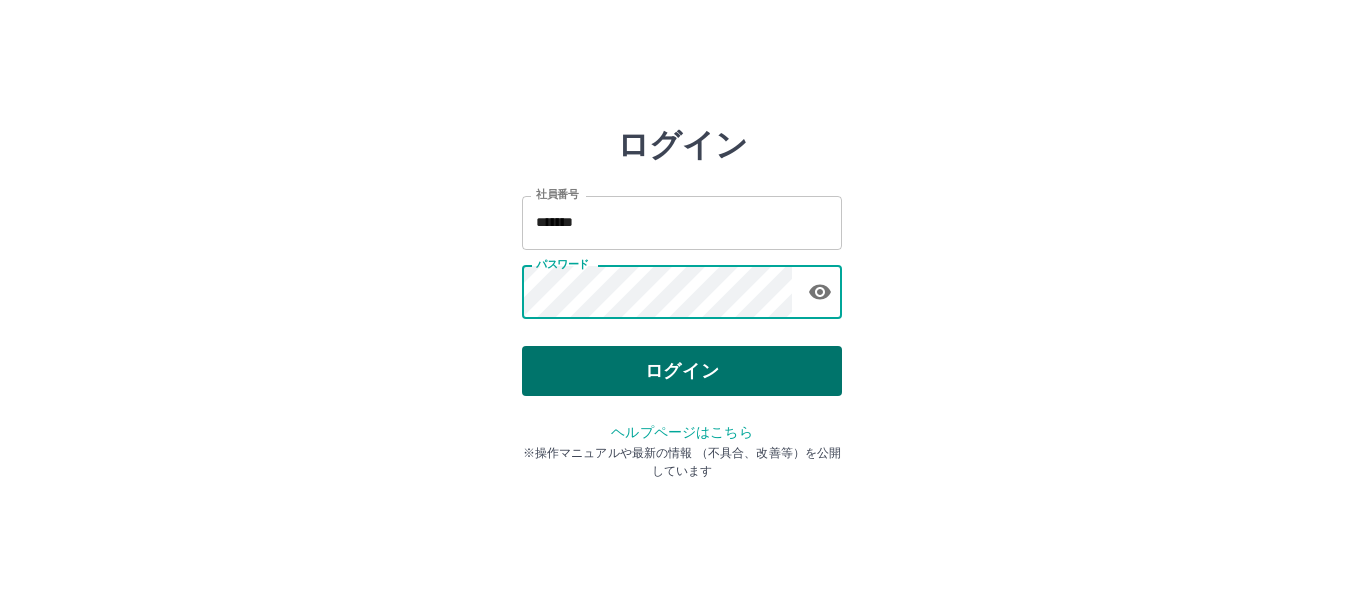 click on "ログイン" at bounding box center [682, 371] 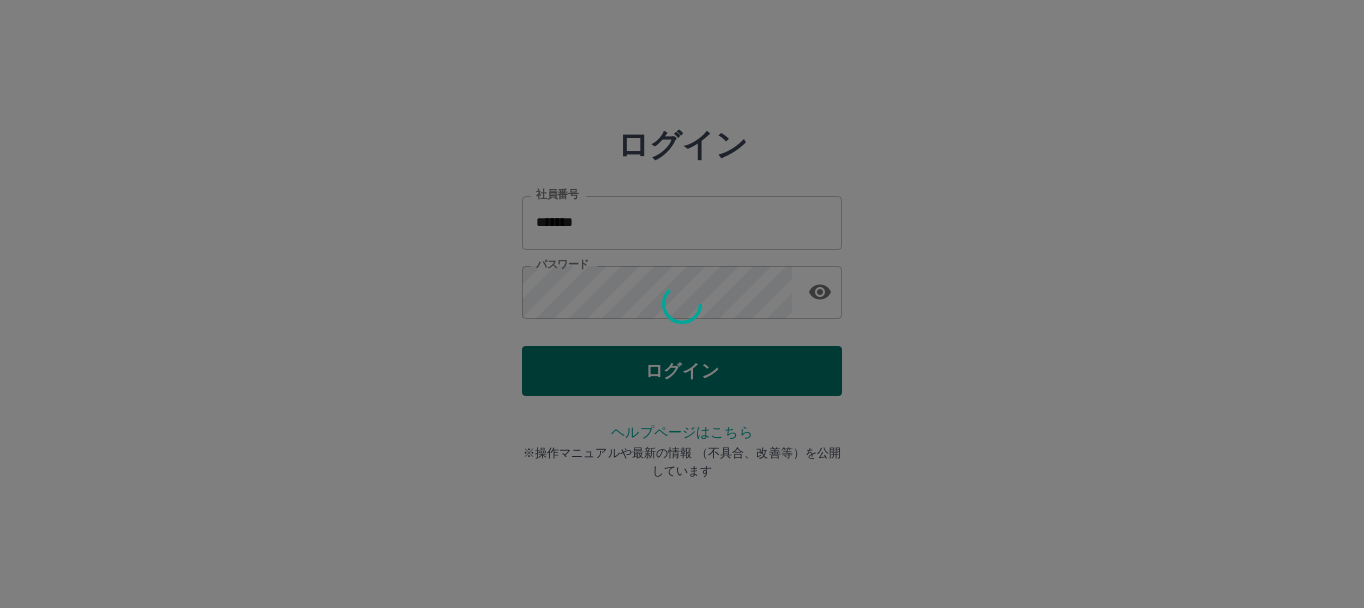 click on "ログイン 社員番号 ******* 社員番号 パスワード パスワード ログイン ヘルプページはこちら ※操作マニュアルや最新の情報 （不具合、改善等）を公開しています" at bounding box center (682, 286) 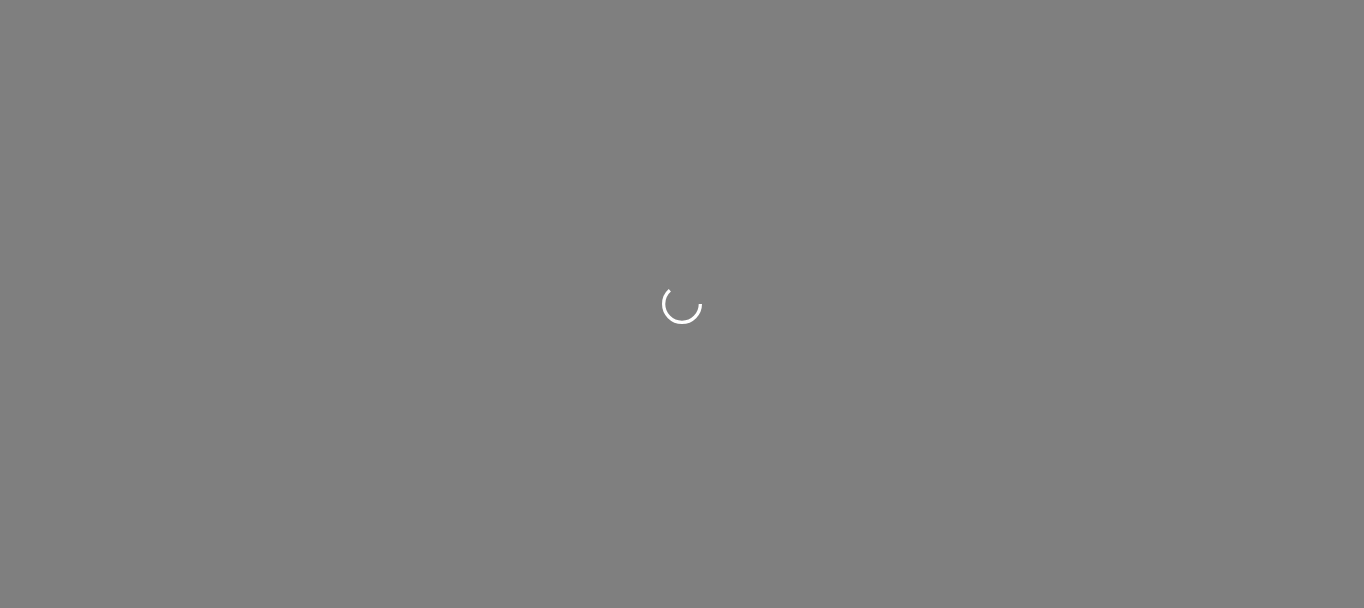 scroll, scrollTop: 0, scrollLeft: 0, axis: both 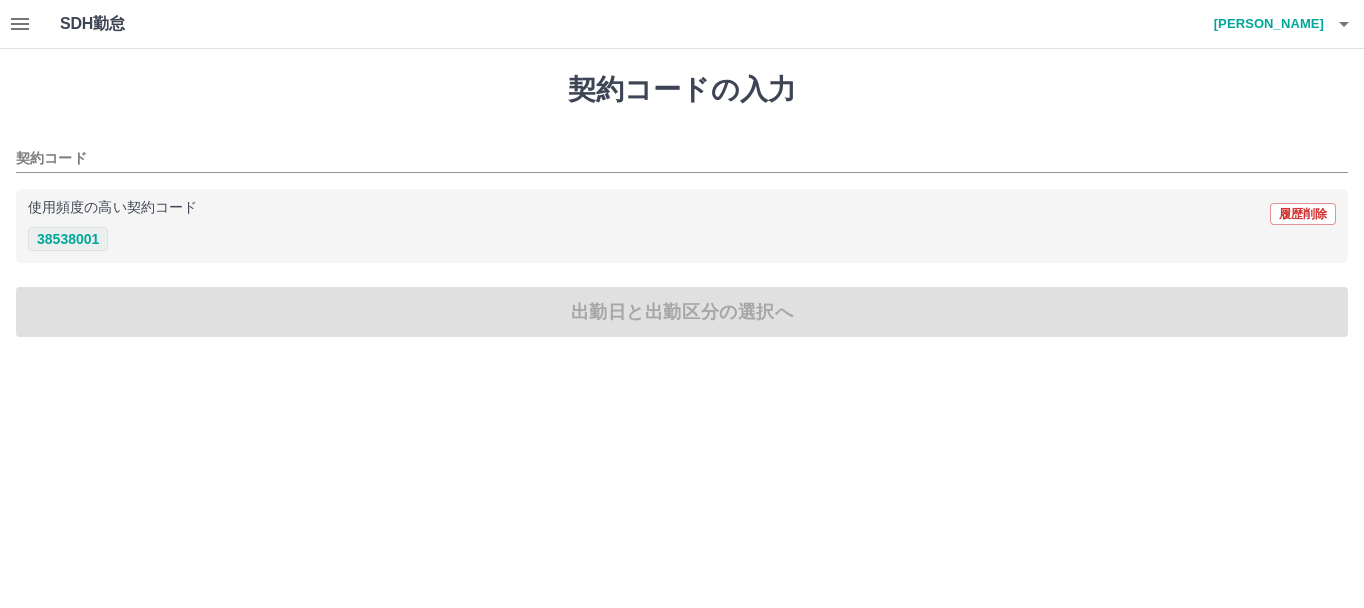 click on "38538001" at bounding box center [68, 239] 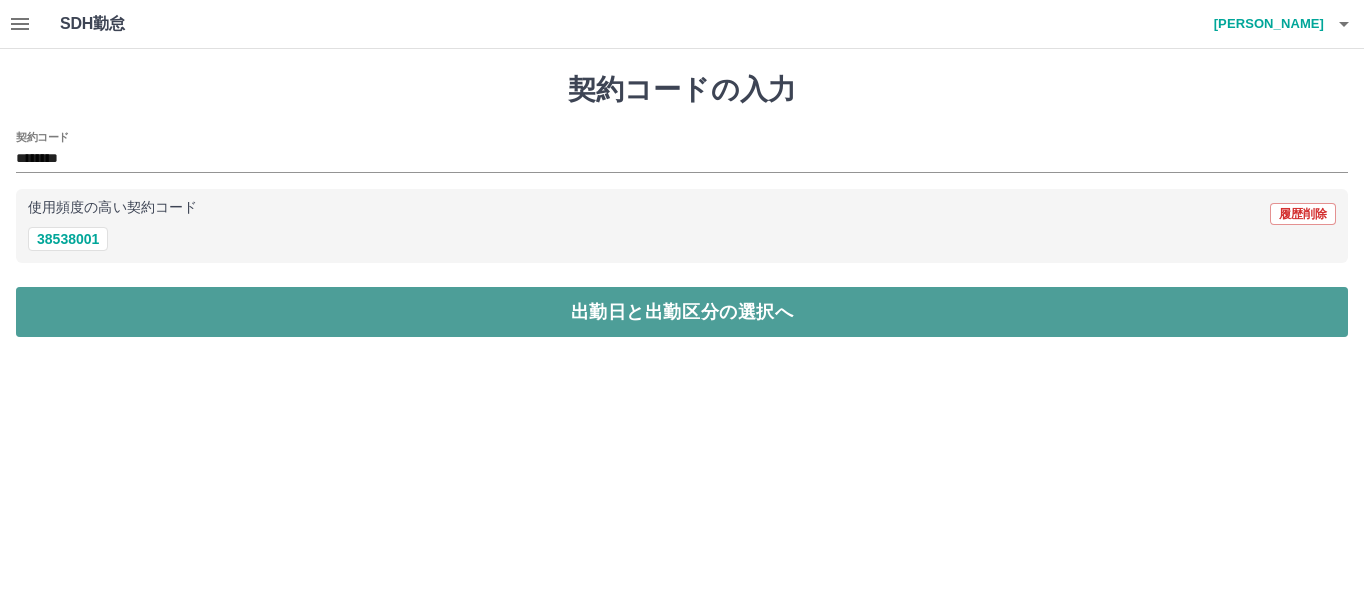 click on "出勤日と出勤区分の選択へ" at bounding box center (682, 312) 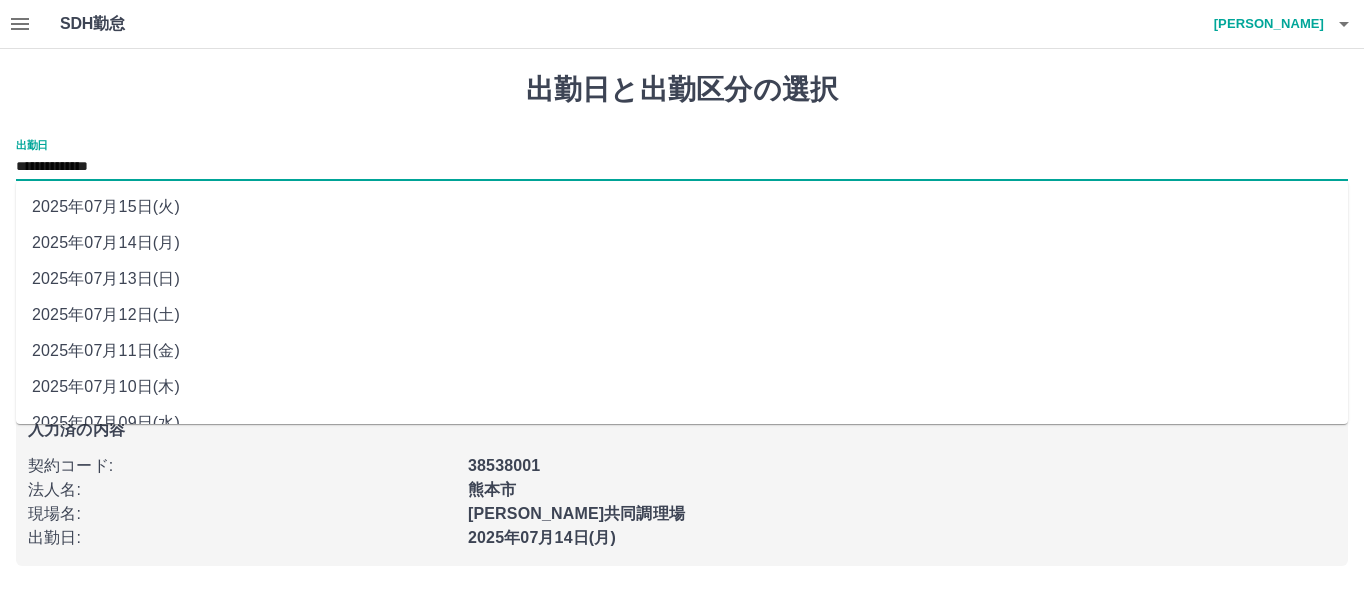 click on "**********" at bounding box center (682, 167) 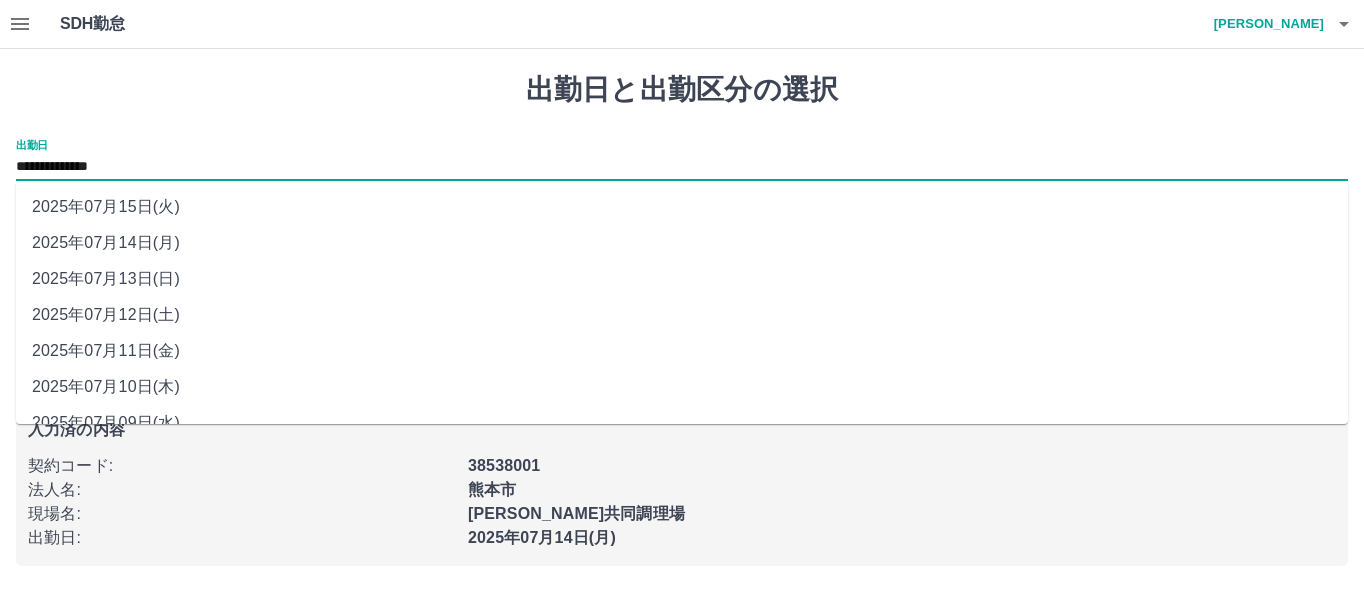 click on "2025年07月13日(日)" at bounding box center [682, 279] 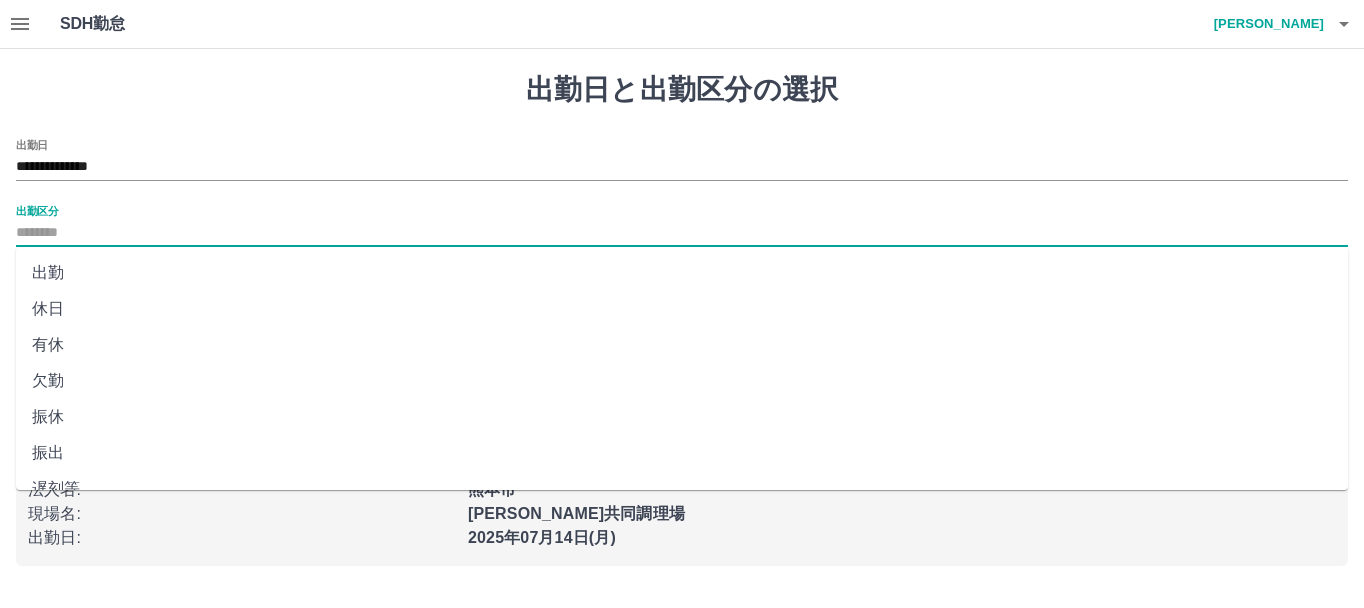 click on "出勤区分" at bounding box center (682, 233) 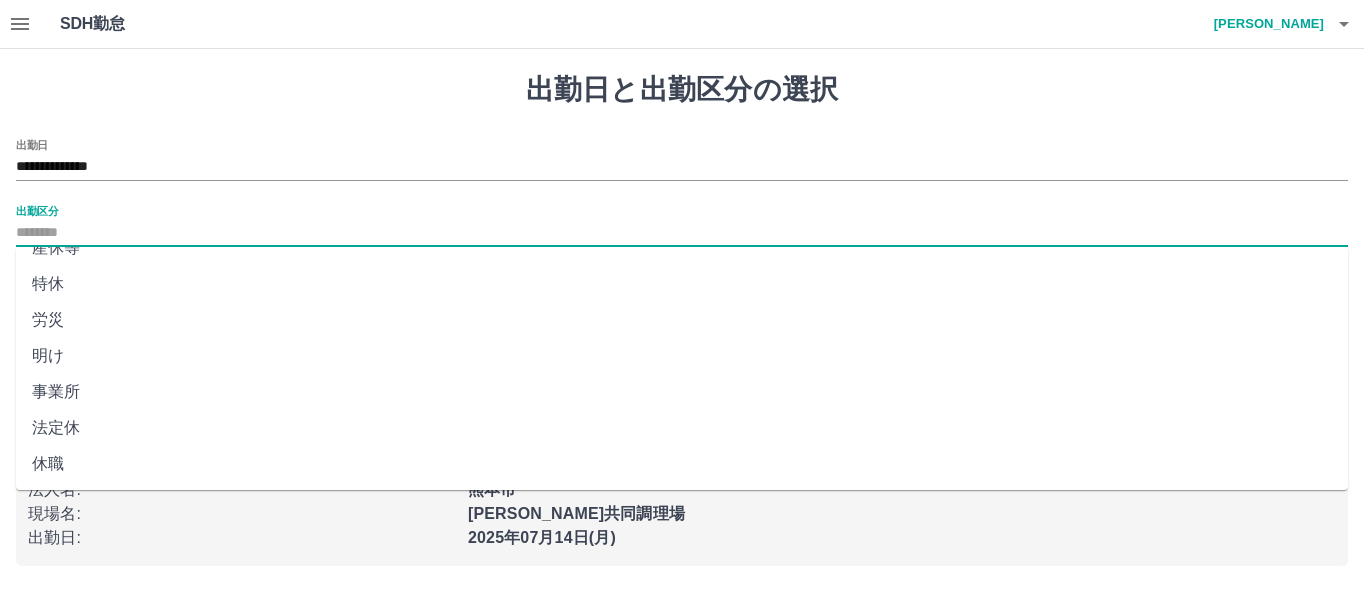 click on "法定休" at bounding box center [682, 428] 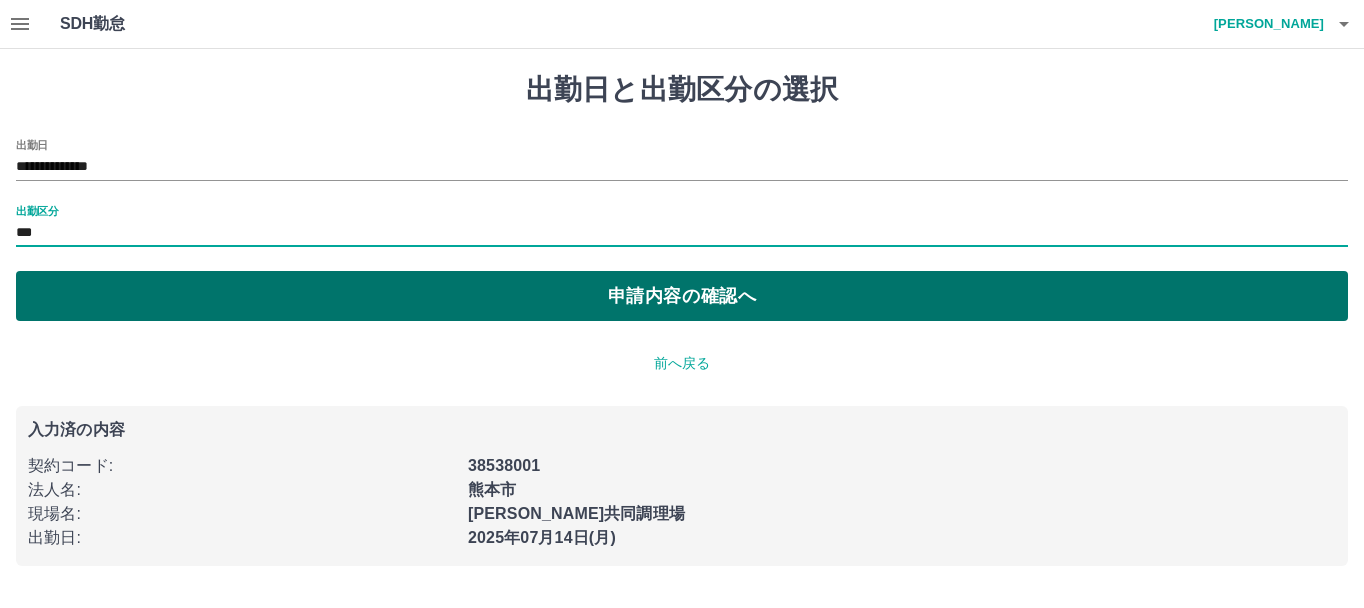 click on "申請内容の確認へ" at bounding box center [682, 296] 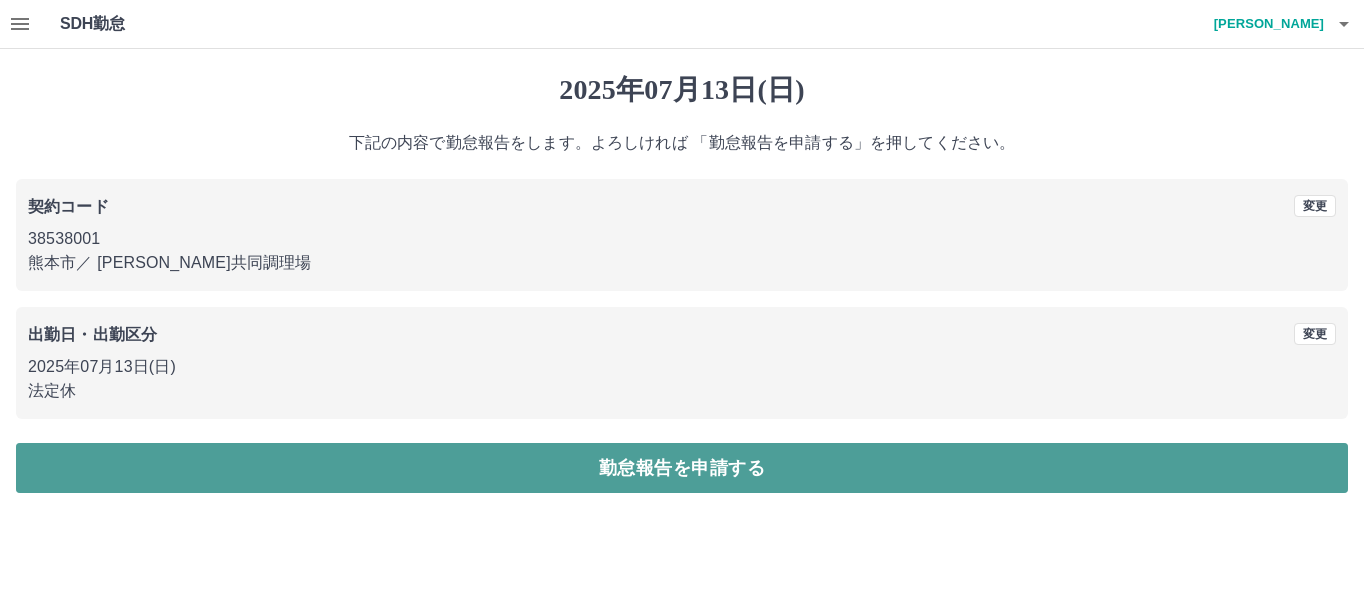 click on "勤怠報告を申請する" at bounding box center [682, 468] 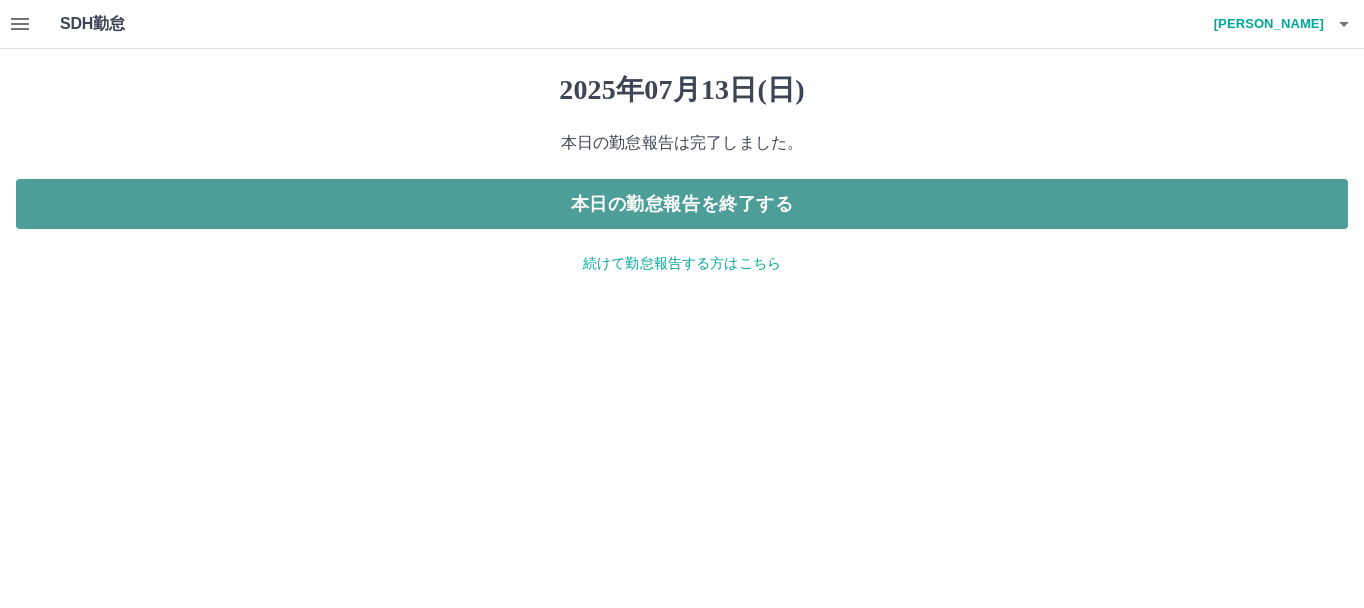 click on "本日の勤怠報告を終了する" at bounding box center (682, 204) 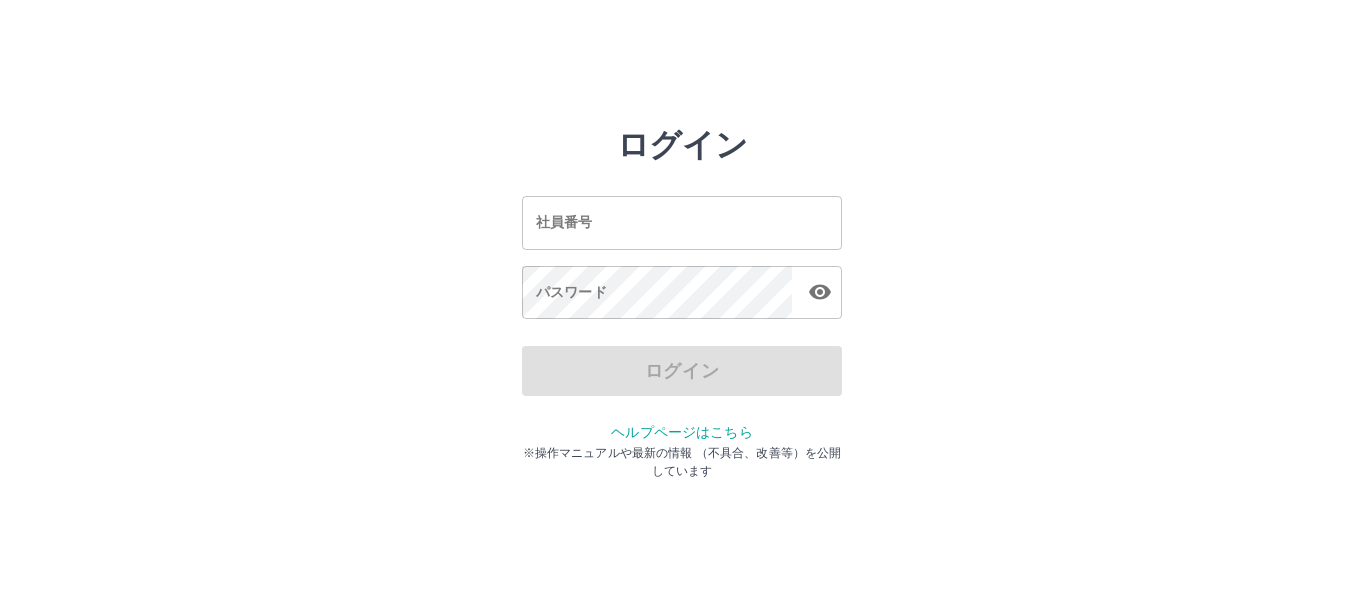 scroll, scrollTop: 0, scrollLeft: 0, axis: both 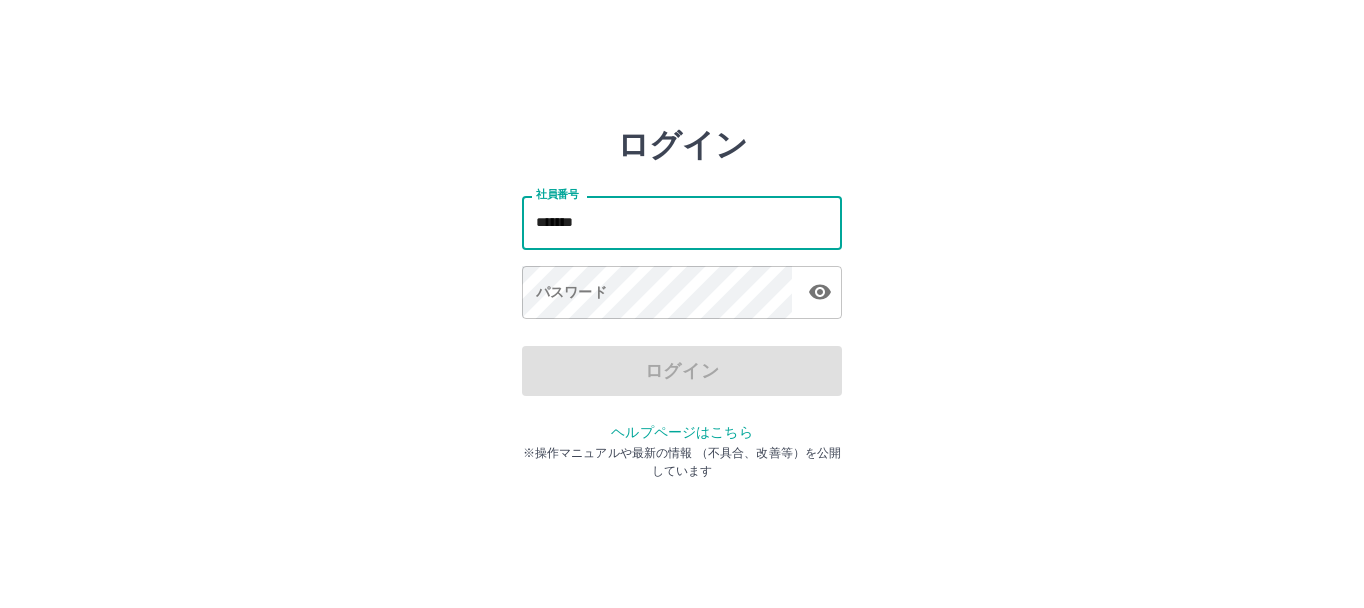 type on "*******" 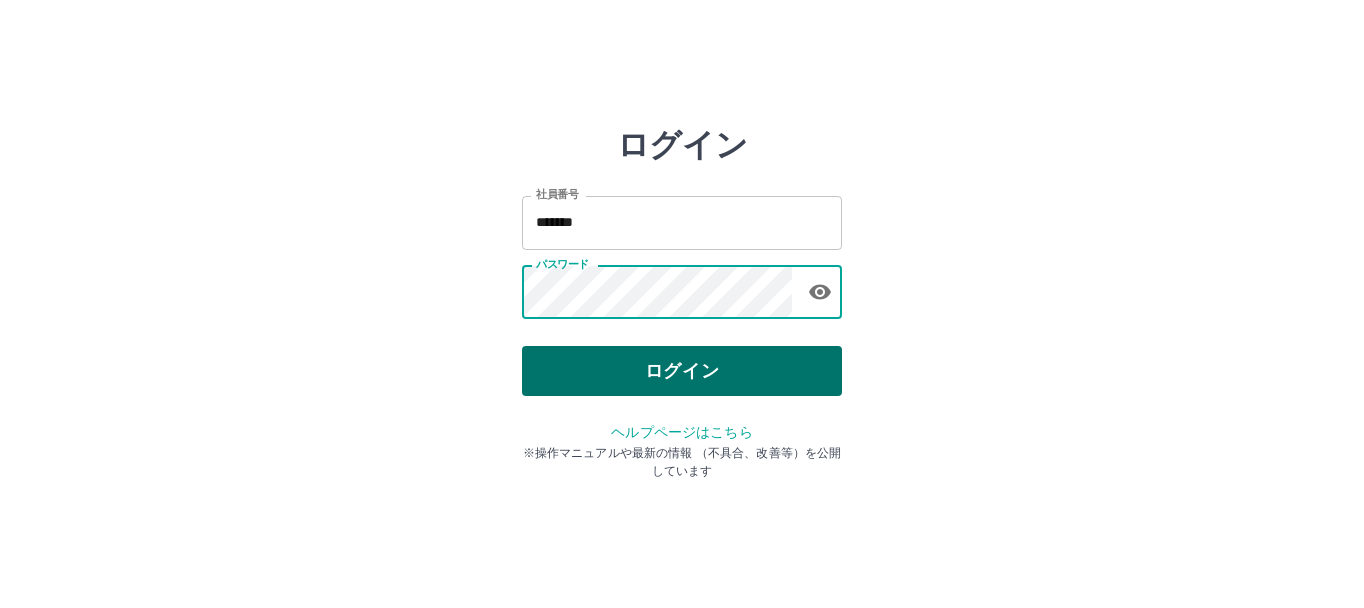 click on "ログイン" at bounding box center [682, 371] 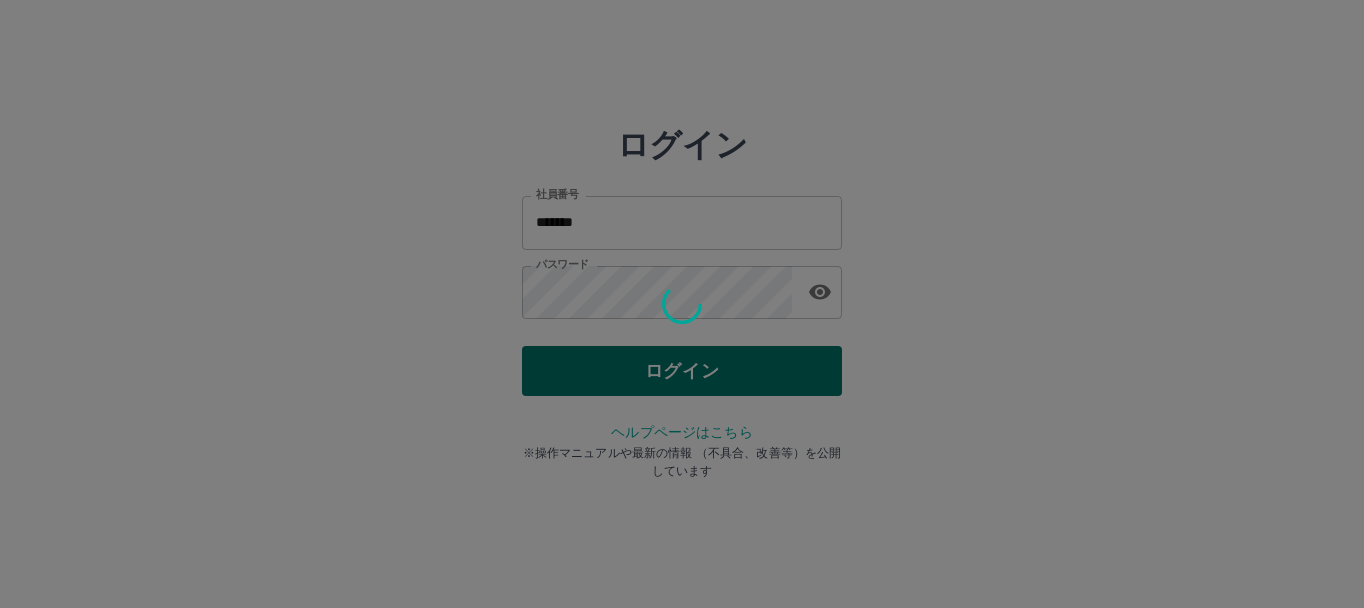click on "ログイン 社員番号 ******* 社員番号 パスワード パスワード ログイン ヘルプページはこちら ※操作マニュアルや最新の情報 （不具合、改善等）を公開しています" at bounding box center [682, 286] 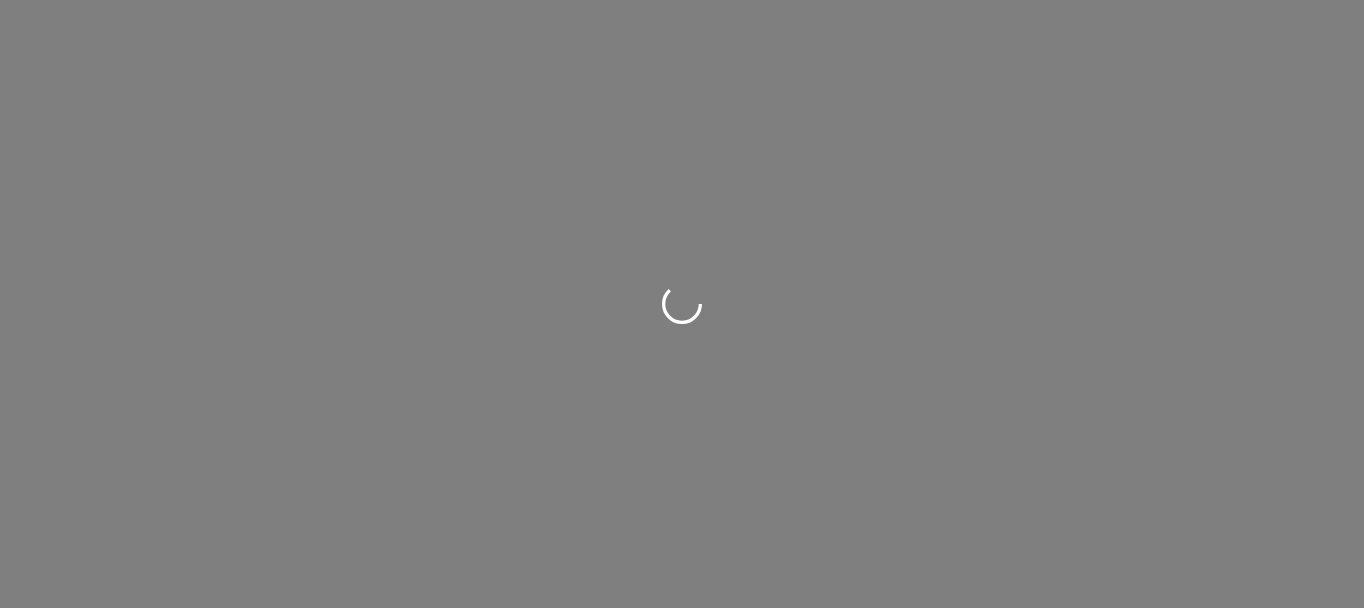 scroll, scrollTop: 0, scrollLeft: 0, axis: both 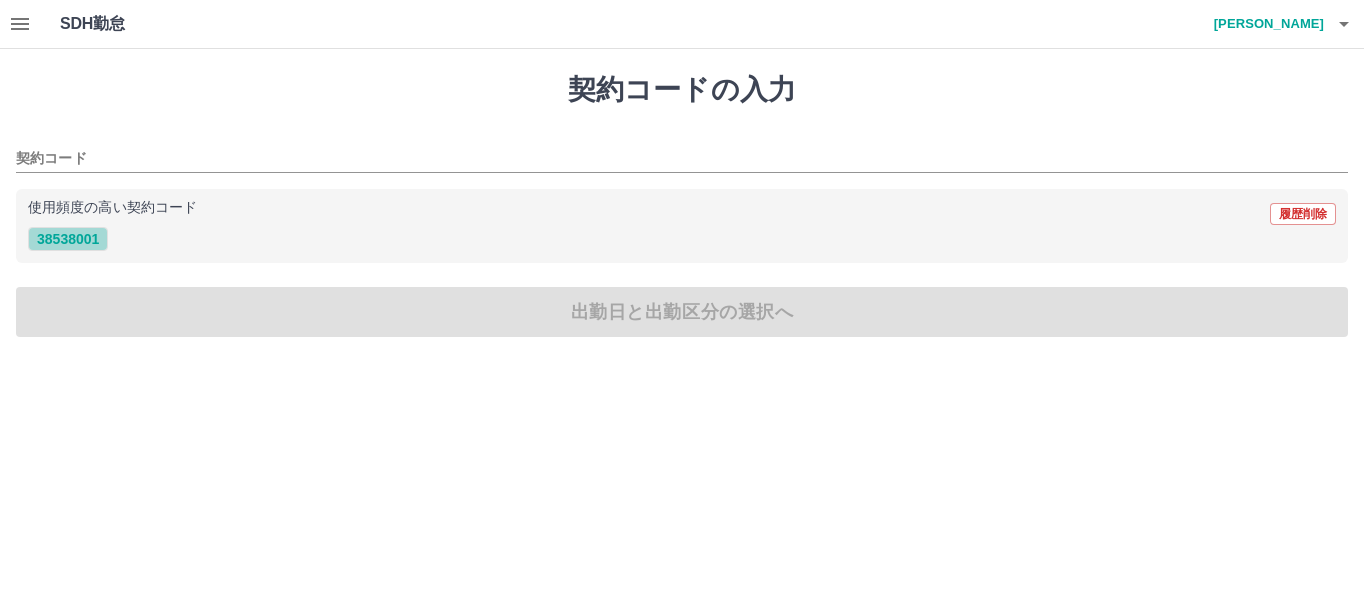 click on "38538001" at bounding box center [68, 239] 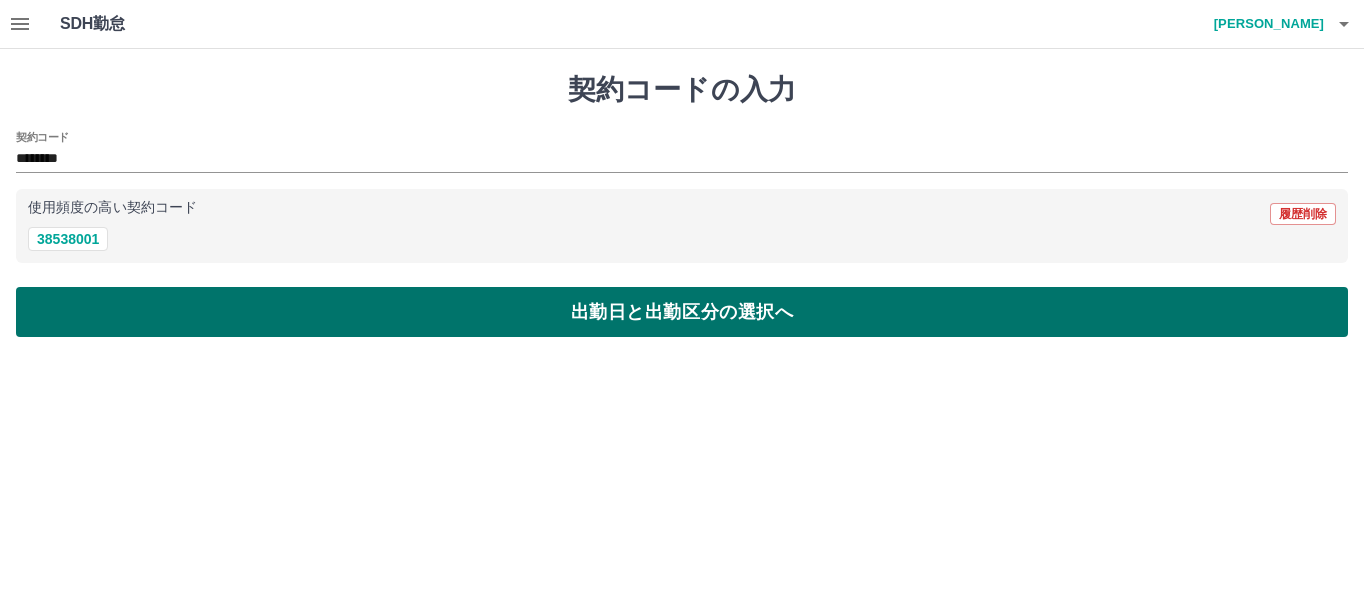 click on "出勤日と出勤区分の選択へ" at bounding box center (682, 312) 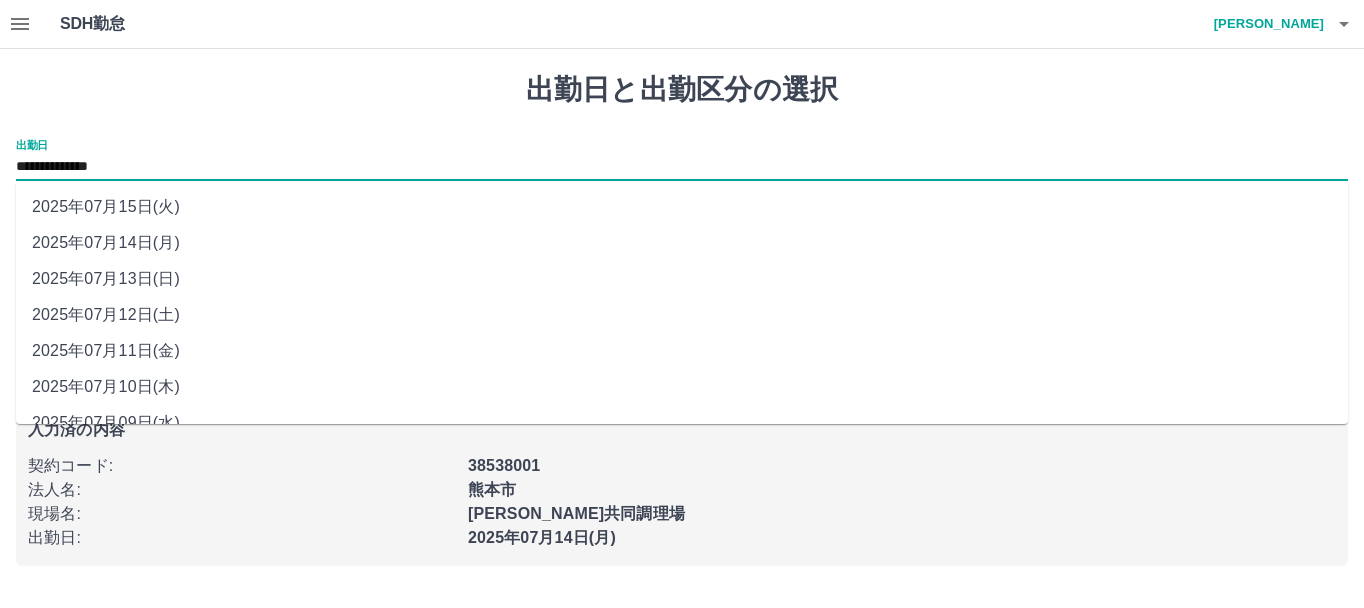click on "**********" at bounding box center (682, 167) 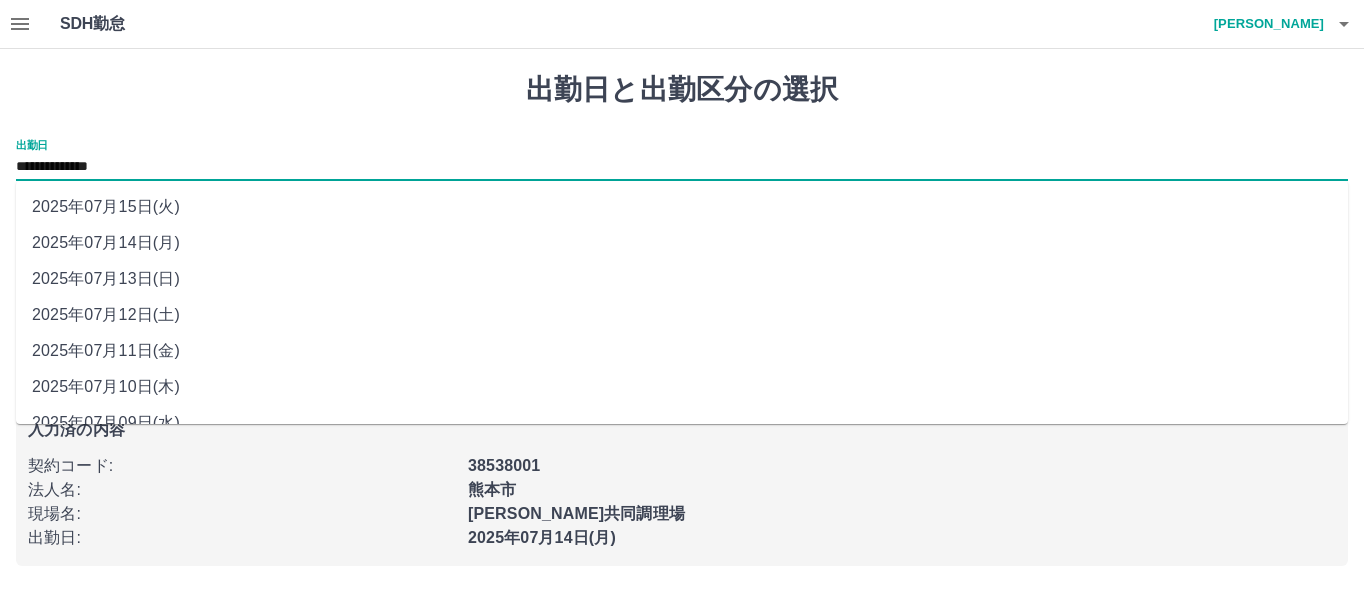 click on "2025年07月13日(日)" at bounding box center (682, 279) 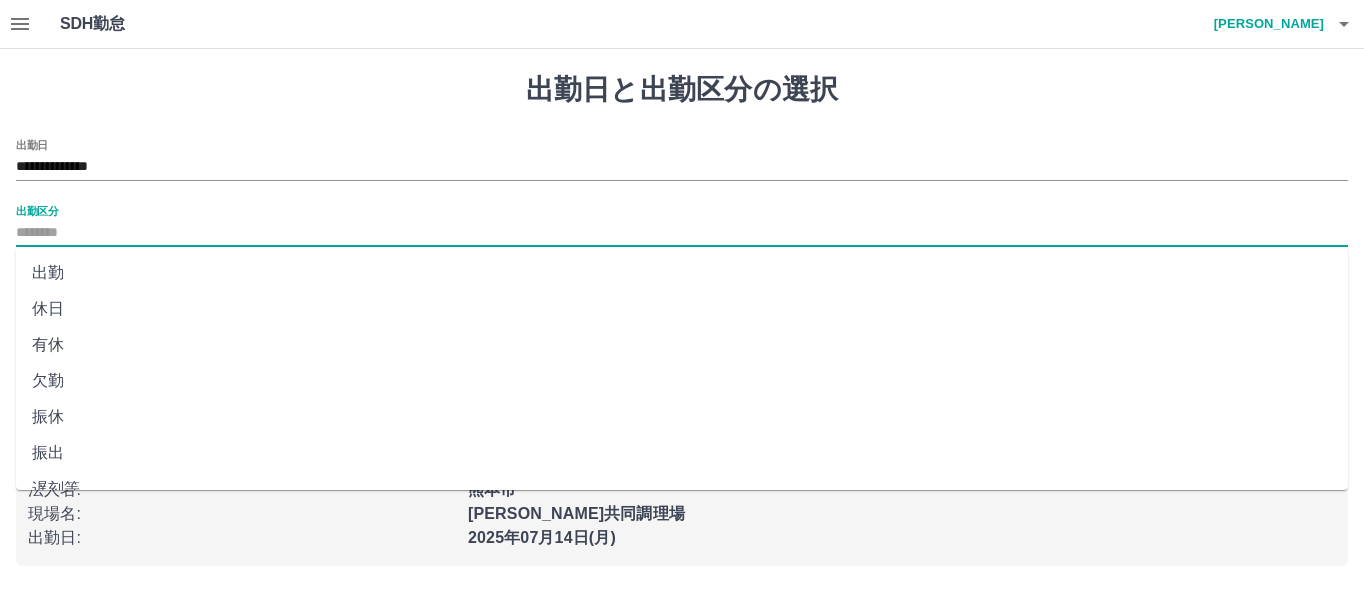 click on "出勤区分" at bounding box center (682, 233) 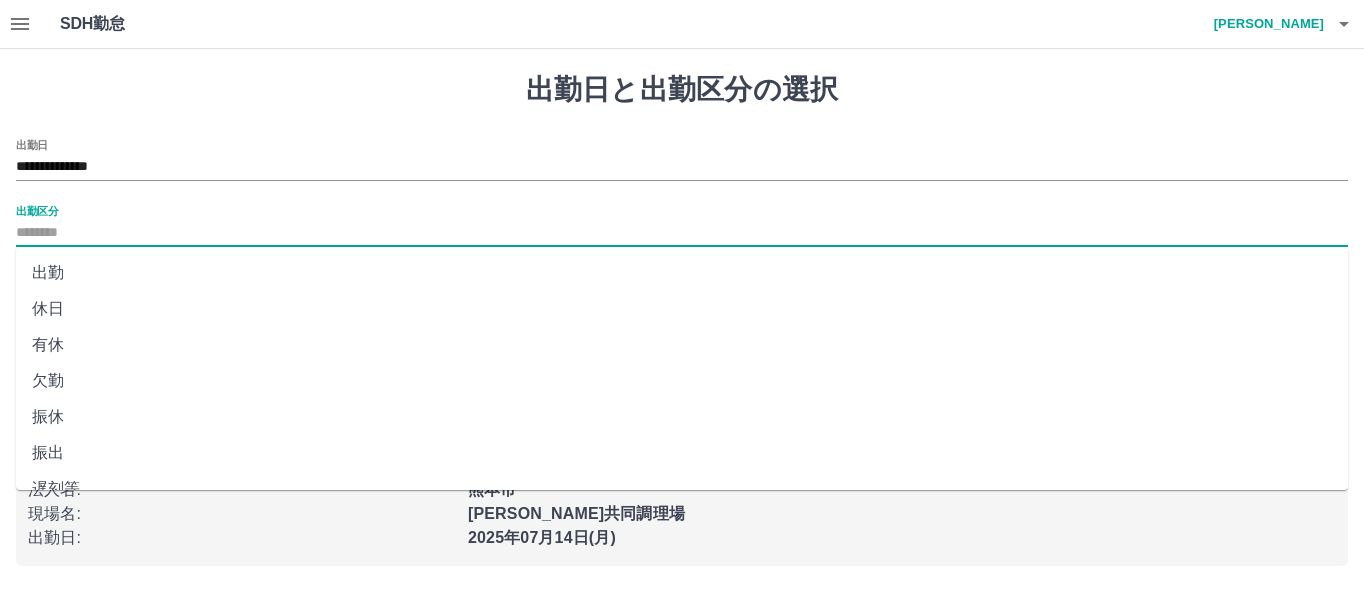 scroll, scrollTop: 421, scrollLeft: 0, axis: vertical 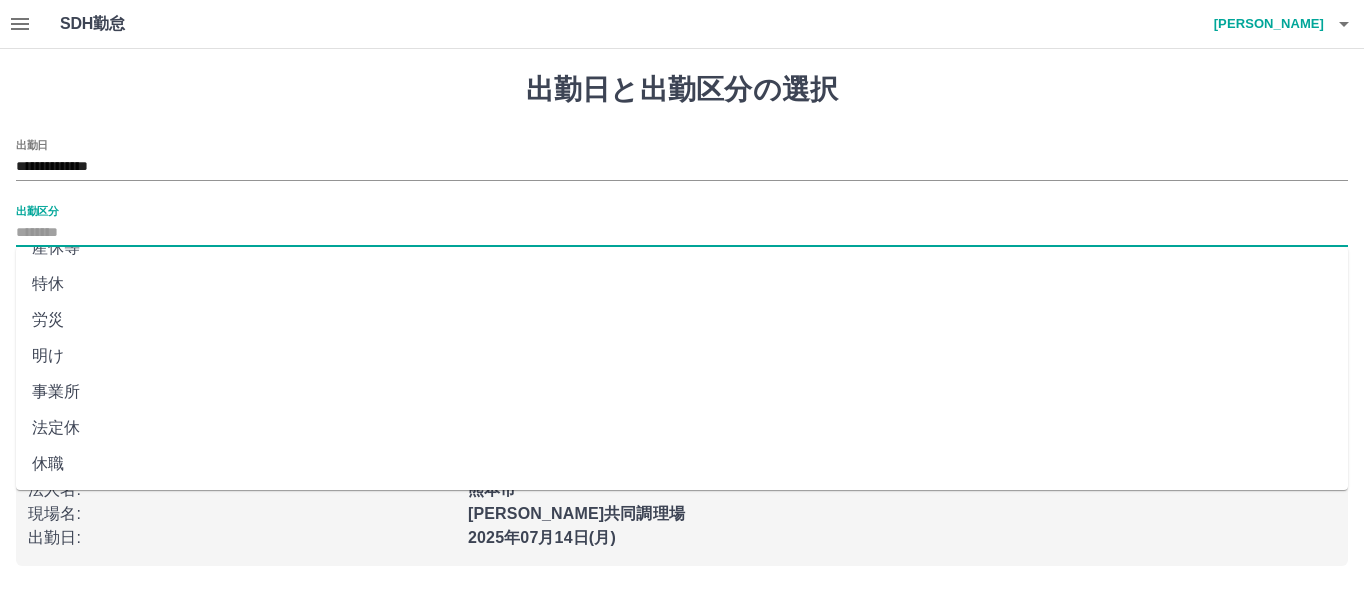 click on "法定休" at bounding box center (682, 428) 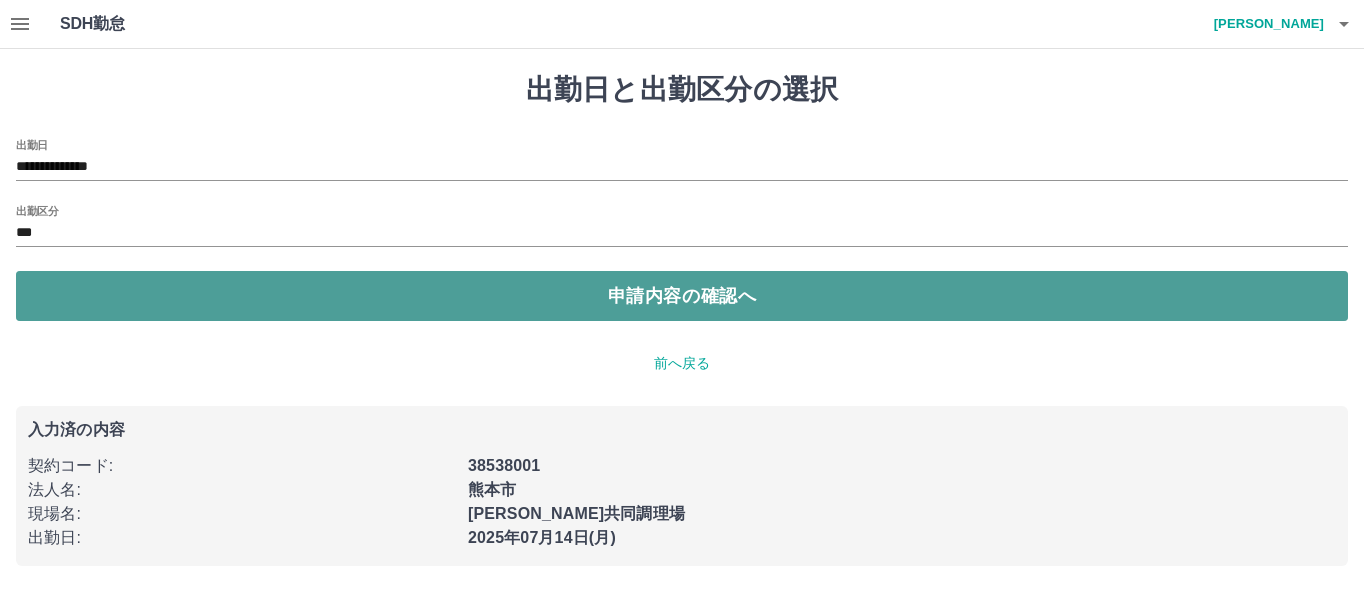 click on "申請内容の確認へ" at bounding box center [682, 296] 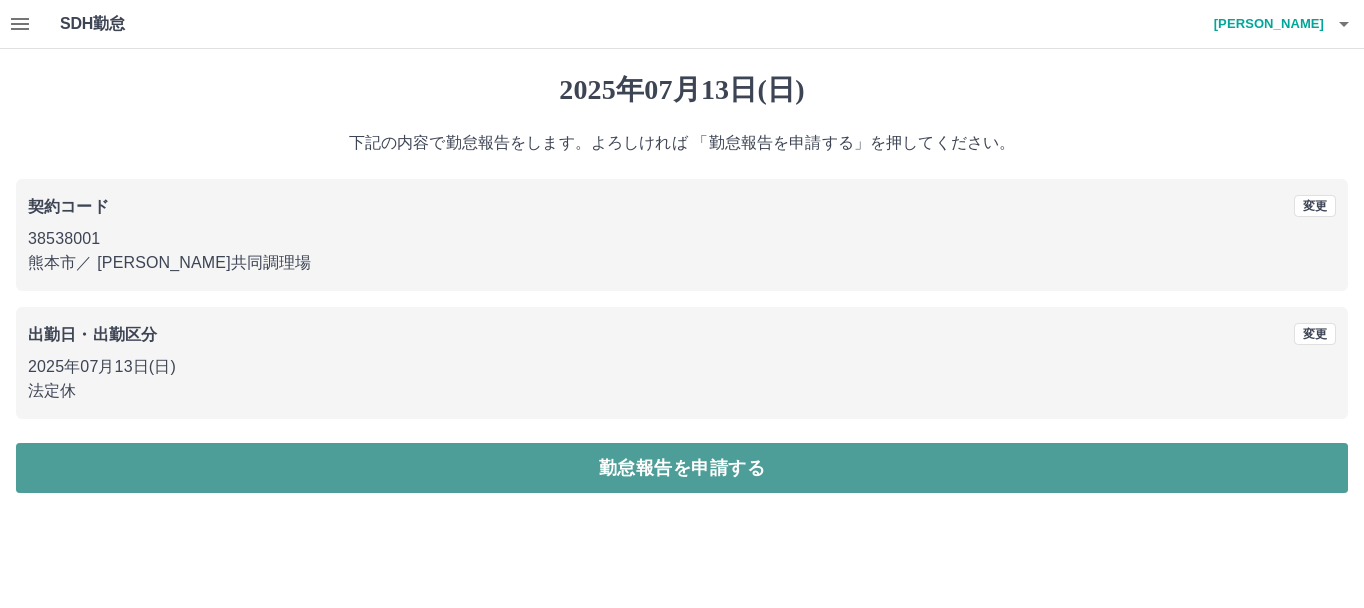 click on "勤怠報告を申請する" at bounding box center (682, 468) 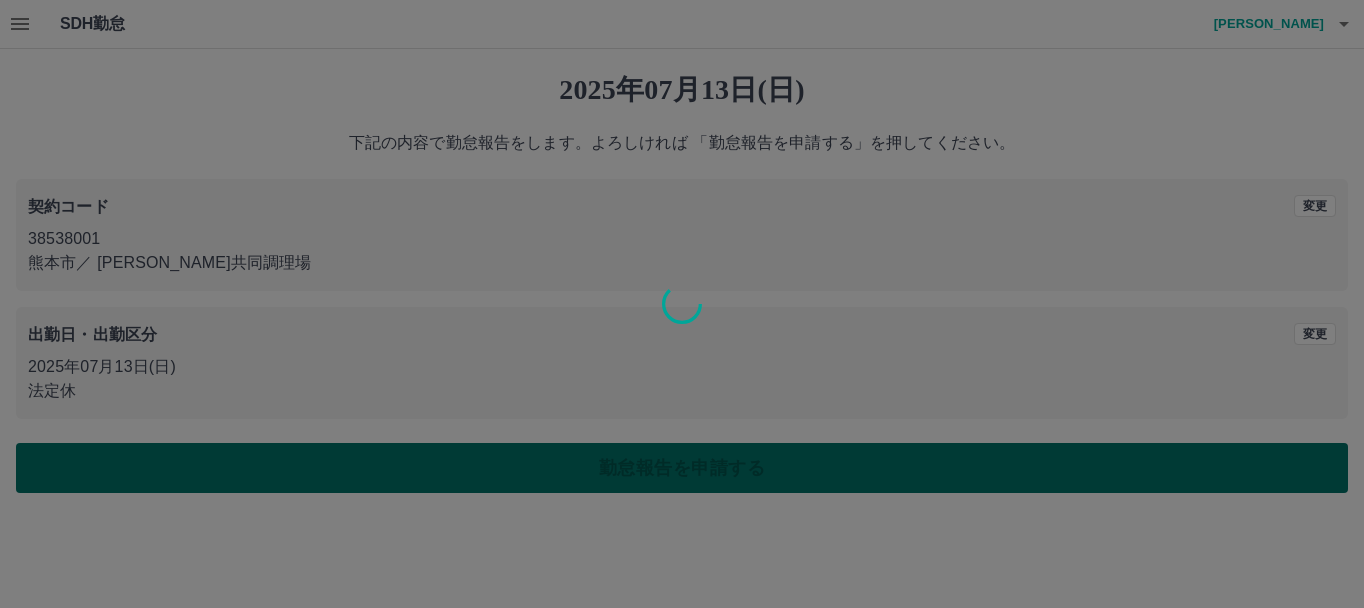 click at bounding box center [682, 304] 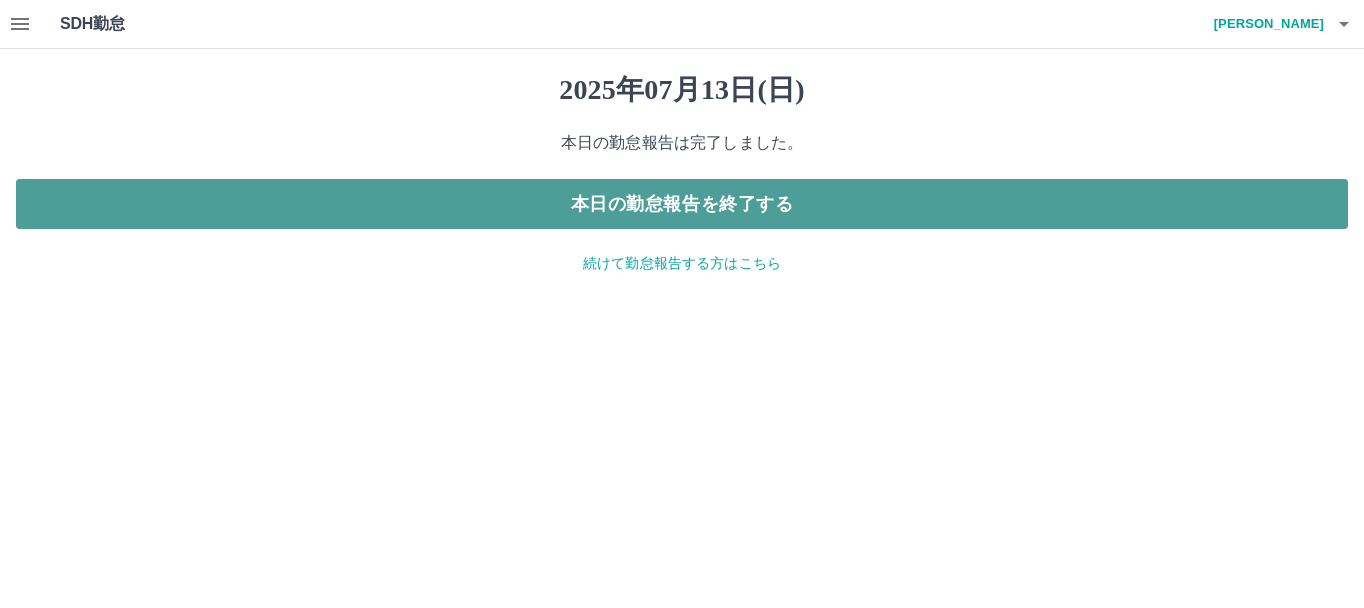 click on "本日の勤怠報告を終了する" at bounding box center (682, 204) 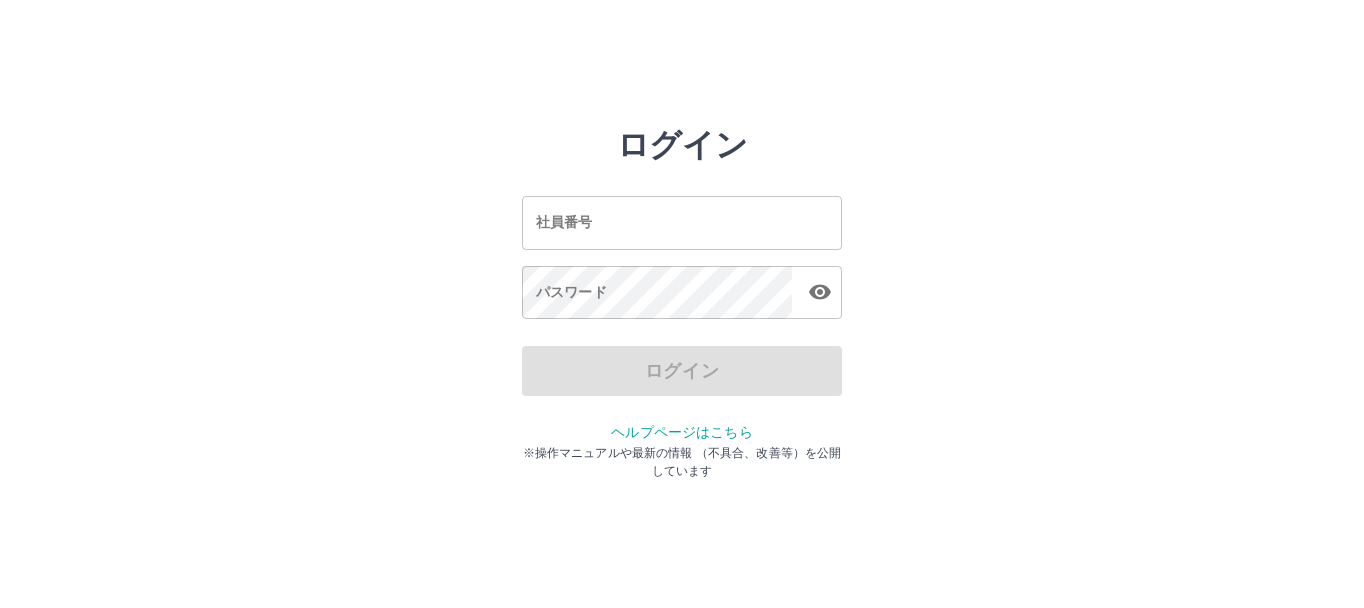 scroll, scrollTop: 0, scrollLeft: 0, axis: both 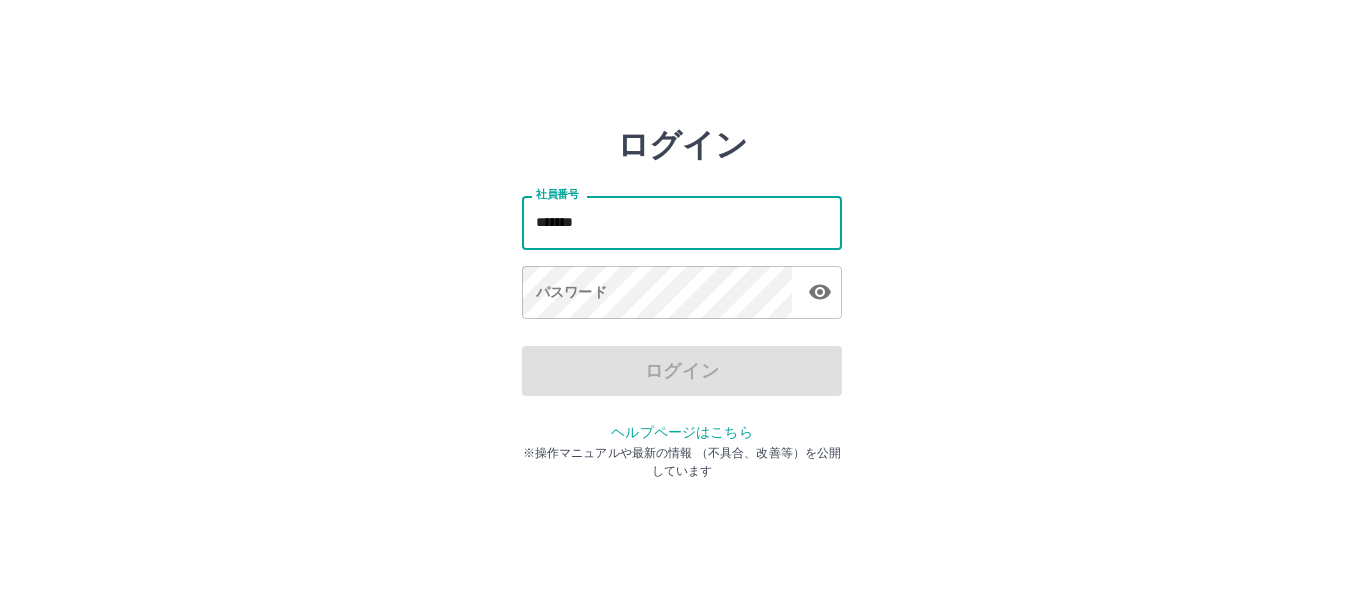 type on "*******" 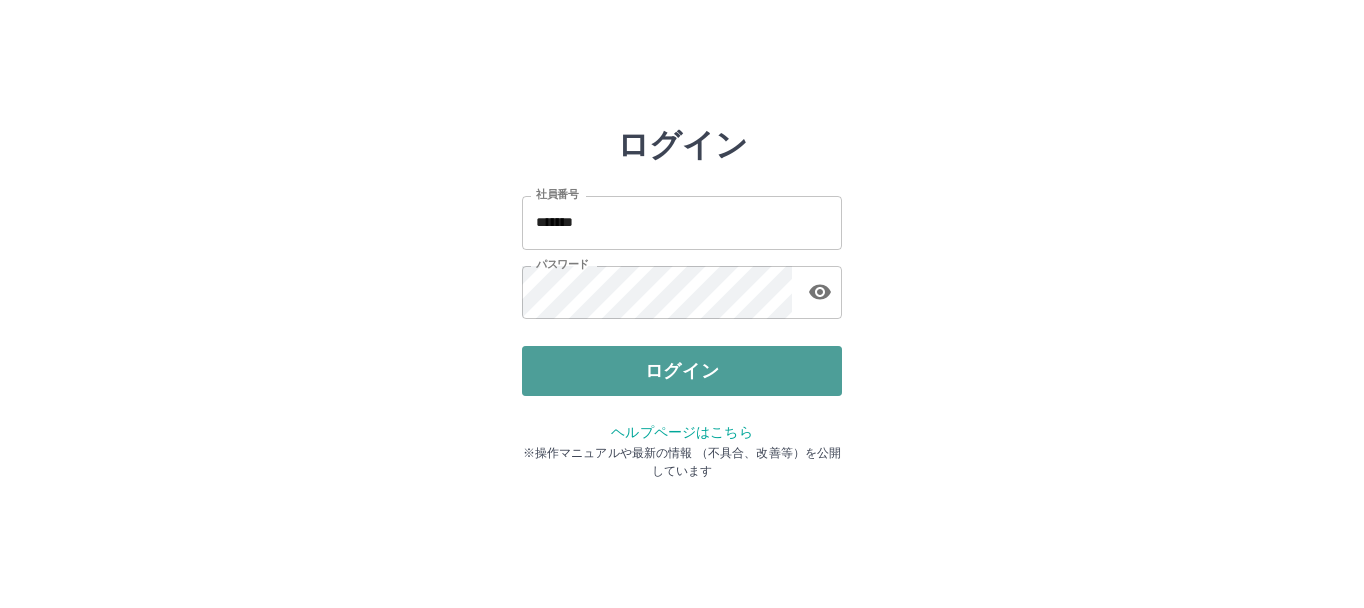 click on "ログイン" at bounding box center (682, 371) 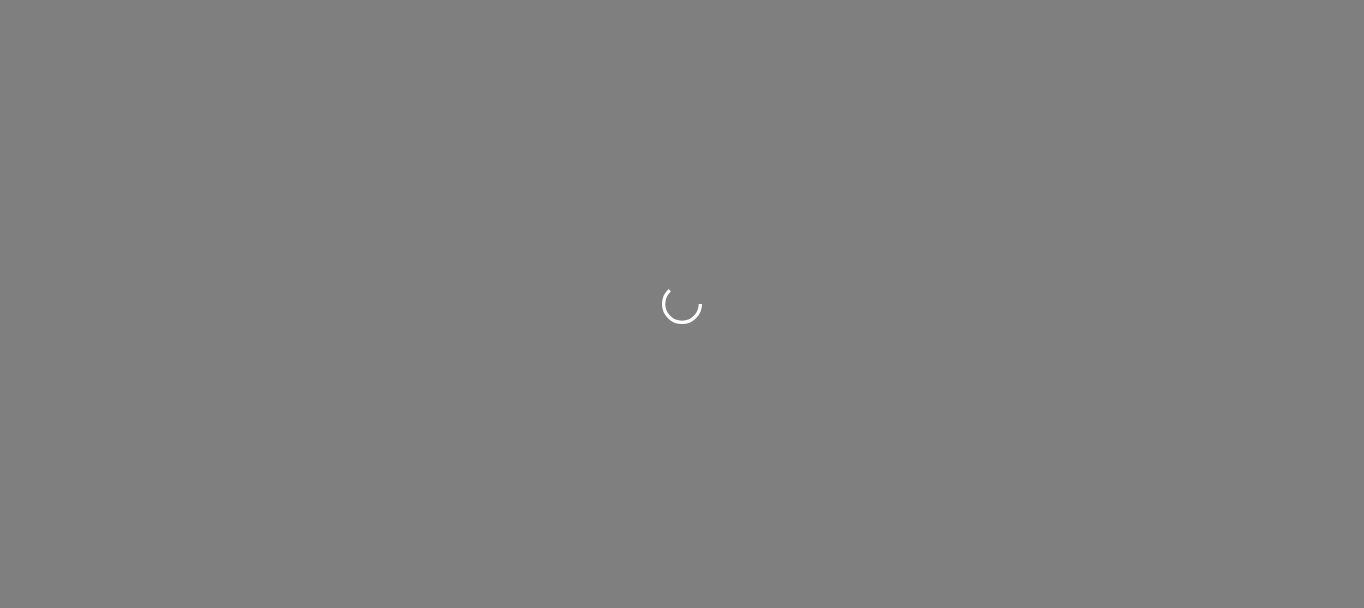 scroll, scrollTop: 0, scrollLeft: 0, axis: both 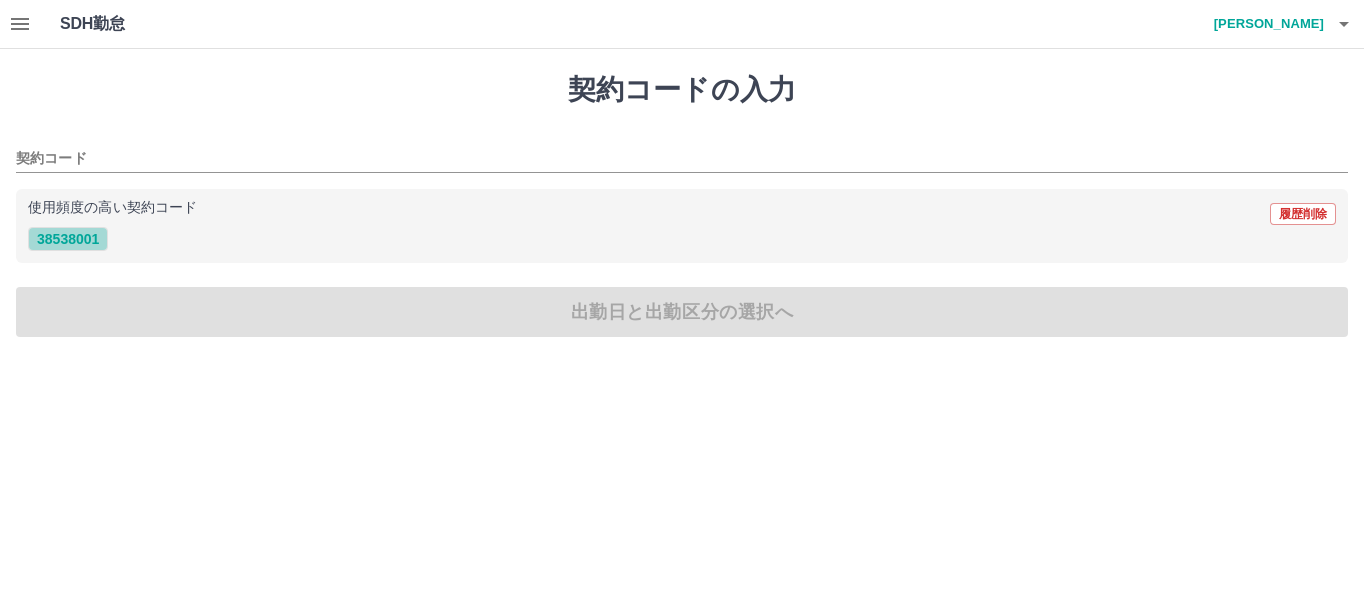 click on "38538001" at bounding box center (68, 239) 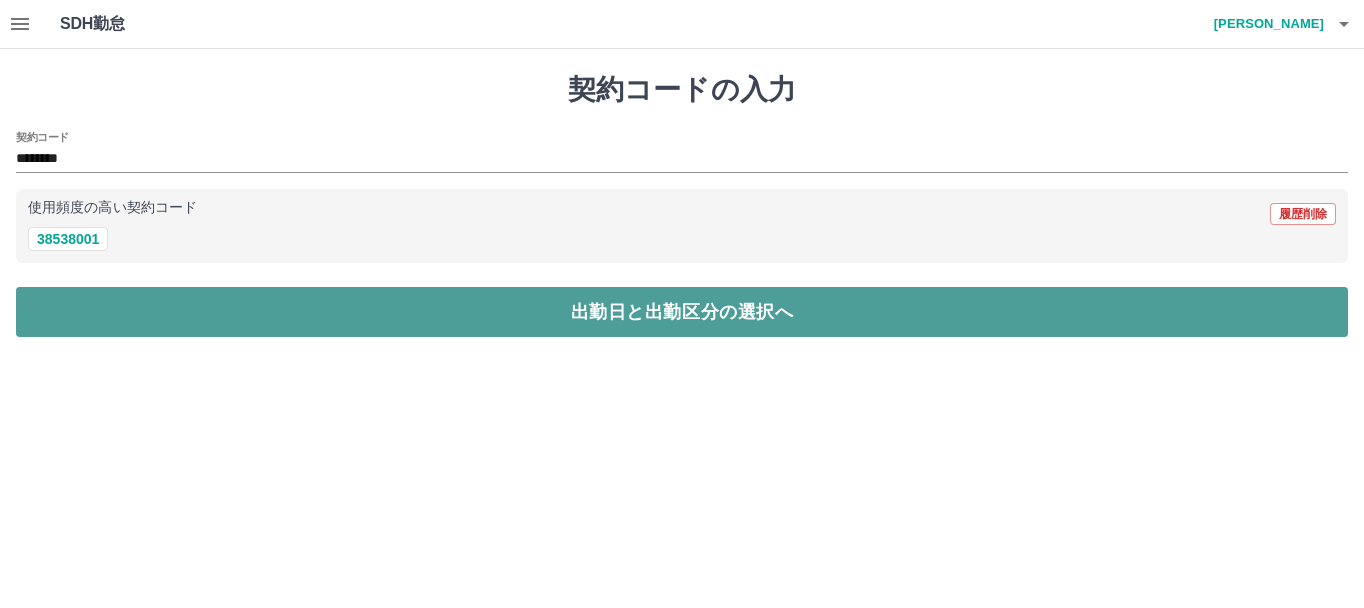 click on "出勤日と出勤区分の選択へ" at bounding box center [682, 312] 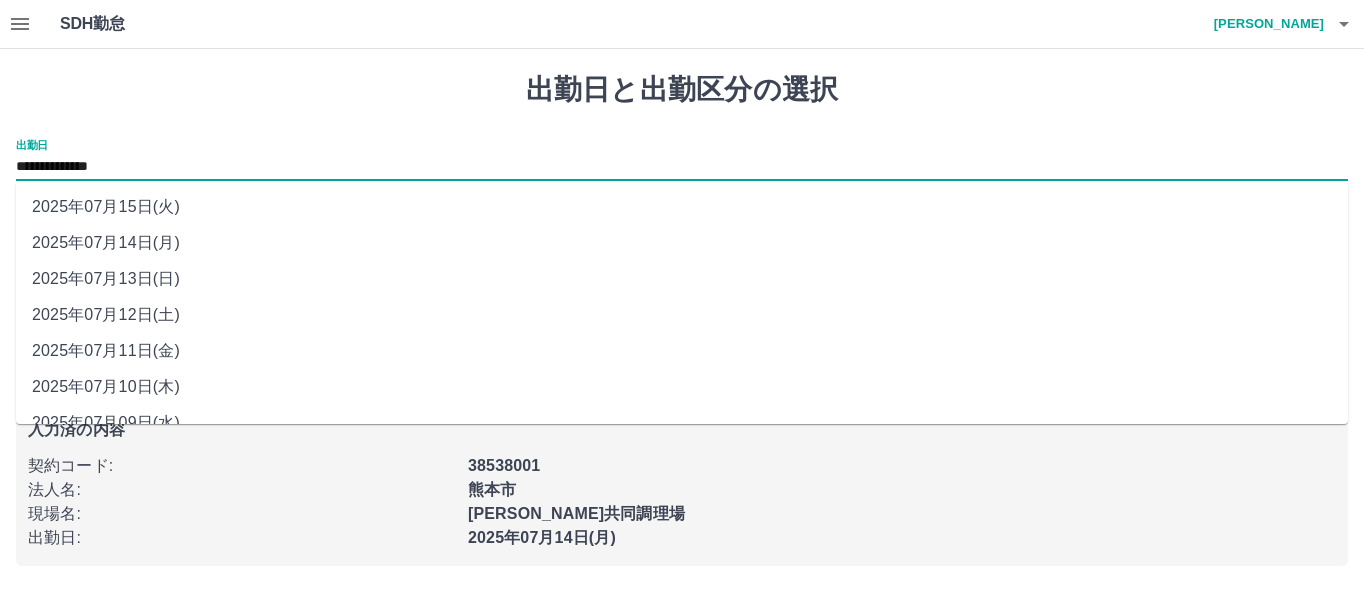 click on "**********" at bounding box center (682, 167) 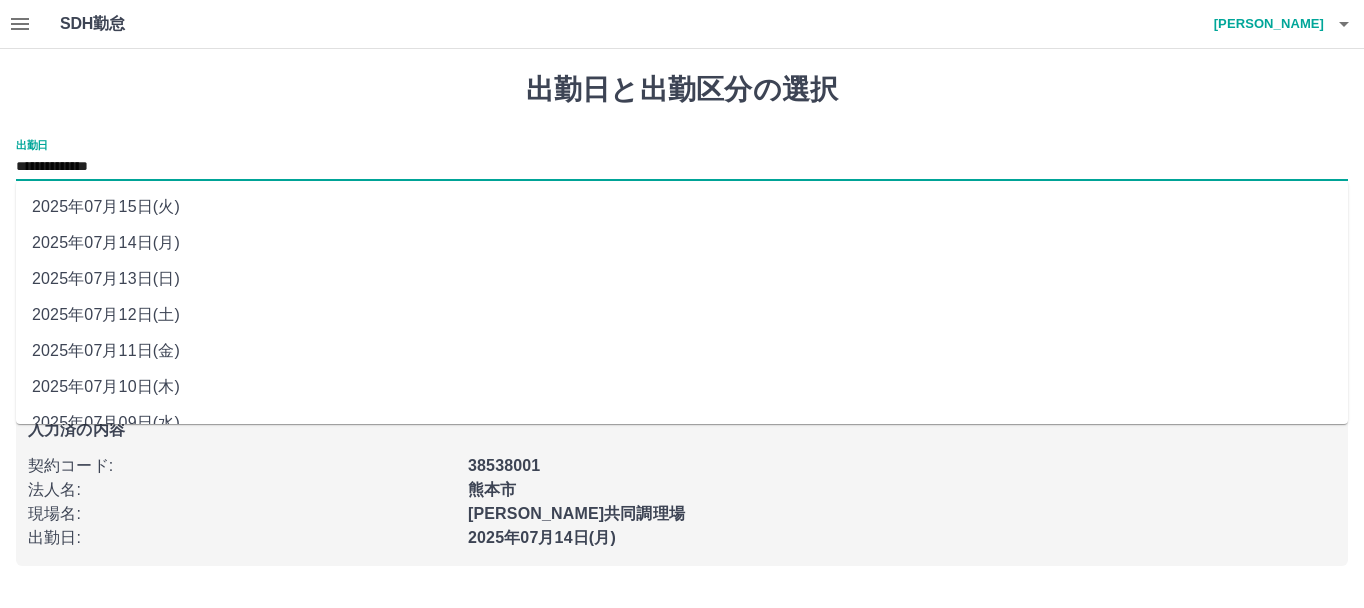 click on "2025年07月13日(日)" at bounding box center (682, 279) 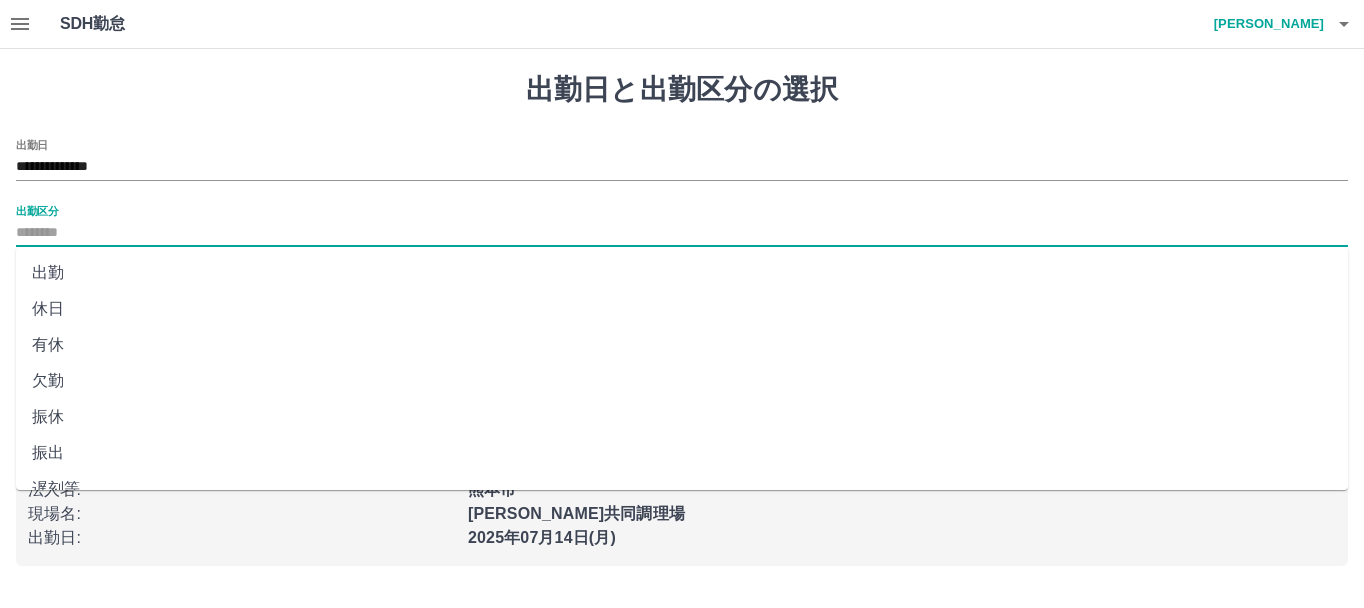 click on "出勤区分" at bounding box center [682, 233] 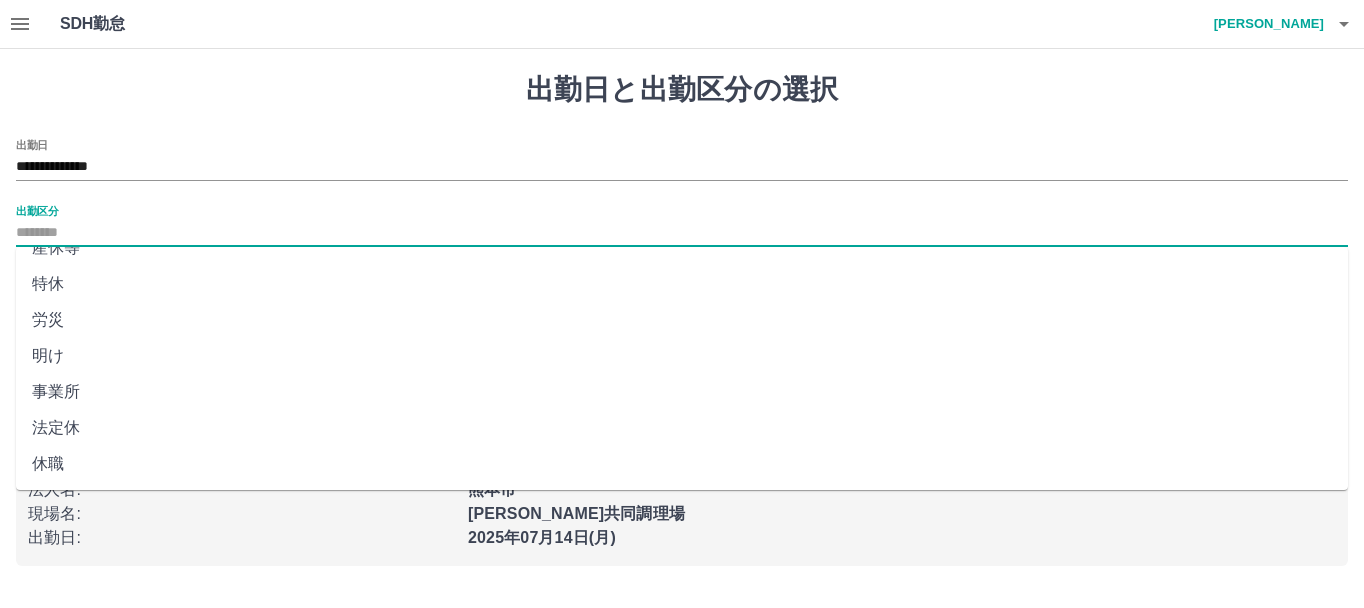 click on "法定休" at bounding box center [682, 428] 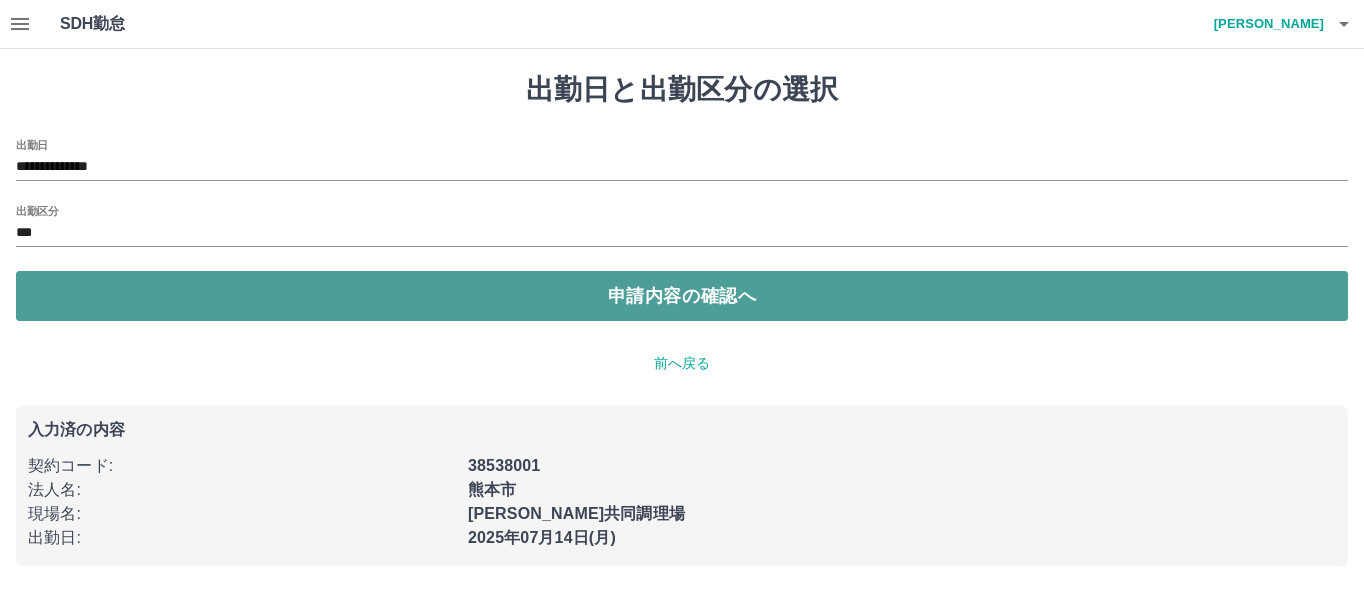 click on "申請内容の確認へ" at bounding box center [682, 296] 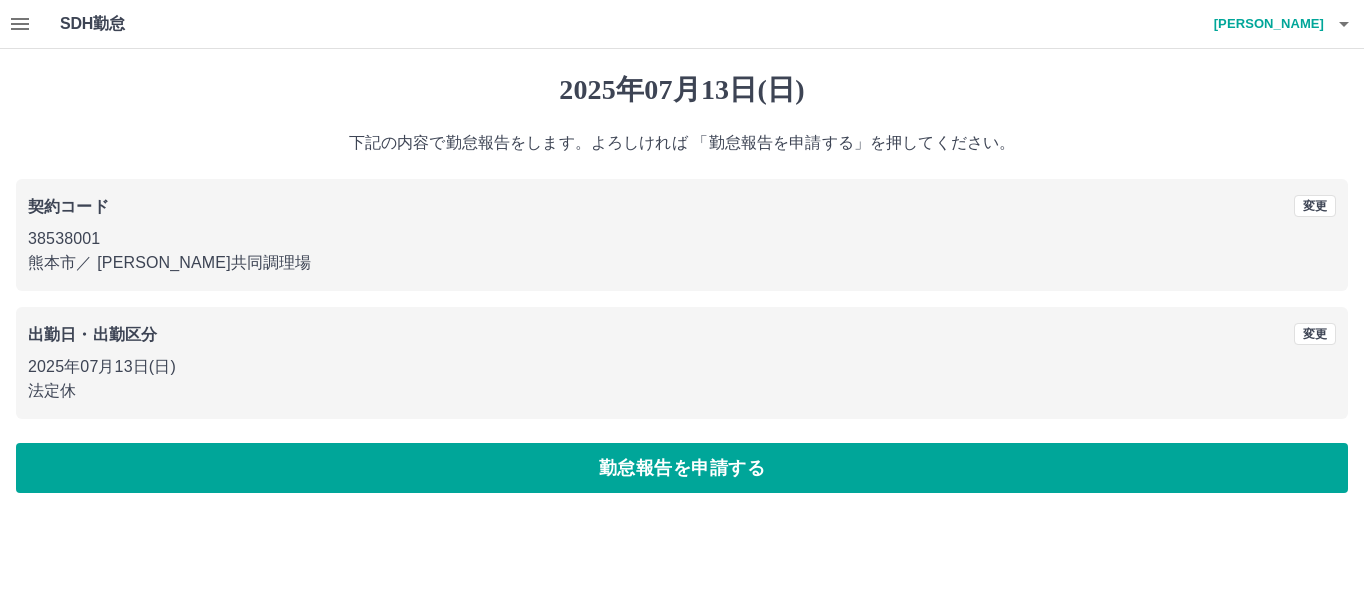 click on "勤怠報告を申請する" at bounding box center [682, 468] 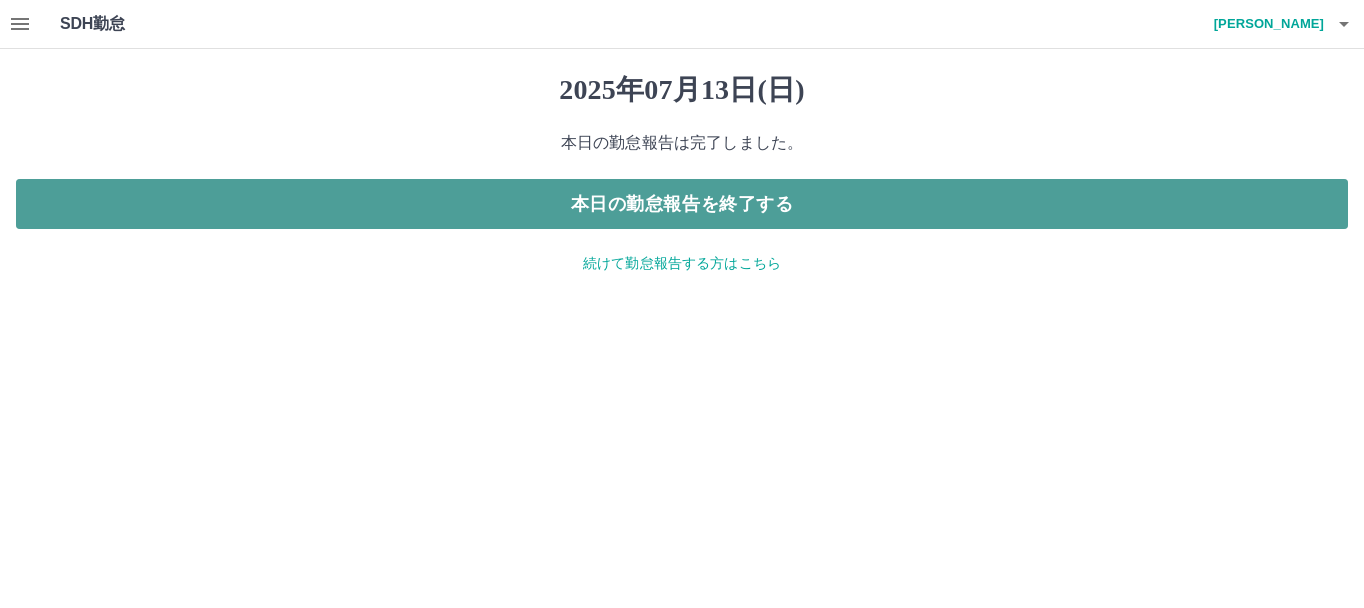 click on "本日の勤怠報告を終了する" at bounding box center (682, 204) 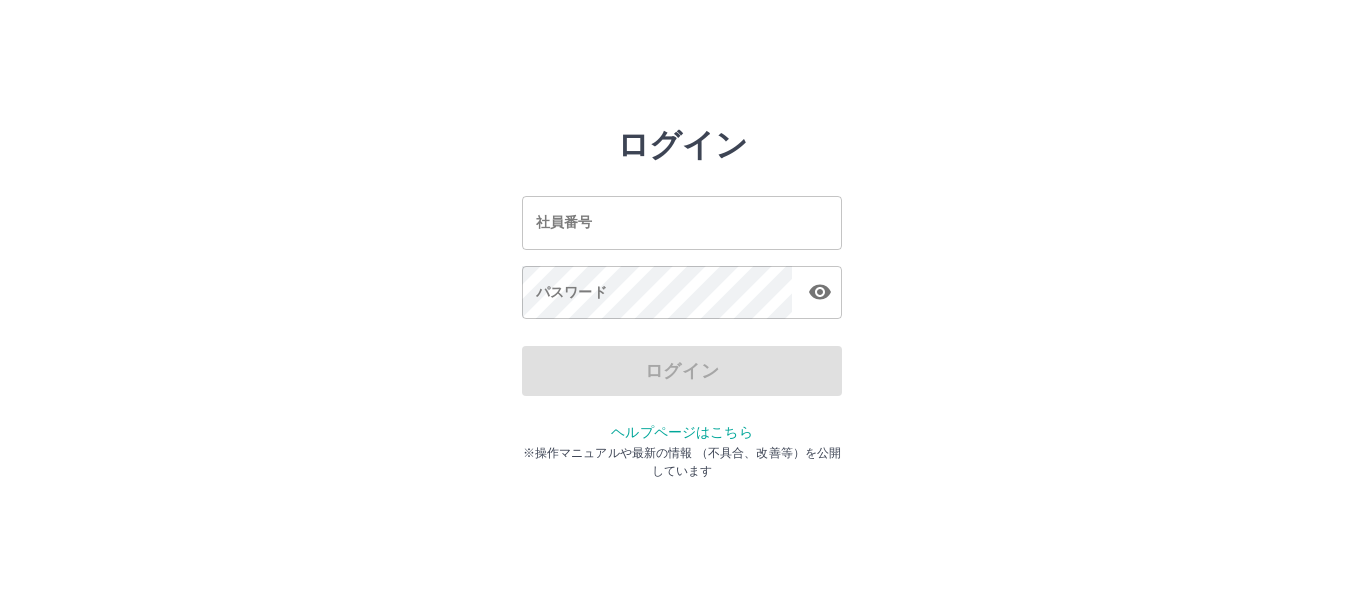 scroll, scrollTop: 0, scrollLeft: 0, axis: both 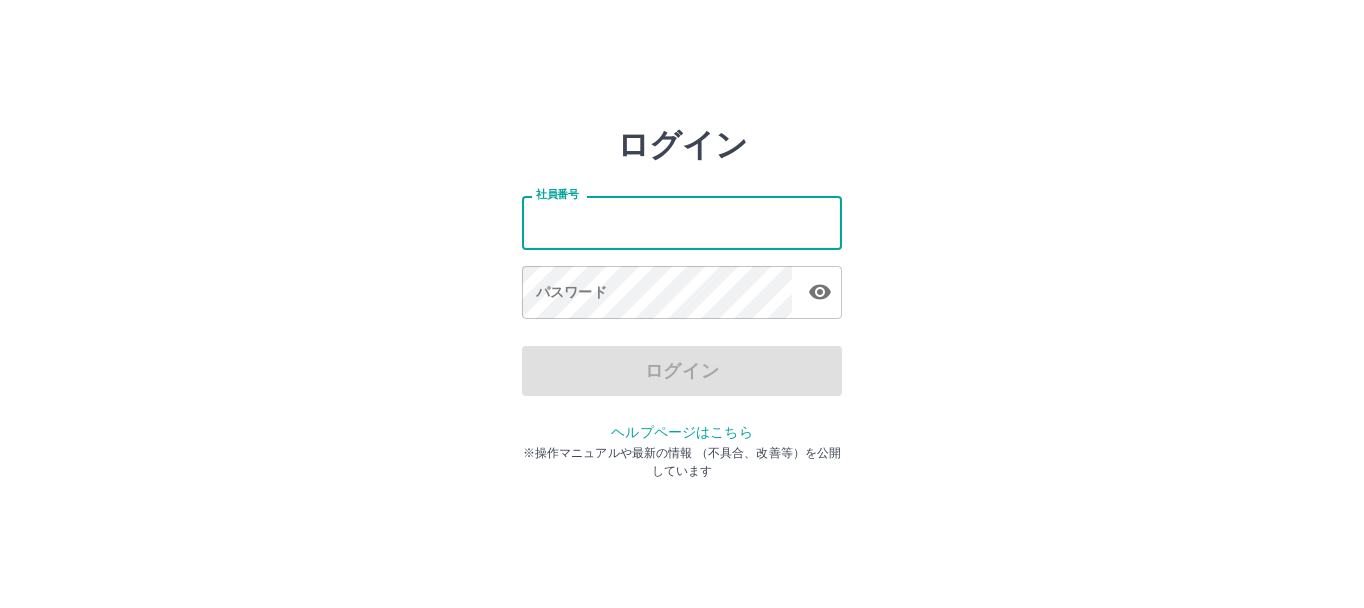 click on "社員番号 社員番号 パスワード パスワード" at bounding box center (682, 254) 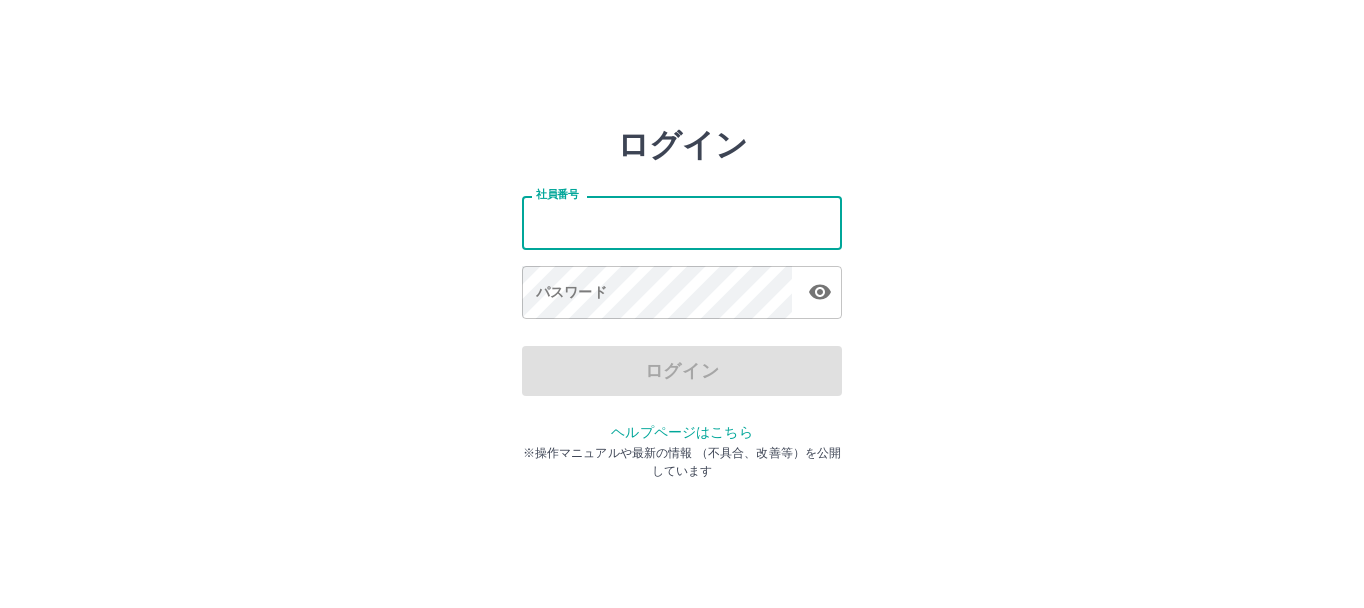 click on "社員番号" at bounding box center [682, 222] 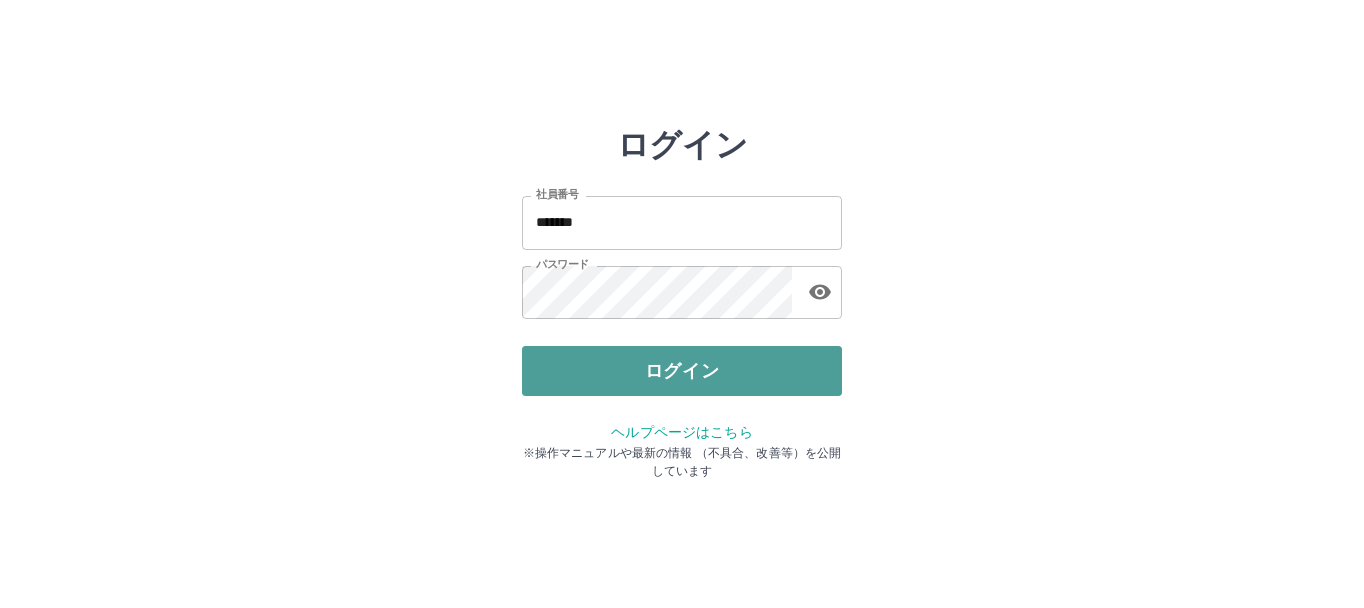 click on "ログイン" at bounding box center [682, 371] 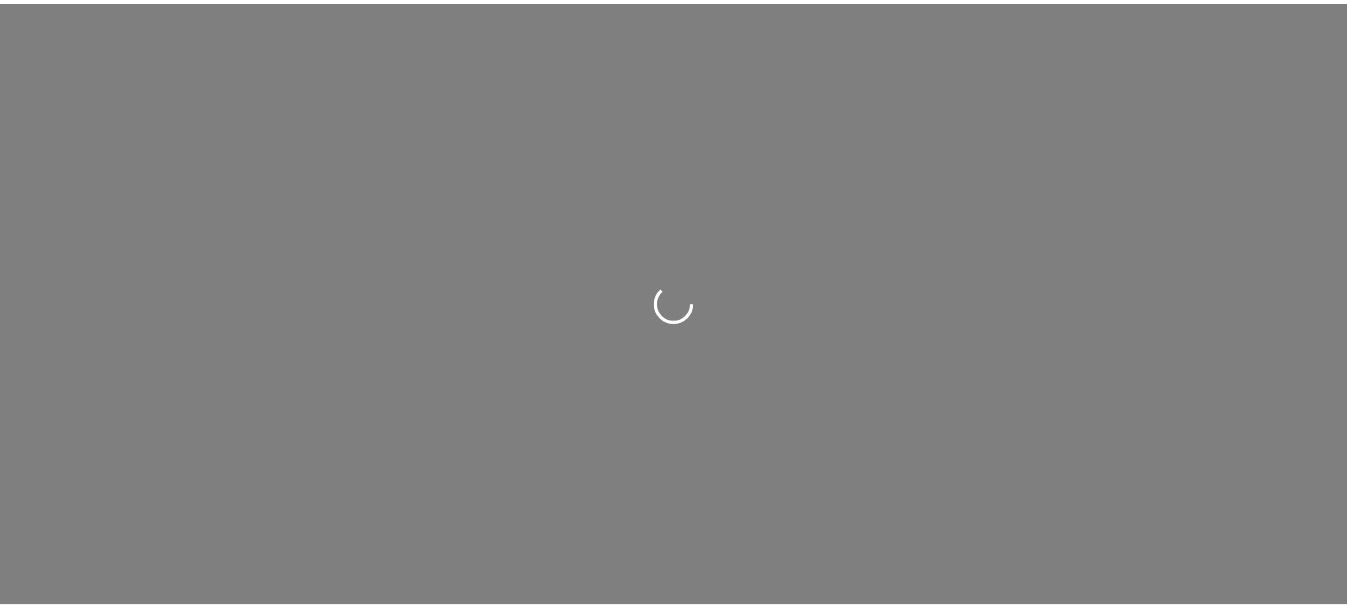 scroll, scrollTop: 0, scrollLeft: 0, axis: both 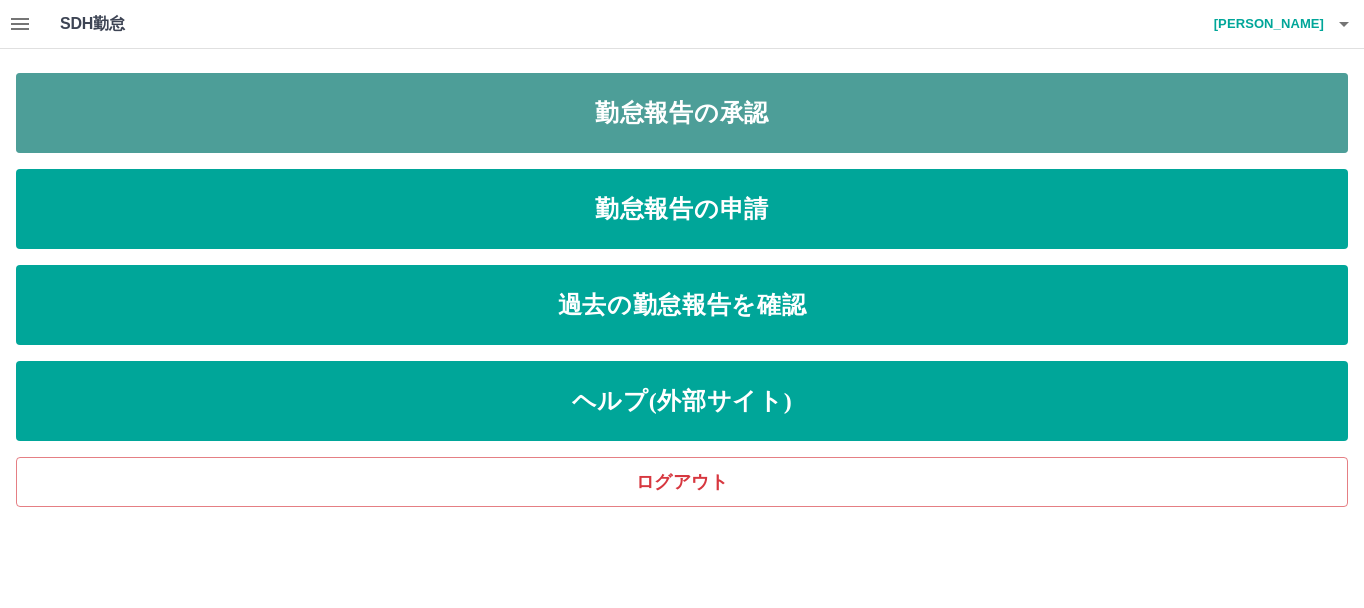 click on "勤怠報告の承認" at bounding box center [682, 113] 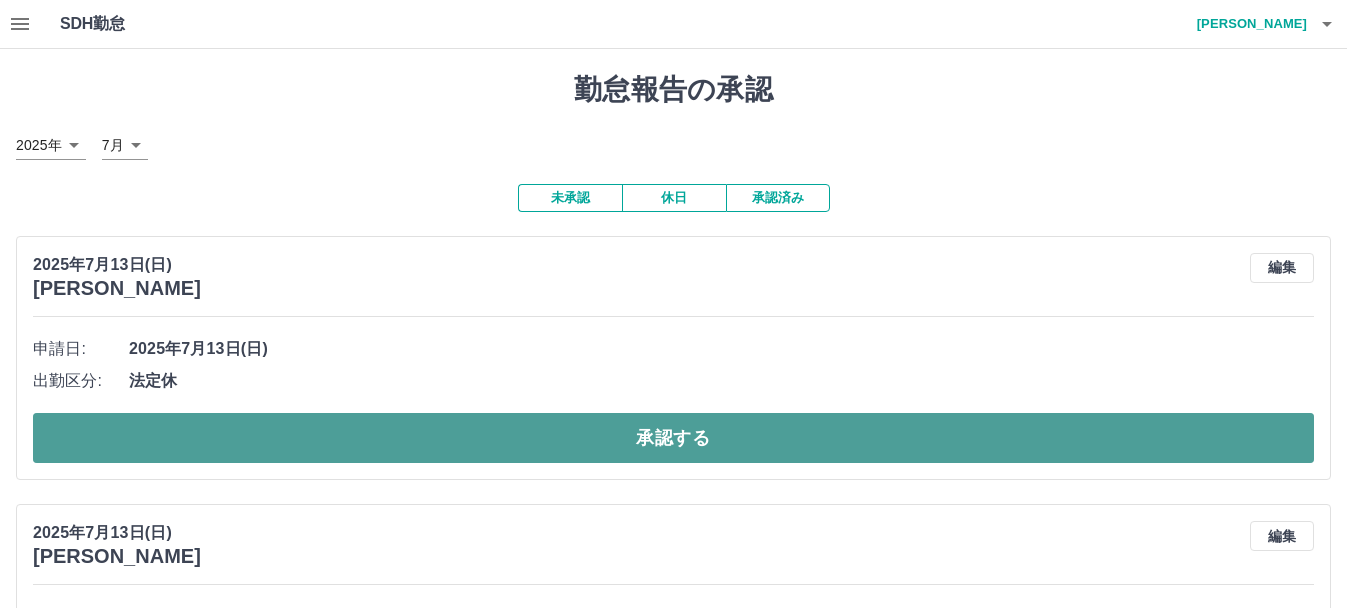 click on "承認する" at bounding box center (673, 438) 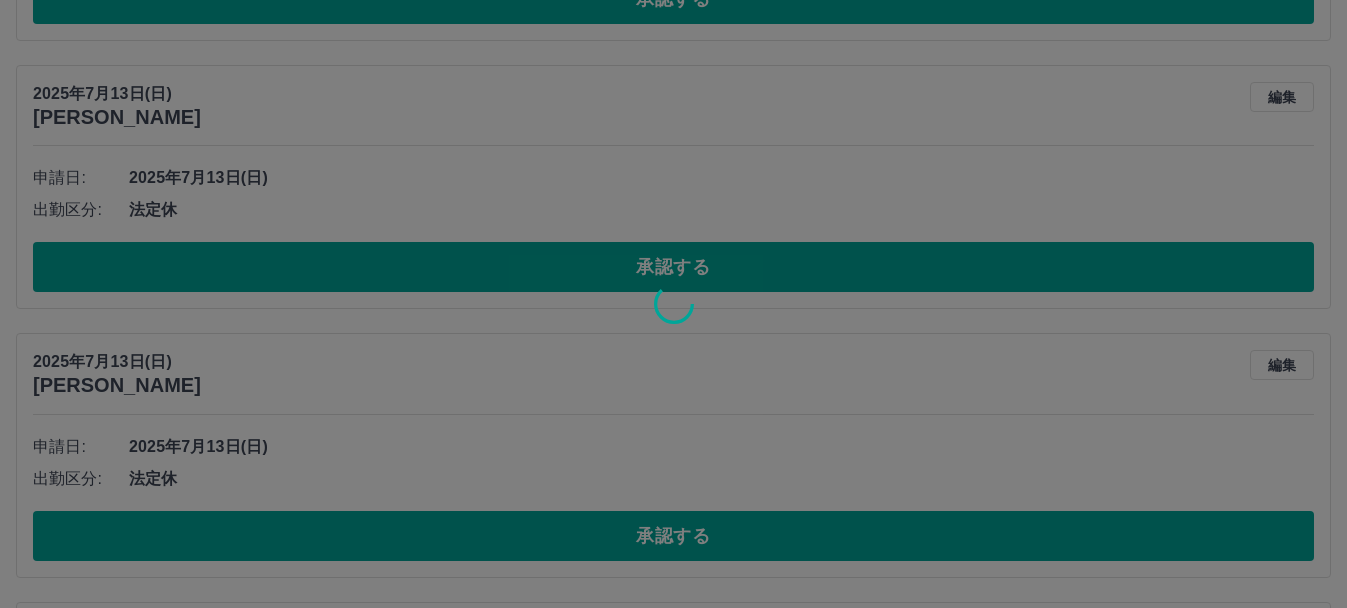 scroll, scrollTop: 460, scrollLeft: 0, axis: vertical 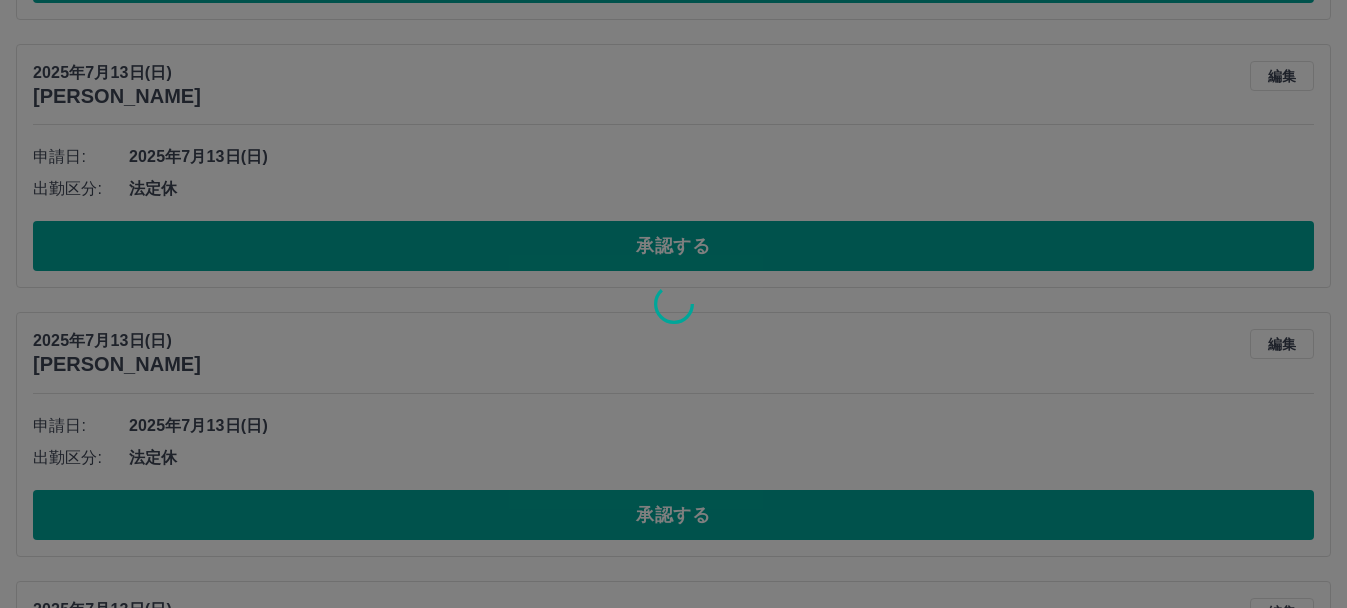 click at bounding box center [673, 304] 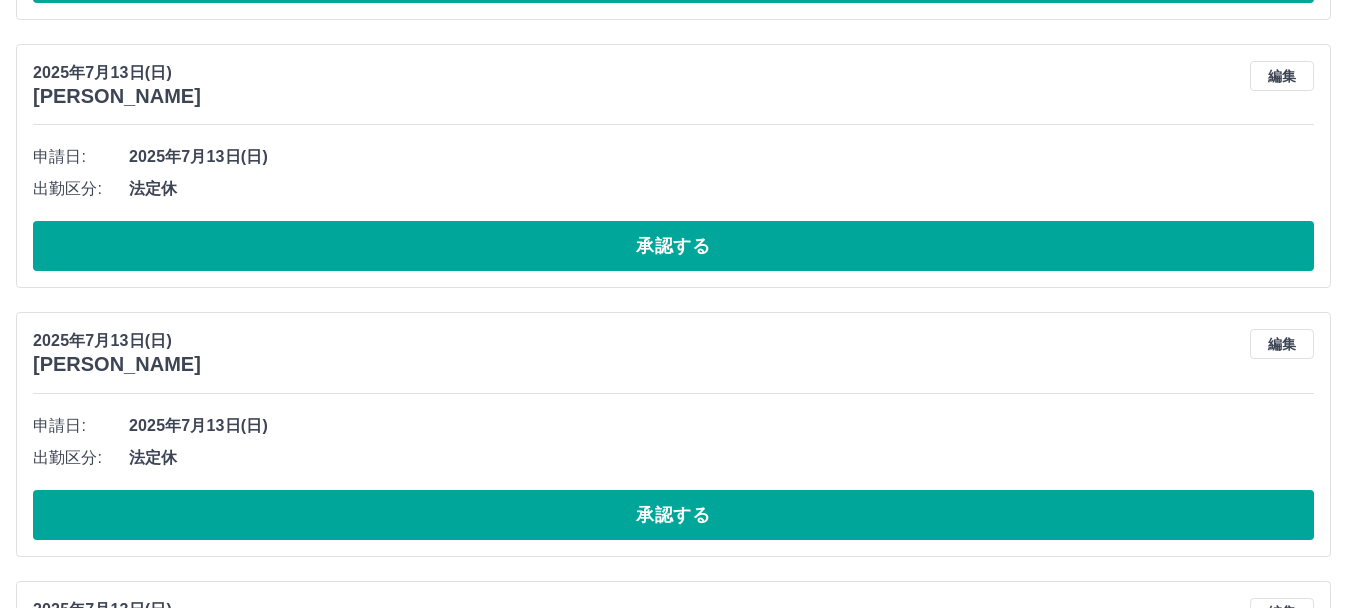 click on "SDH勤怠 渡邉　香奈 勤怠報告の承認 2025年 **** 7月 * 未承認 休日 承認済み 2025年7月13日(日) 小泉　如 編集 申請日: 2025年7月13日(日) 出勤区分: 法定休 承認する 2025年7月13日(日) 宮薗　京子 編集 申請日: 2025年7月13日(日) 出勤区分: 法定休 承認する 2025年7月13日(日) 松﨑　智江子 編集 申請日: 2025年7月13日(日) 出勤区分: 法定休 承認する 2025年7月13日(日) 田代　千春 編集 申請日: 2025年7月13日(日) 出勤区分: 法定休 承認する 2025年7月13日(日) 外山　和輝 編集 申請日: 2025年7月13日(日) 出勤区分: 法定休 承認する" at bounding box center (673, 328) 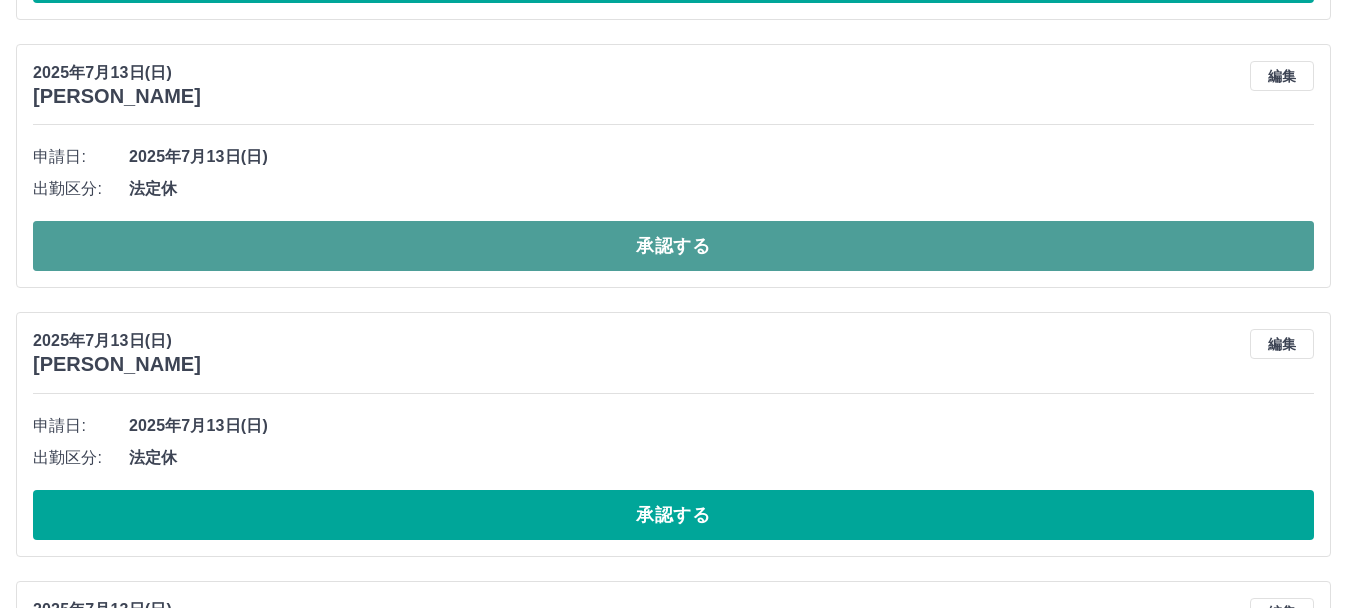 click on "承認する" at bounding box center (673, 246) 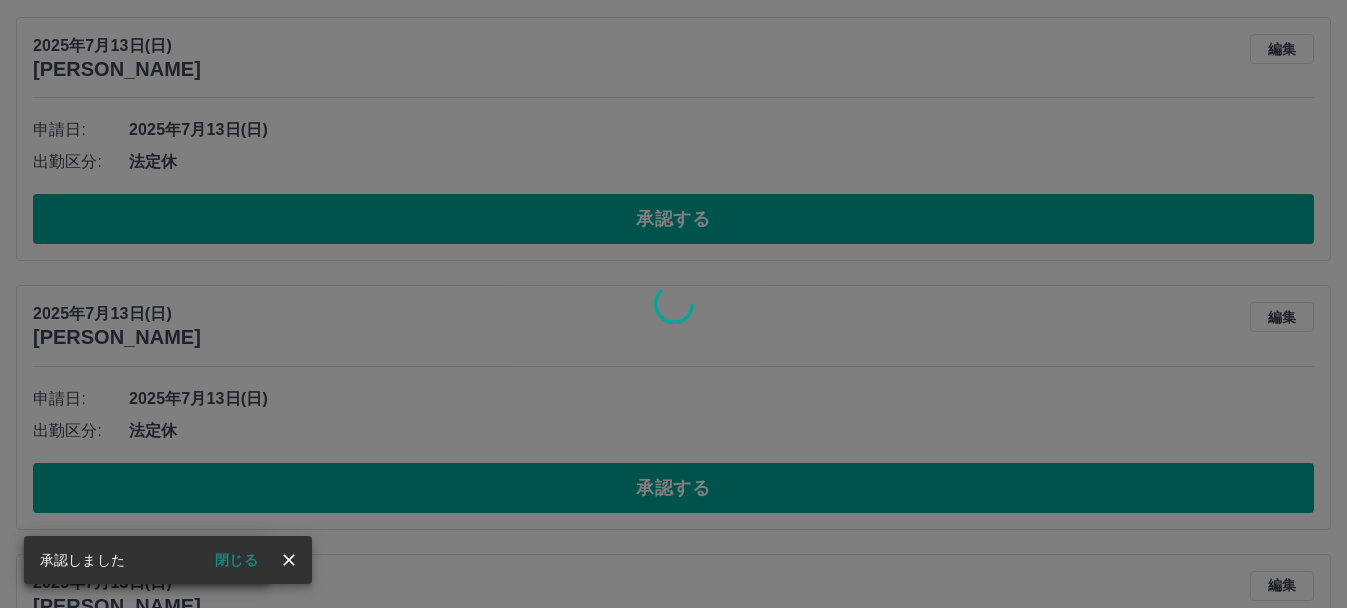 scroll, scrollTop: 486, scrollLeft: 0, axis: vertical 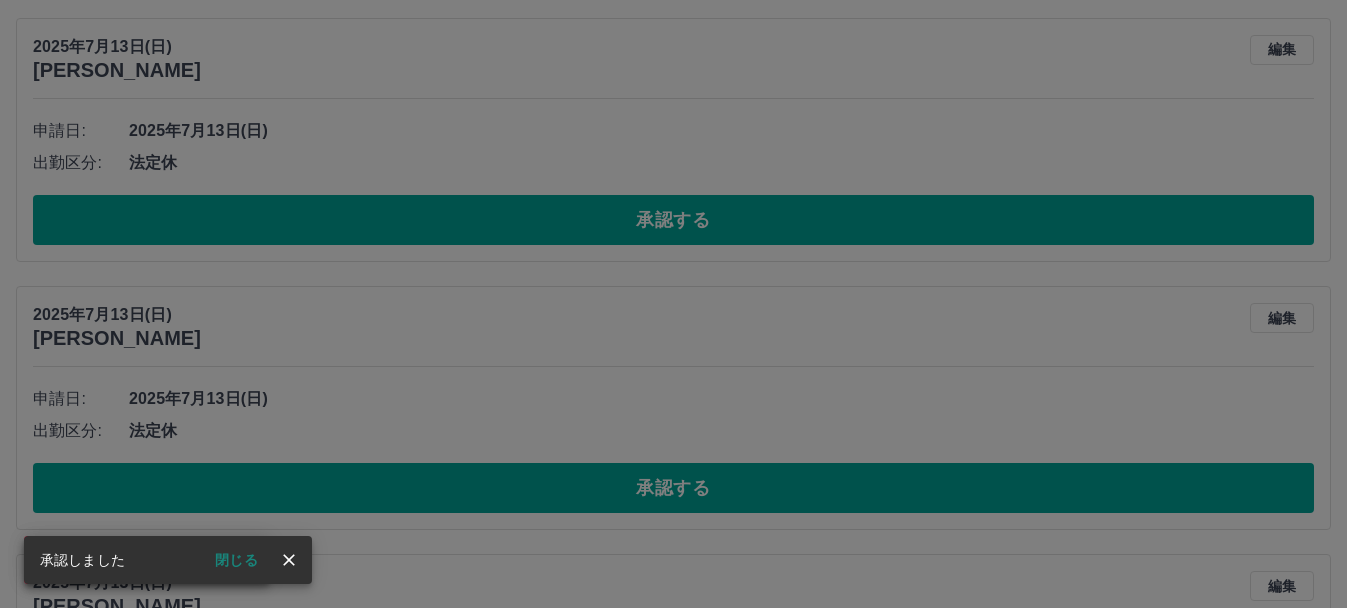 click on "承認権限がありません" at bounding box center [673, 304] 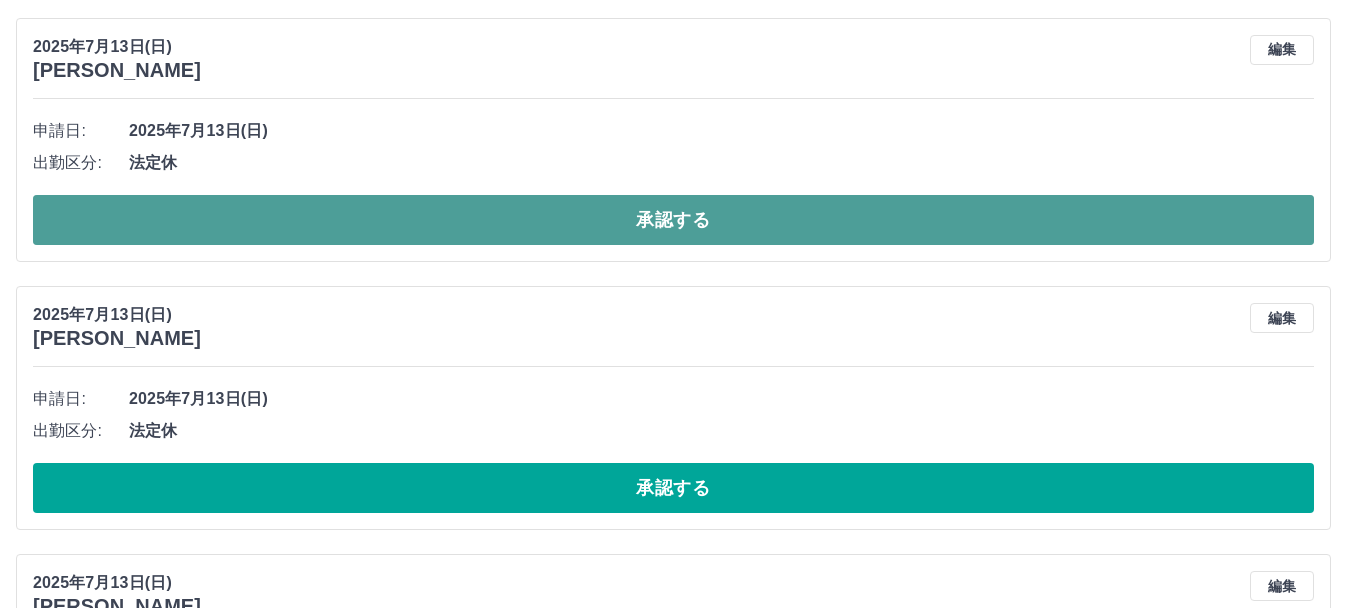 click on "承認する" at bounding box center [673, 220] 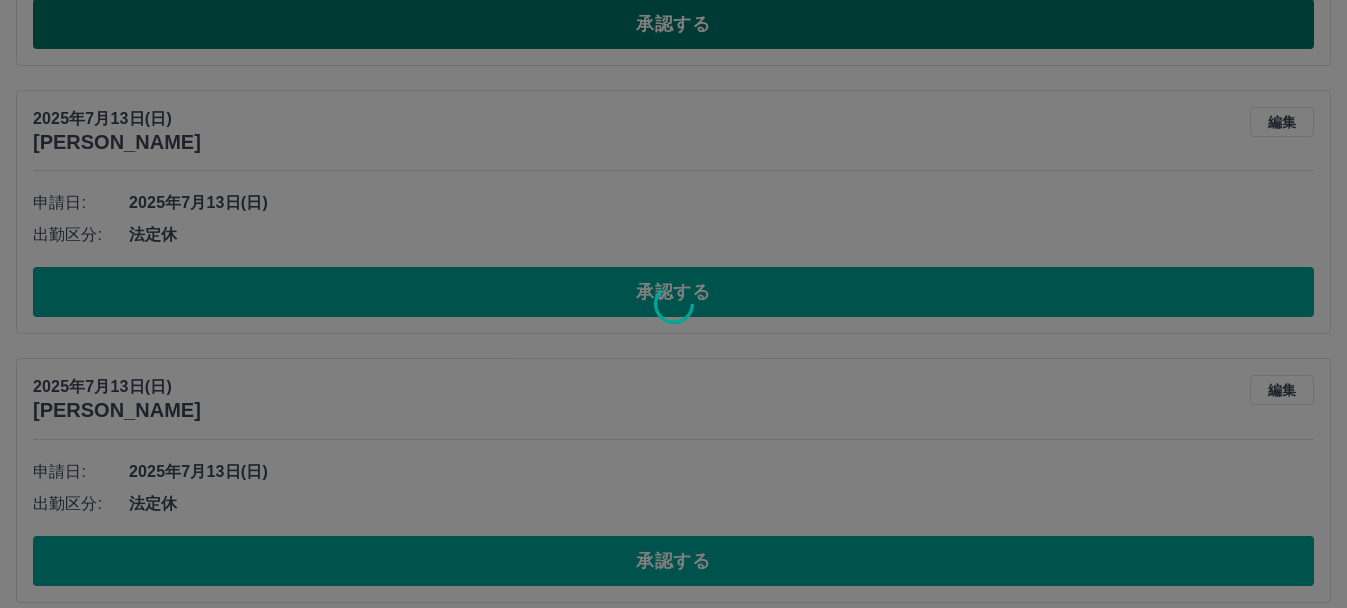 scroll, scrollTop: 415, scrollLeft: 0, axis: vertical 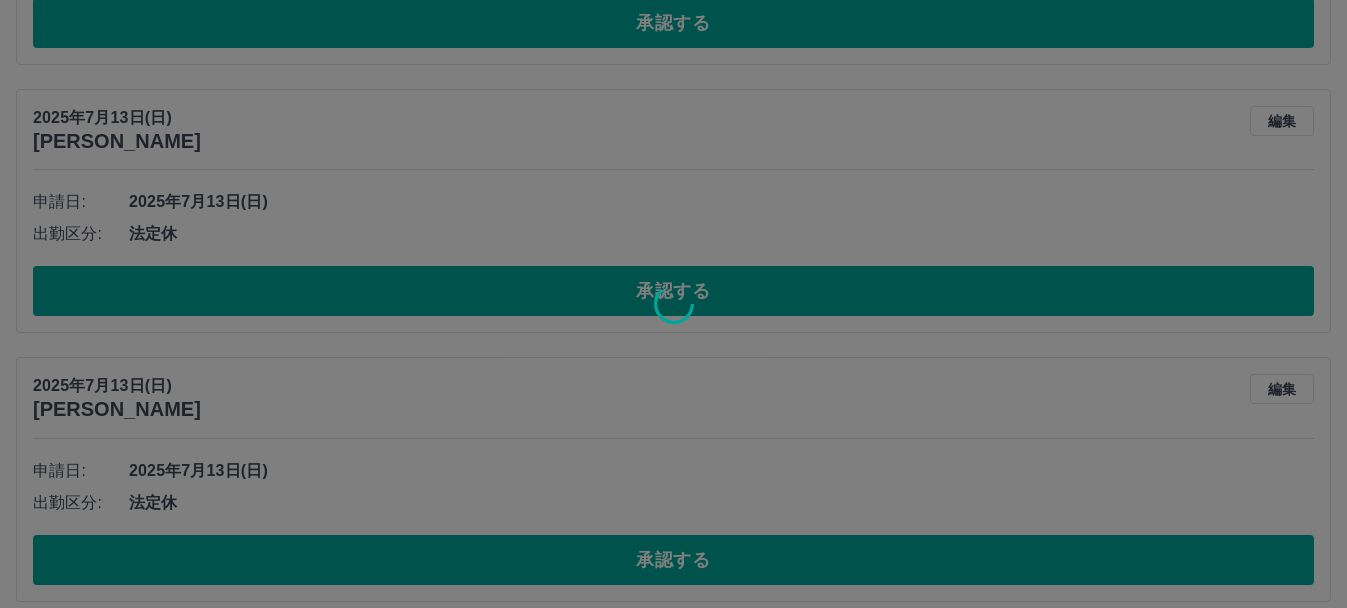 click at bounding box center (673, 304) 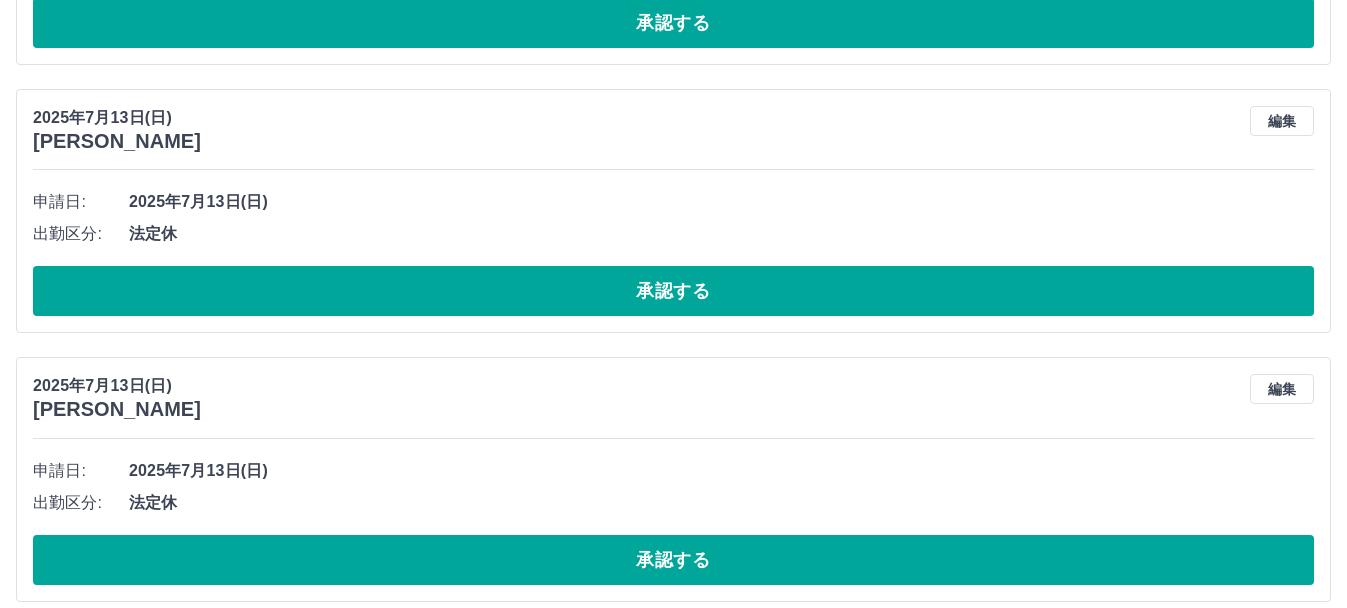 click at bounding box center (673, 304) 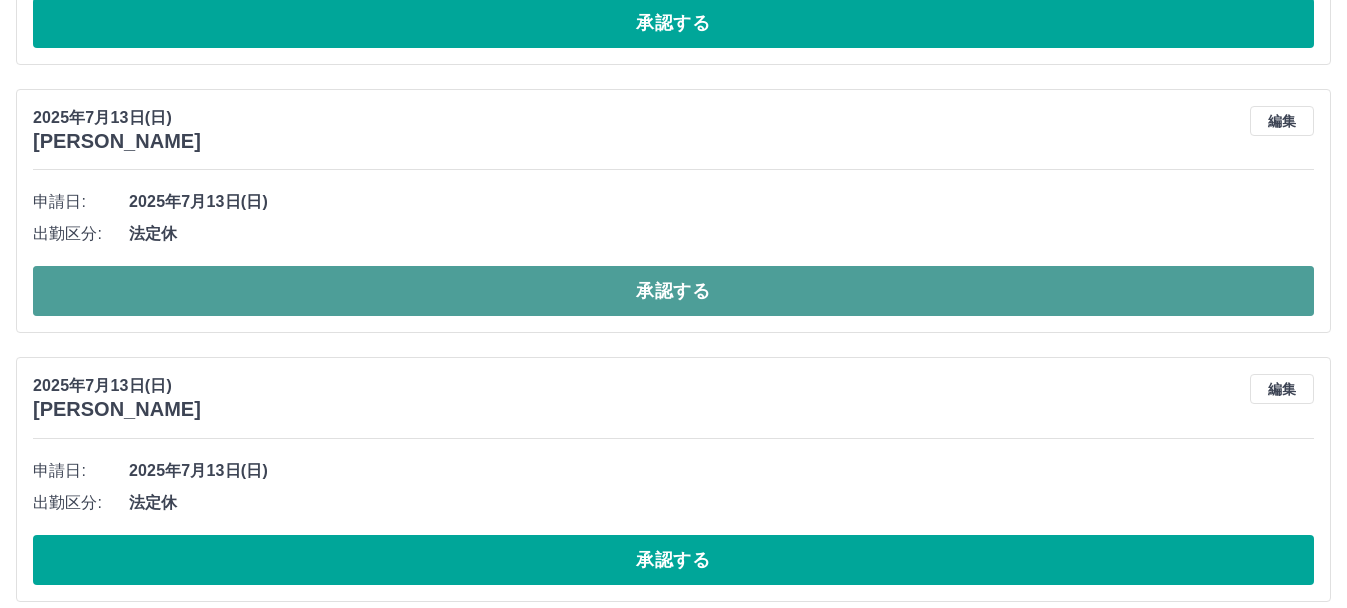 click on "承認する" at bounding box center (673, 291) 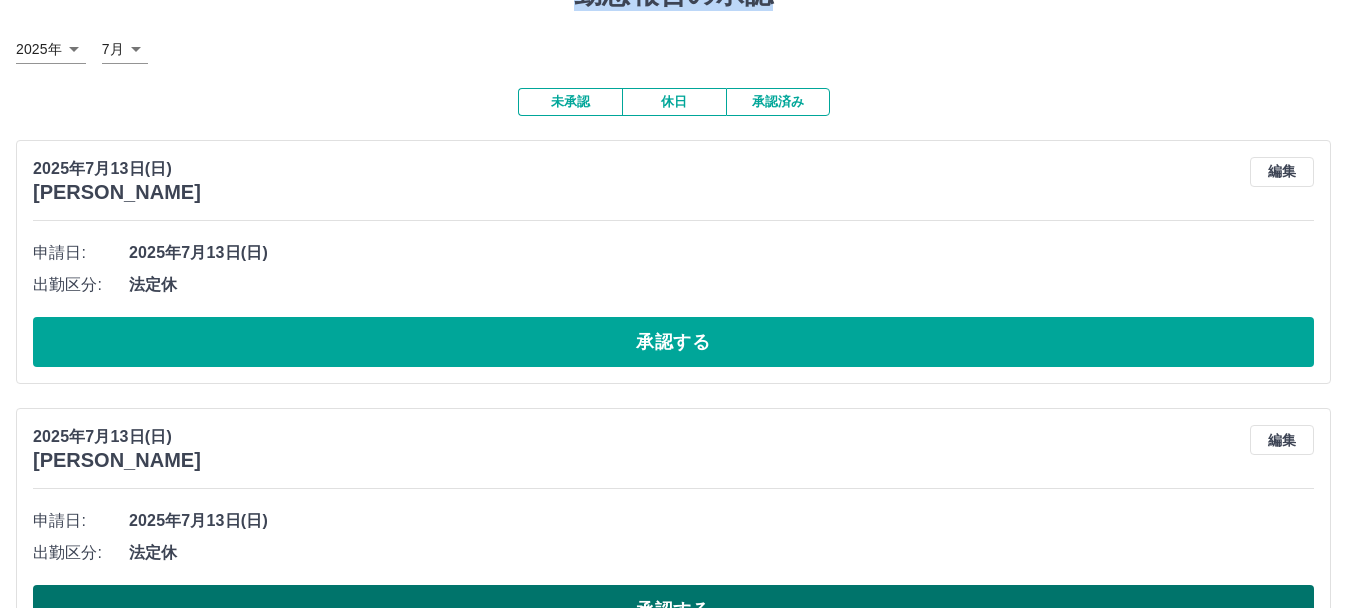 scroll, scrollTop: 0, scrollLeft: 0, axis: both 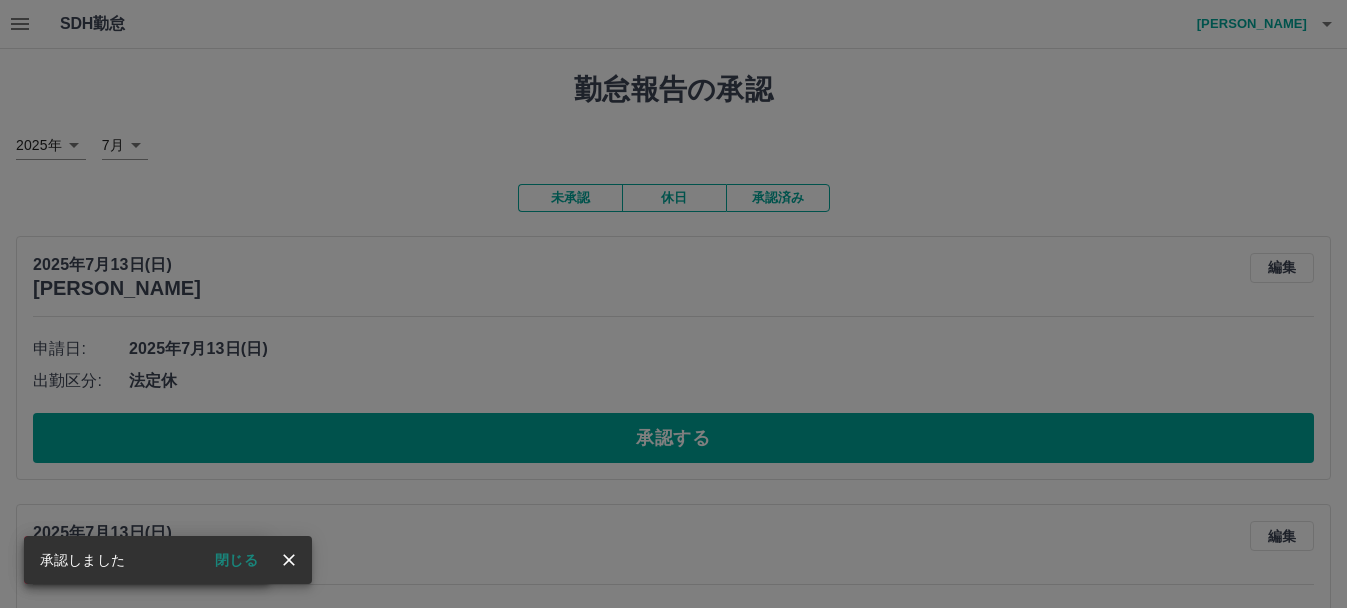 click on "承認権限がありません" at bounding box center [673, 304] 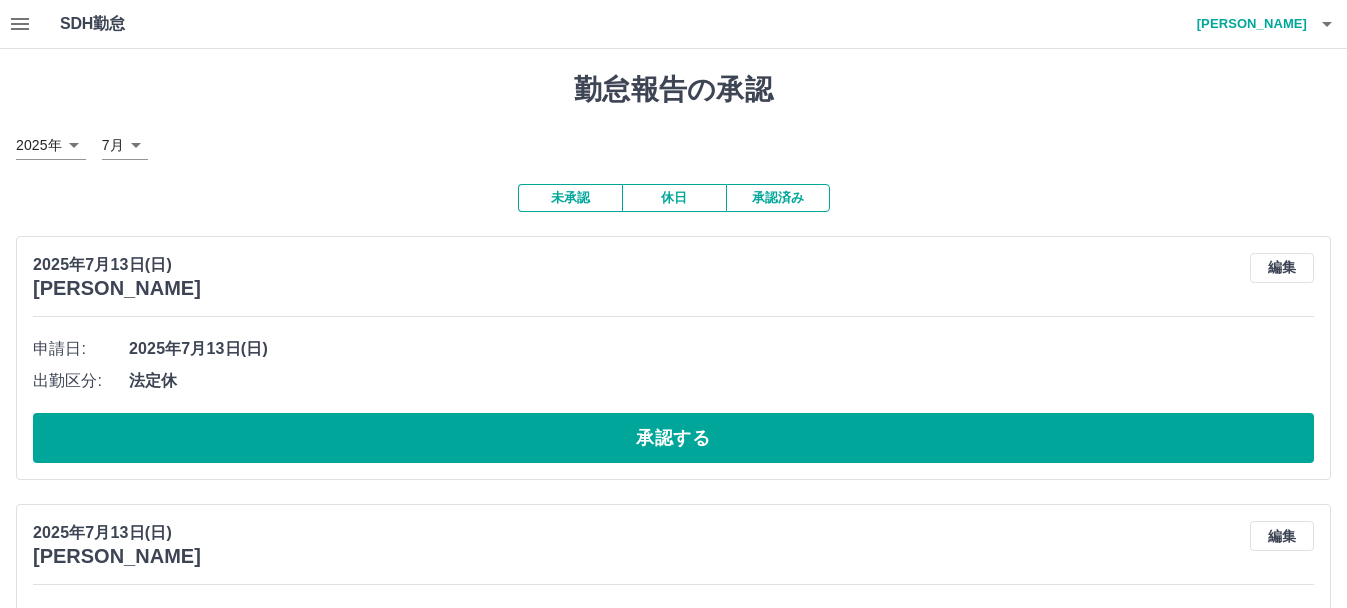 click on "承認権限がありません" at bounding box center [673, 304] 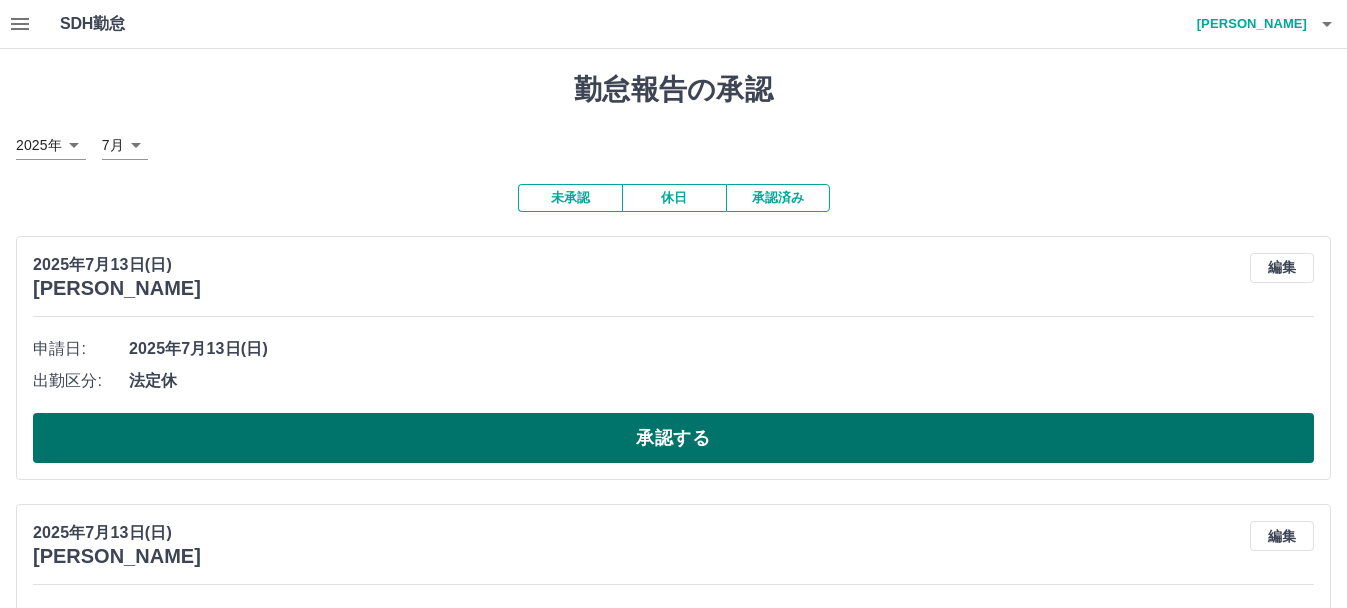 click on "承認する" at bounding box center (673, 438) 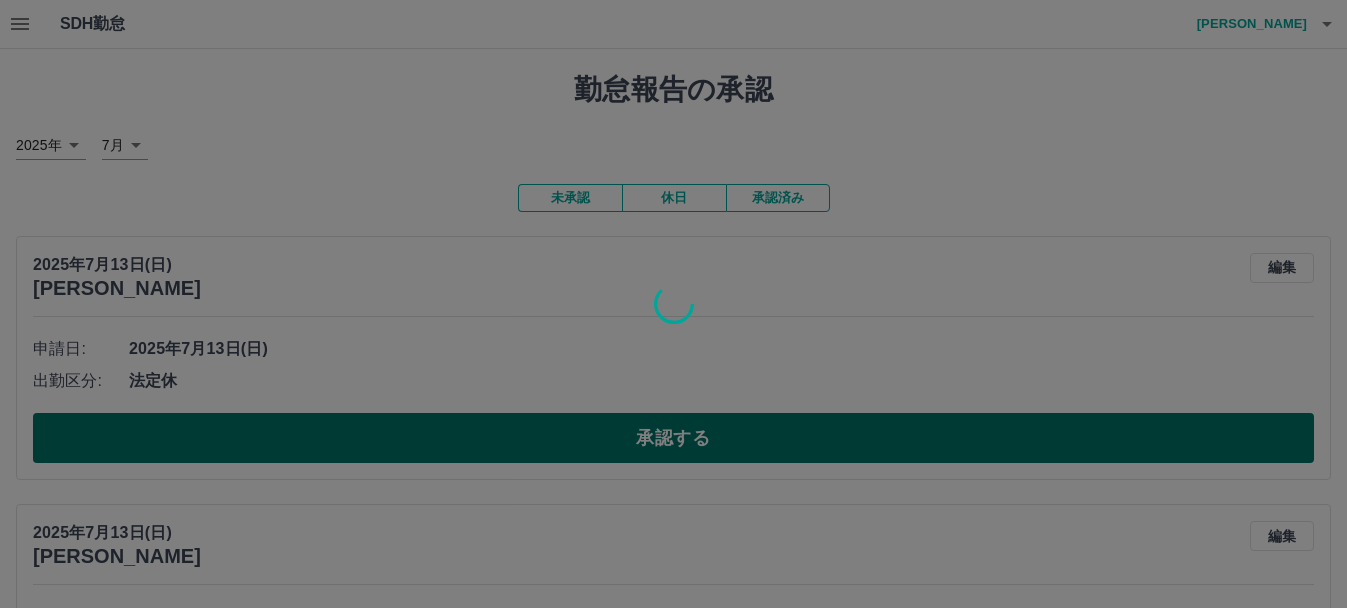click on "SDH勤怠 渡邉　香奈 勤怠報告の承認 2025年 **** 7月 * 未承認 休日 承認済み 2025年7月13日(日) 田代　千春 編集 申請日: 2025年7月13日(日) 出勤区分: 法定休 承認する 2025年7月13日(日) 外山　和輝 編集 申請日: 2025年7月13日(日) 出勤区分: 法定休 承認する" at bounding box center [673, 386] 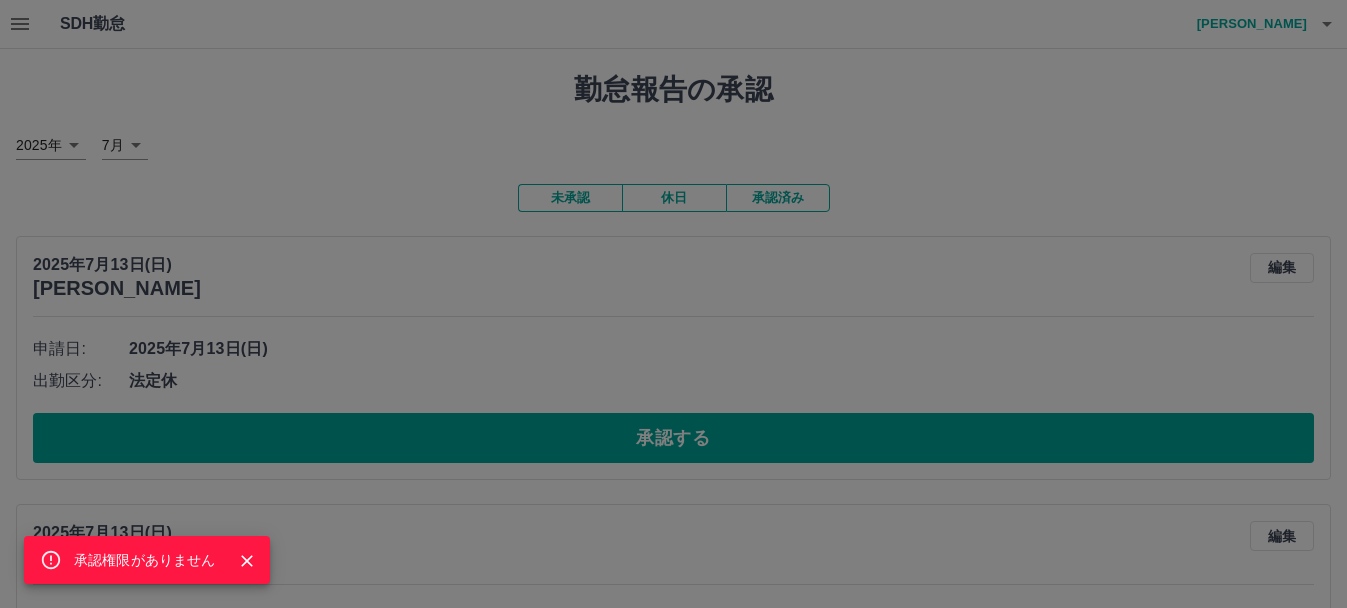 scroll, scrollTop: 166, scrollLeft: 0, axis: vertical 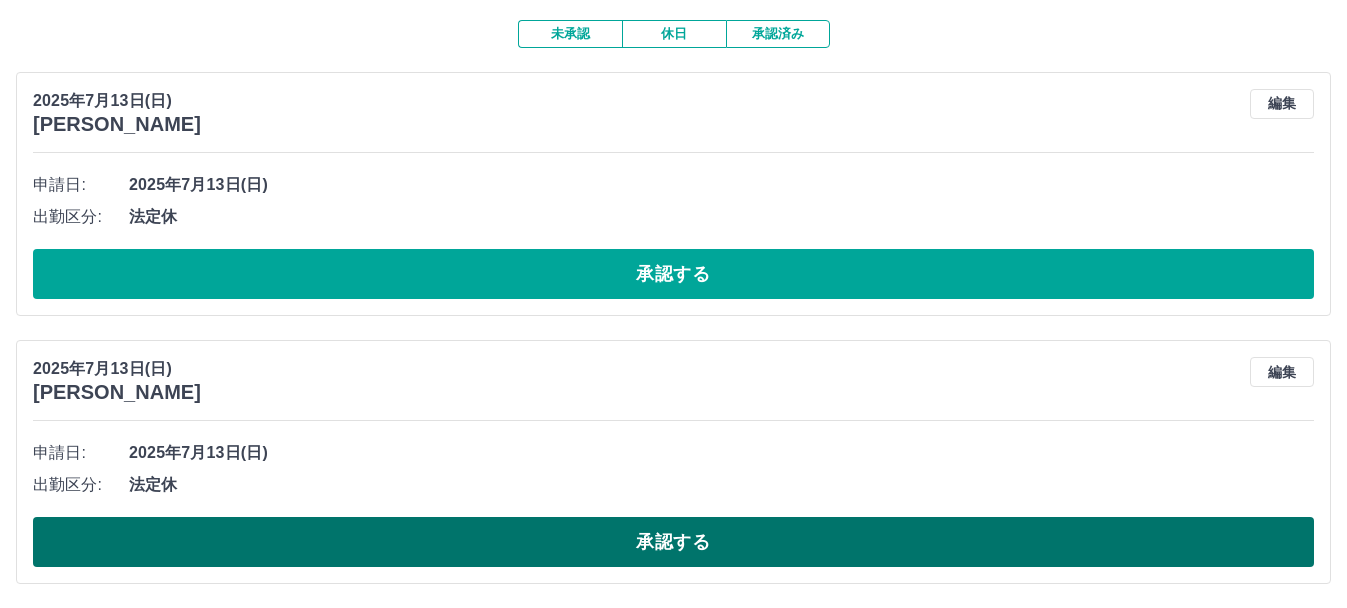 click on "承認する" at bounding box center [673, 542] 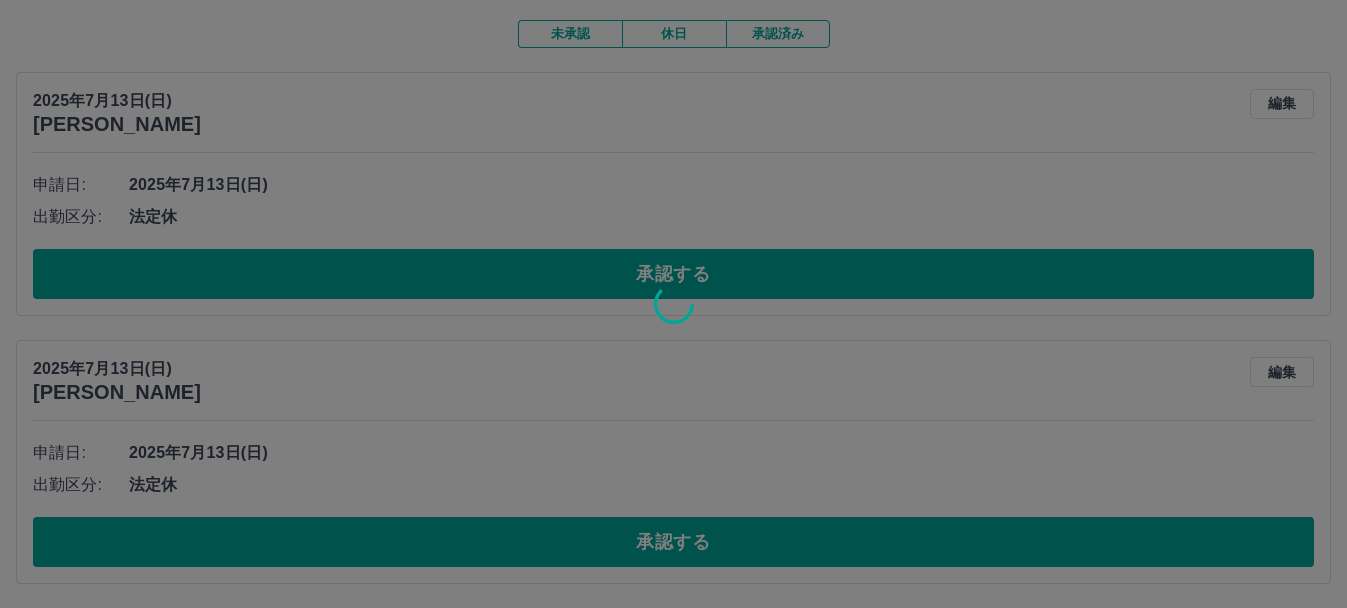 scroll, scrollTop: 0, scrollLeft: 0, axis: both 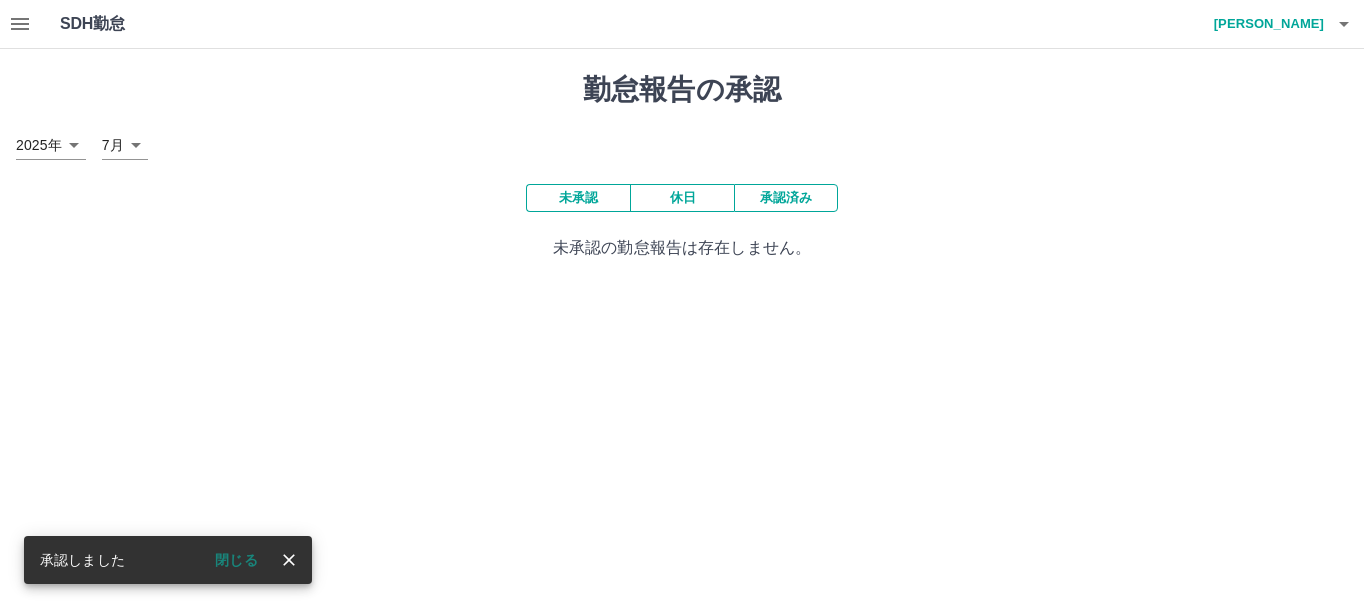 click on "承認済み" at bounding box center [786, 198] 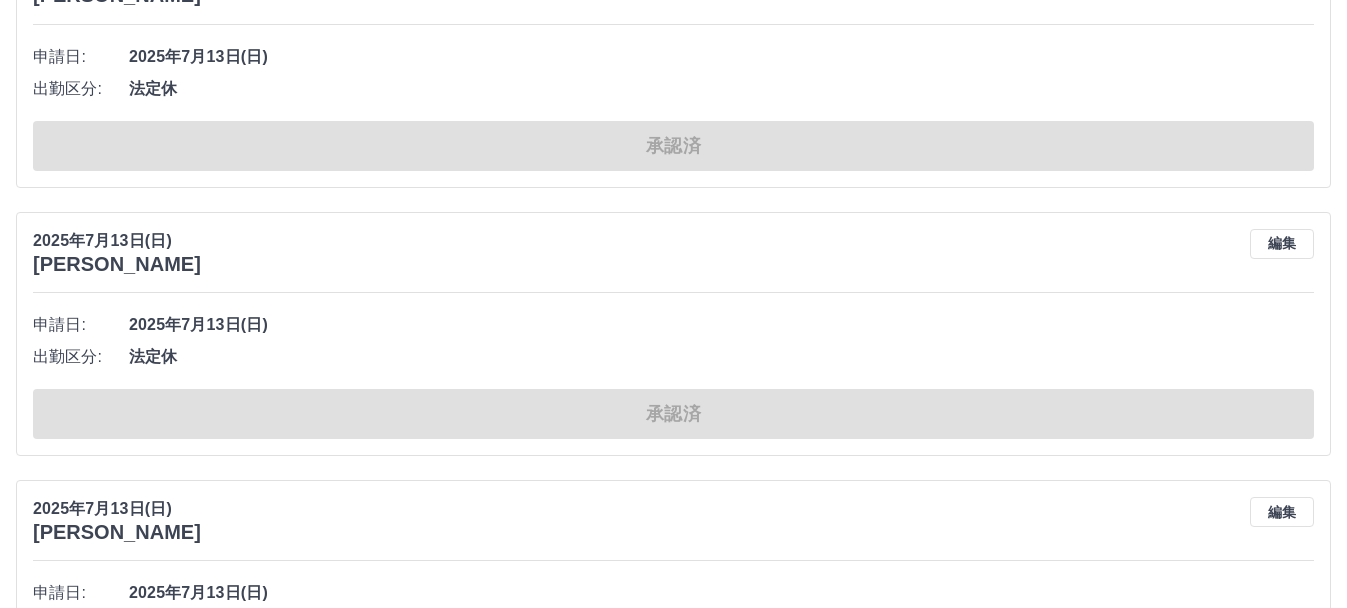 scroll, scrollTop: 7092, scrollLeft: 0, axis: vertical 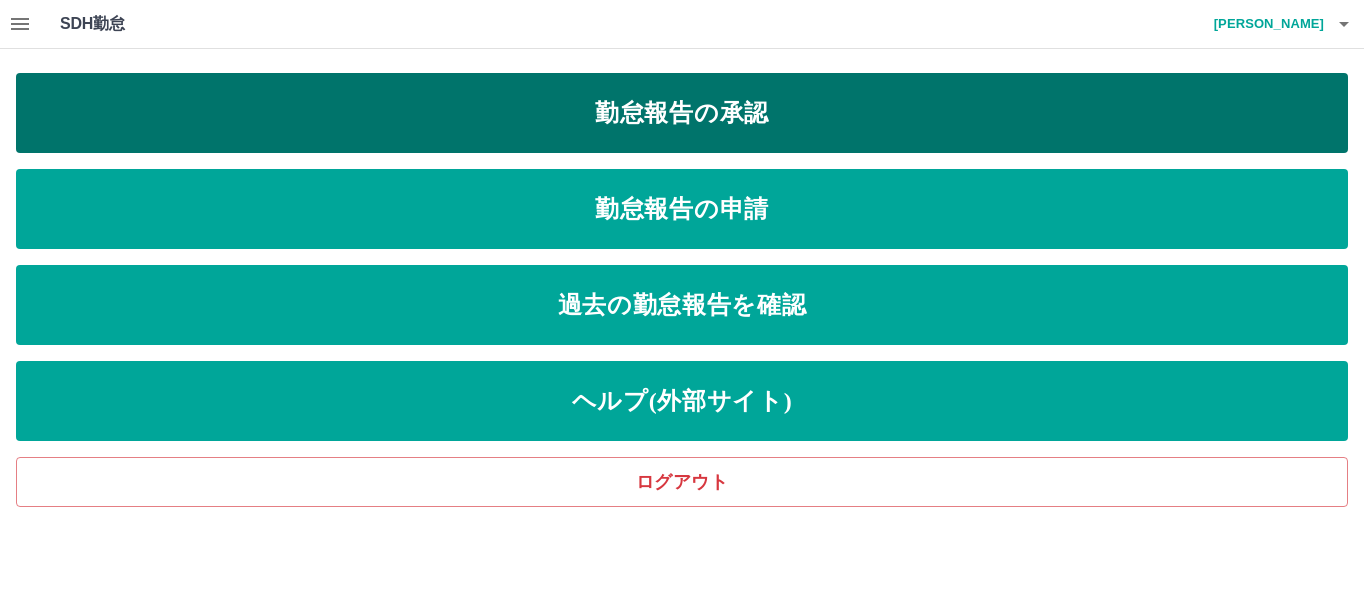 click on "勤怠報告の承認" at bounding box center (682, 113) 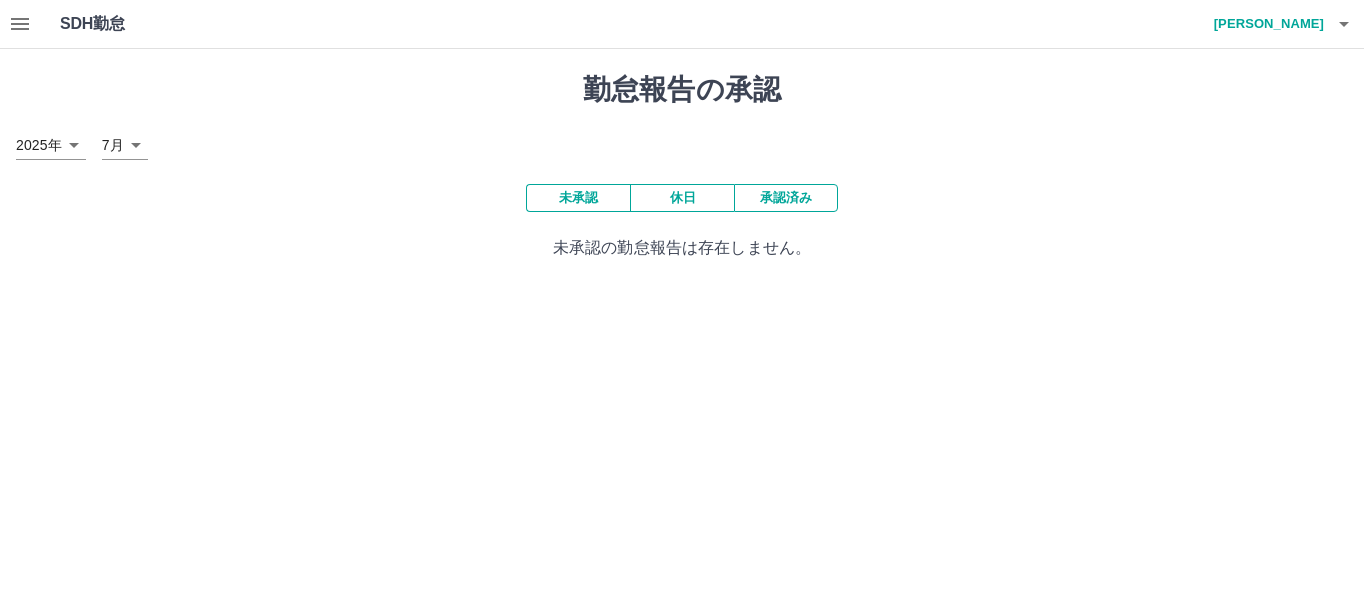 click on "SDH勤怠 [PERSON_NAME]報告の承認 [DATE] **** 7月 * 未承認 休日 承認済み 未承認の勤怠報告は存在しません。 SDH勤怠" at bounding box center (682, 142) 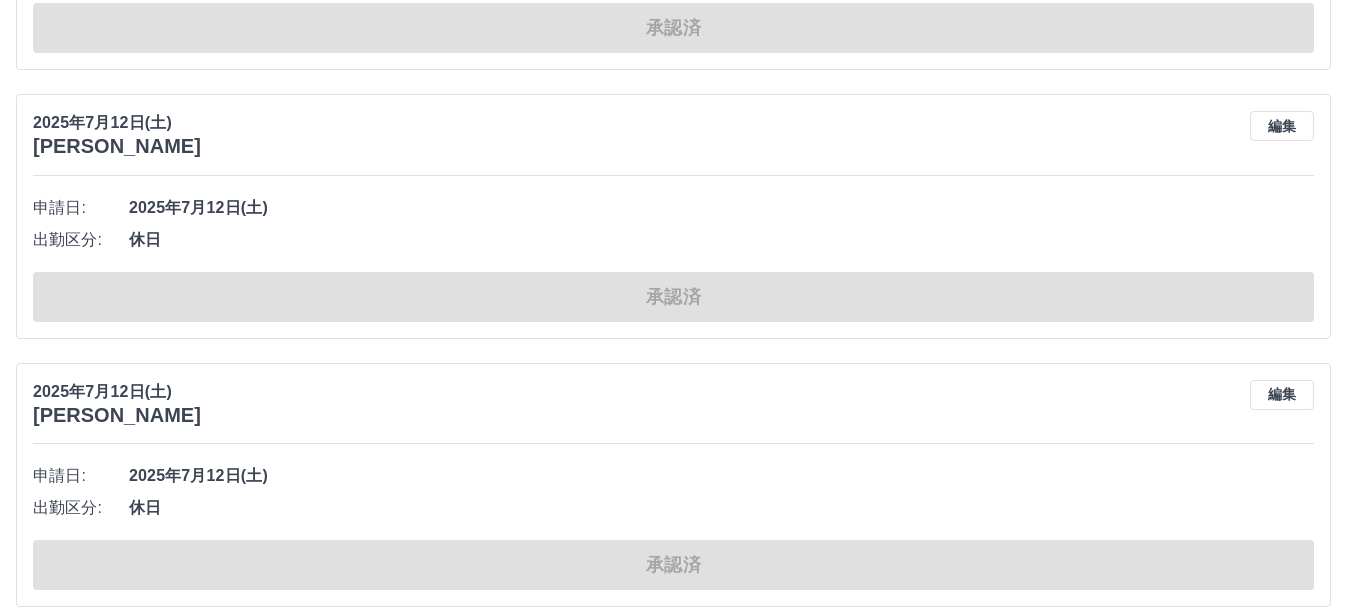 scroll, scrollTop: 9484, scrollLeft: 0, axis: vertical 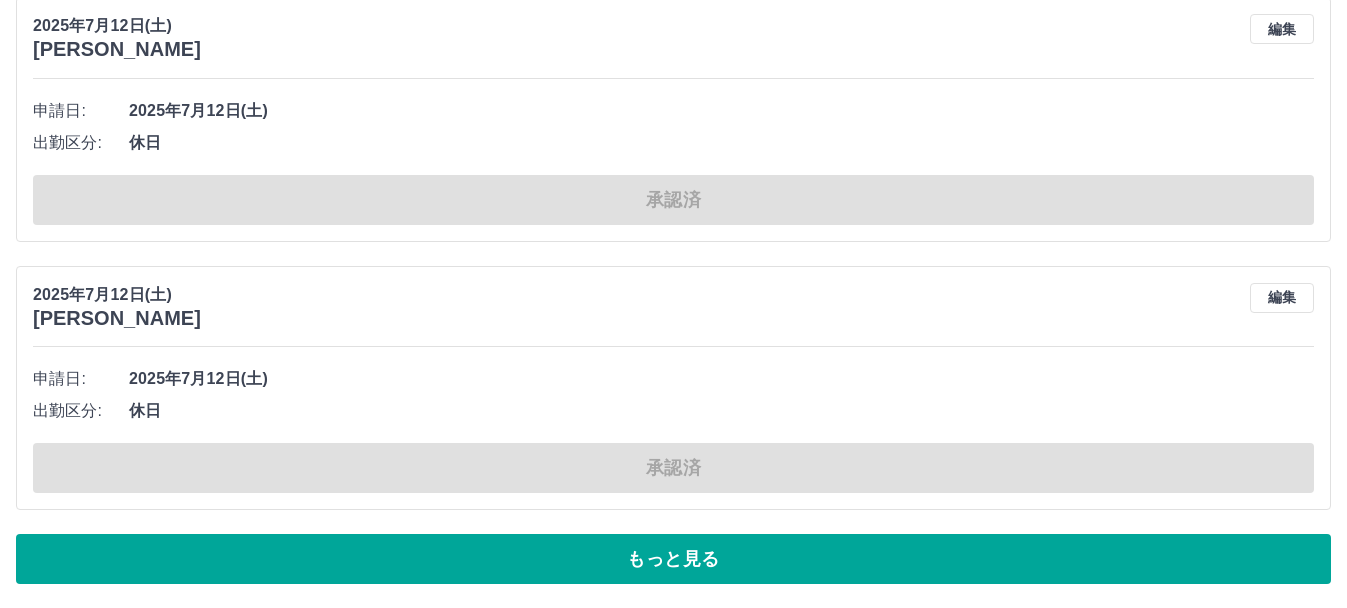 click on "もっと見る" at bounding box center (673, 559) 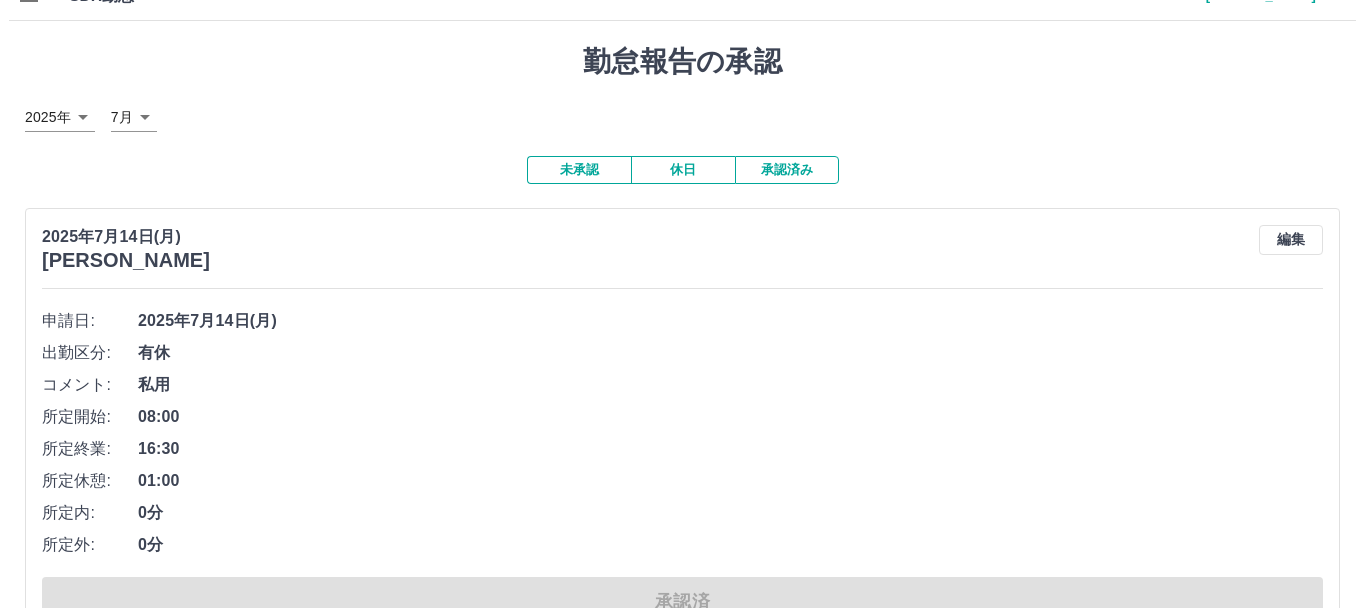 scroll, scrollTop: 0, scrollLeft: 0, axis: both 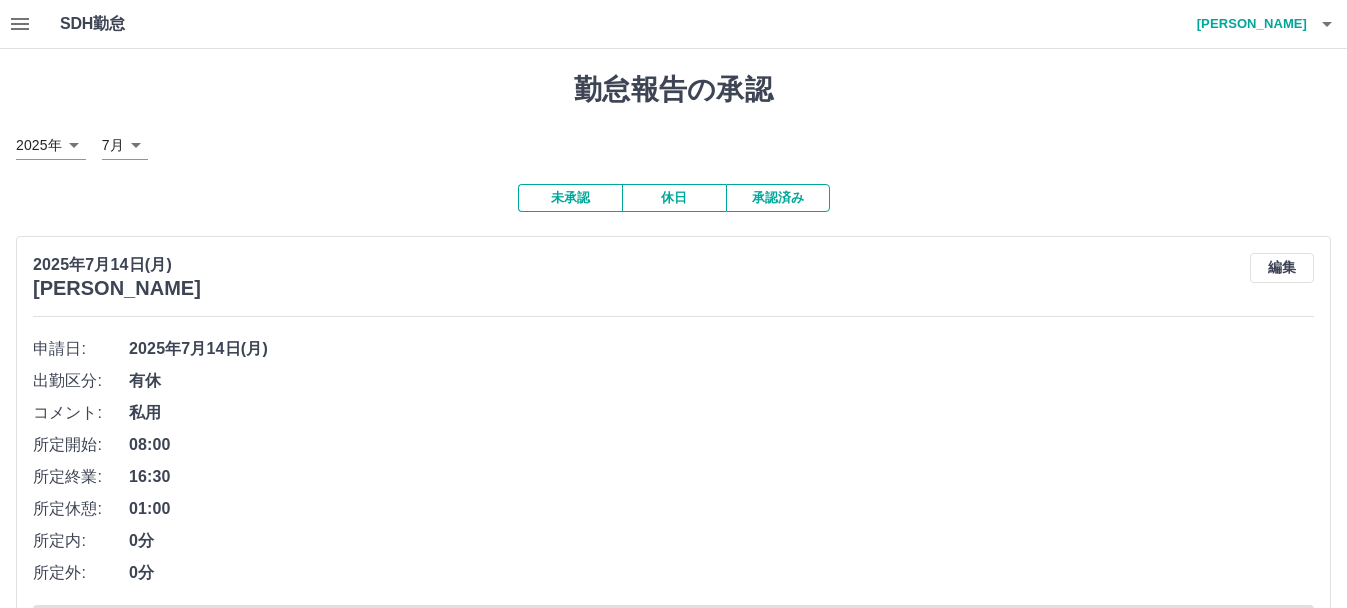 click 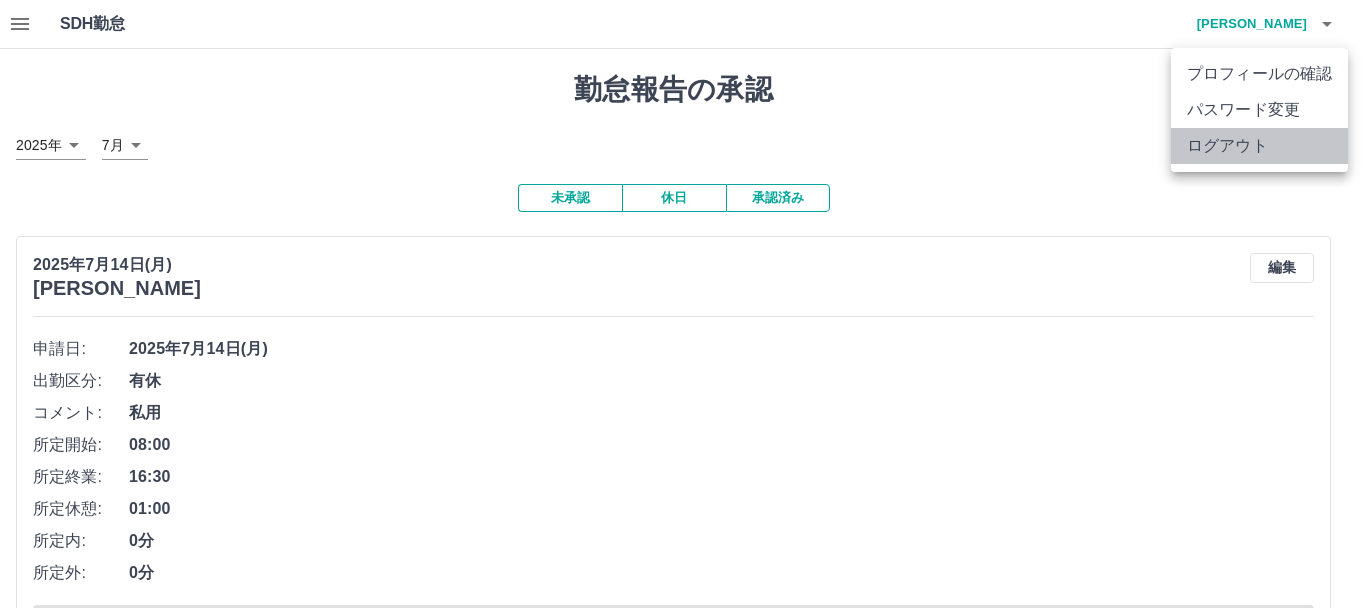 click on "ログアウト" at bounding box center (1259, 146) 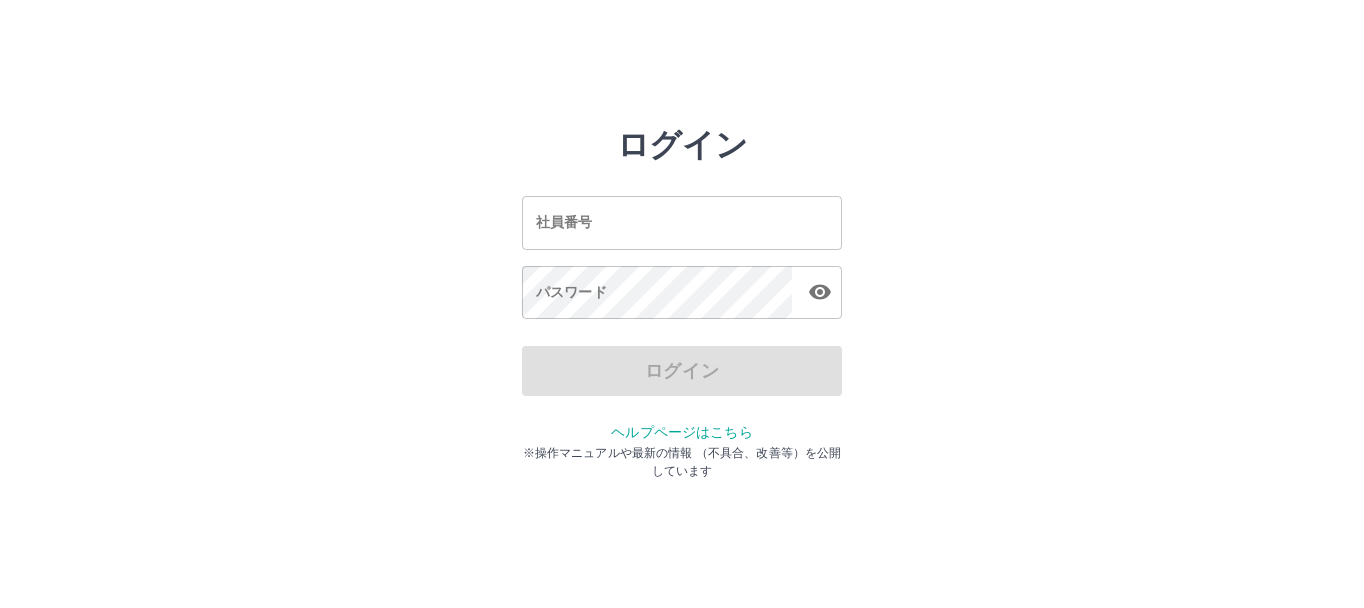 scroll, scrollTop: 0, scrollLeft: 0, axis: both 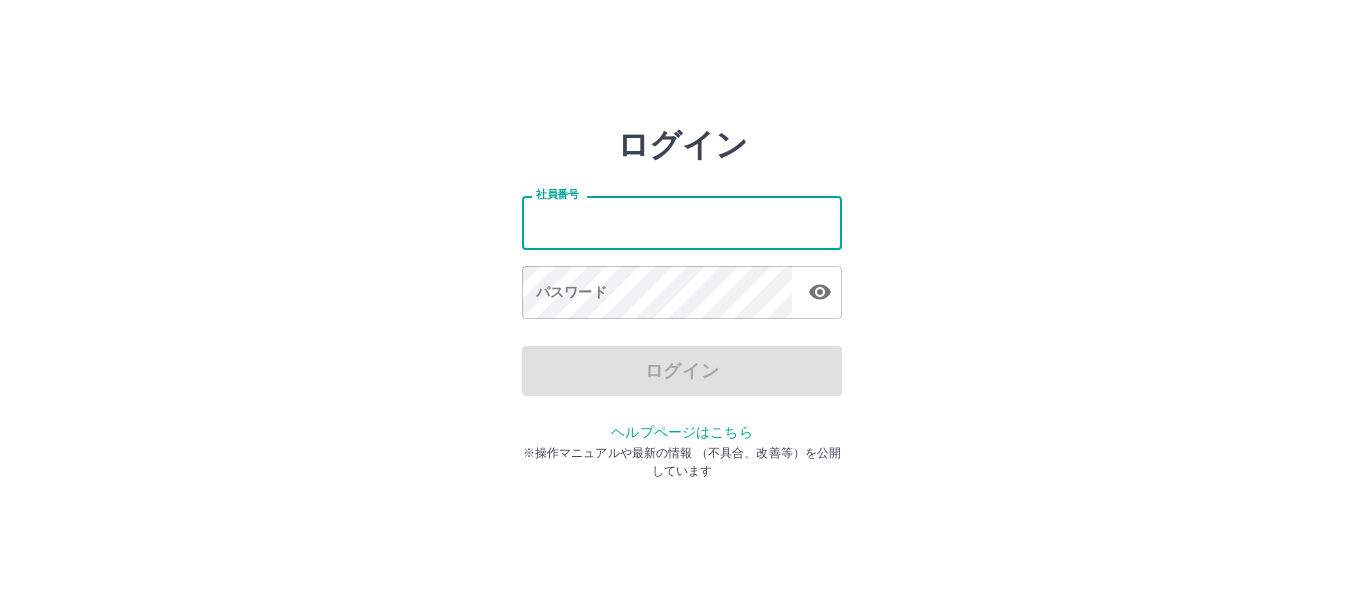 type on "*******" 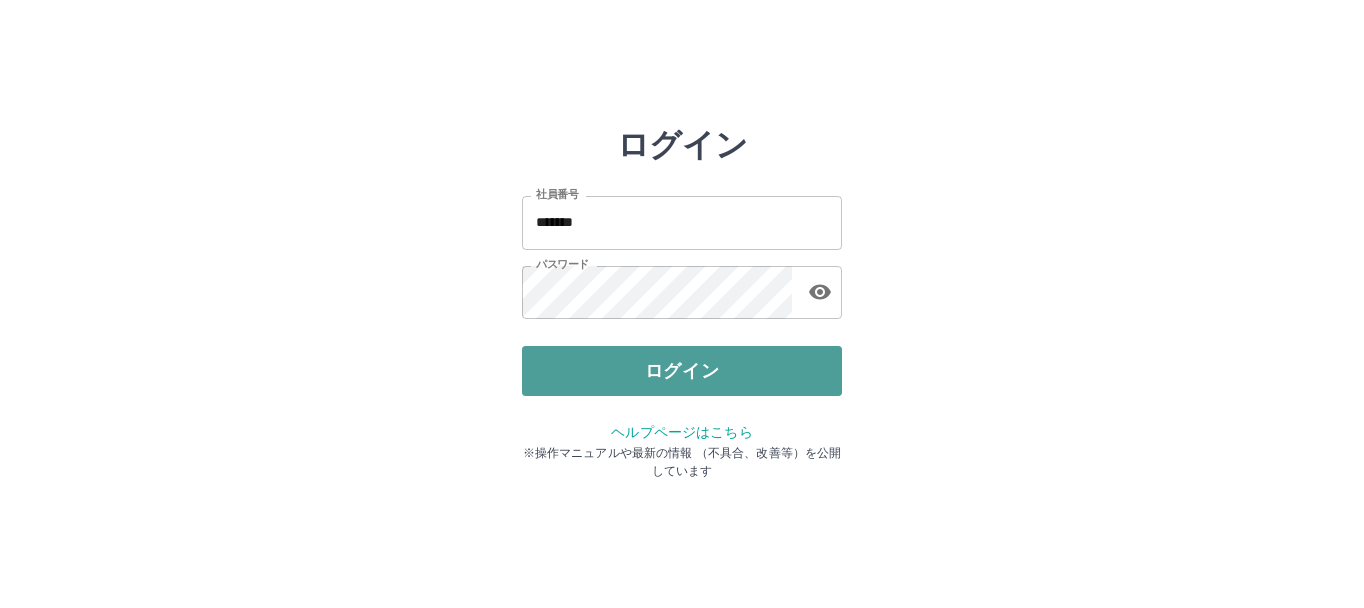 click on "ログイン" at bounding box center [682, 371] 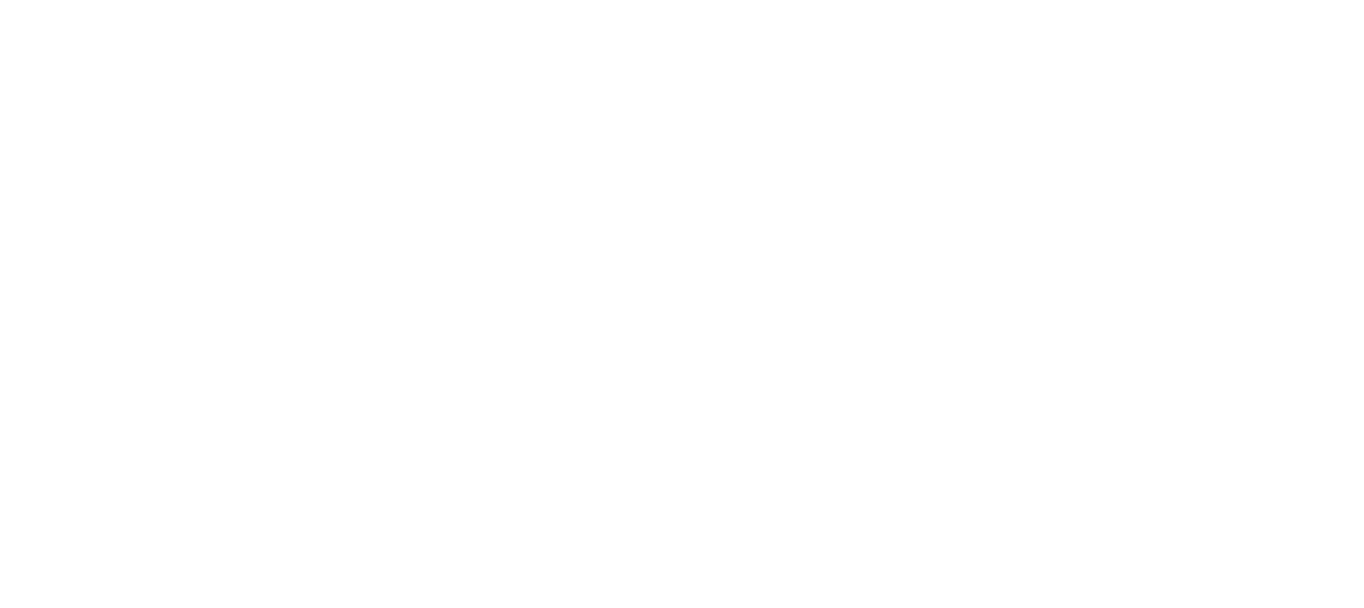 scroll, scrollTop: 0, scrollLeft: 0, axis: both 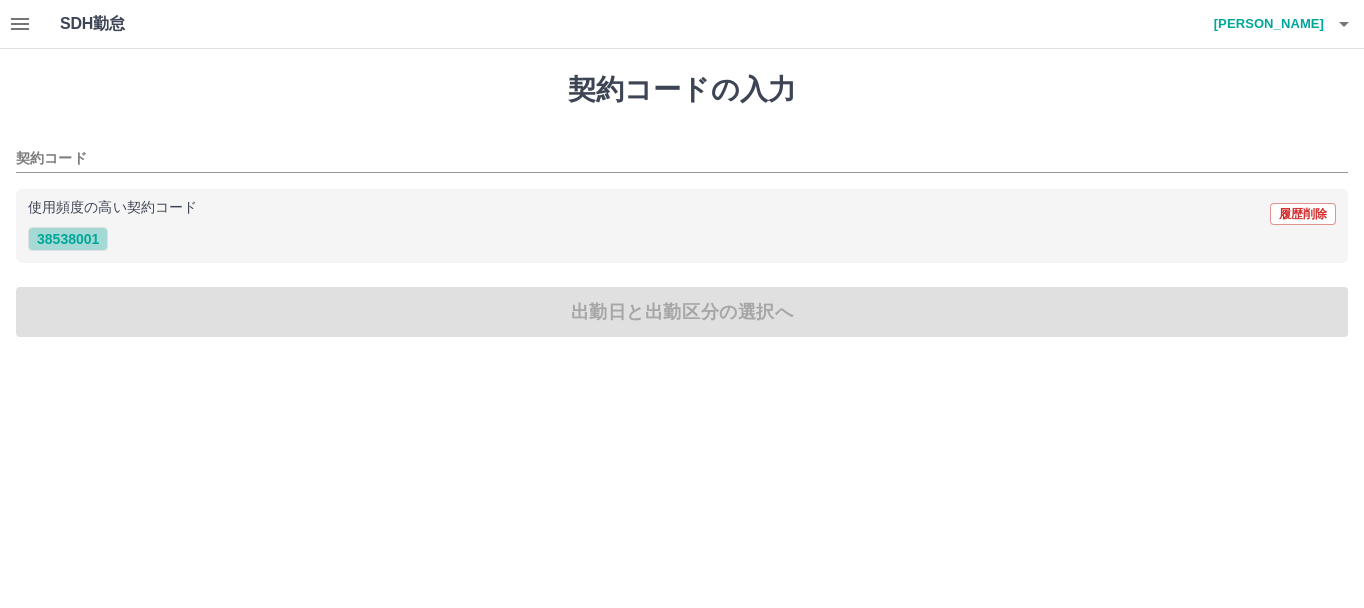 click on "38538001" at bounding box center (68, 239) 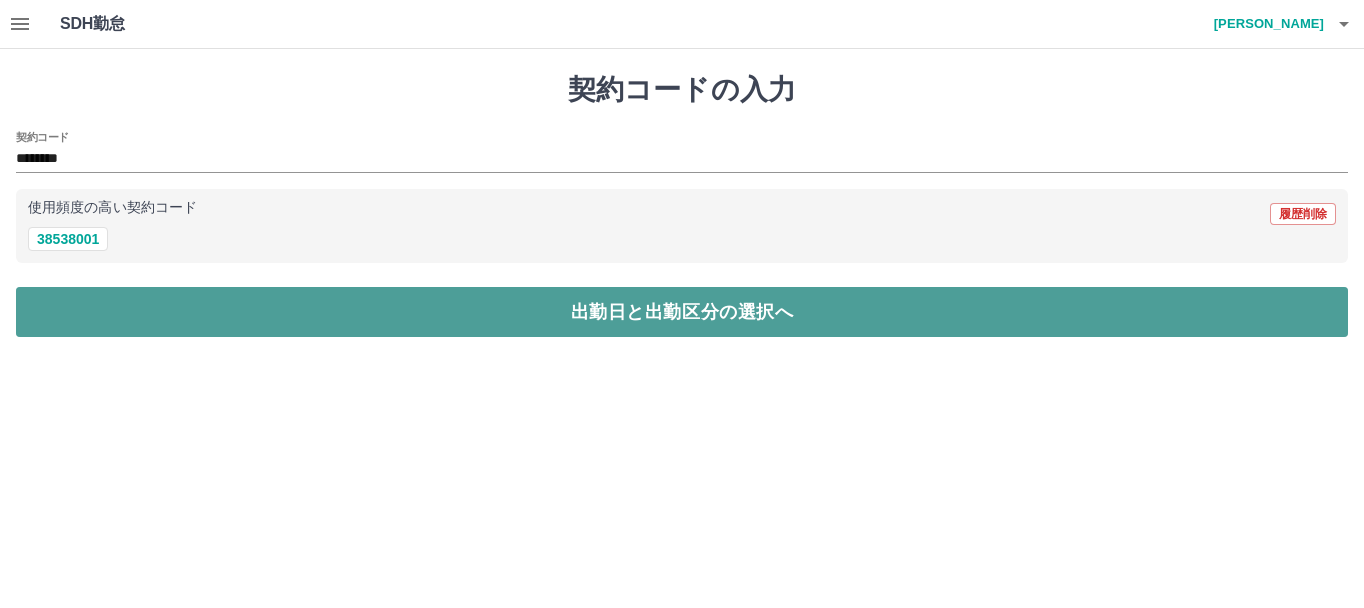 click on "出勤日と出勤区分の選択へ" at bounding box center [682, 312] 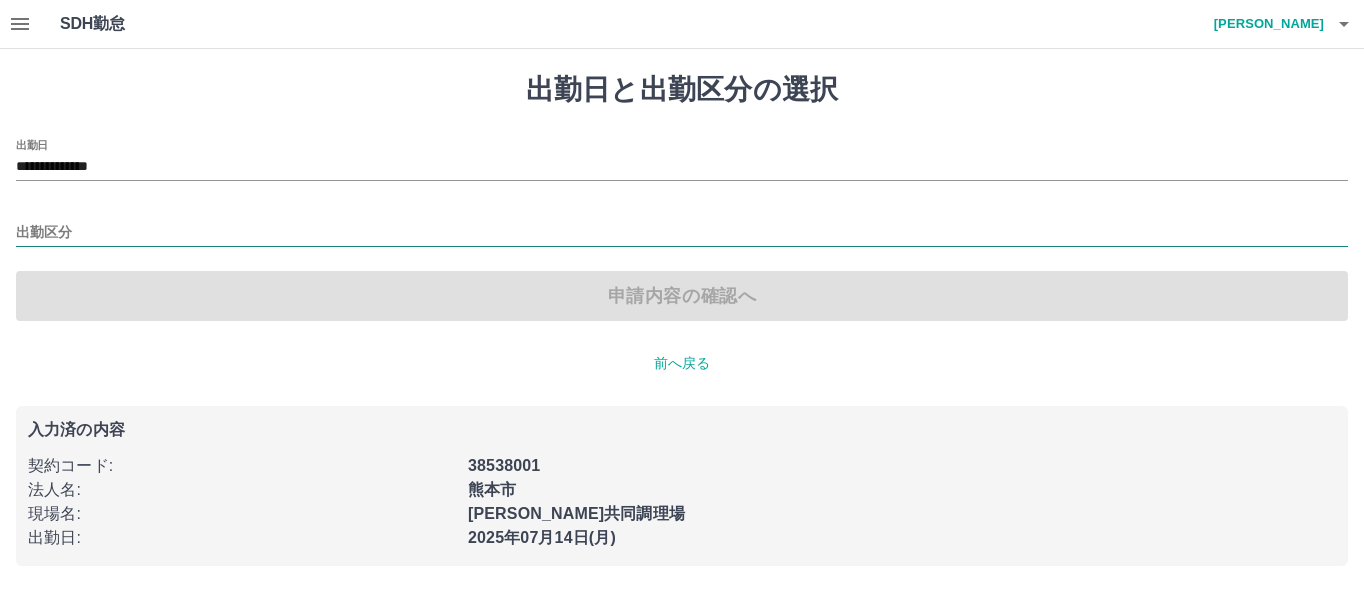 click on "出勤区分" at bounding box center (682, 233) 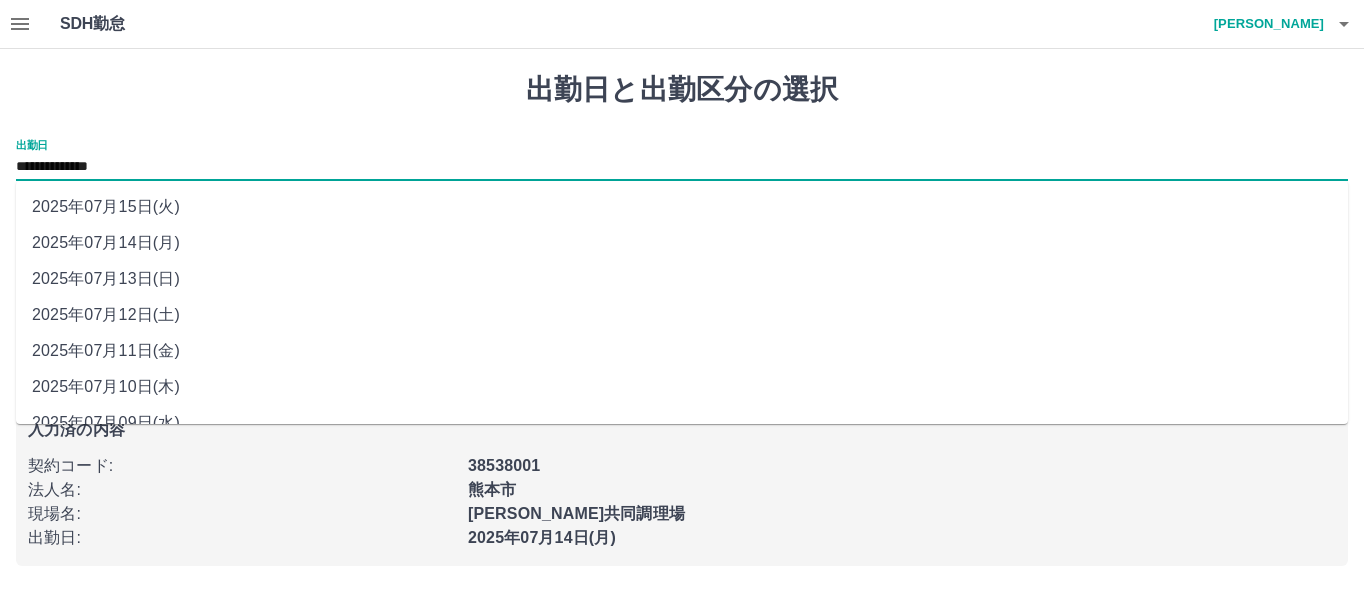click on "**********" at bounding box center (682, 167) 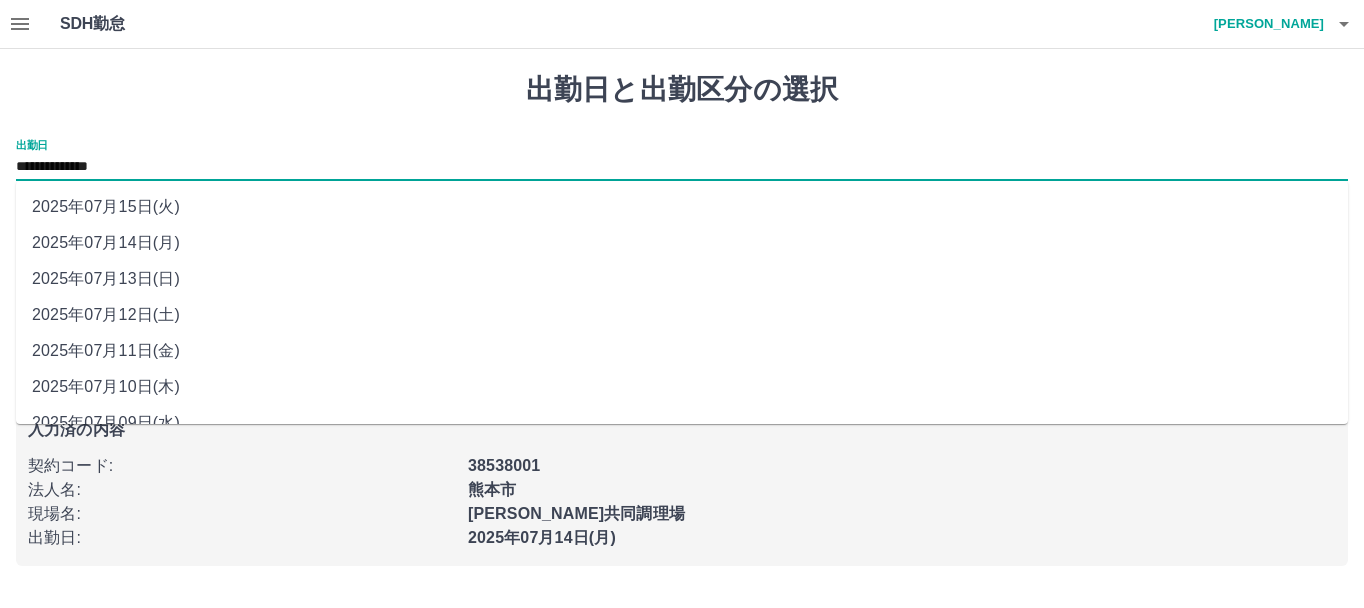 click on "2025年07月13日(日)" at bounding box center (682, 279) 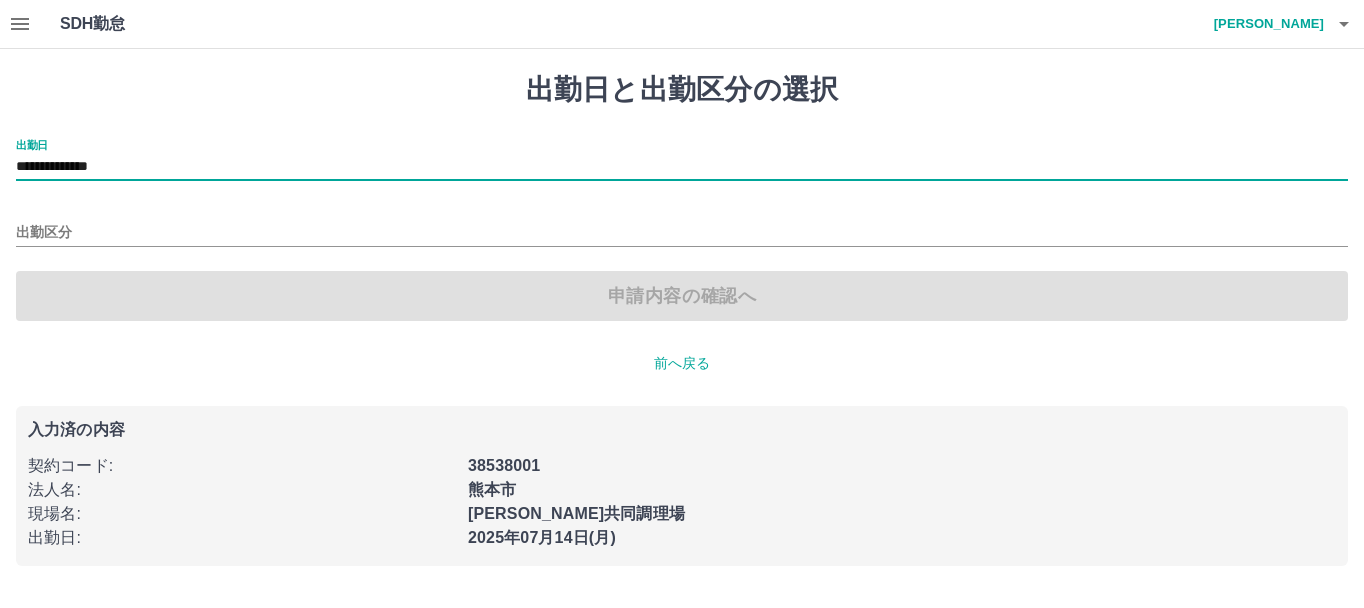 click on "出勤区分" at bounding box center (682, 226) 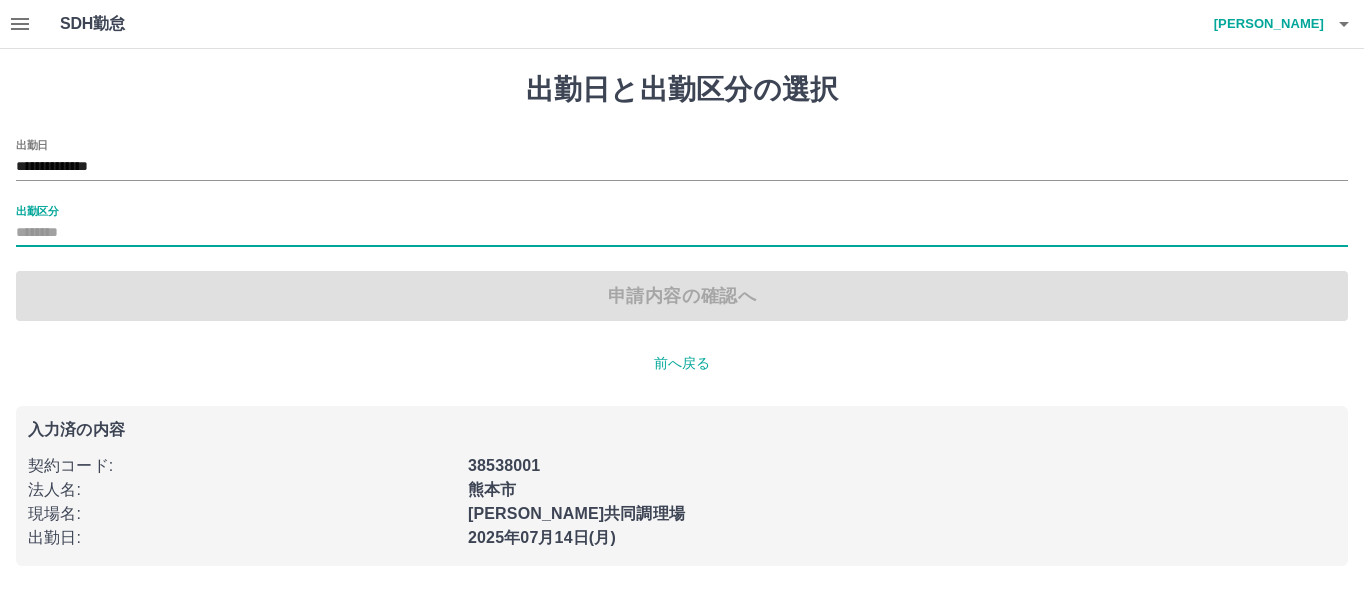 click on "出勤区分" at bounding box center [682, 233] 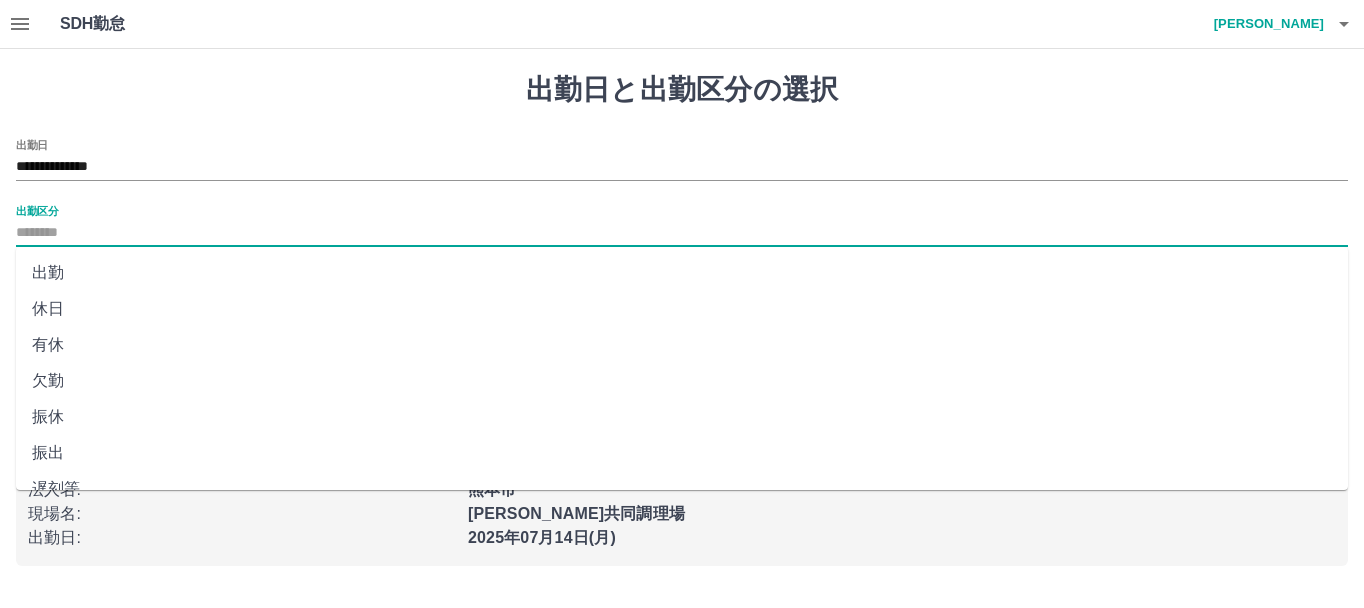 scroll, scrollTop: 421, scrollLeft: 0, axis: vertical 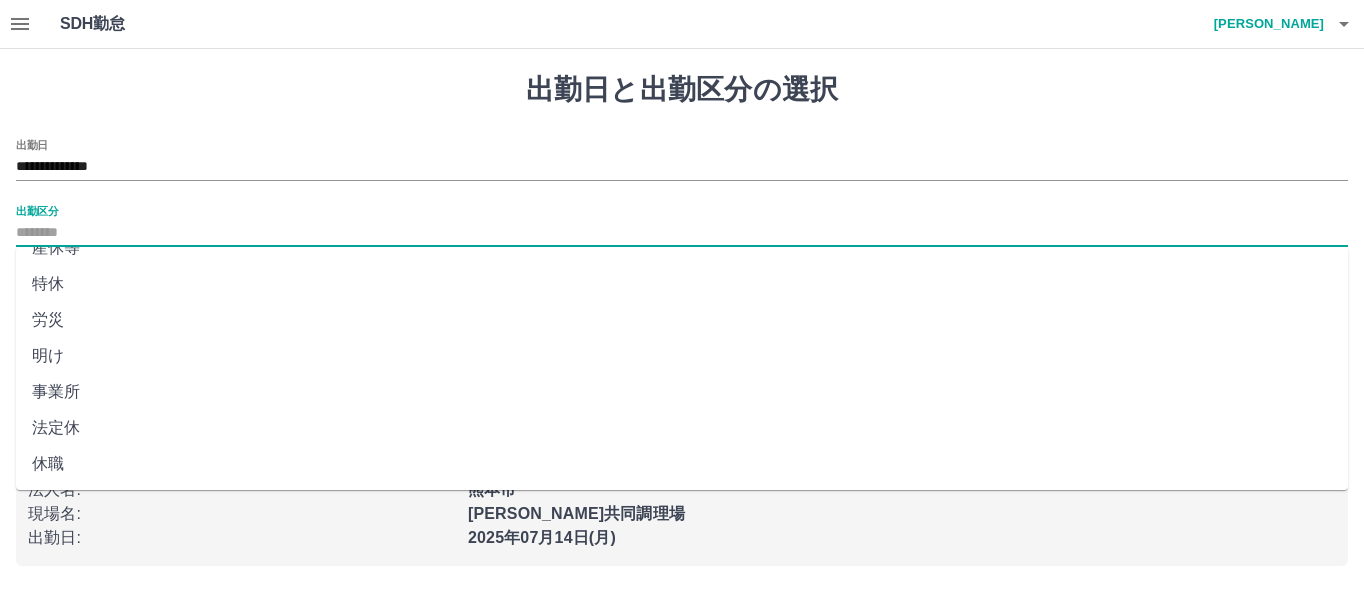 click on "法定休" at bounding box center (682, 428) 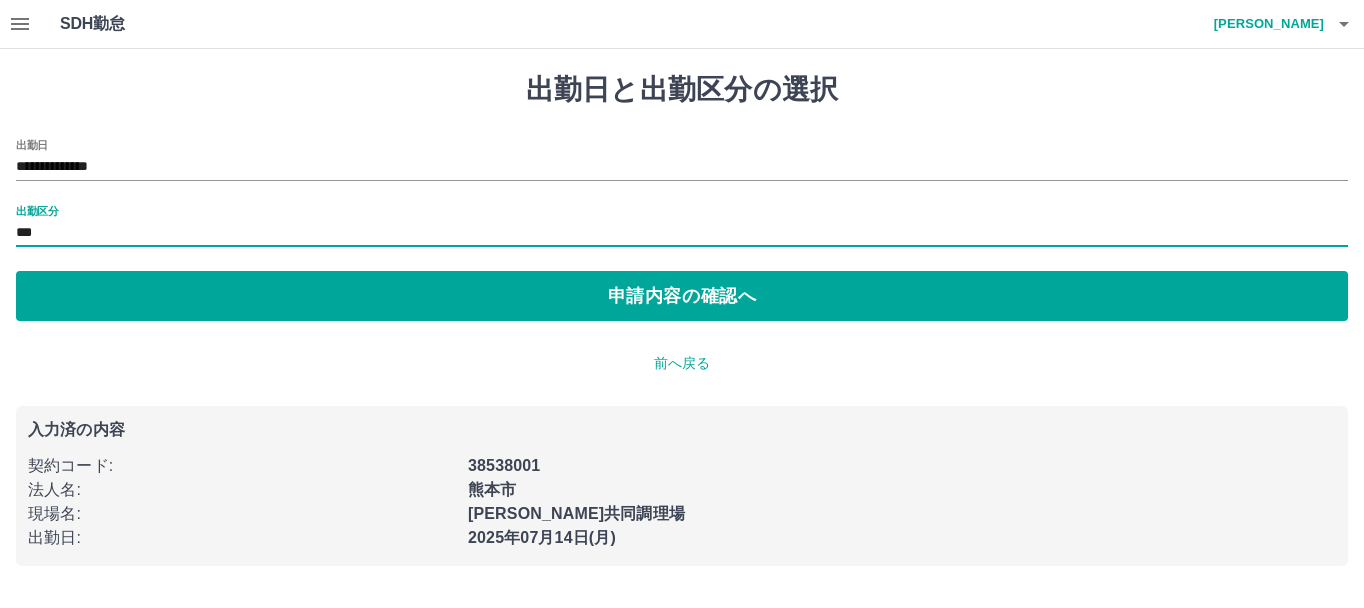 type on "***" 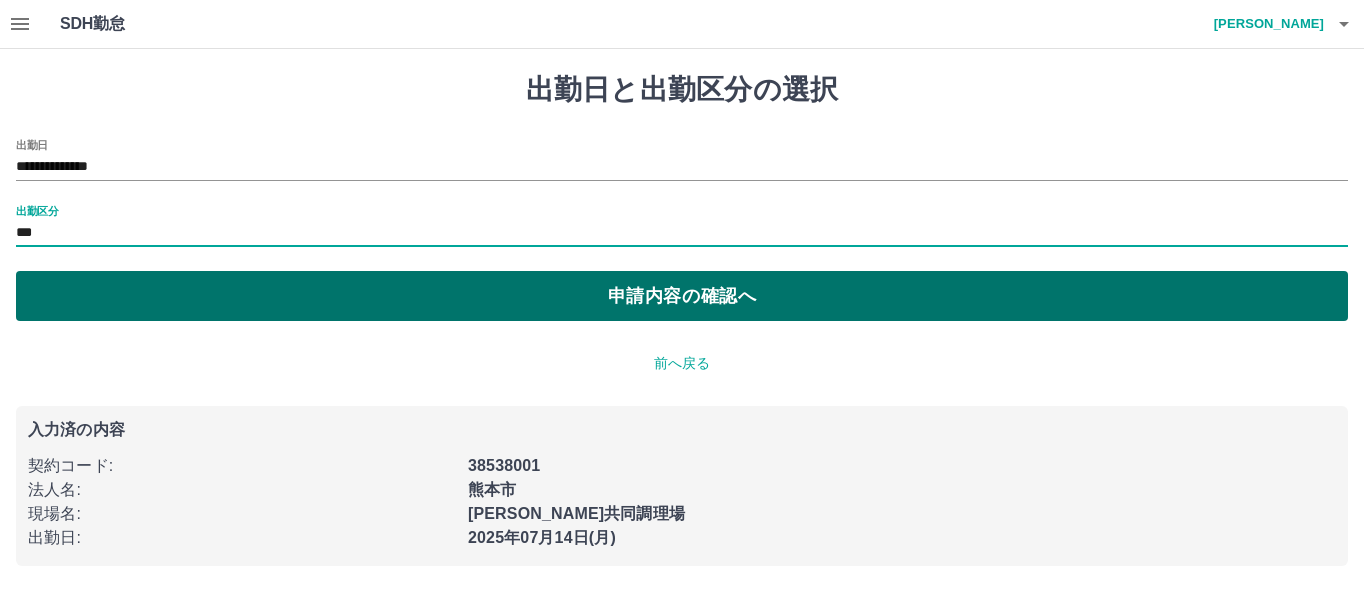 click on "申請内容の確認へ" at bounding box center (682, 296) 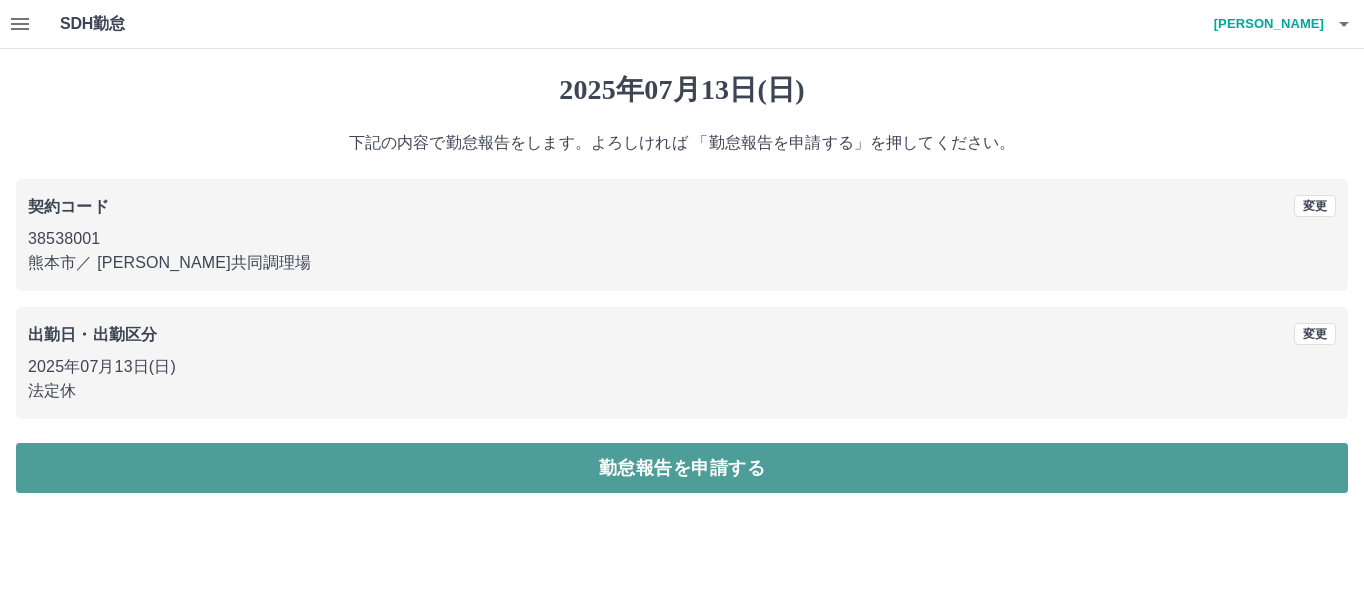 click on "勤怠報告を申請する" at bounding box center [682, 468] 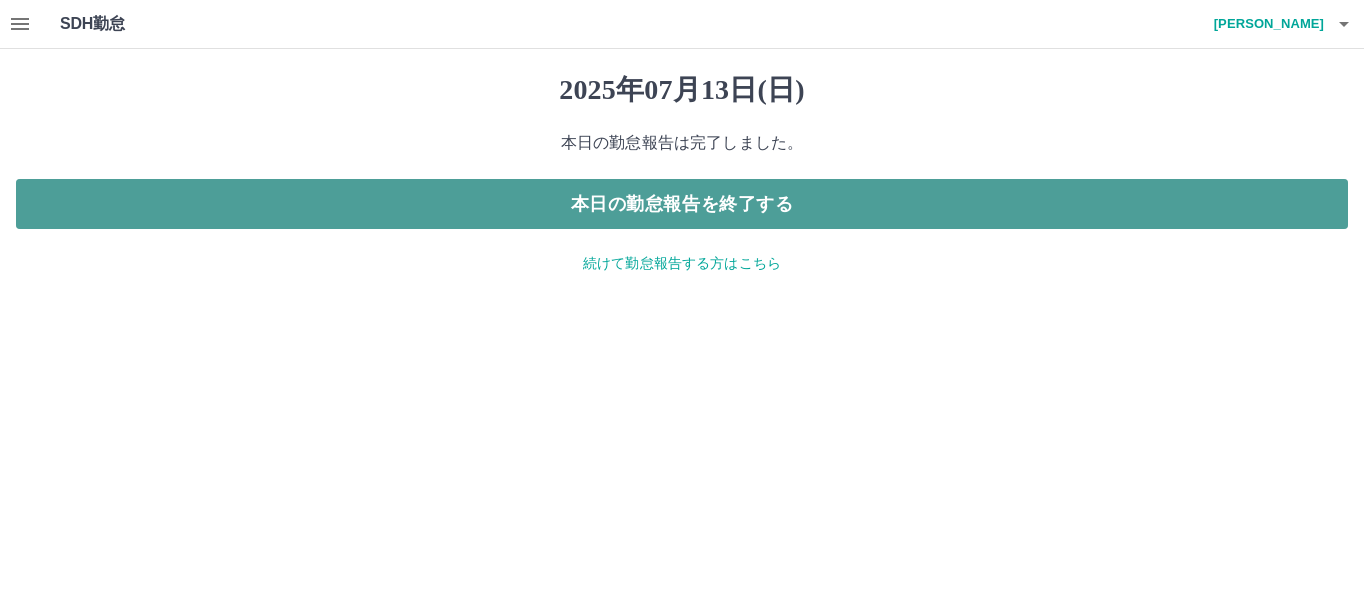 click on "本日の勤怠報告を終了する" at bounding box center (682, 204) 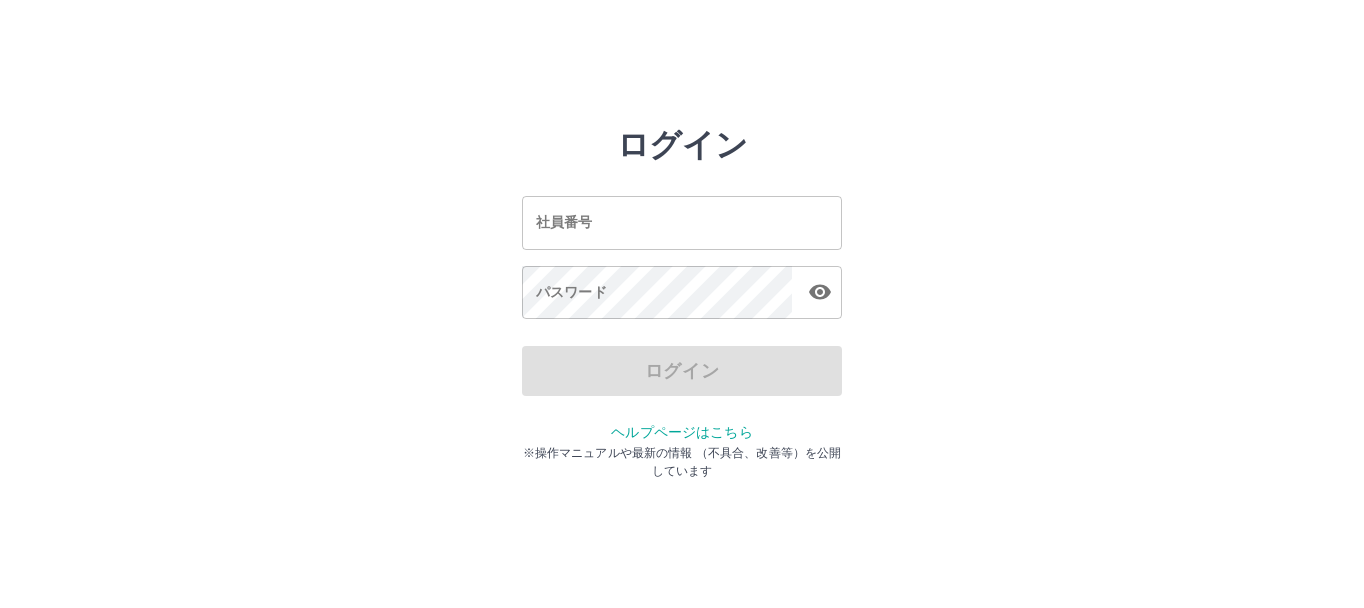 scroll, scrollTop: 0, scrollLeft: 0, axis: both 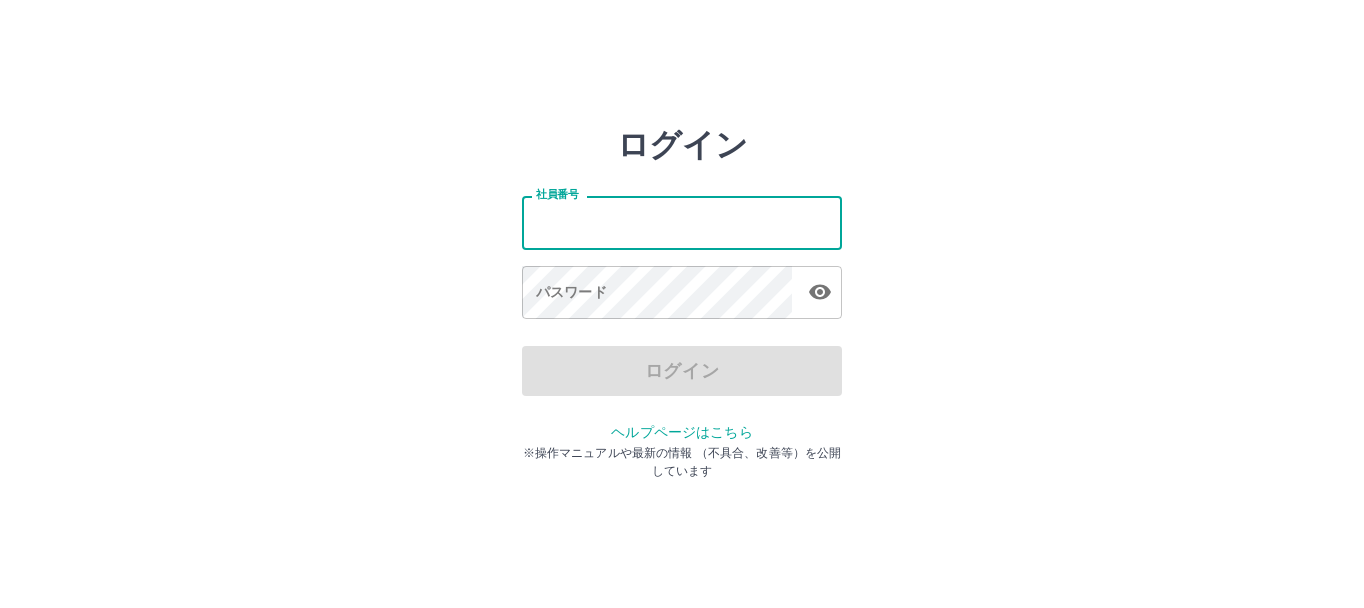 drag, startPoint x: 0, startPoint y: 0, endPoint x: 674, endPoint y: 214, distance: 707.1577 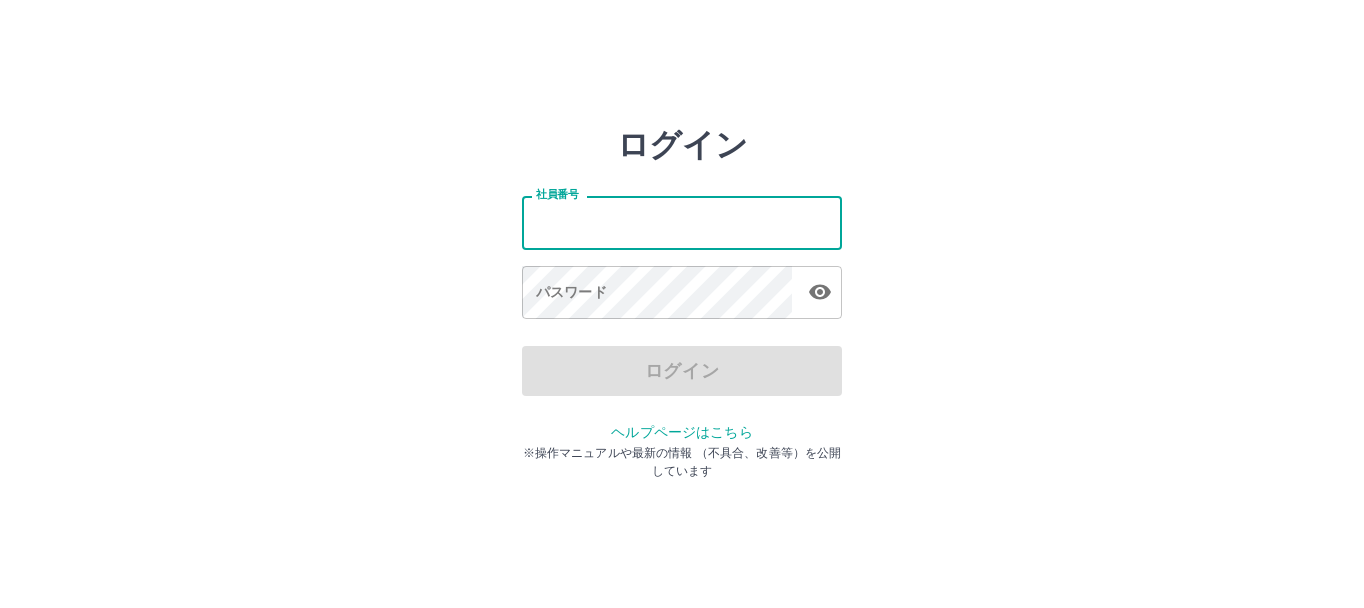 type on "*******" 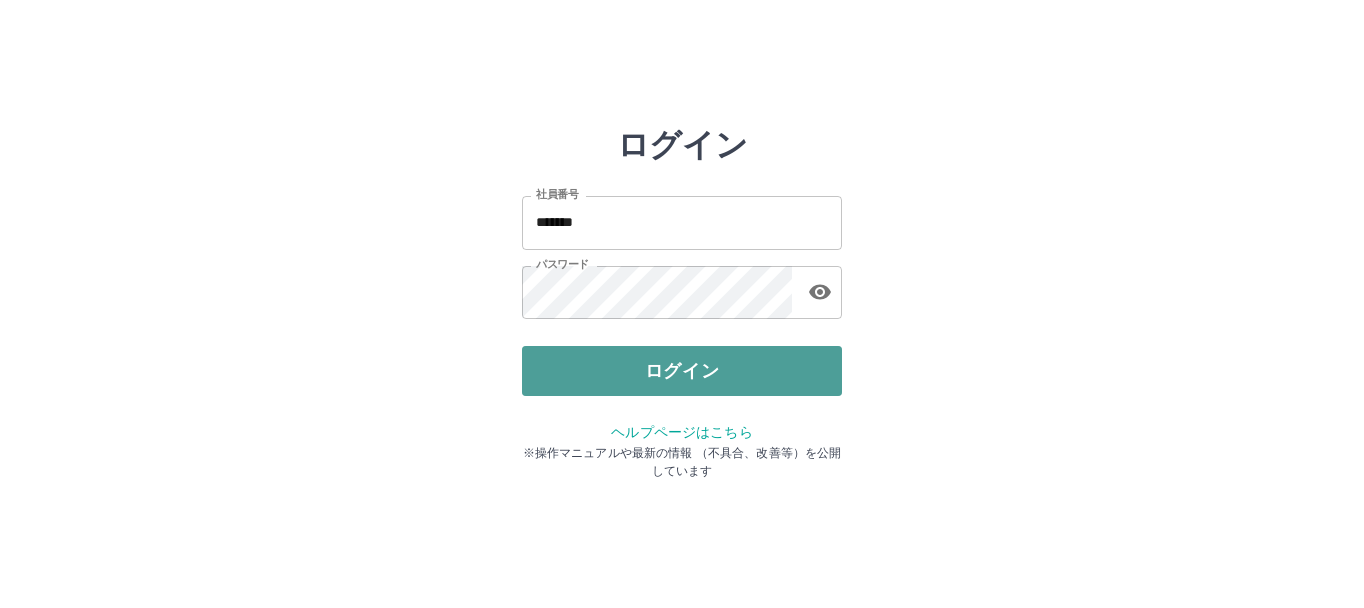 click on "ログイン" at bounding box center (682, 371) 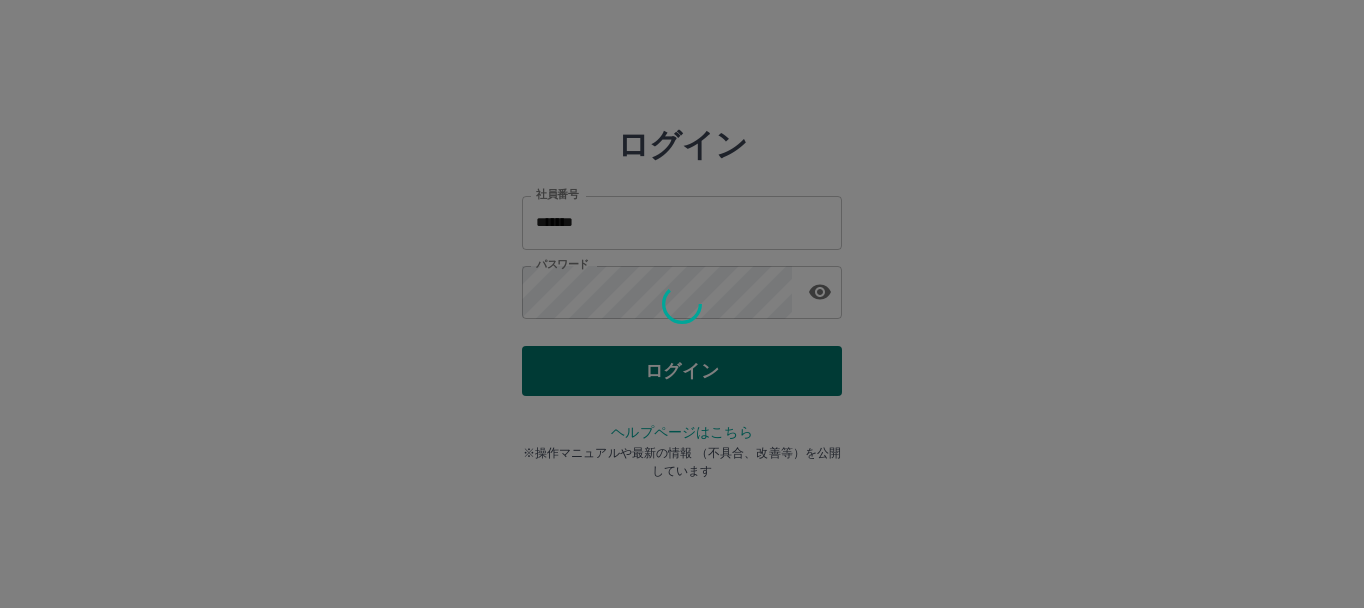 click on "ログイン 社員番号 ******* 社員番号 パスワード パスワード ログイン ヘルプページはこちら ※操作マニュアルや最新の情報 （不具合、改善等）を公開しています" at bounding box center [682, 286] 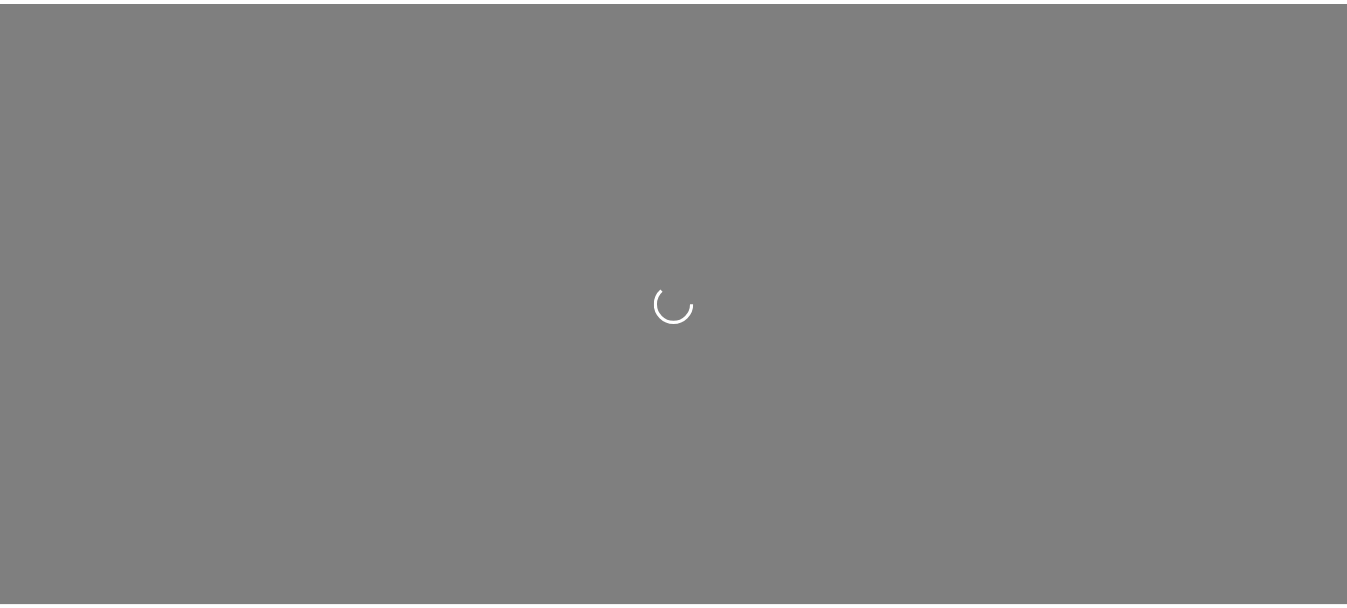 scroll, scrollTop: 0, scrollLeft: 0, axis: both 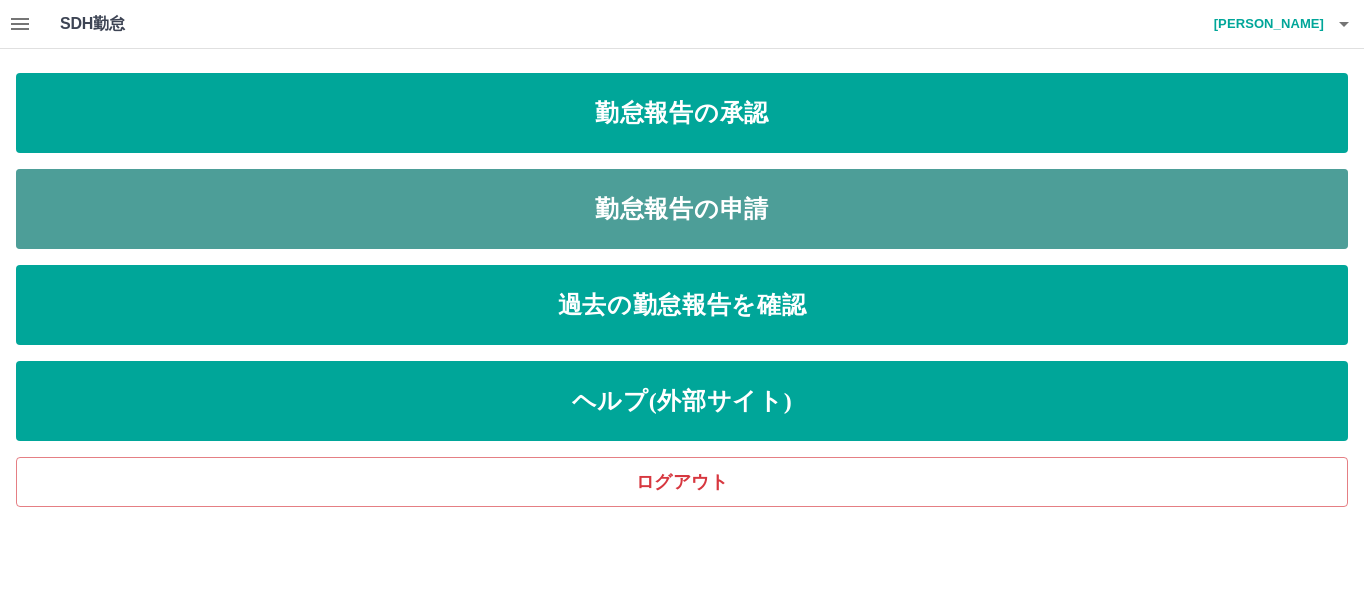 click on "勤怠報告の申請" at bounding box center [682, 209] 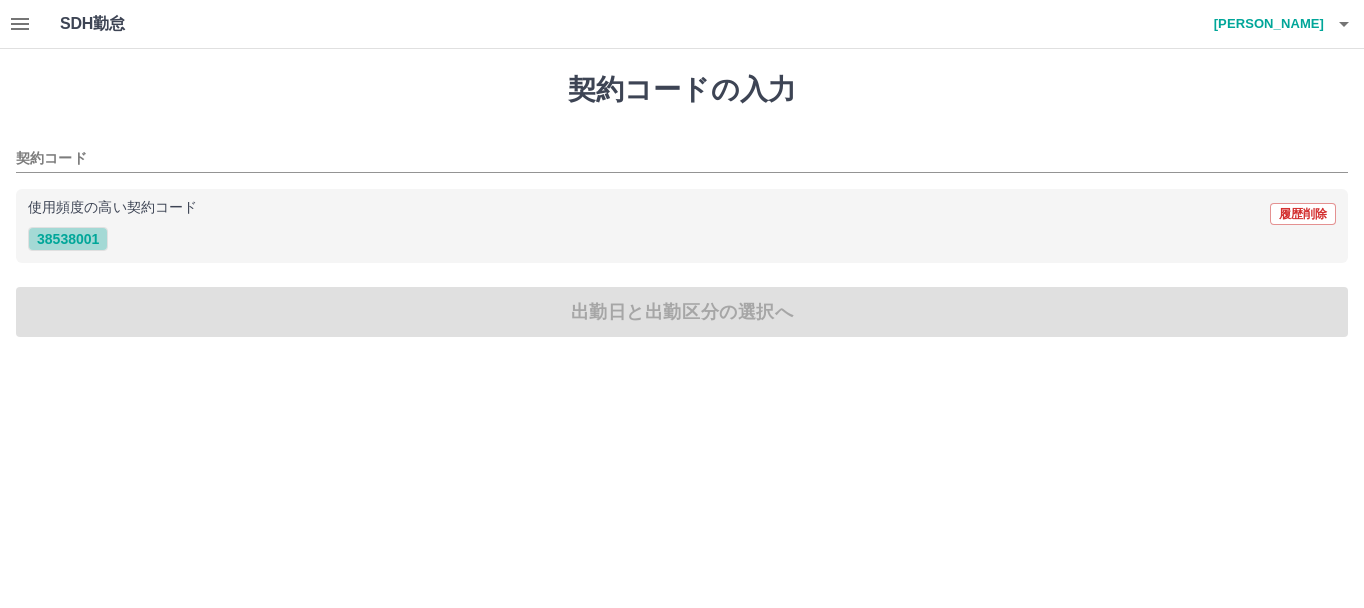 click on "38538001" at bounding box center (68, 239) 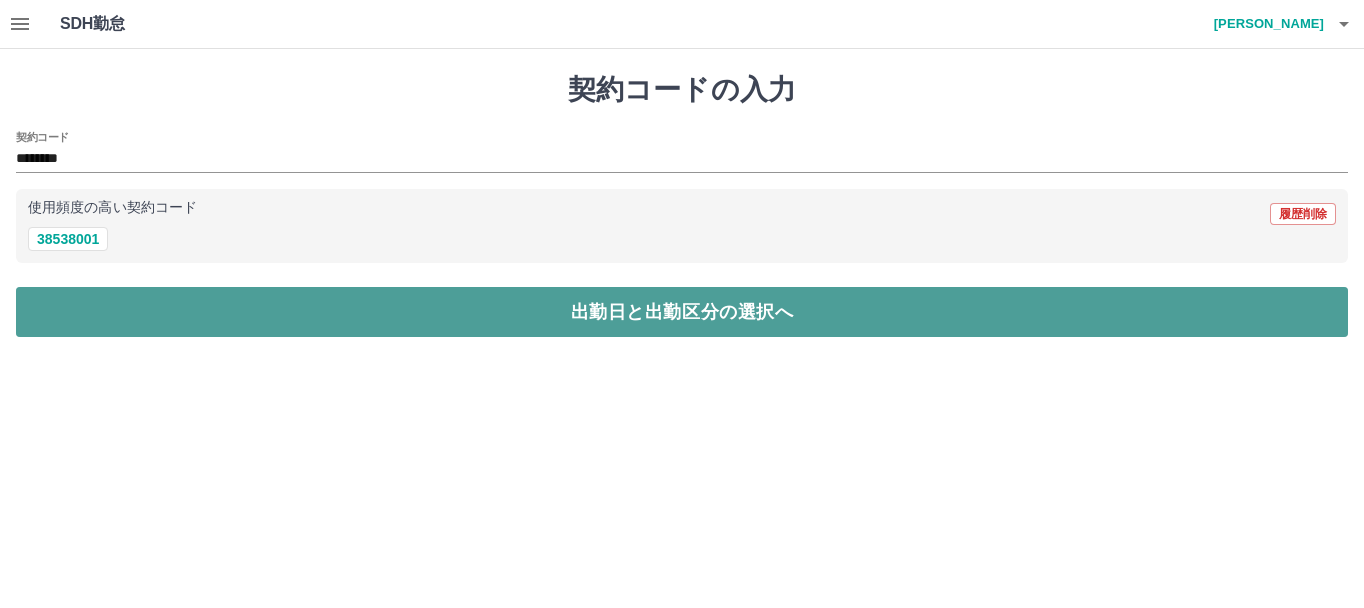 click on "出勤日と出勤区分の選択へ" at bounding box center (682, 312) 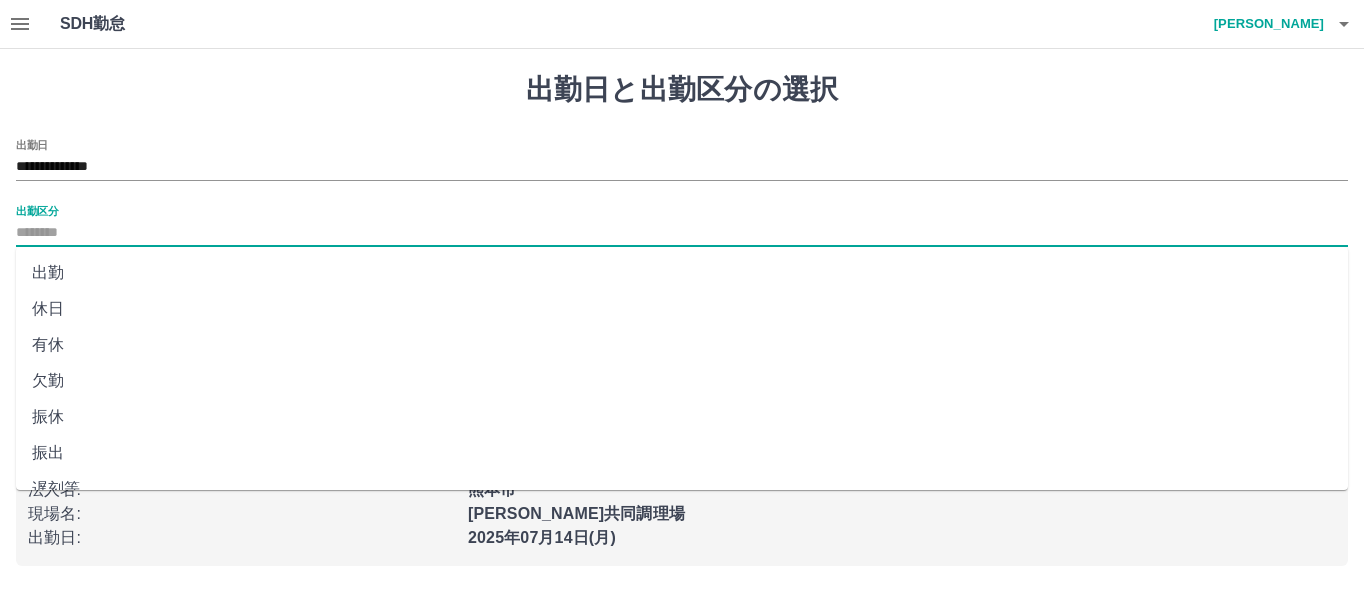 click on "出勤区分" at bounding box center [682, 233] 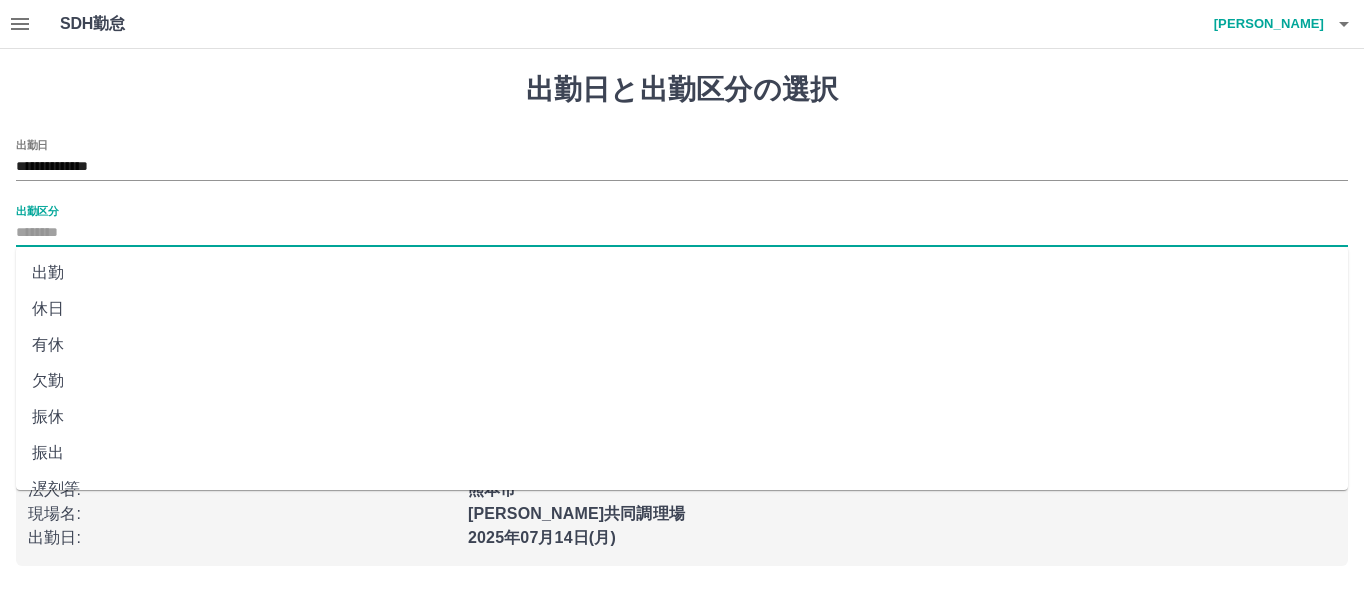 click on "出勤" at bounding box center (682, 273) 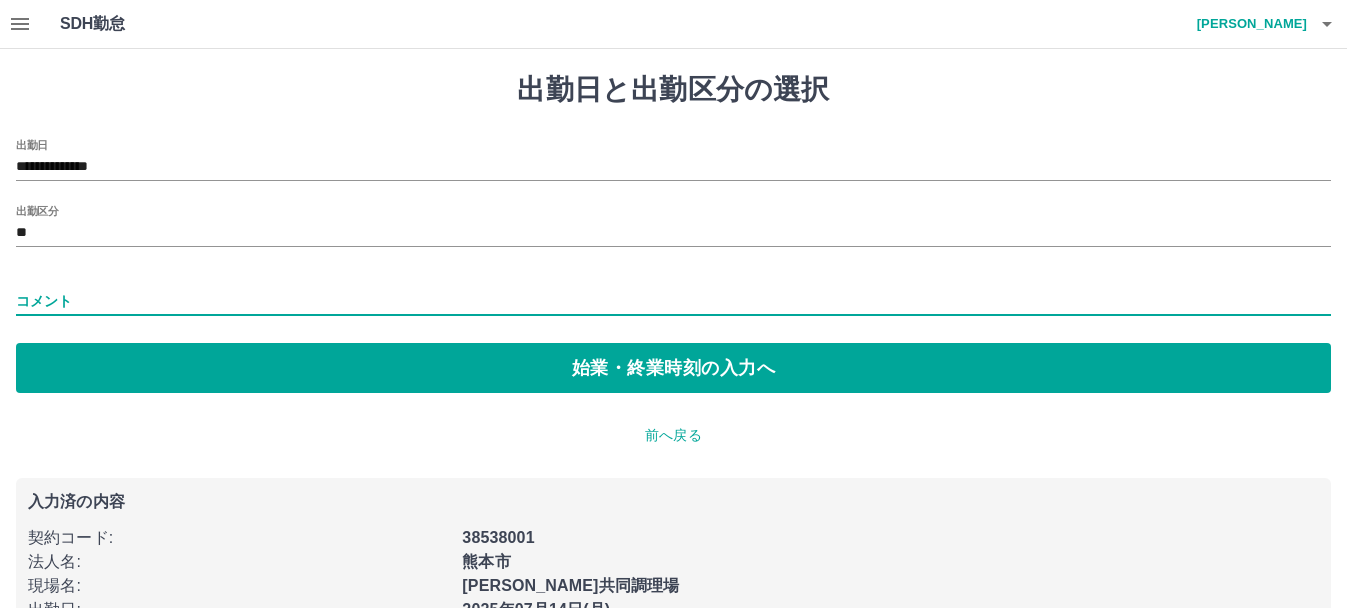 click on "コメント" at bounding box center (673, 301) 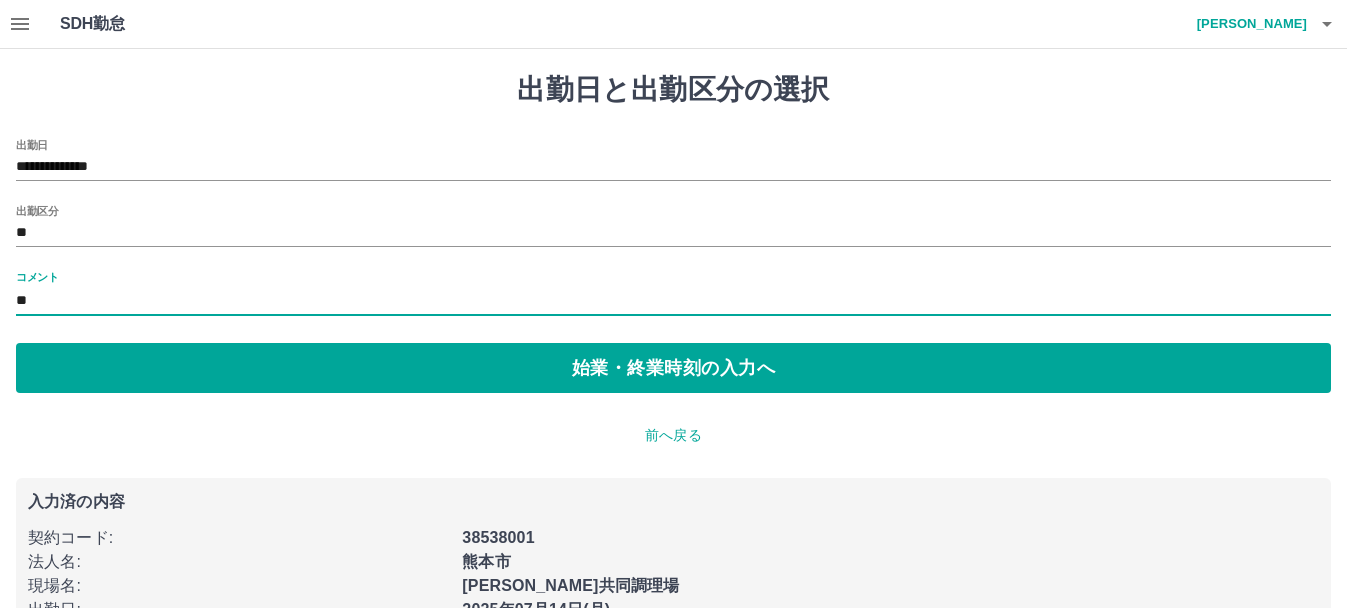 type on "*" 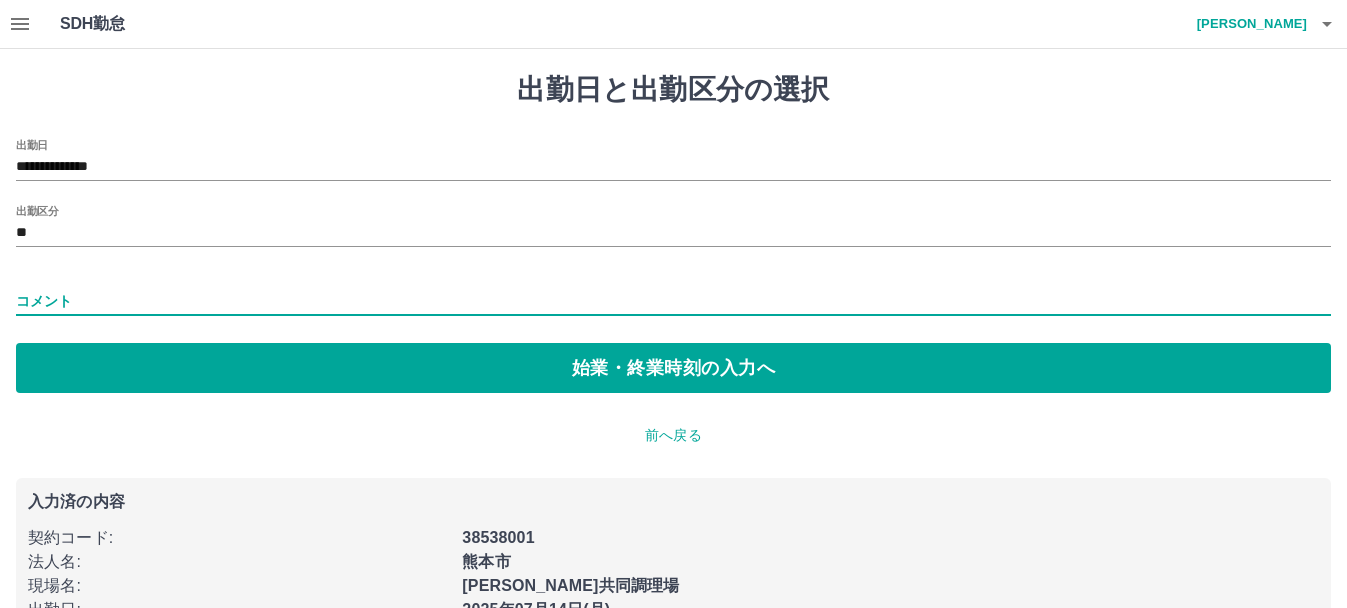 click on "コメント" at bounding box center [673, 301] 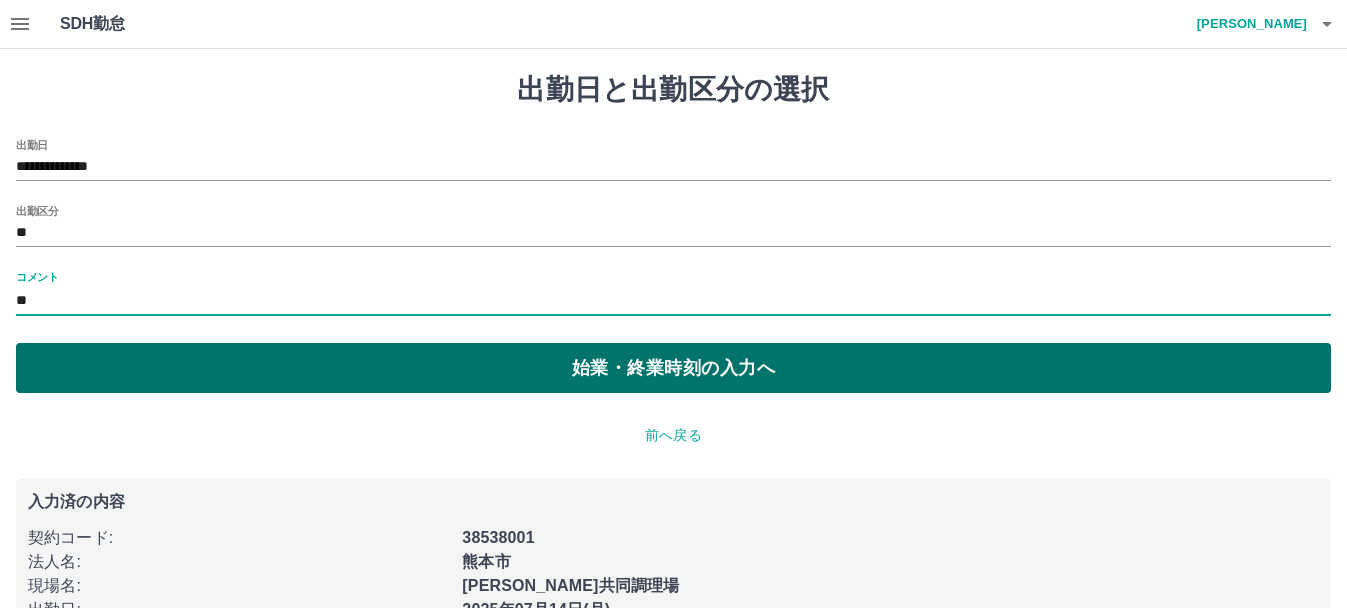 type on "**********" 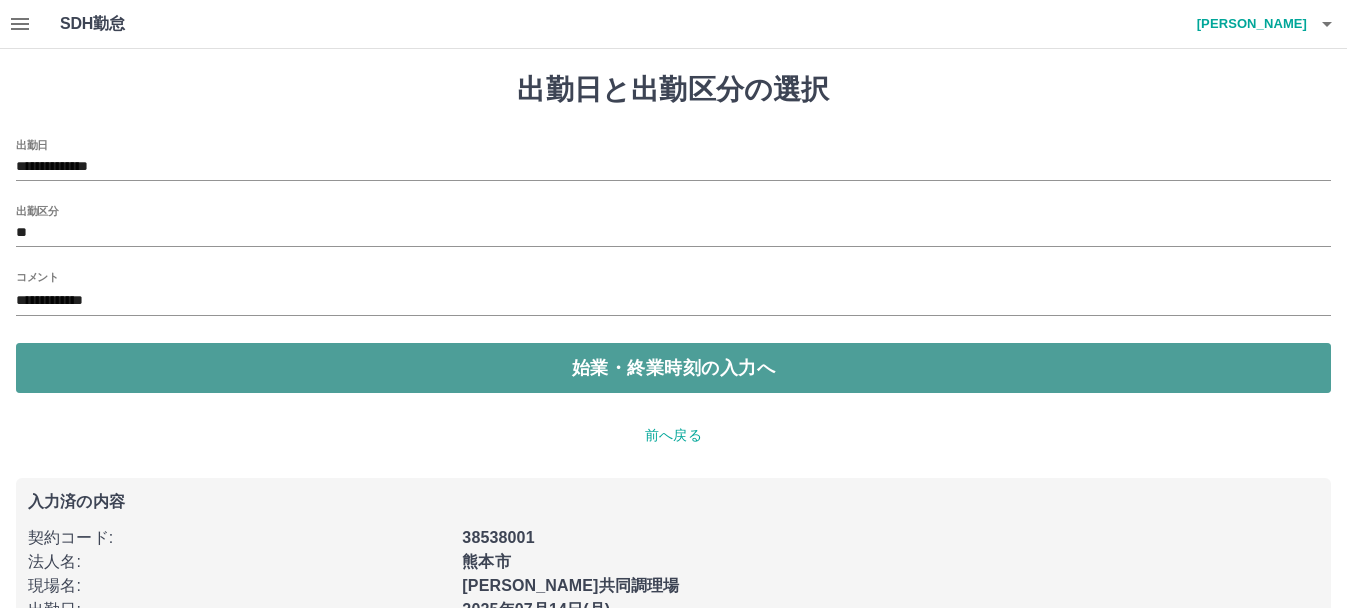 click on "始業・終業時刻の入力へ" at bounding box center (673, 368) 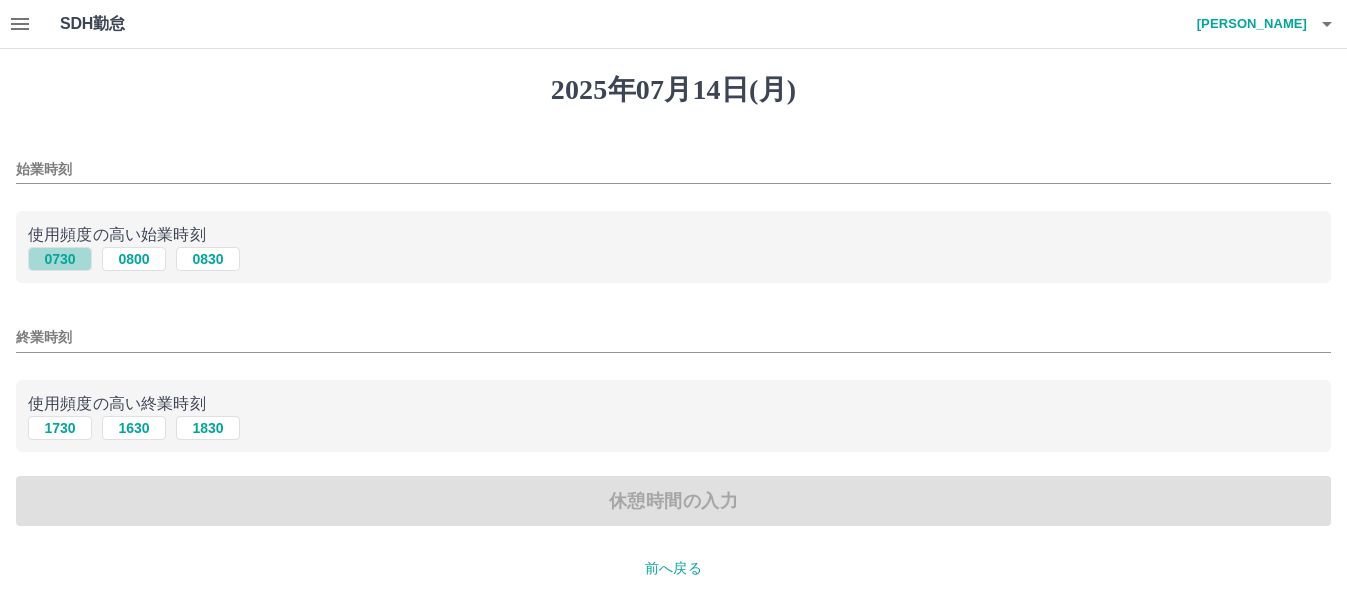 click on "0730" at bounding box center (60, 259) 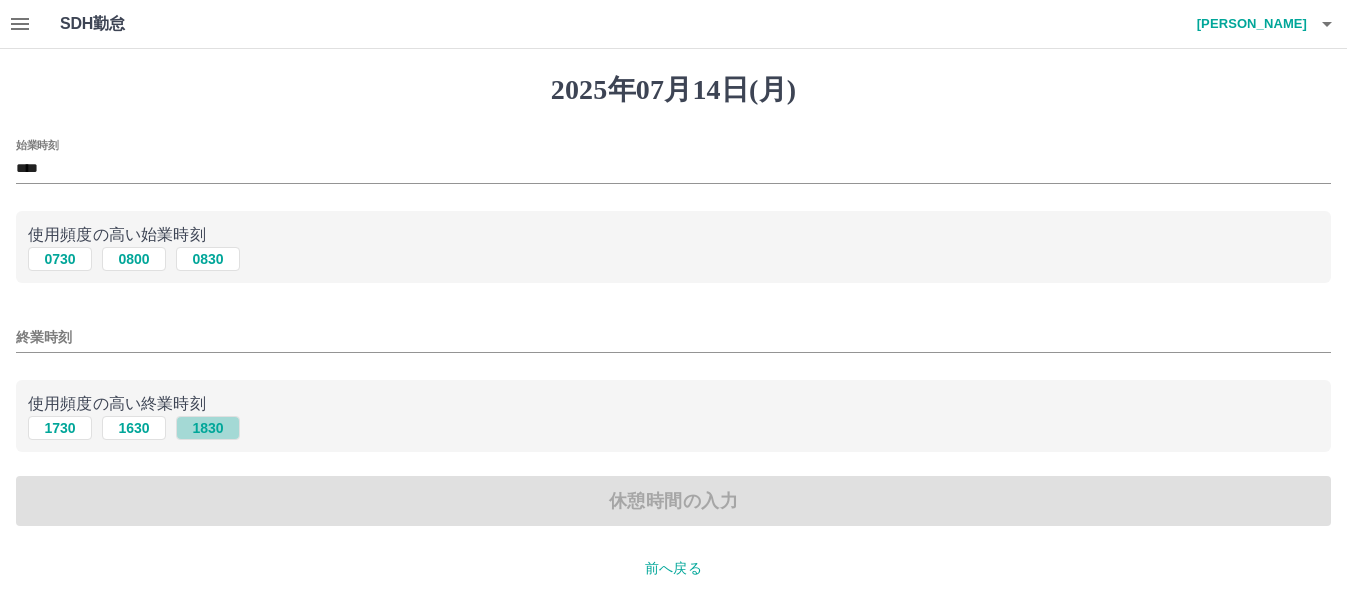 click on "1830" at bounding box center [208, 428] 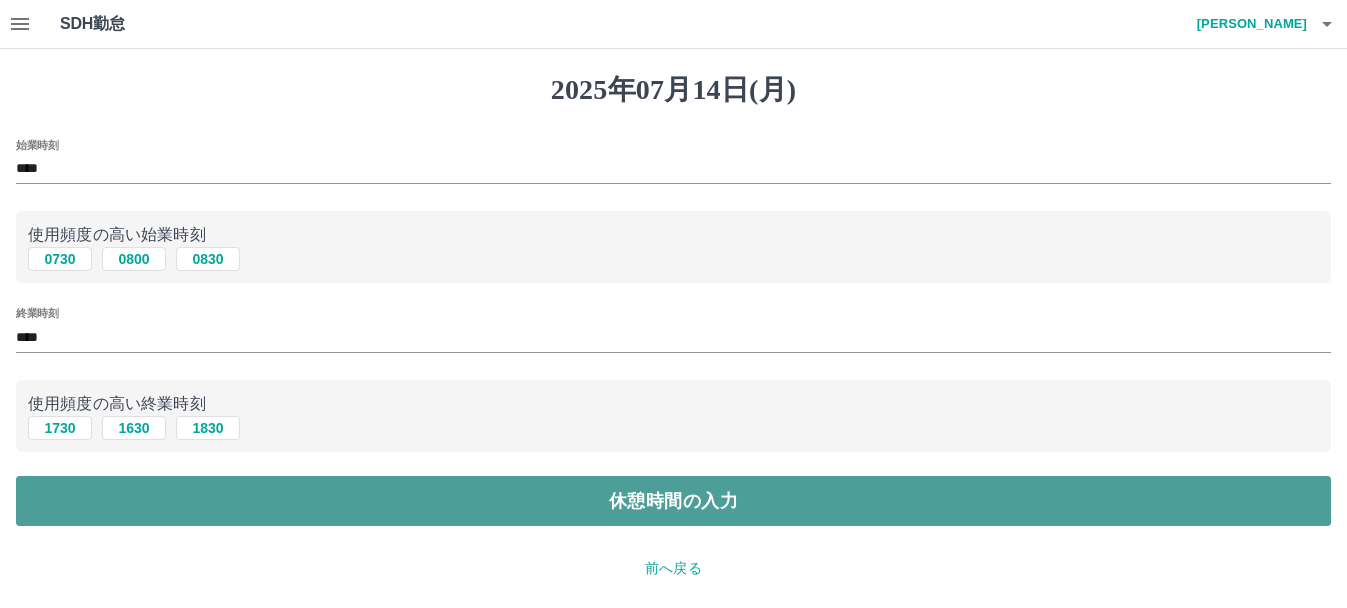 click on "休憩時間の入力" at bounding box center [673, 501] 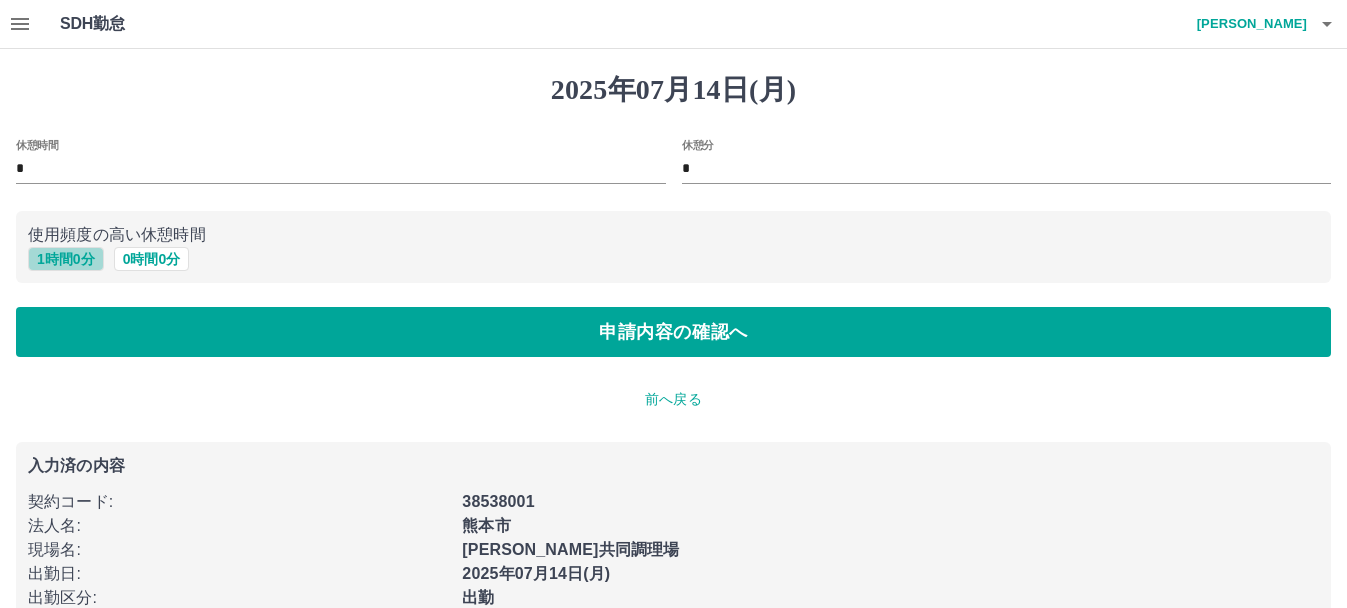 click on "1 時間 0 分" at bounding box center [66, 259] 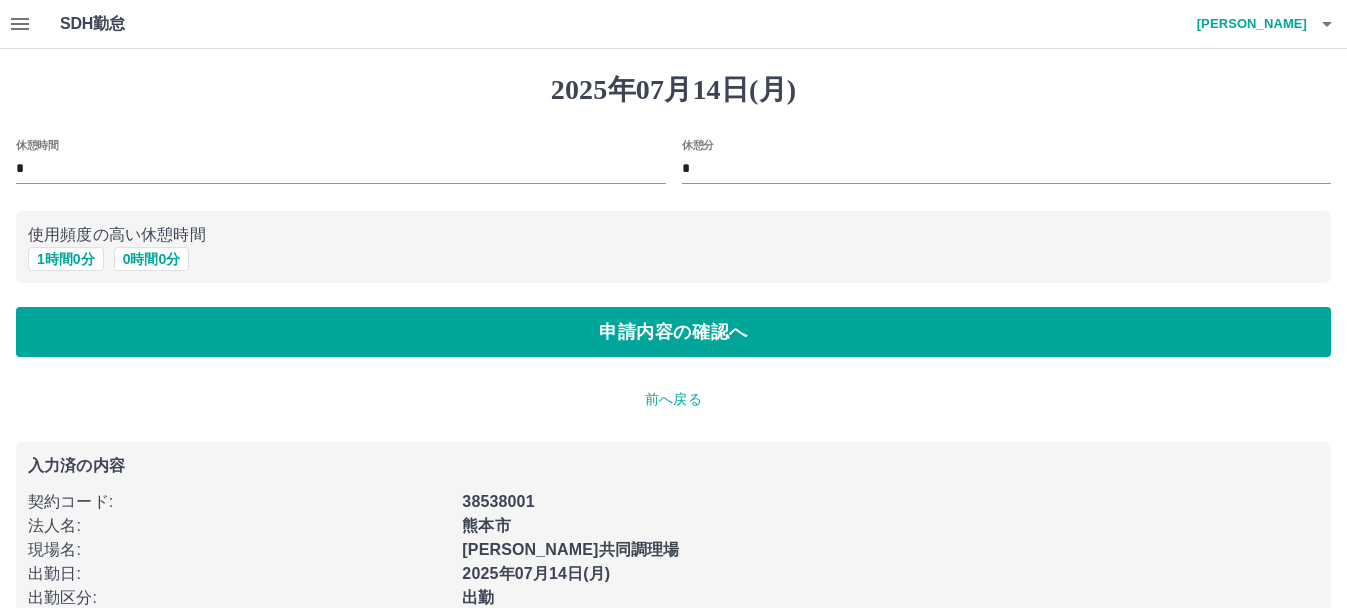 click on "2025年07月14日(月) 休憩時間 * 休憩分 * 使用頻度の高い休憩時間 1 時間 0 分 0 時間 0 分 申請内容の確認へ 前へ戻る 入力済の内容 契約コード : 38538001 法人名 : 熊本市 現場名 : 龍田共同調理場 出勤日 : 2025年07月14日(月) 出勤区分 : 出勤 コメント : 2ｈ残　　人員不足・帳票等 始業時刻 : 07:30 終業時刻 : 18:30" at bounding box center [673, 385] 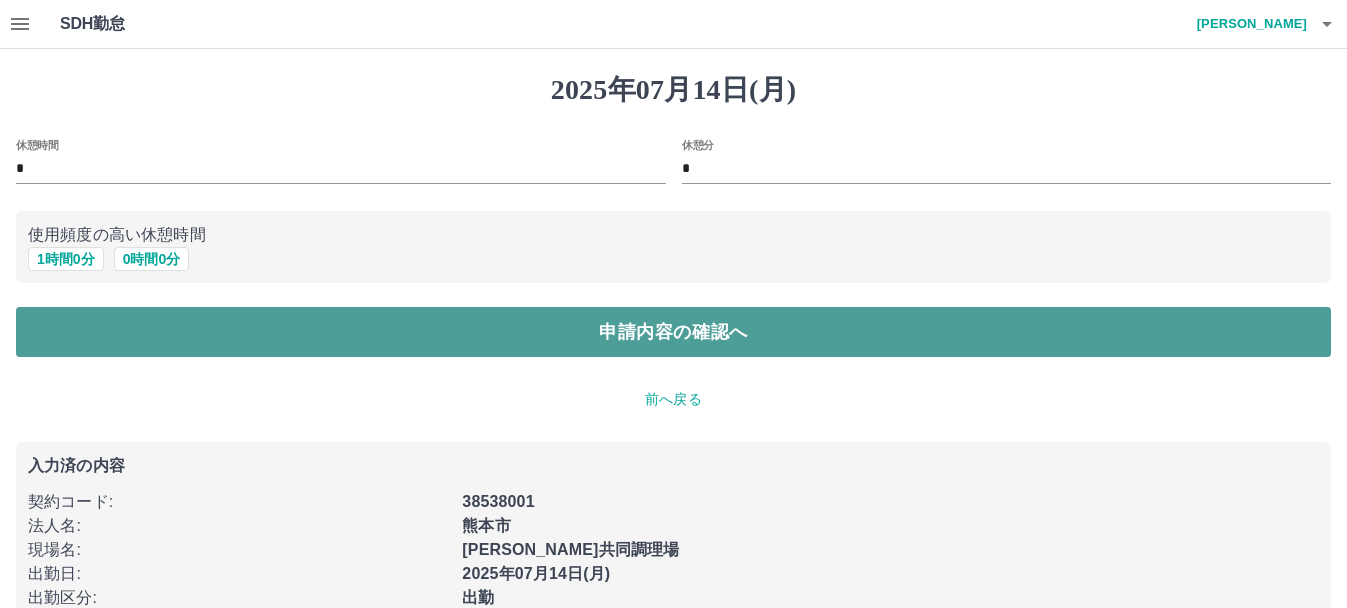 click on "申請内容の確認へ" at bounding box center [673, 332] 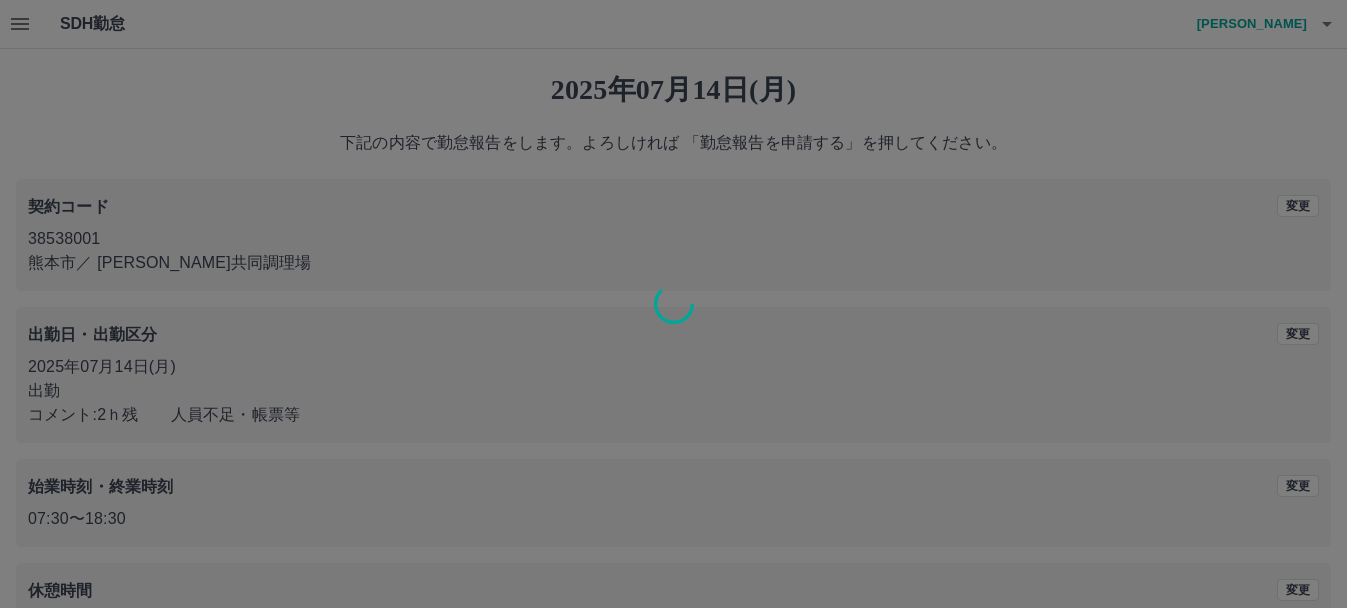 scroll, scrollTop: 141, scrollLeft: 0, axis: vertical 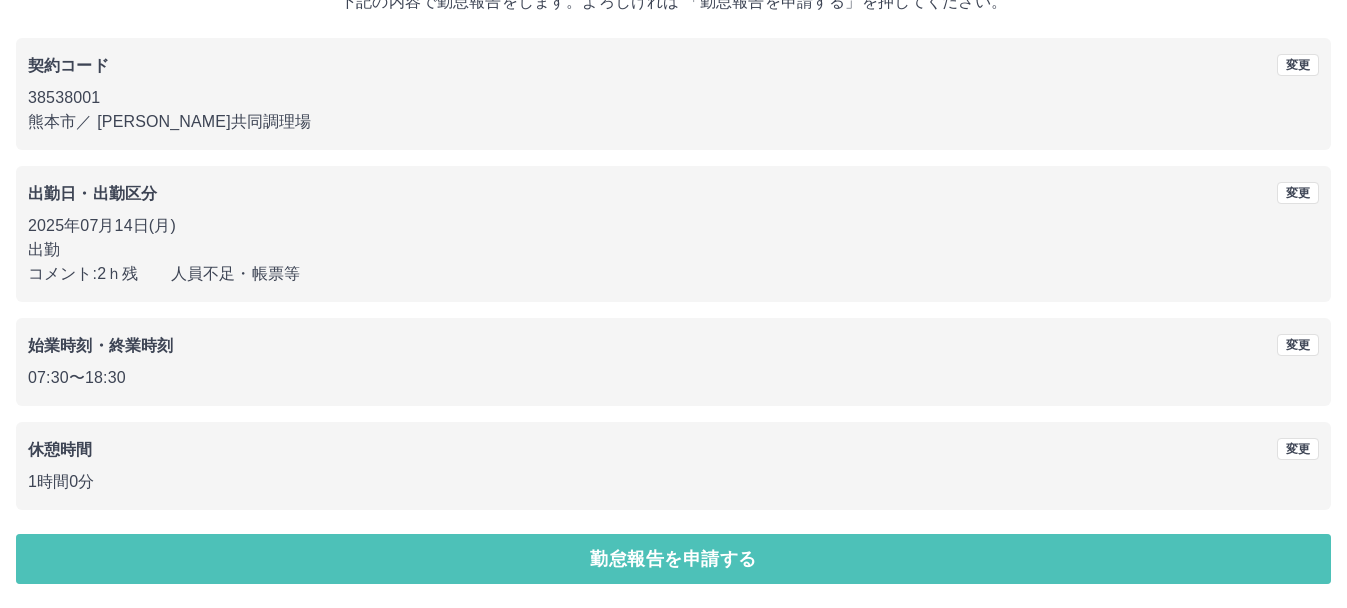click on "勤怠報告を申請する" at bounding box center (673, 559) 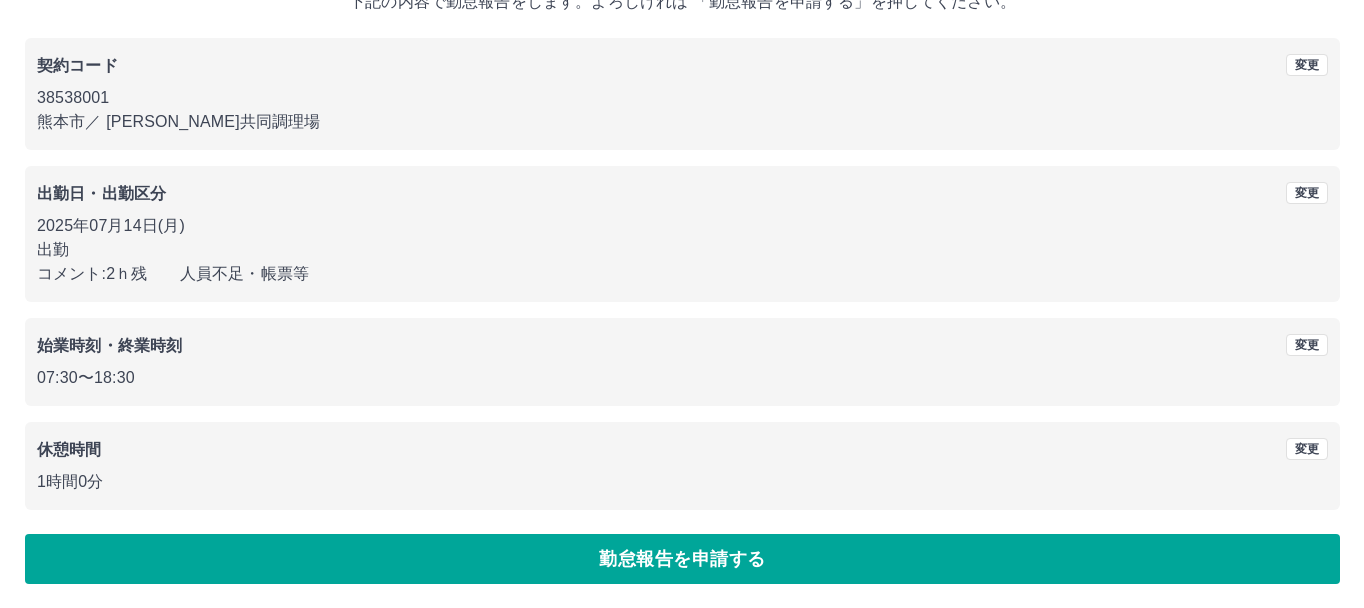 scroll, scrollTop: 0, scrollLeft: 0, axis: both 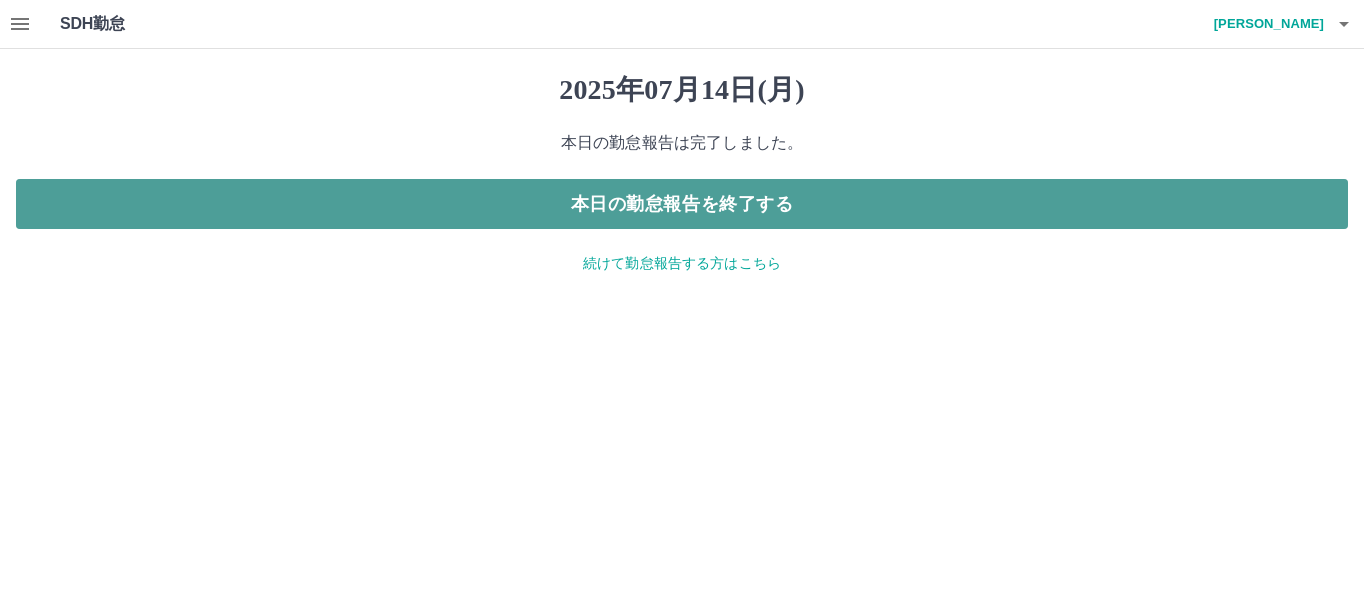 click on "本日の勤怠報告を終了する" at bounding box center (682, 204) 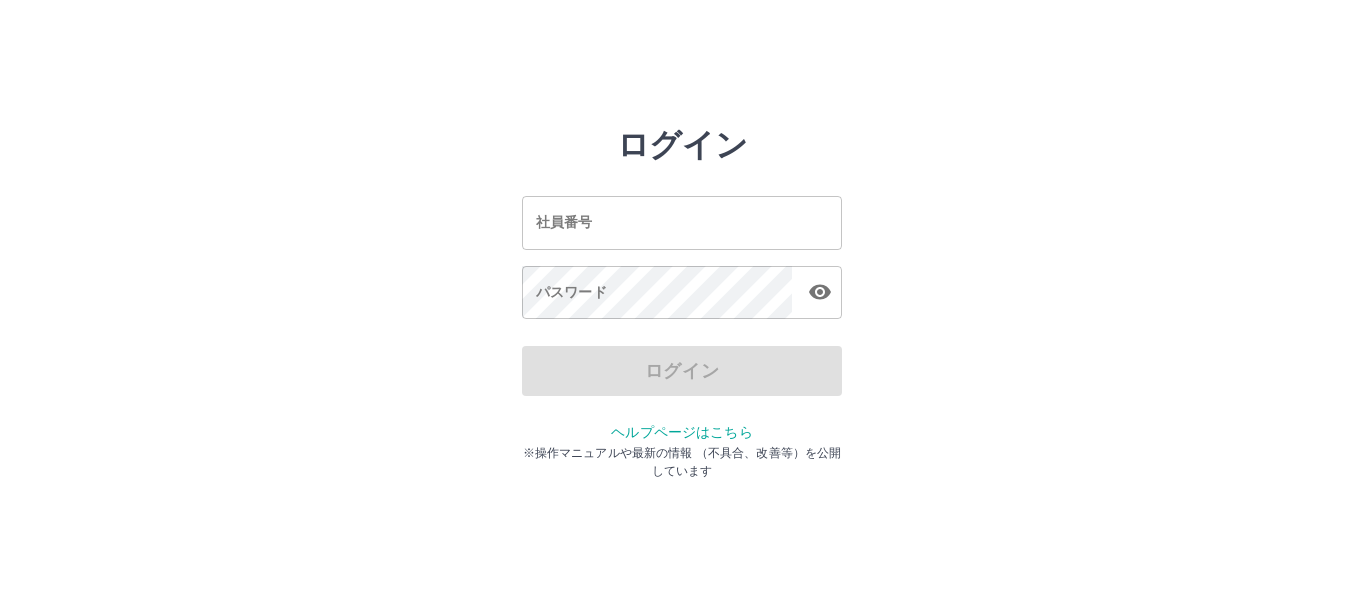 scroll, scrollTop: 0, scrollLeft: 0, axis: both 